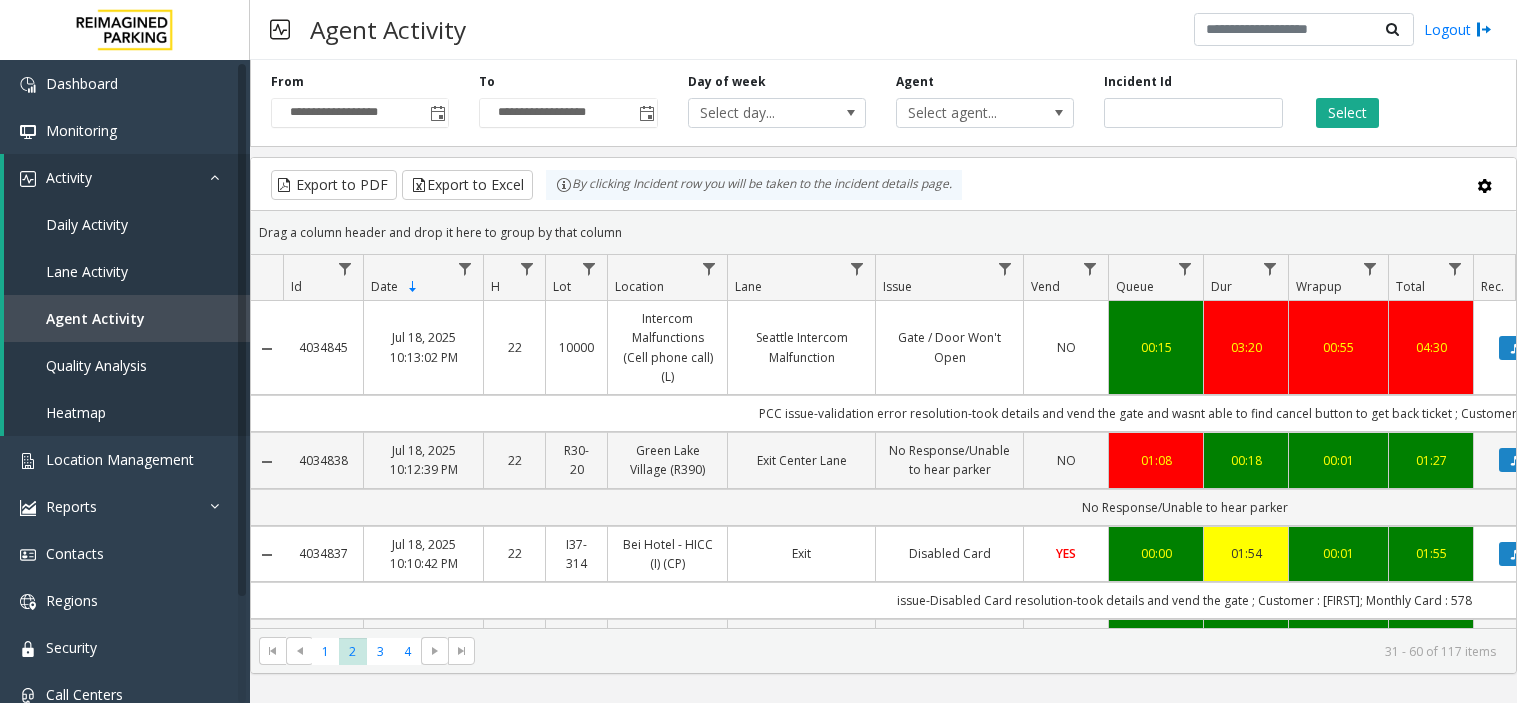 scroll, scrollTop: 0, scrollLeft: 0, axis: both 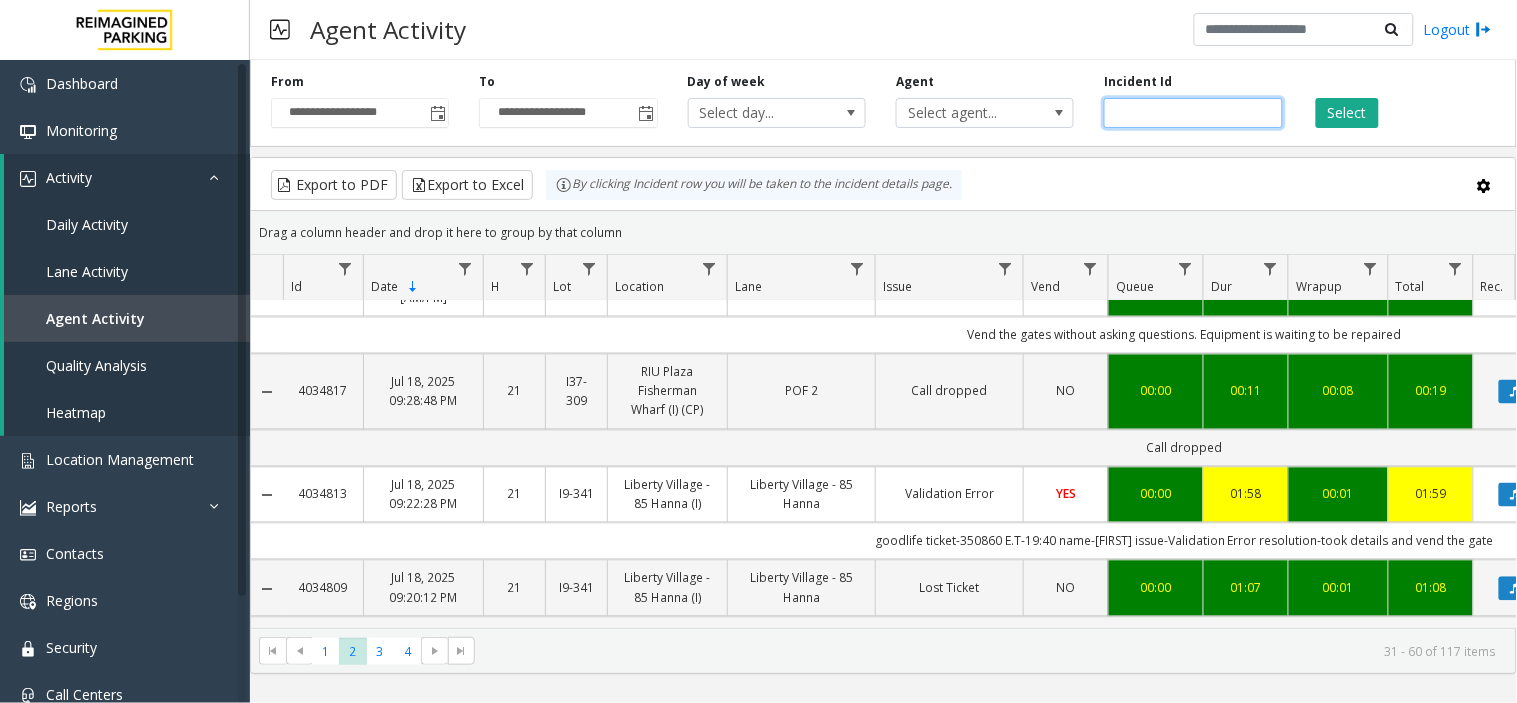 click 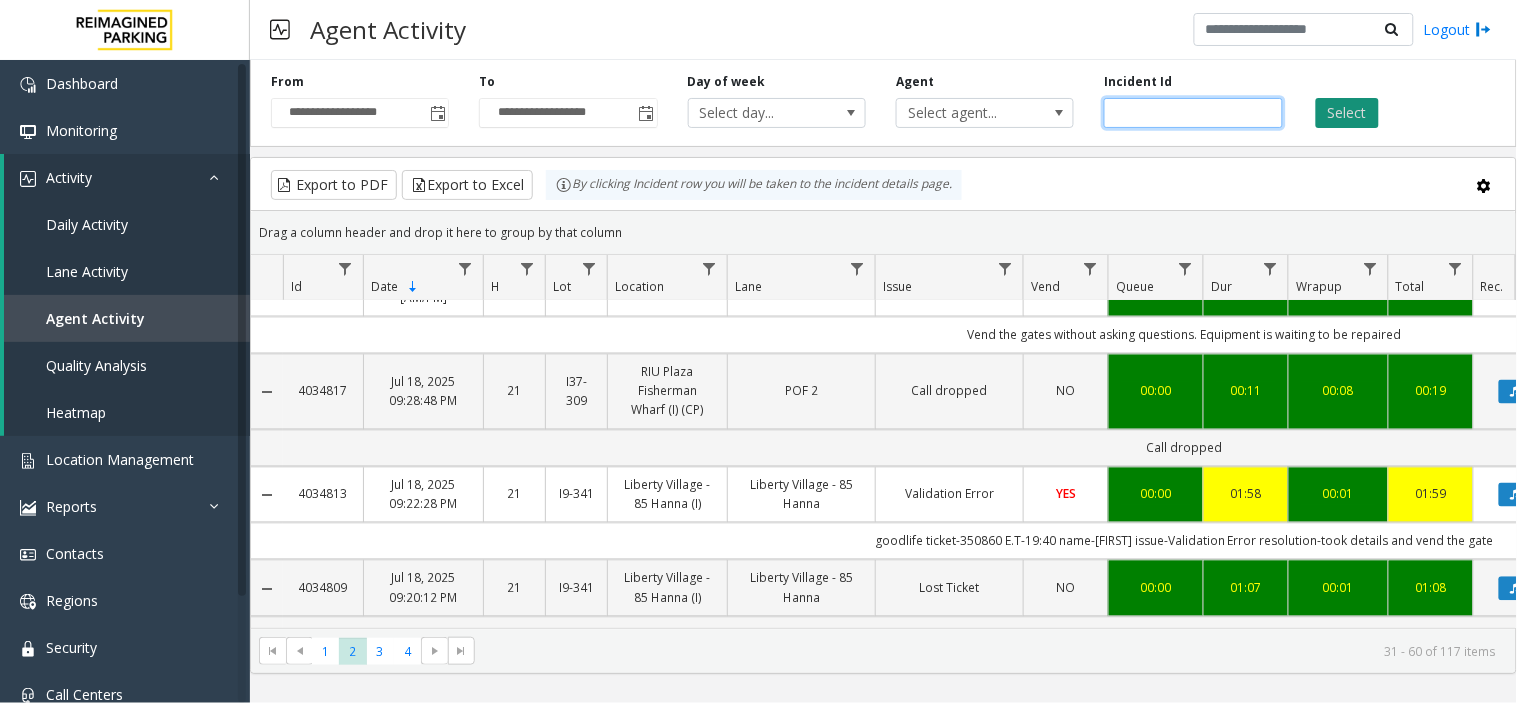 type on "*******" 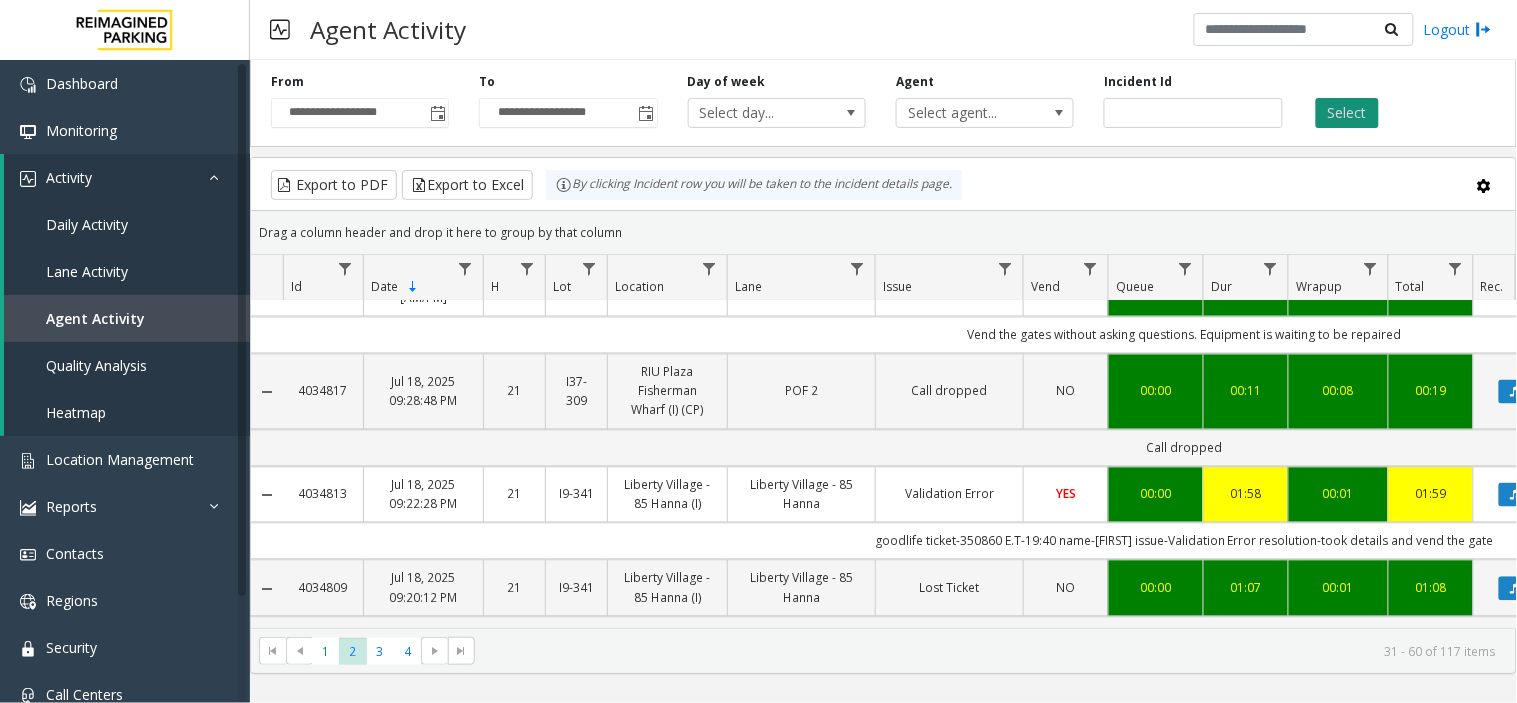 click on "Select" 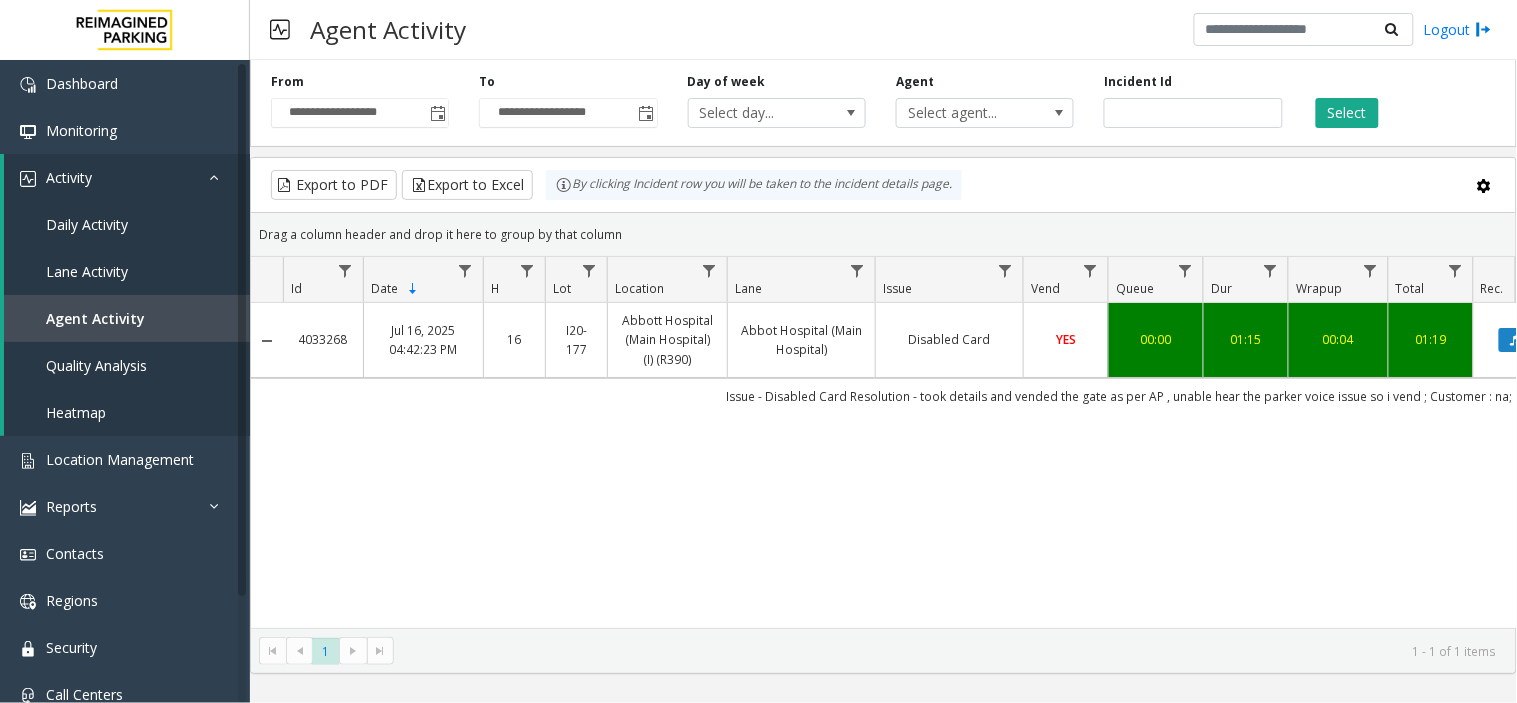 scroll, scrollTop: 0, scrollLeft: 165, axis: horizontal 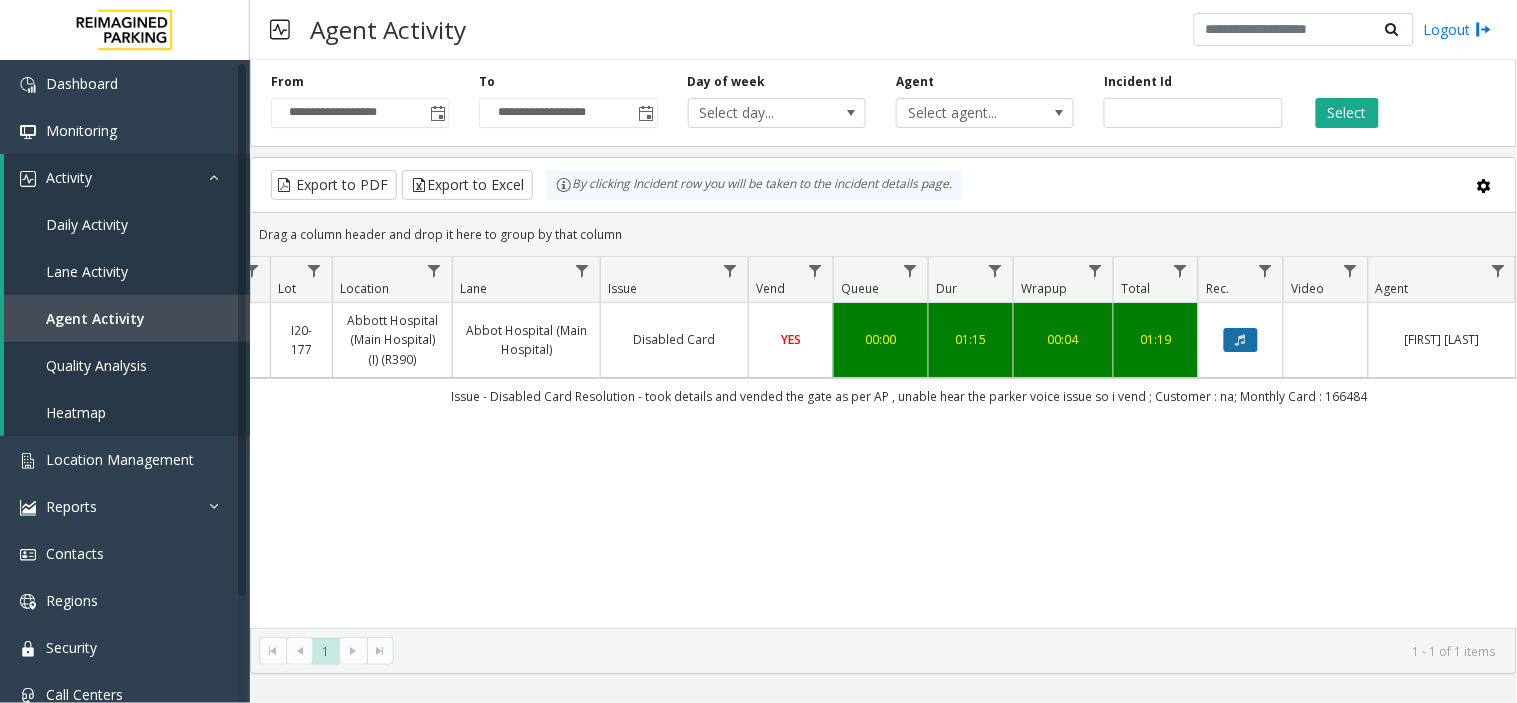click 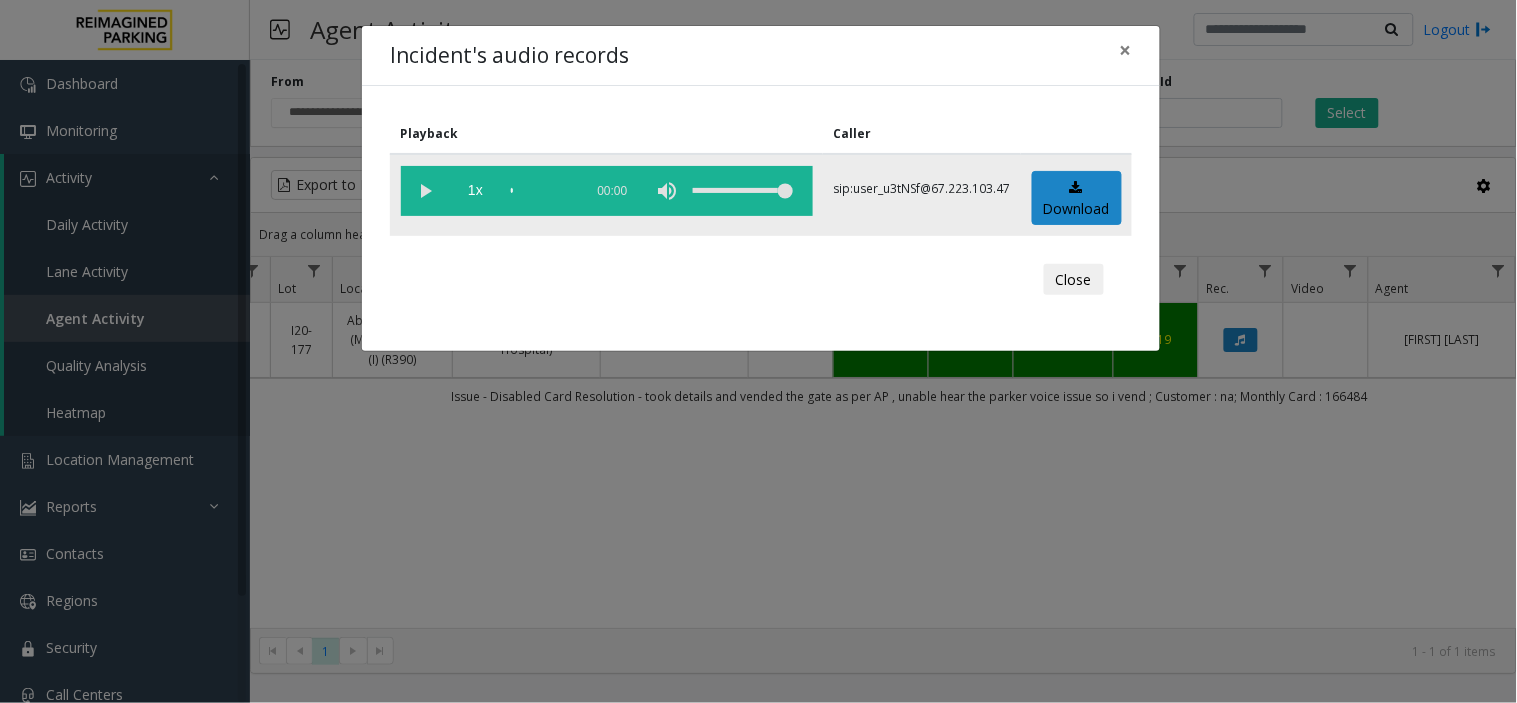 click 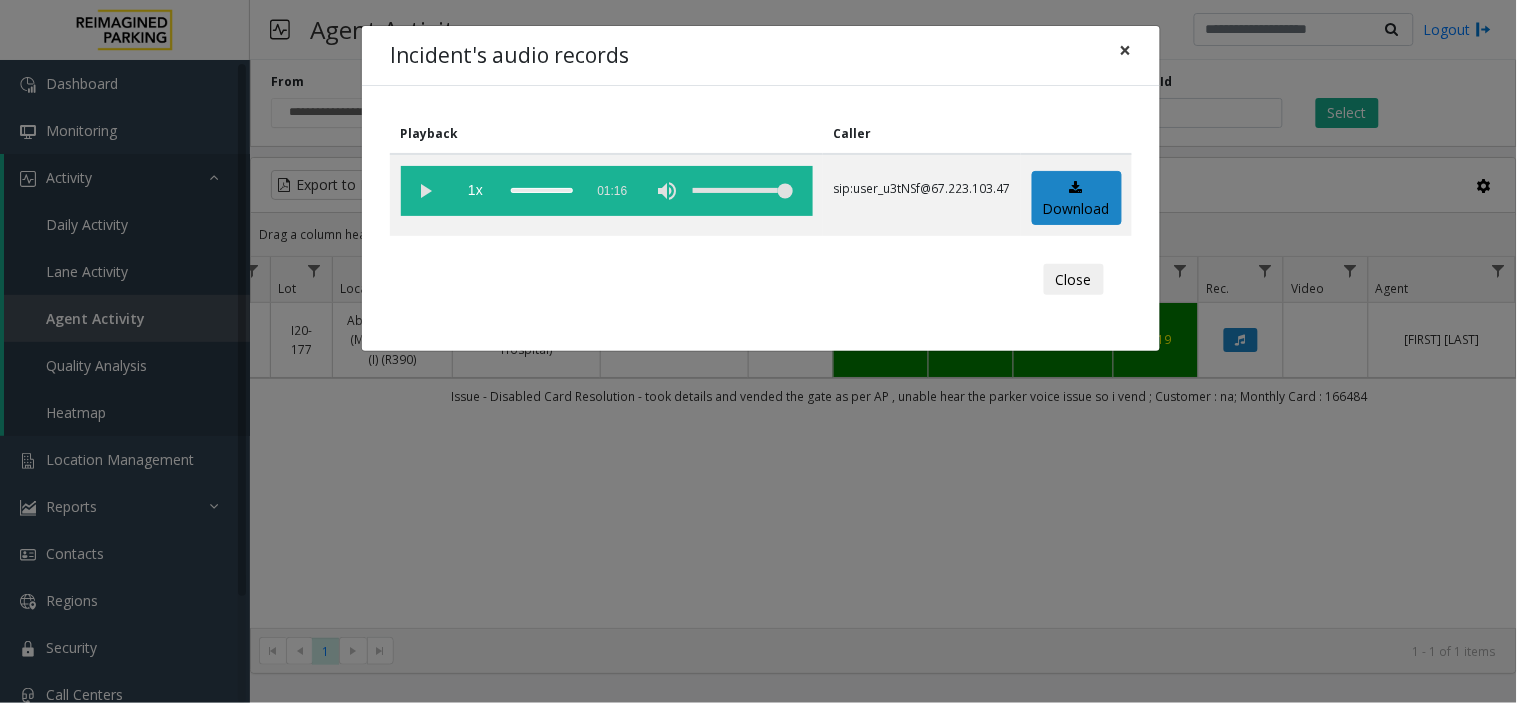 drag, startPoint x: 1132, startPoint y: 56, endPoint x: 1103, endPoint y: 91, distance: 45.453274 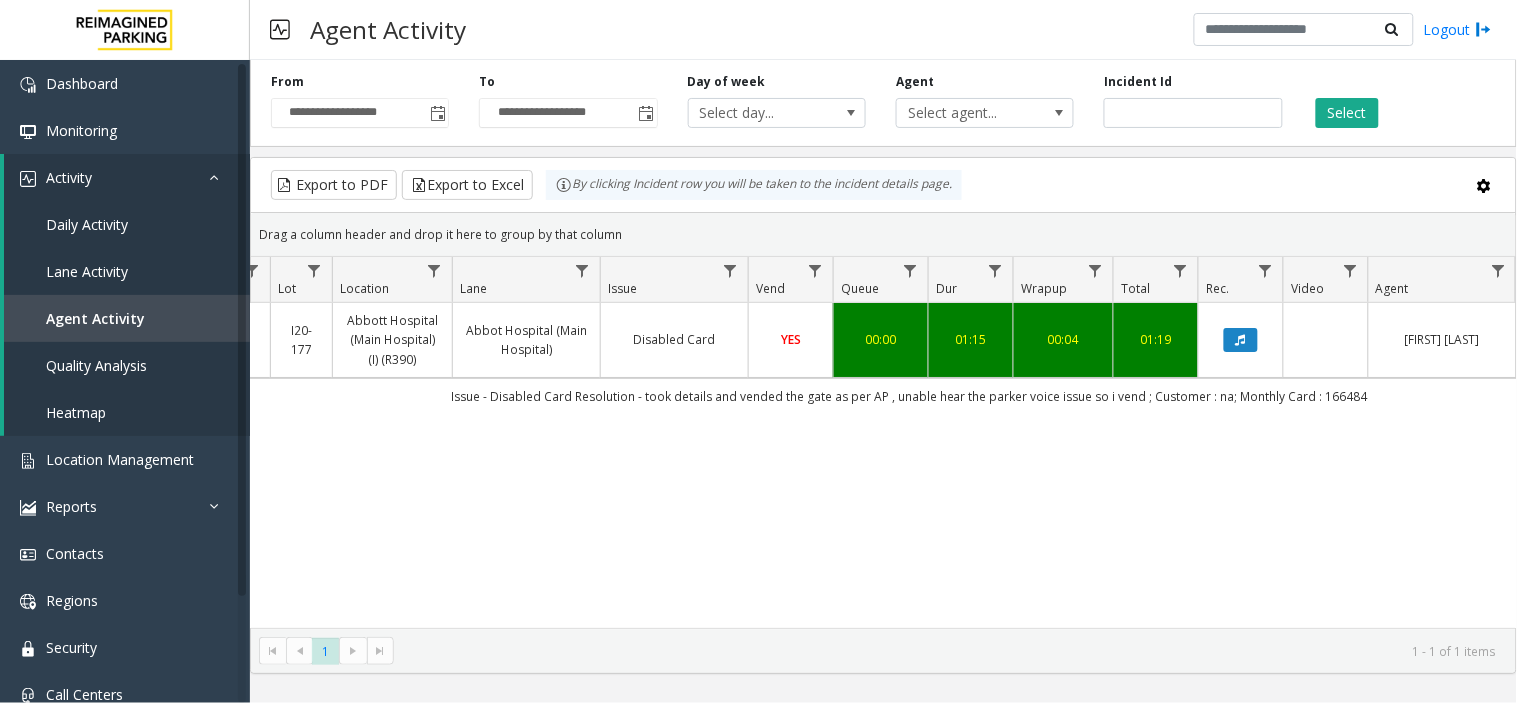 scroll, scrollTop: 0, scrollLeft: 96, axis: horizontal 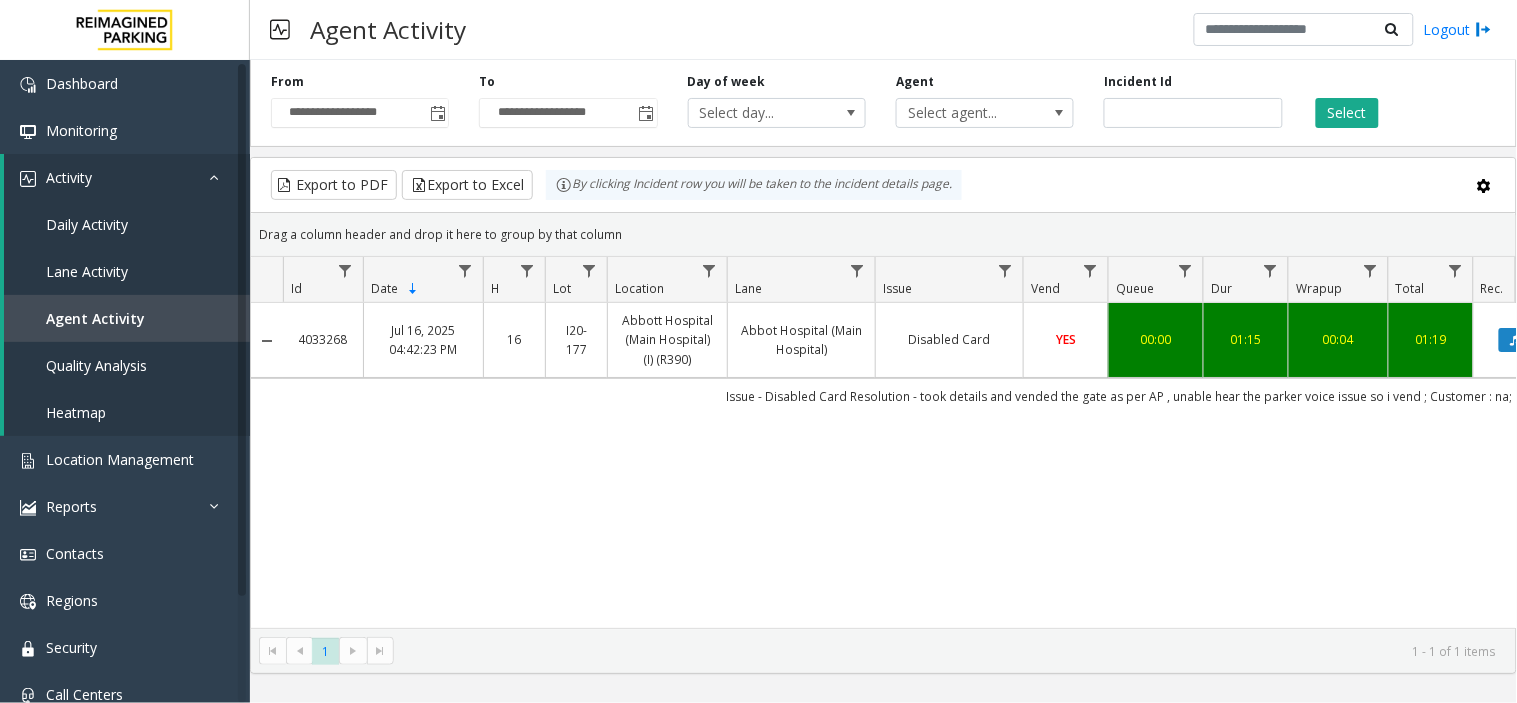 copy on "4033268" 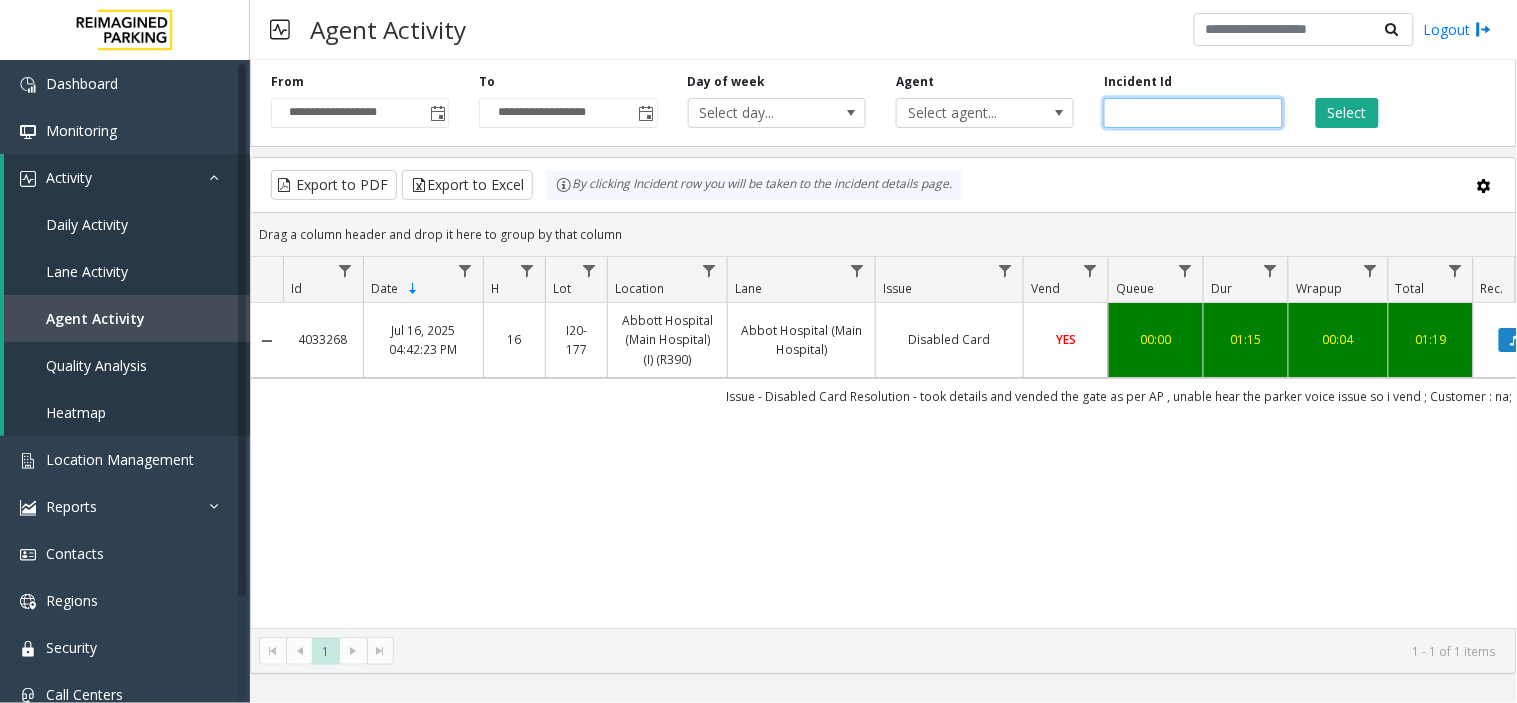 click on "*******" 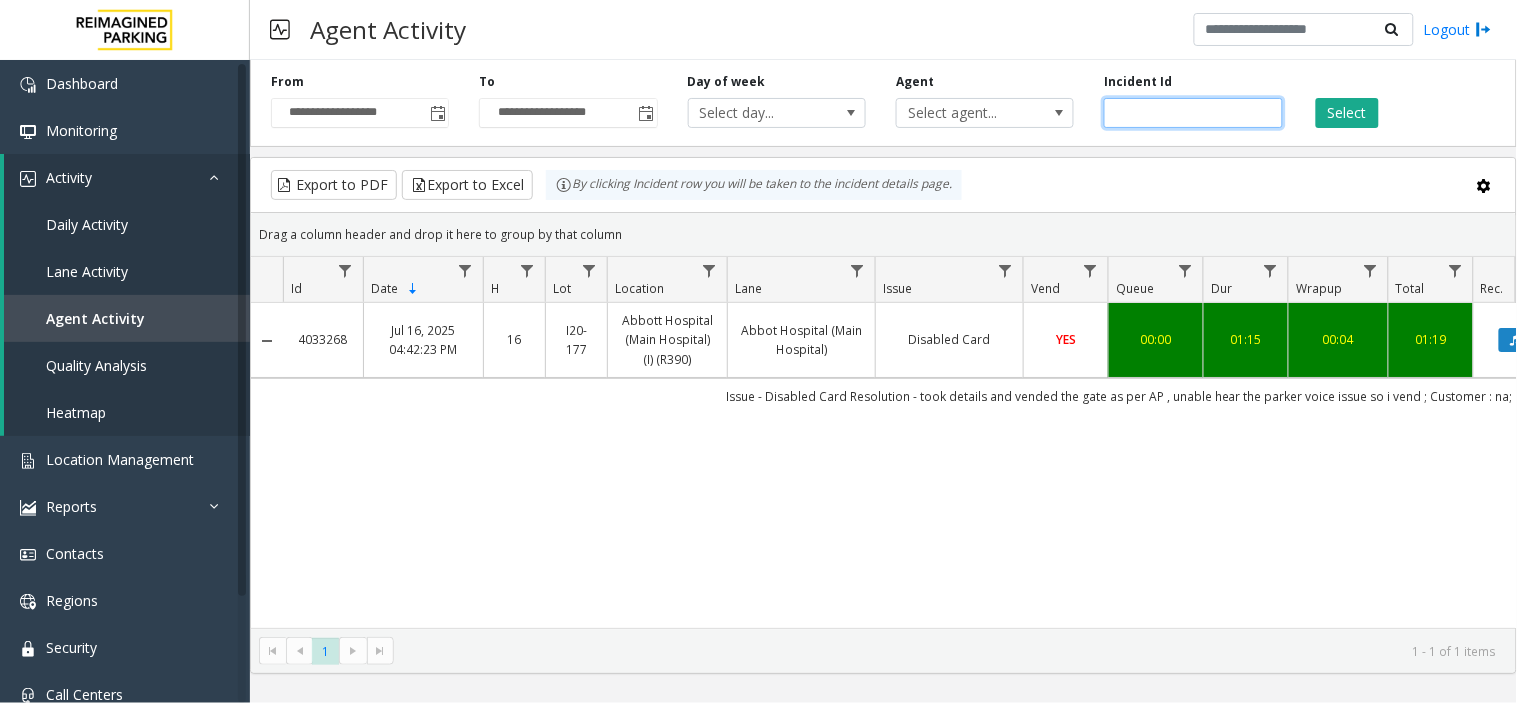 click 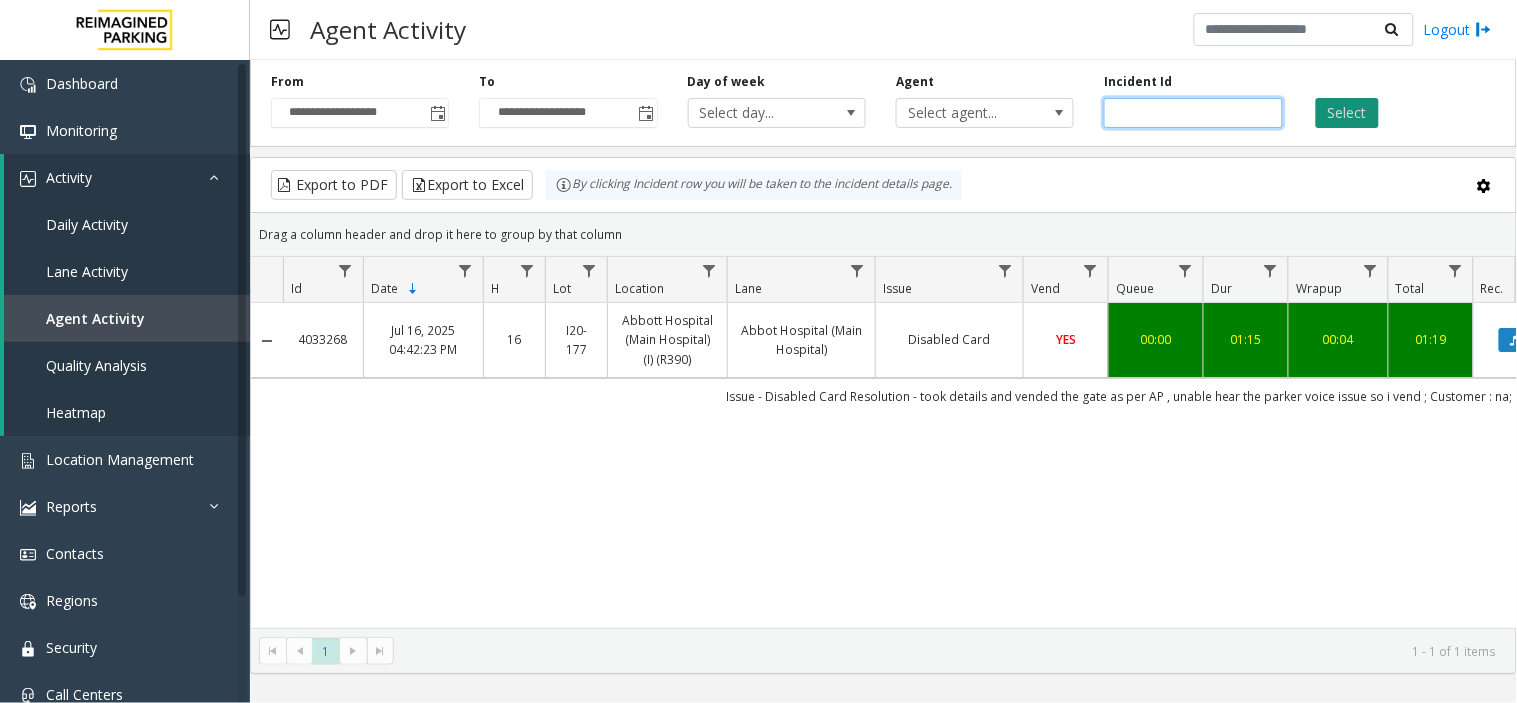 type on "*******" 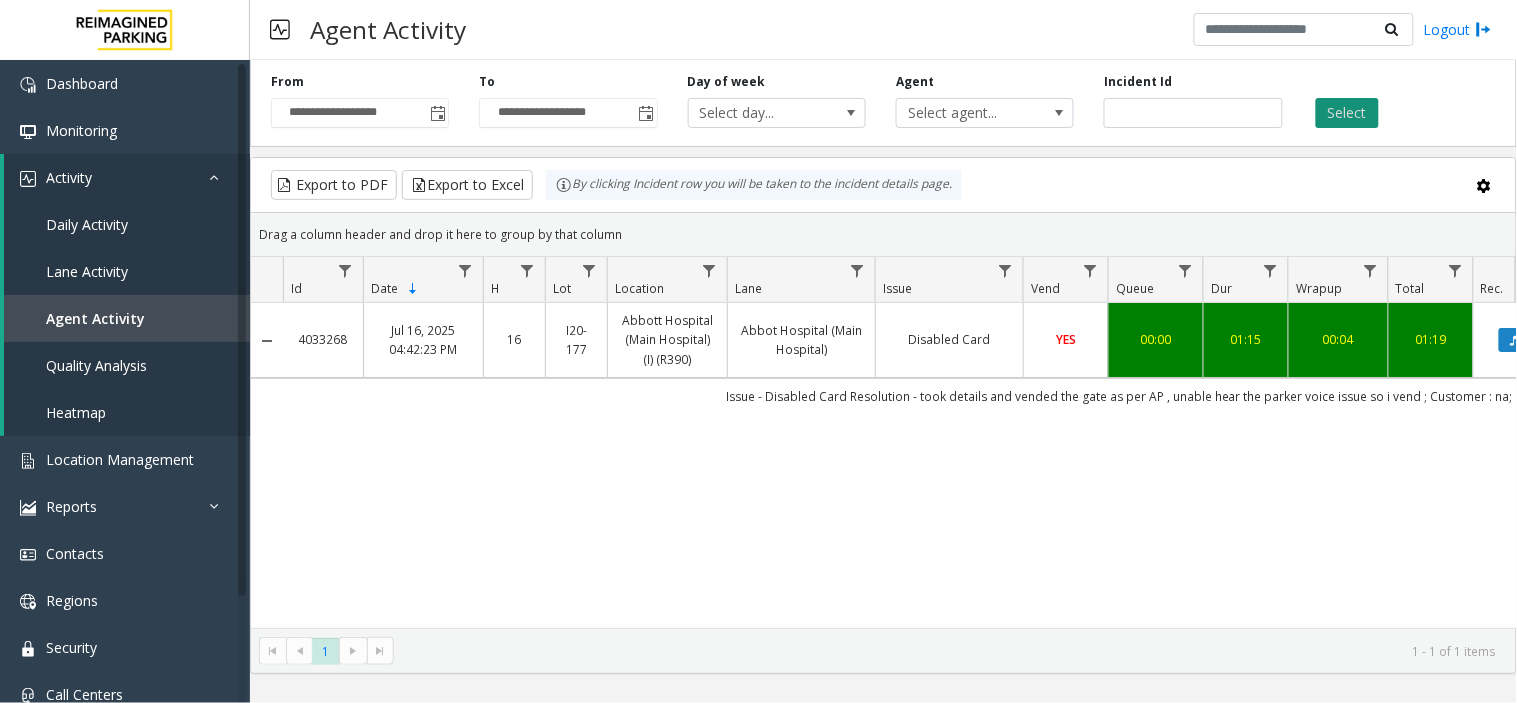 click on "Select" 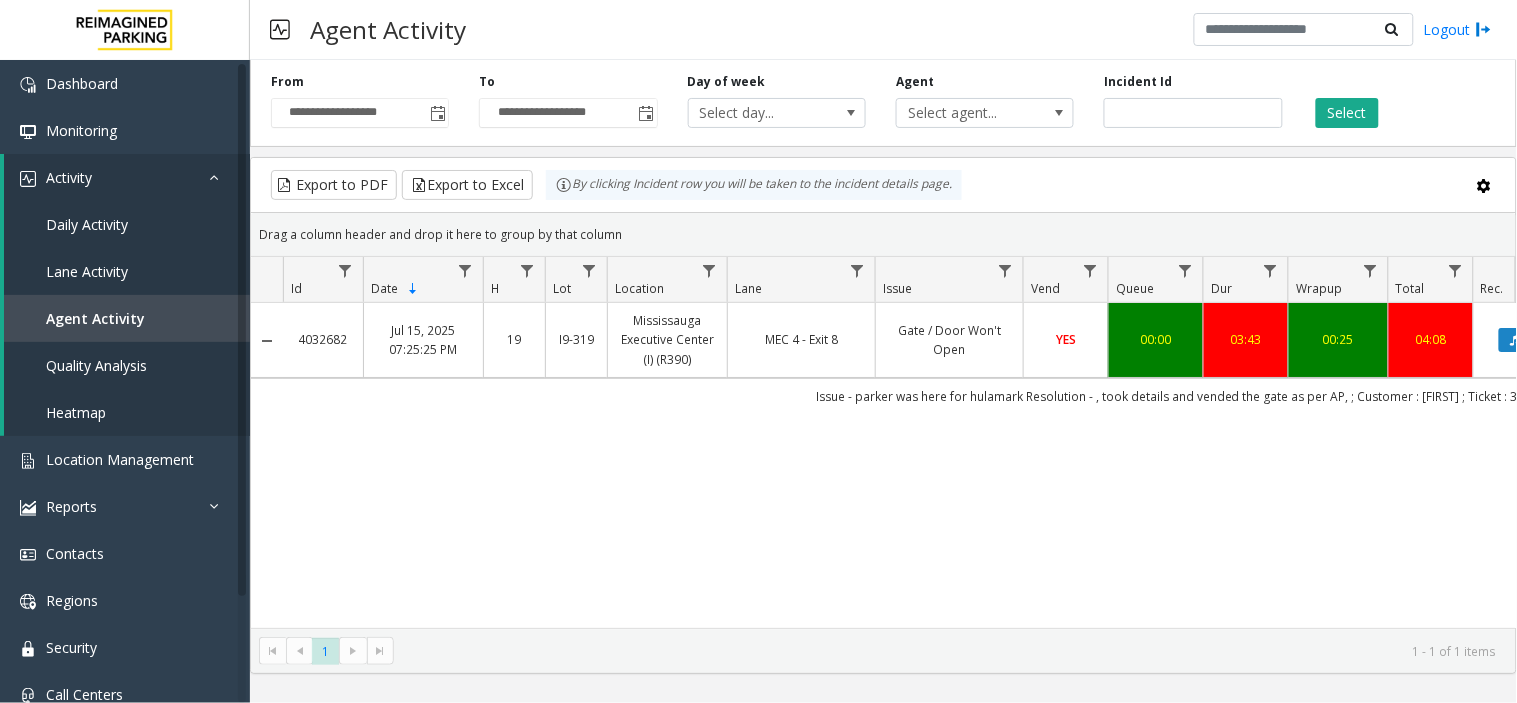scroll, scrollTop: 0, scrollLeft: 3, axis: horizontal 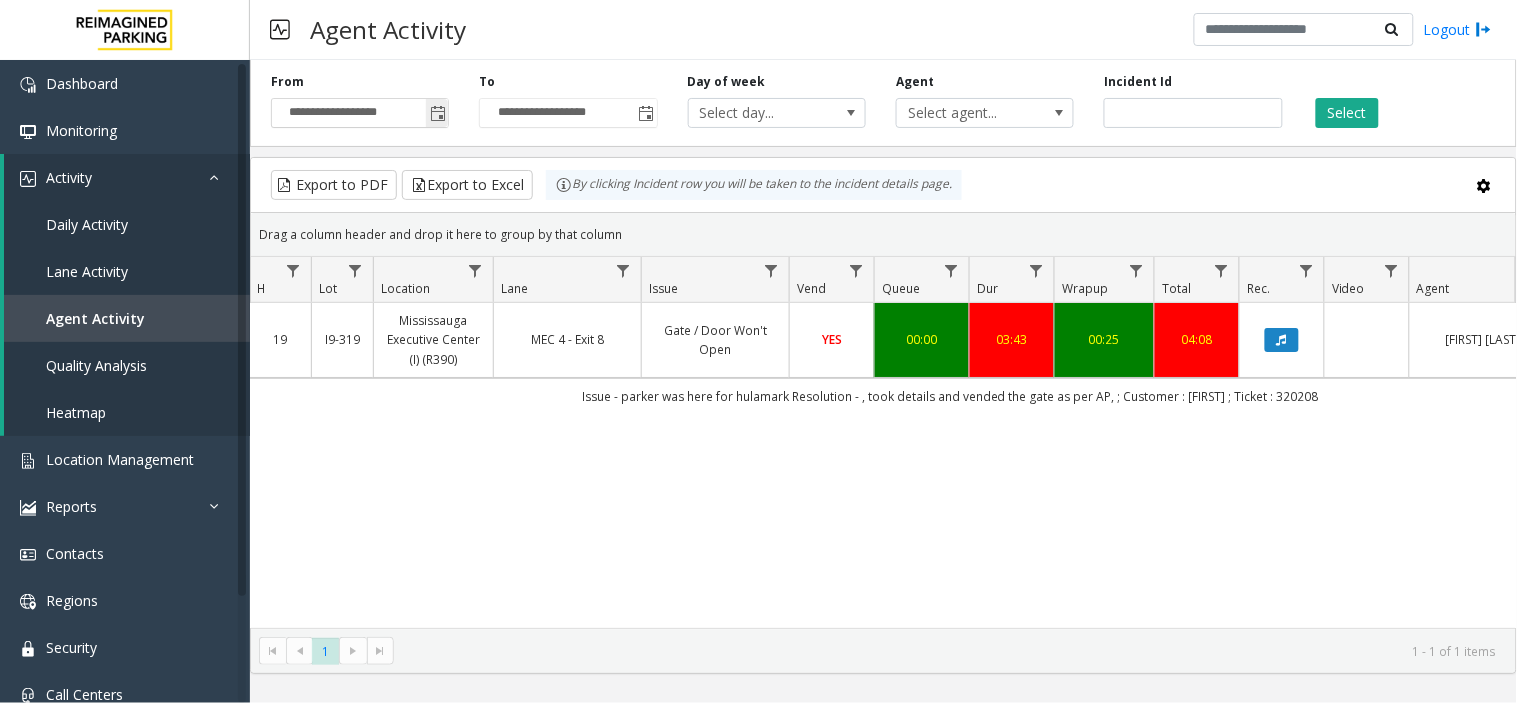 click 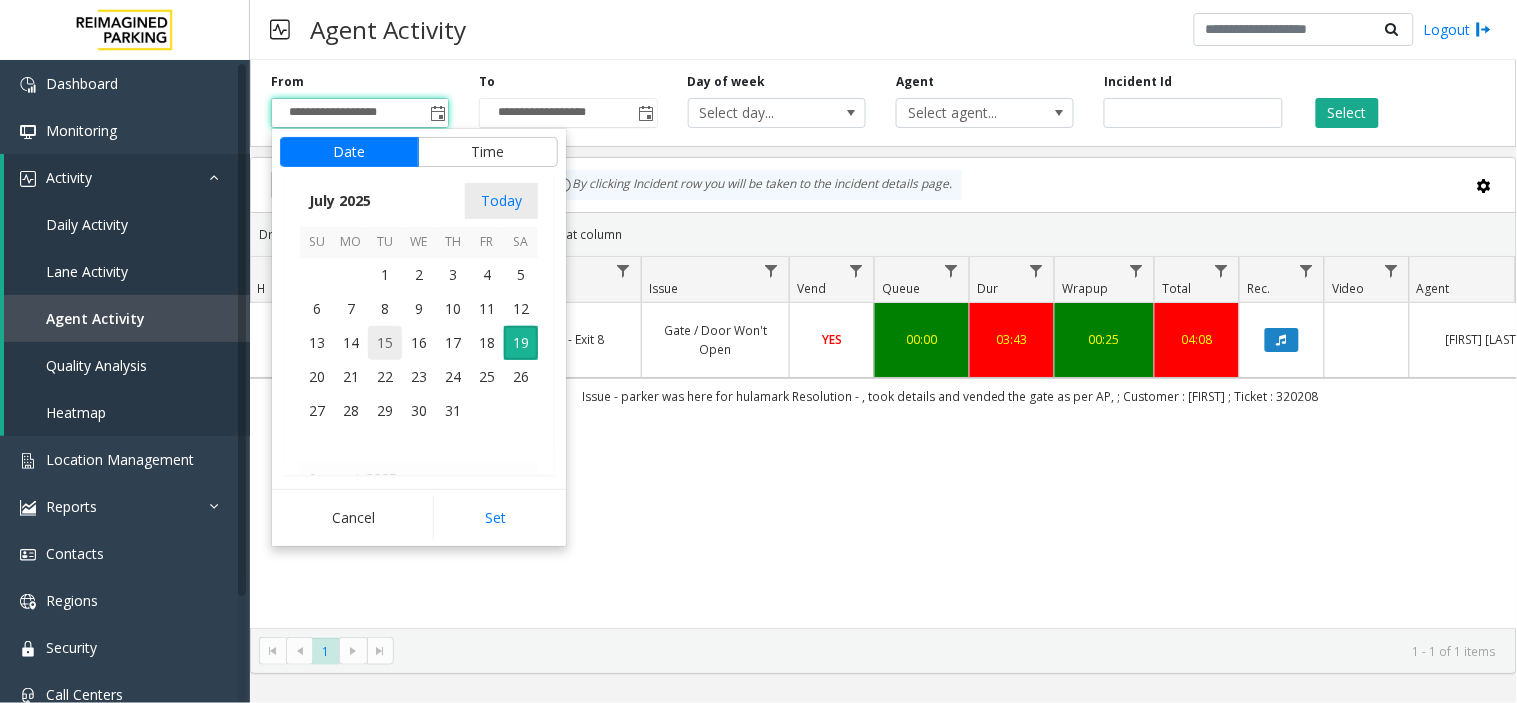 click on "15" at bounding box center [385, 343] 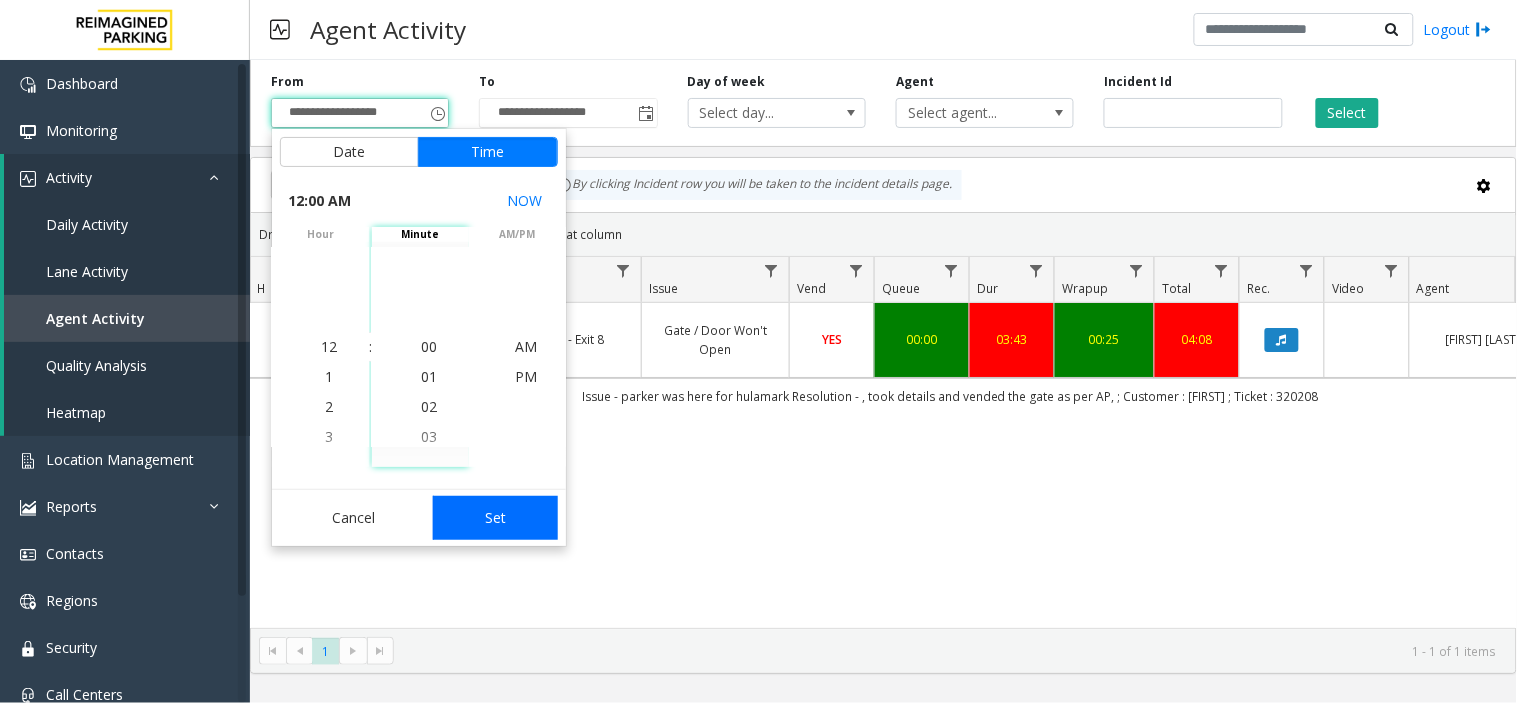 click on "Set" 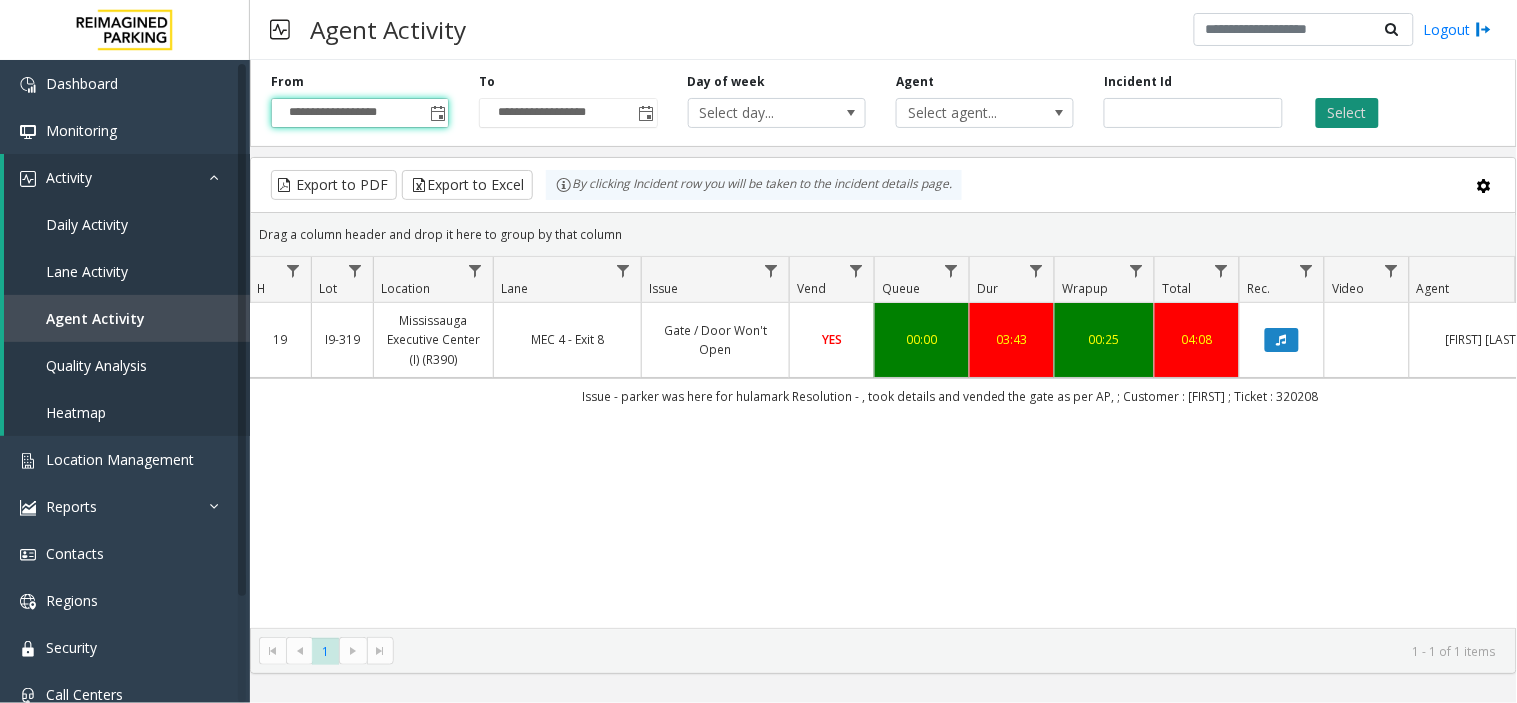 click on "Select" 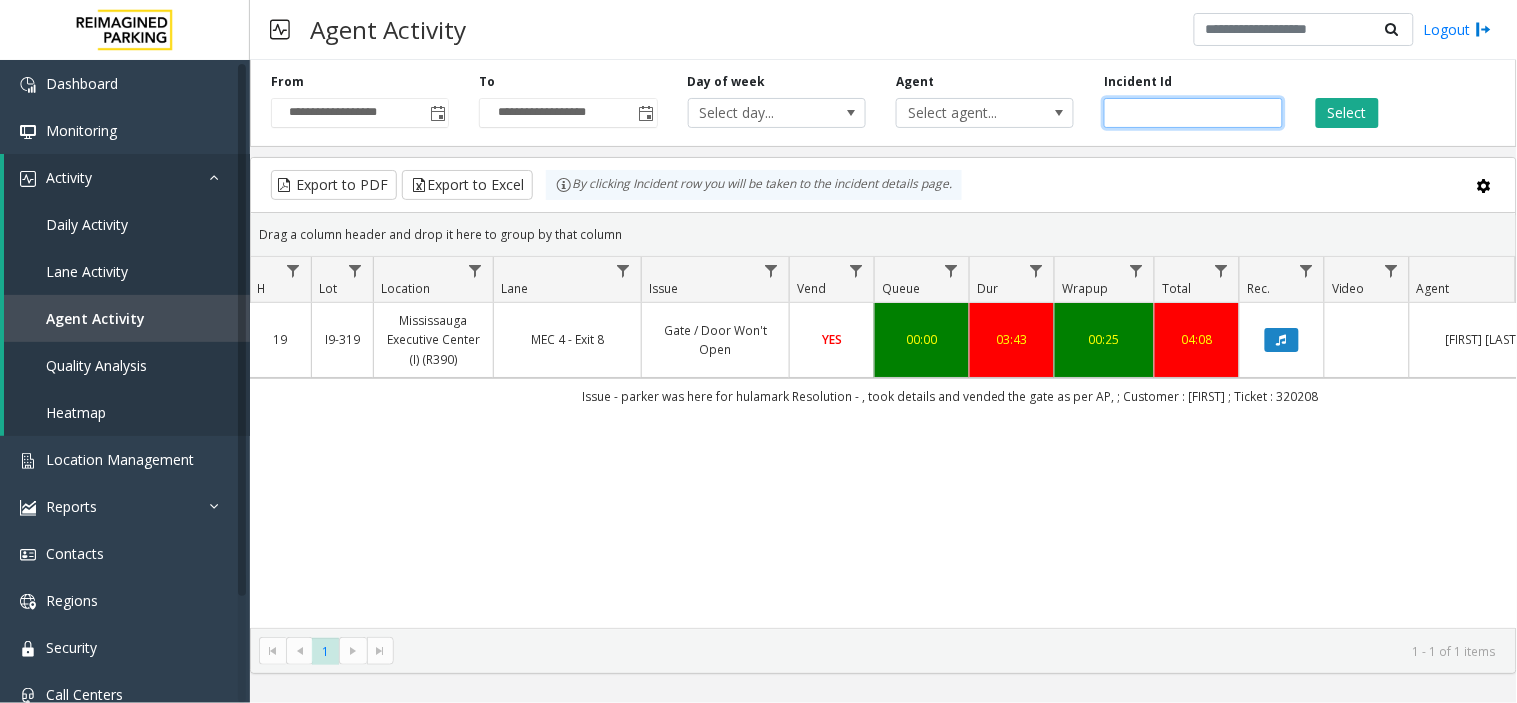 click on "*******" 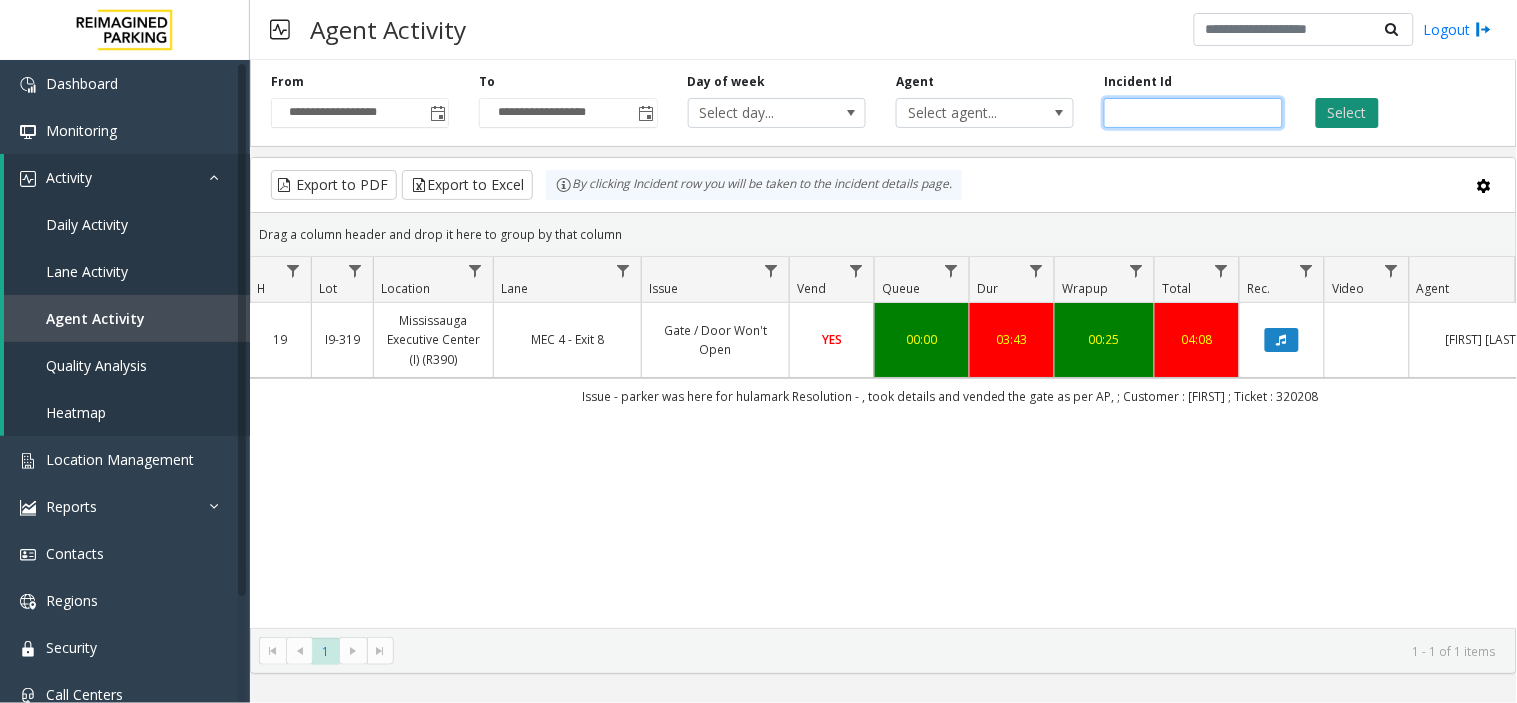 type 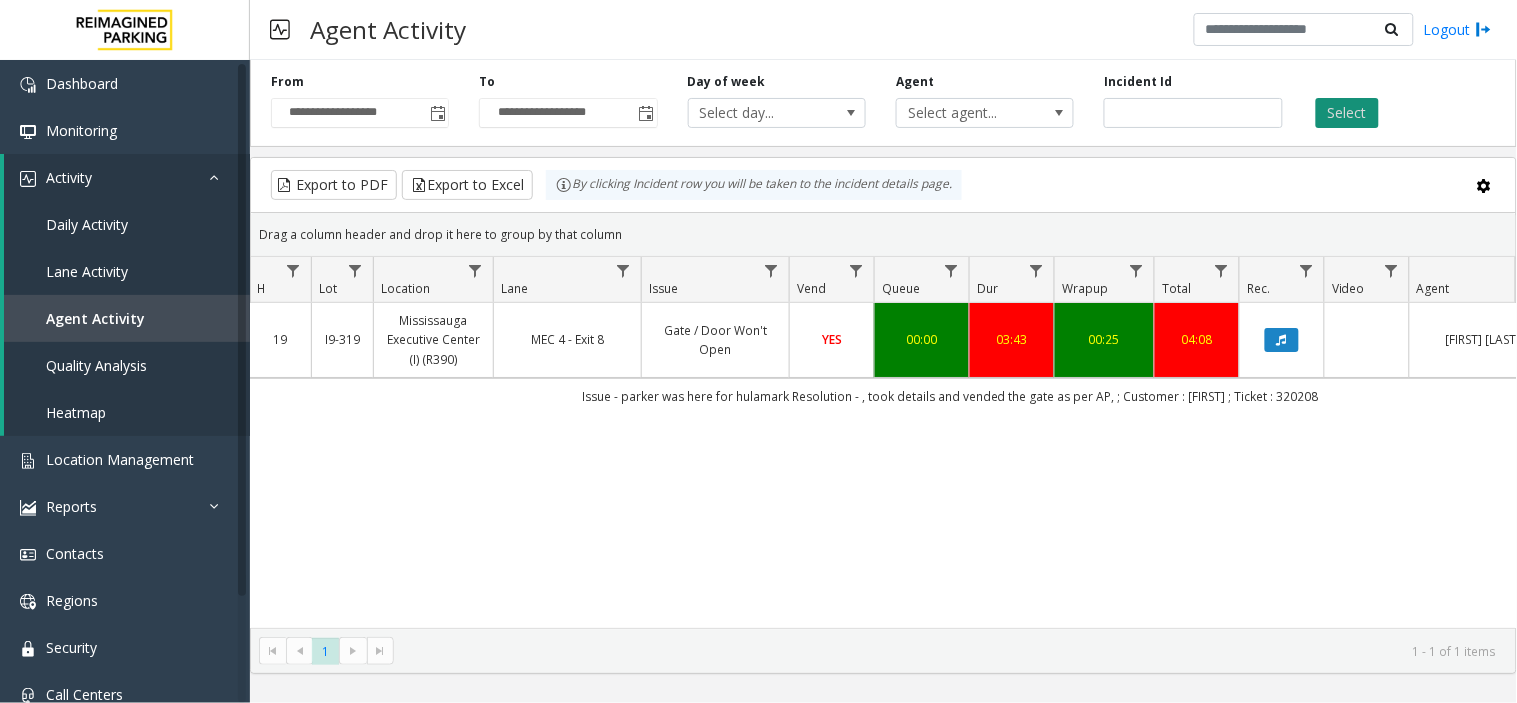 click on "Select" 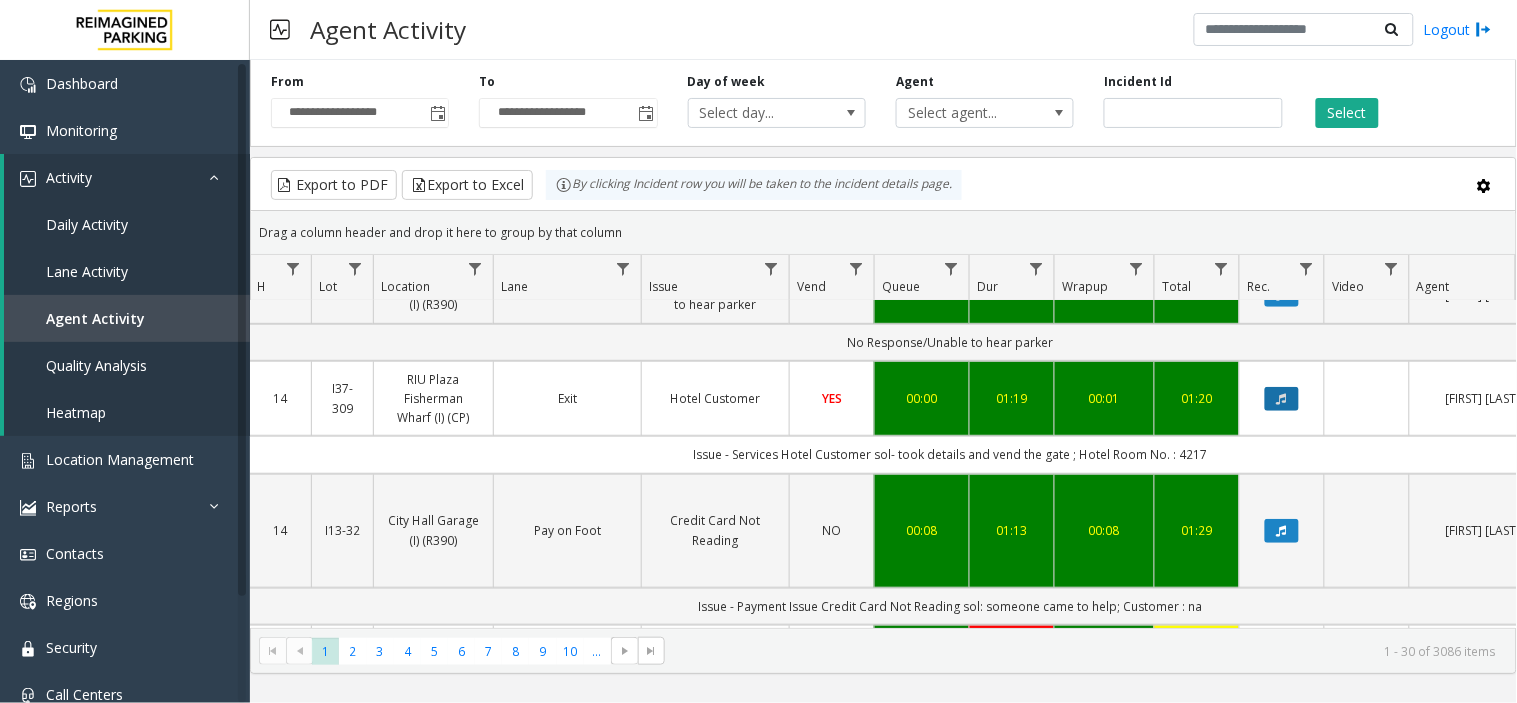 click 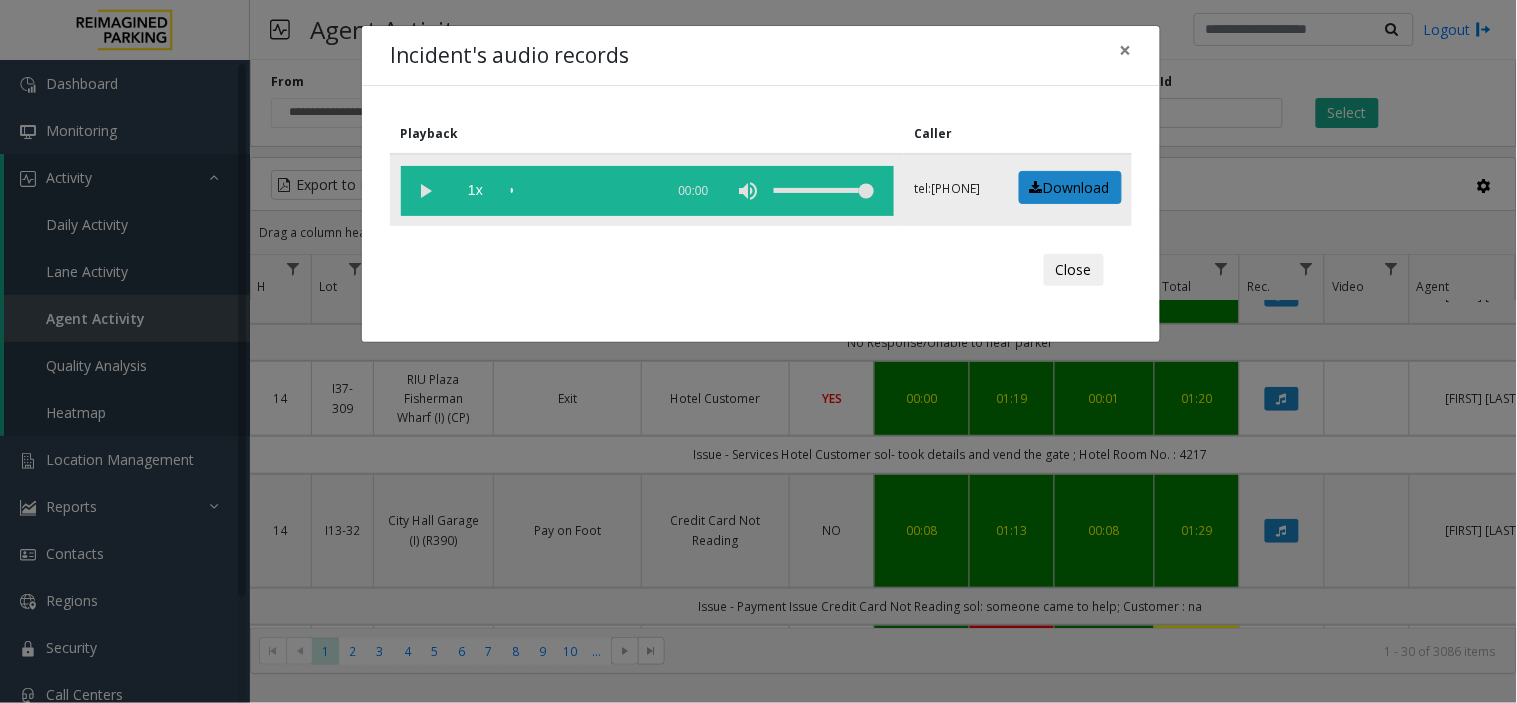click 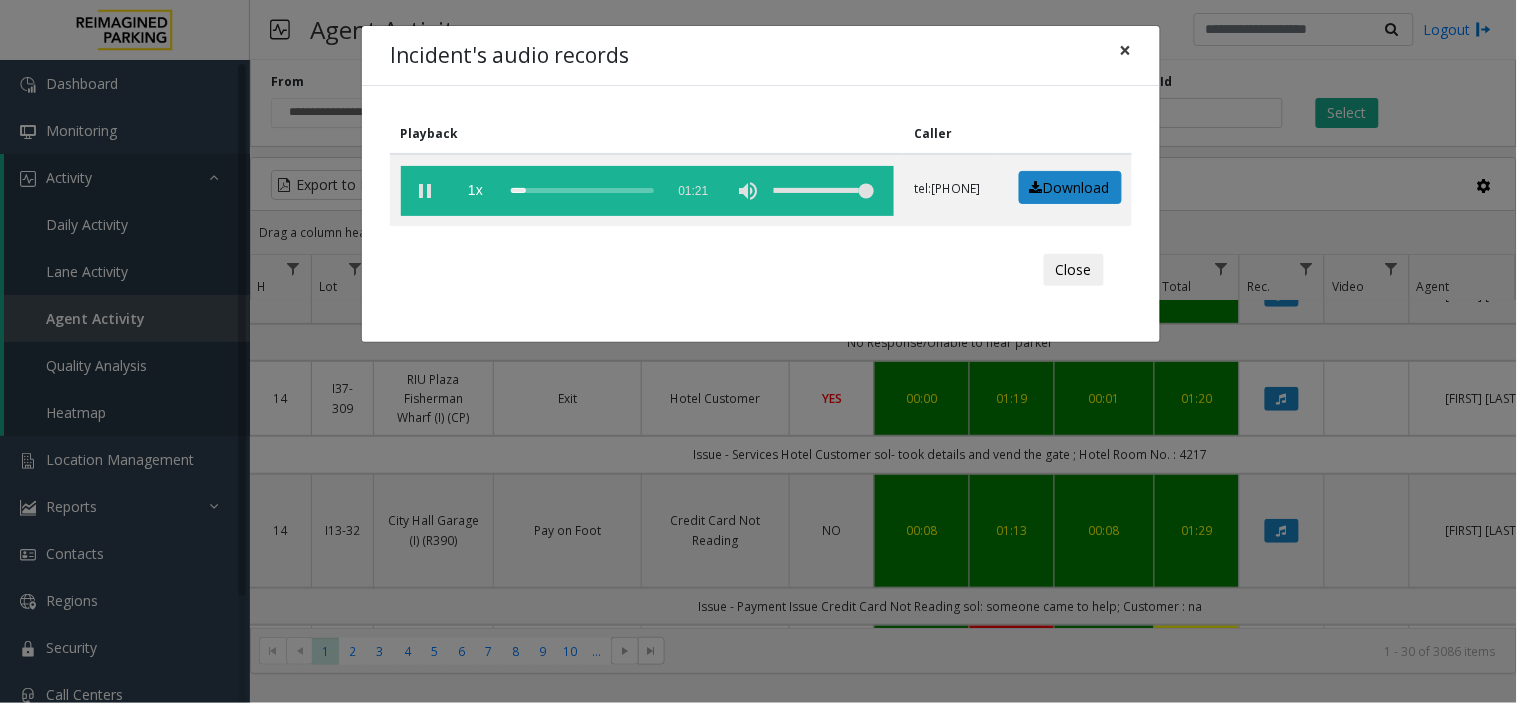 click on "×" 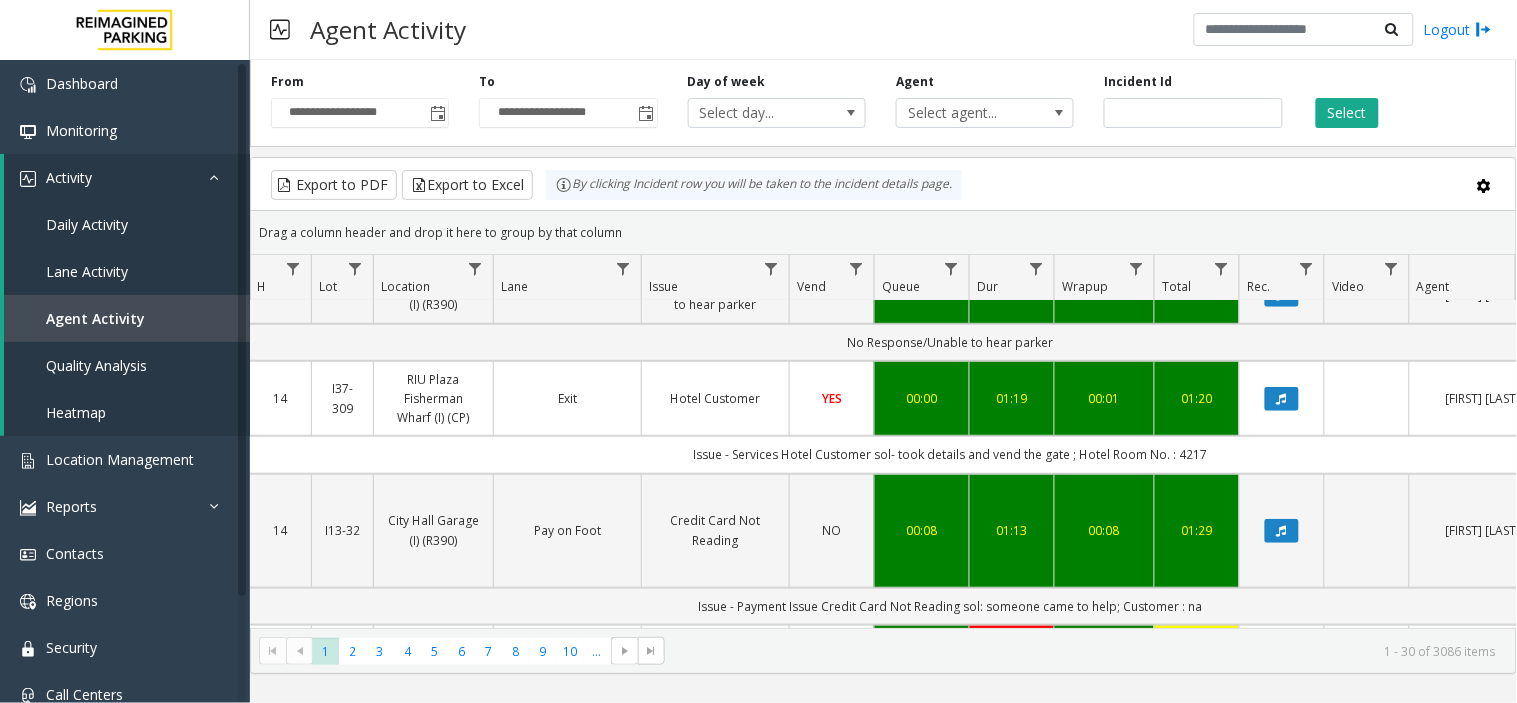 click on "Agent Select agent..." 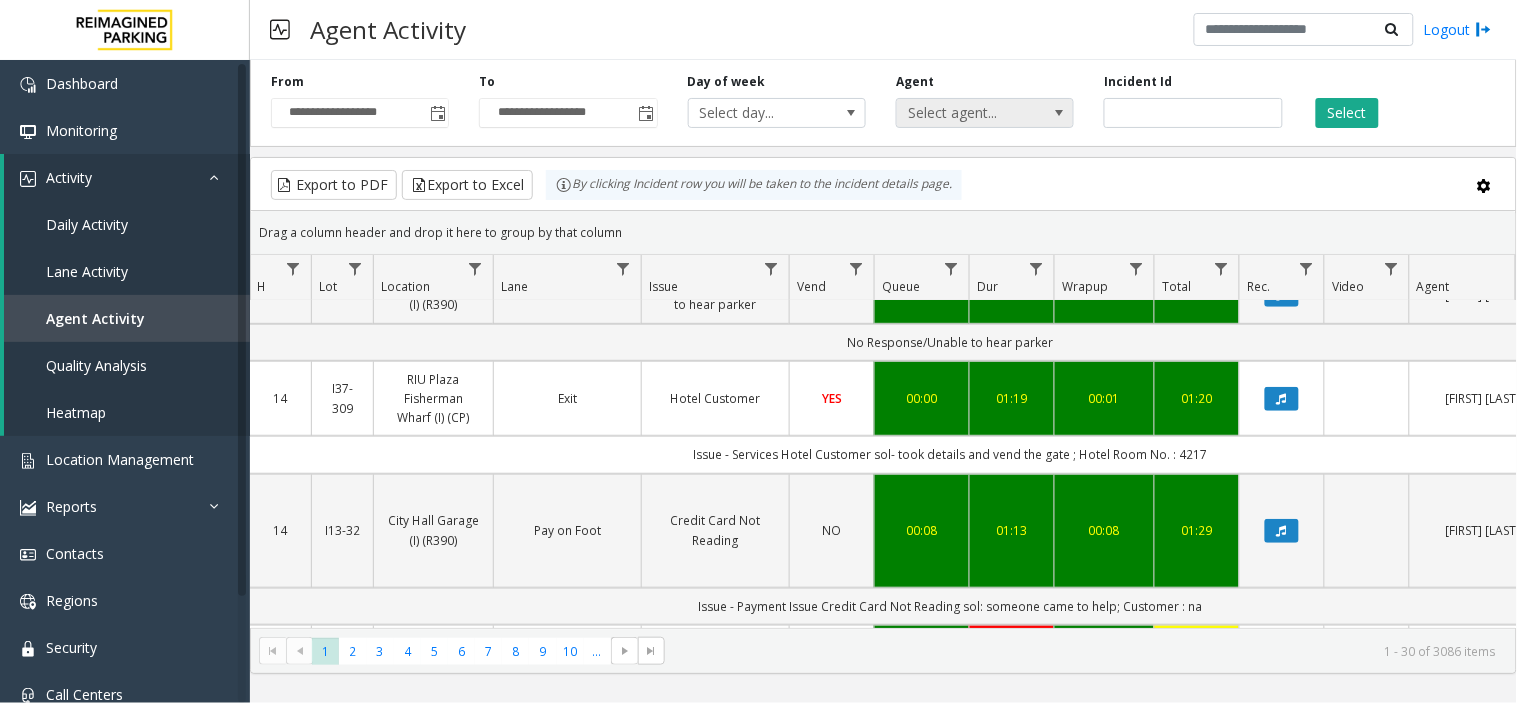 click on "Select agent..." at bounding box center (967, 113) 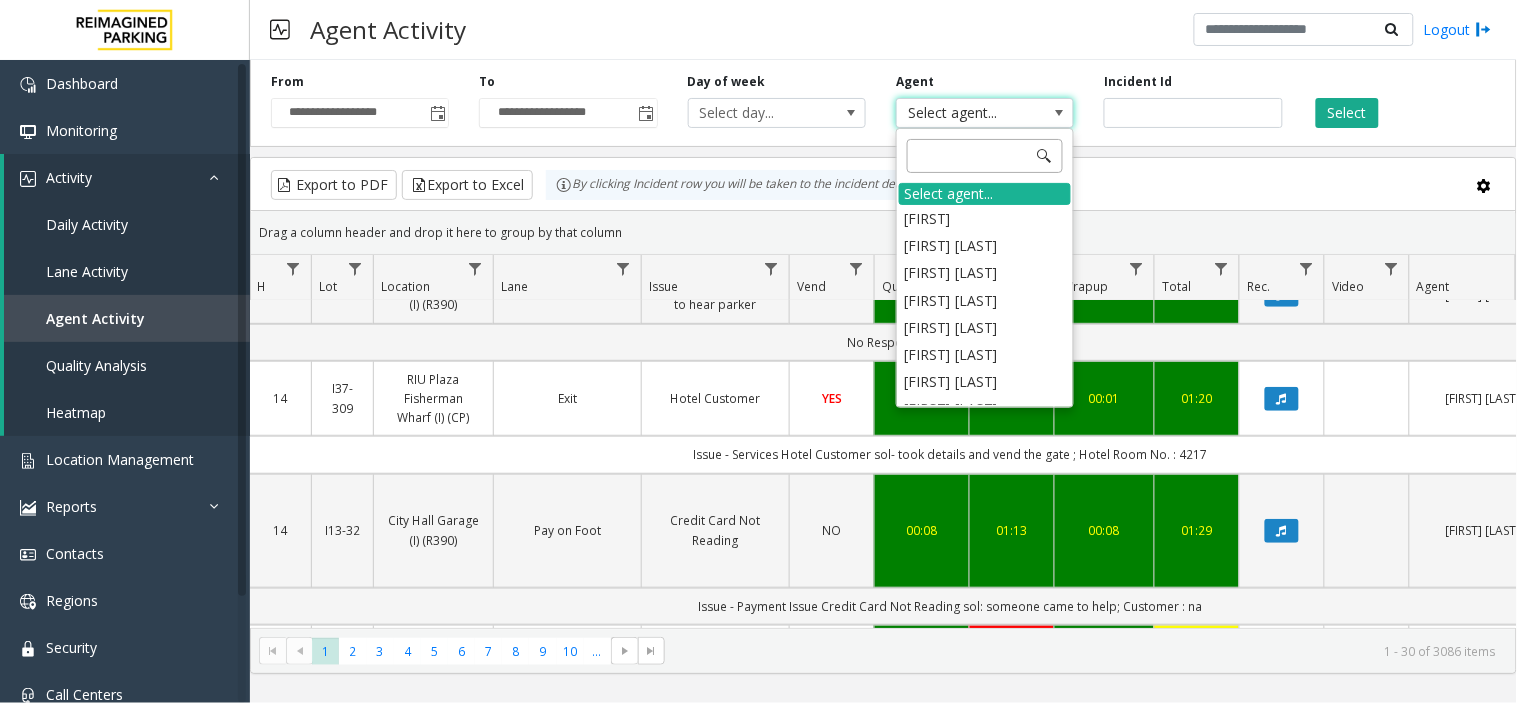 click 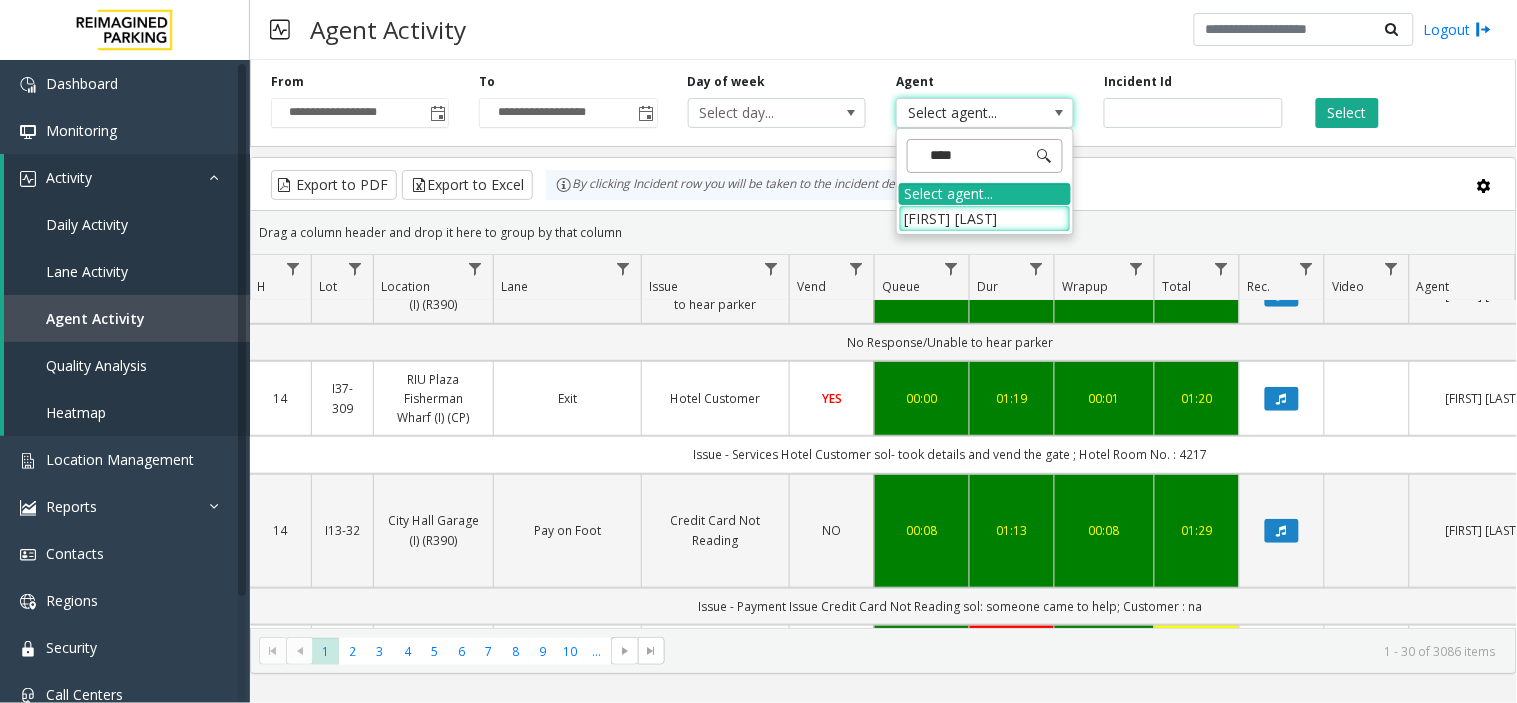 type on "*****" 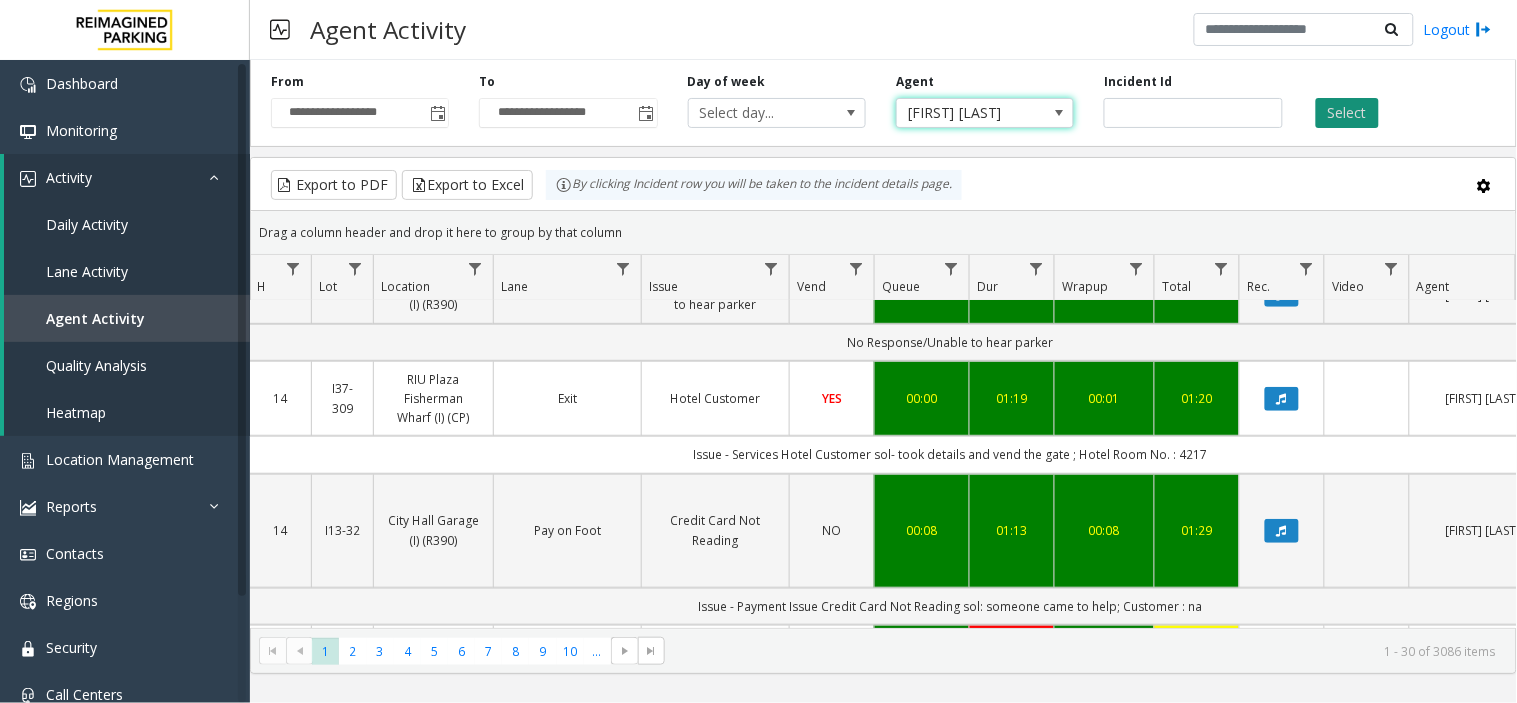 click on "Select" 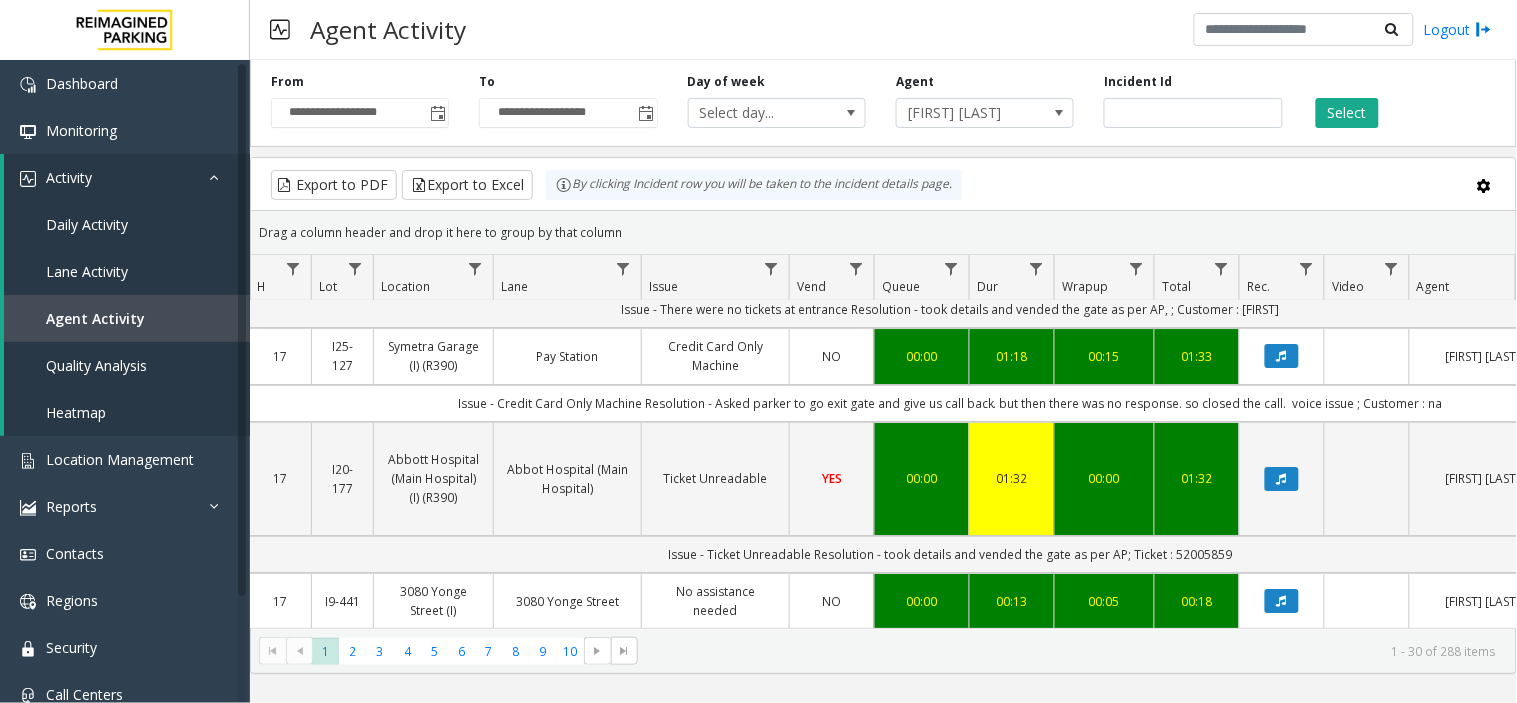 scroll, scrollTop: 1888, scrollLeft: 234, axis: both 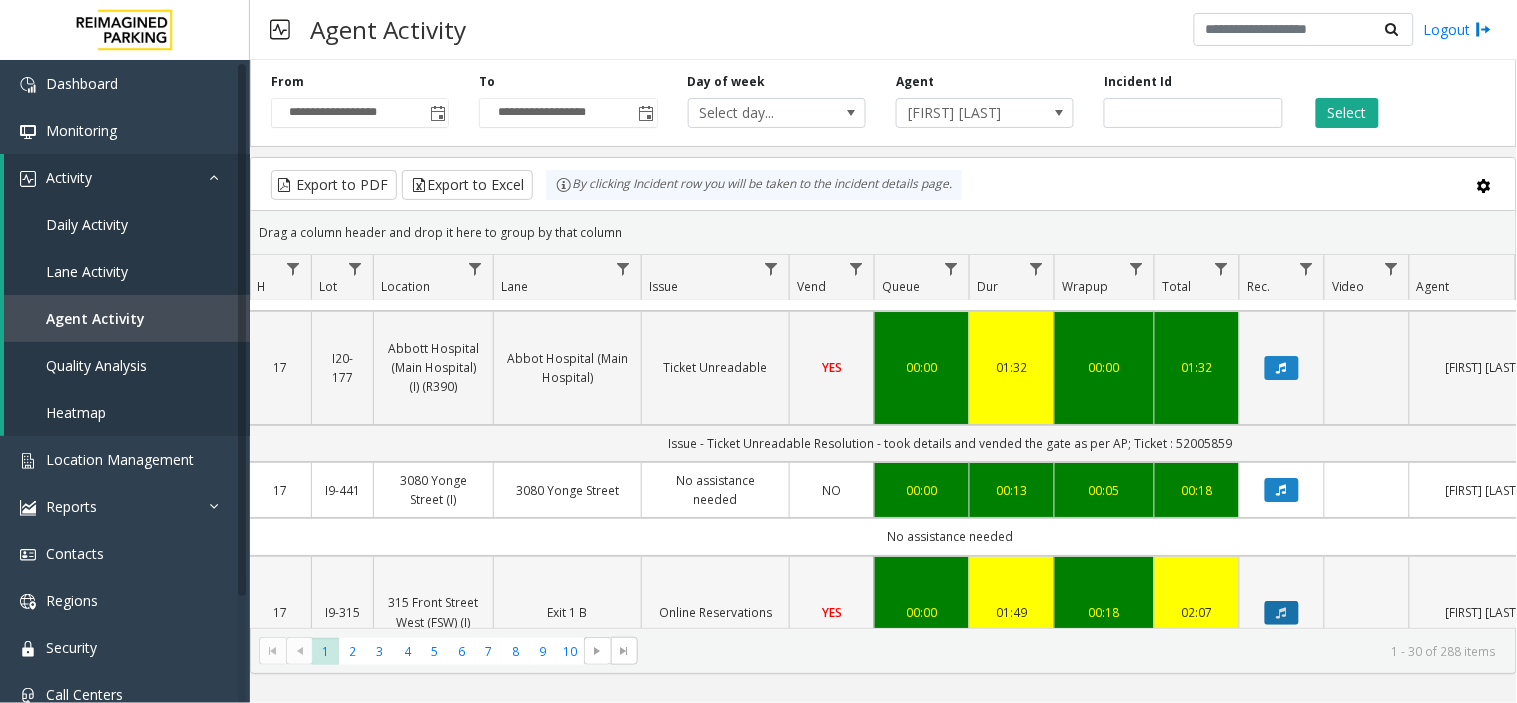 click 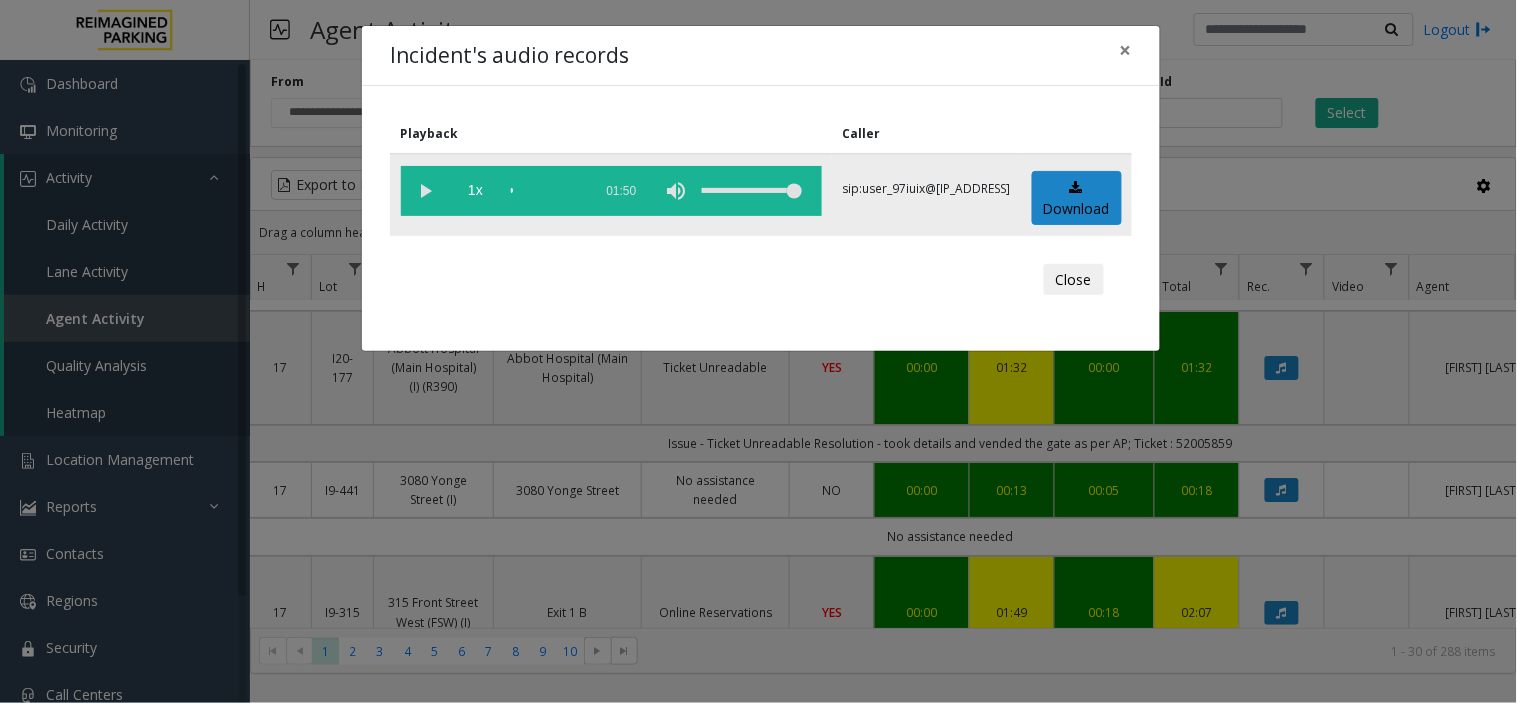 click 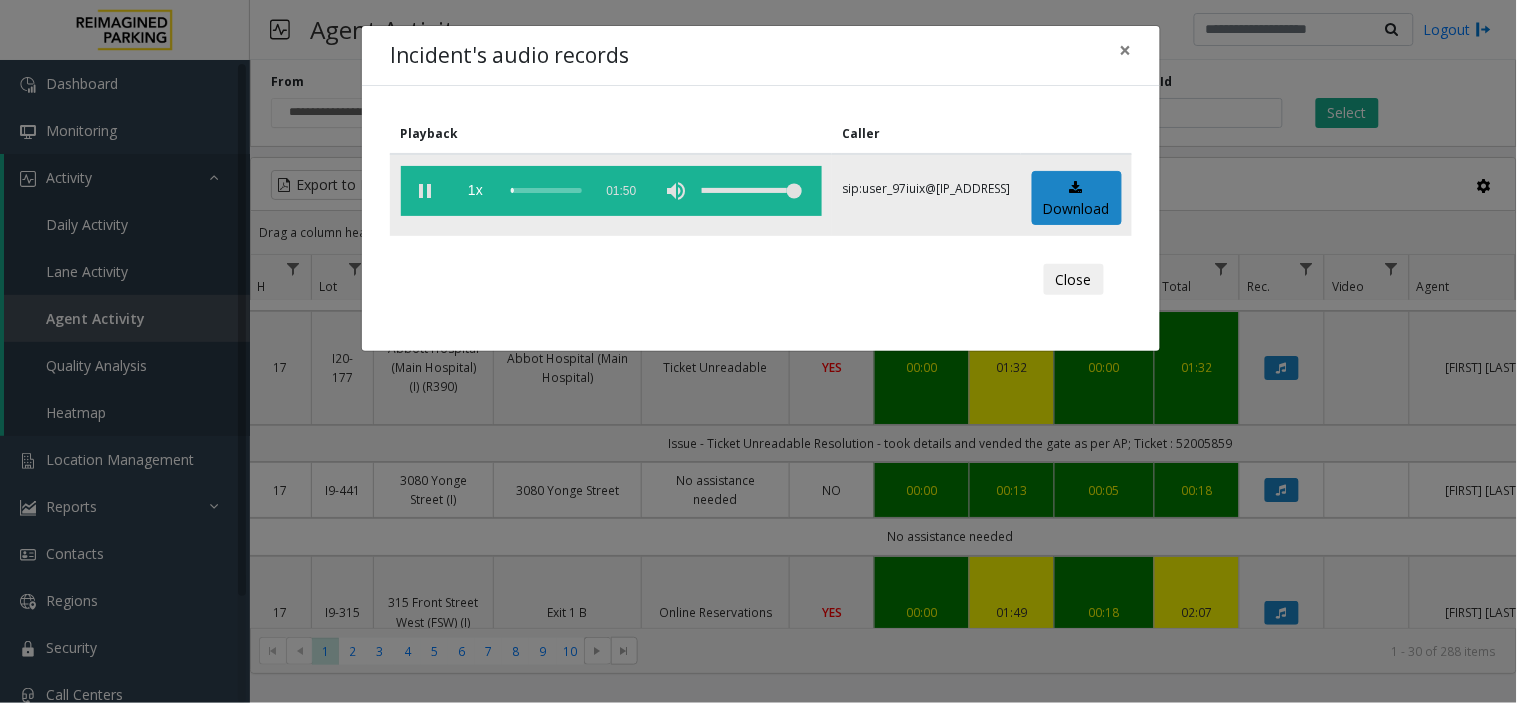 click 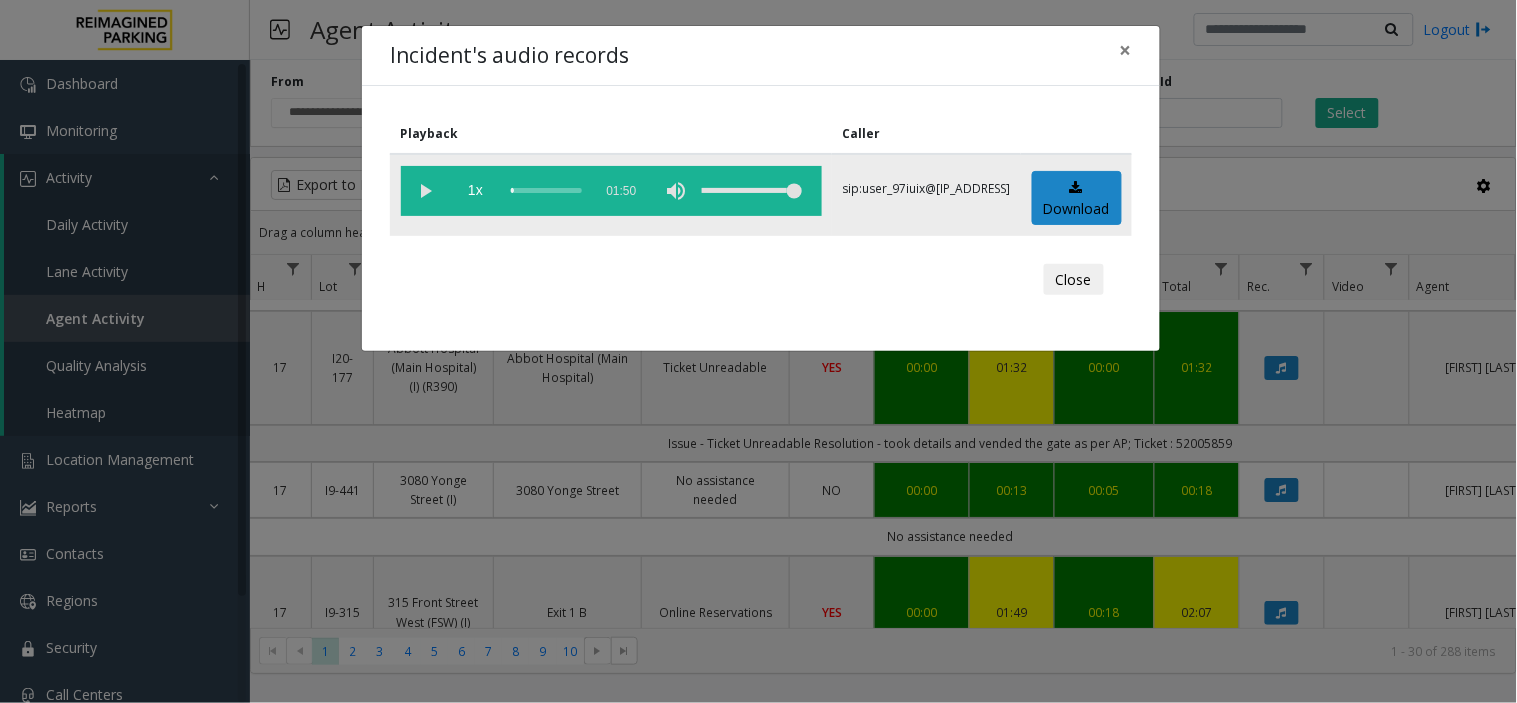 click 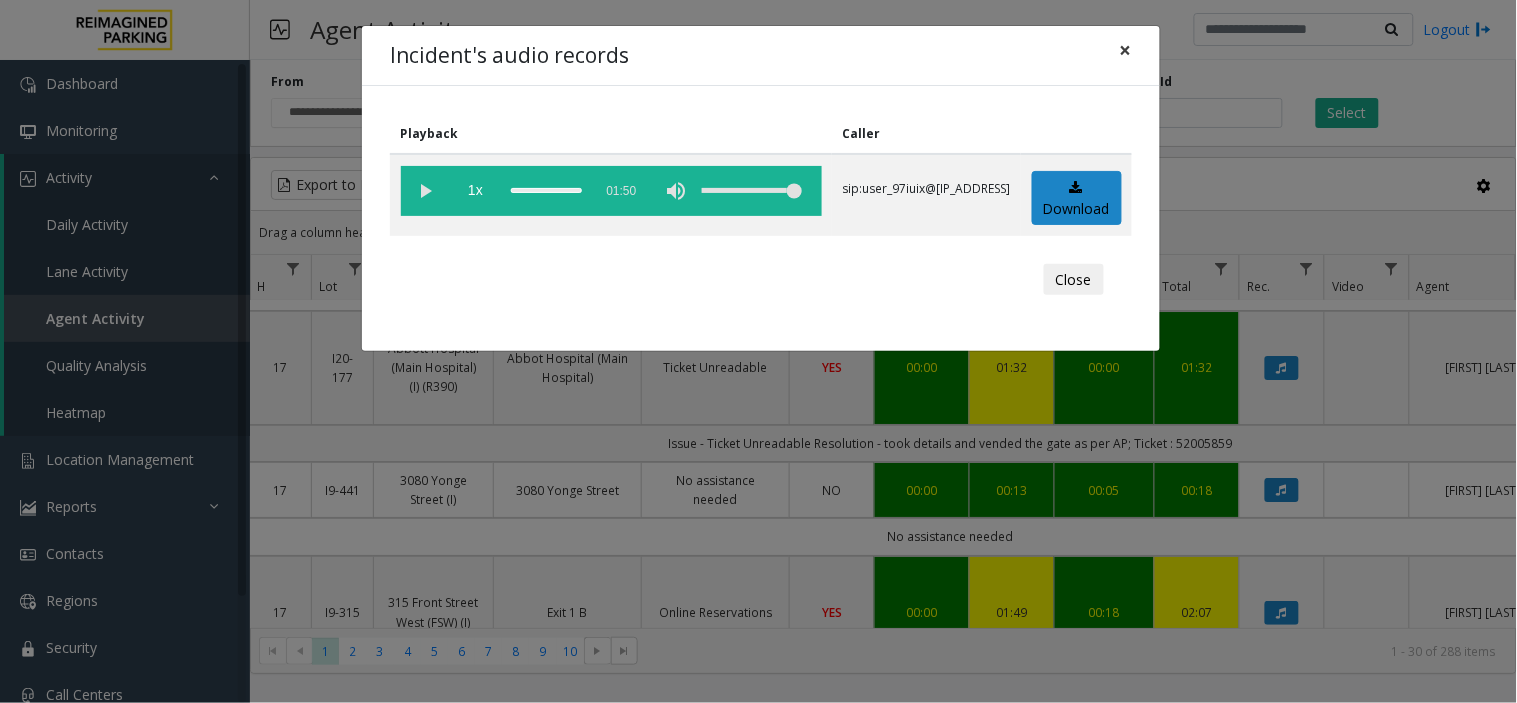 click on "×" 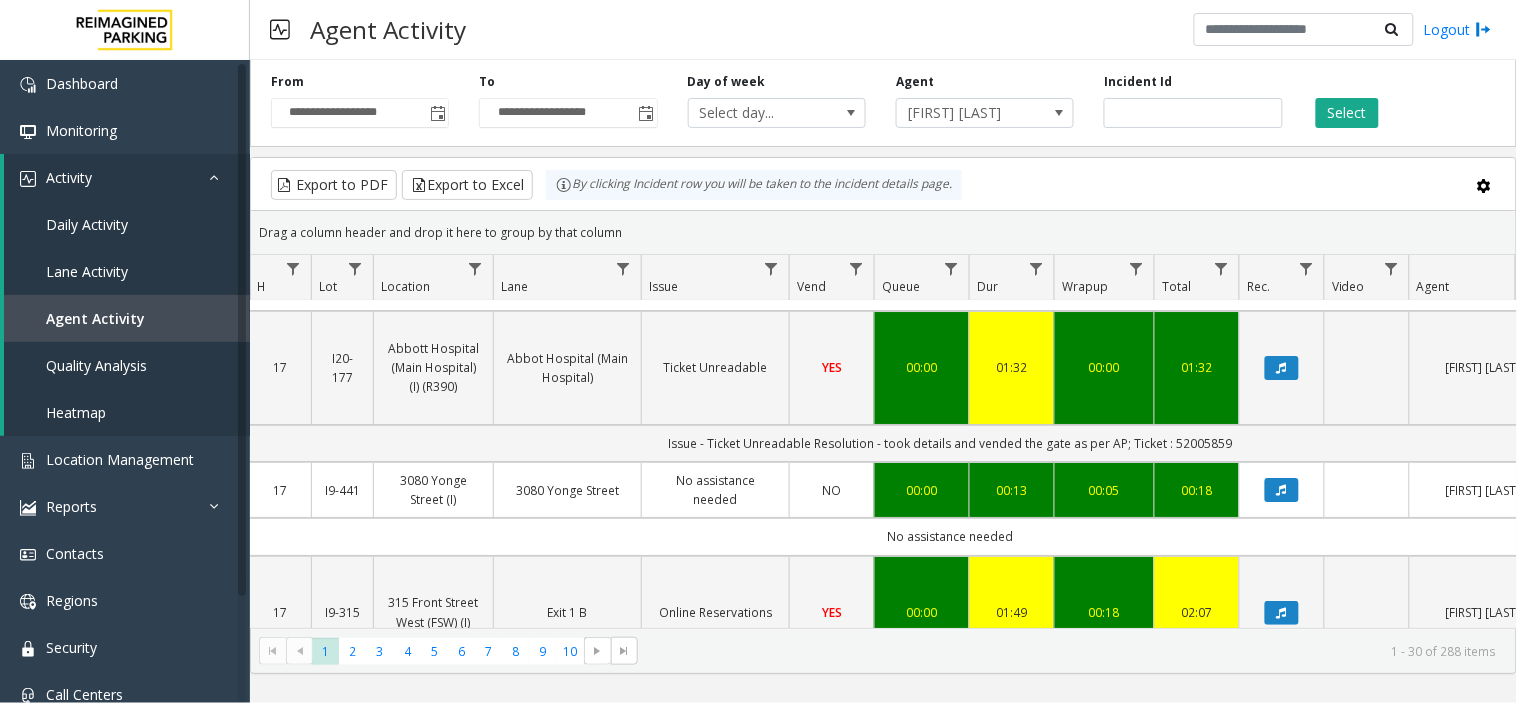 scroll, scrollTop: 1888, scrollLeft: 0, axis: vertical 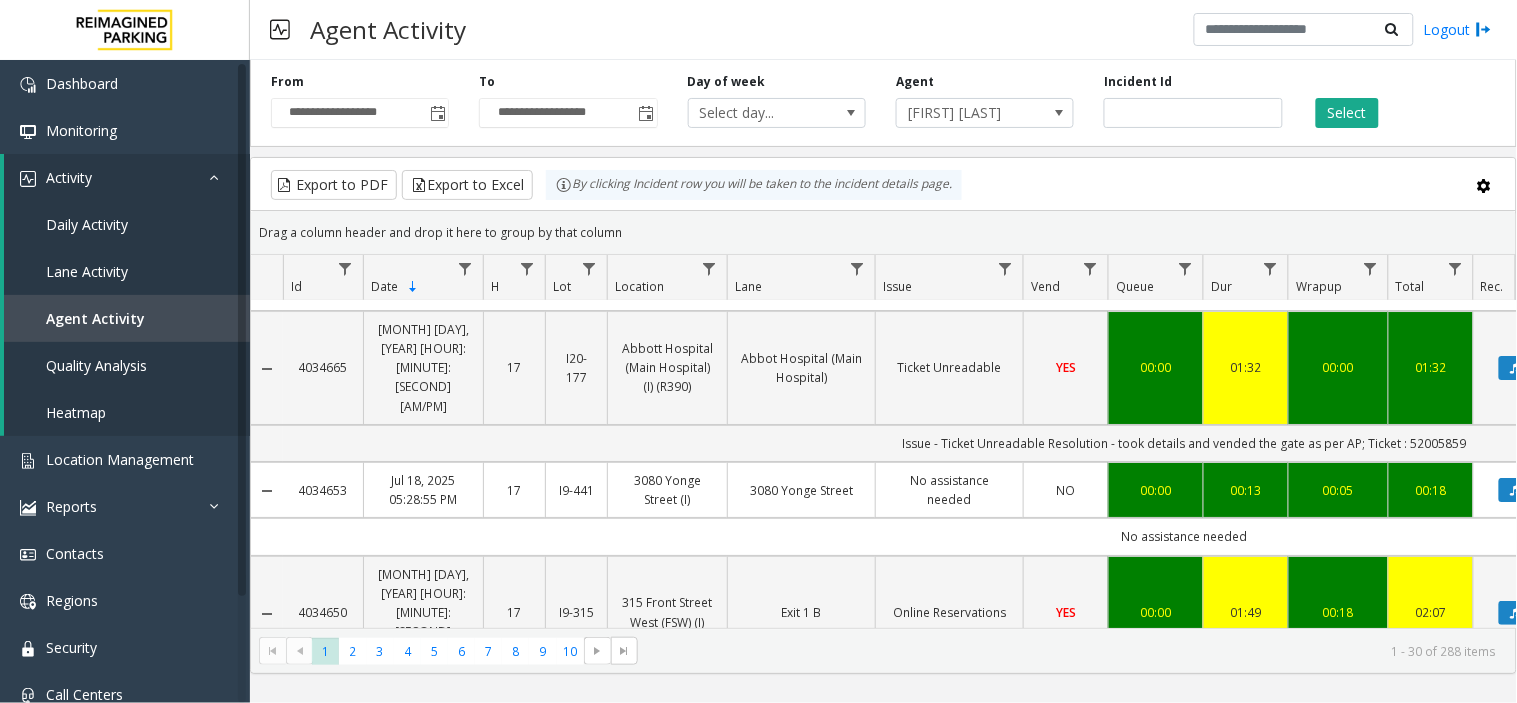 click on "Issue -  Online Reservations from spot hero
Resolution -   took details and vended the gate as per AP,
rental id - 9489109010022228 ; Customer : geeta" 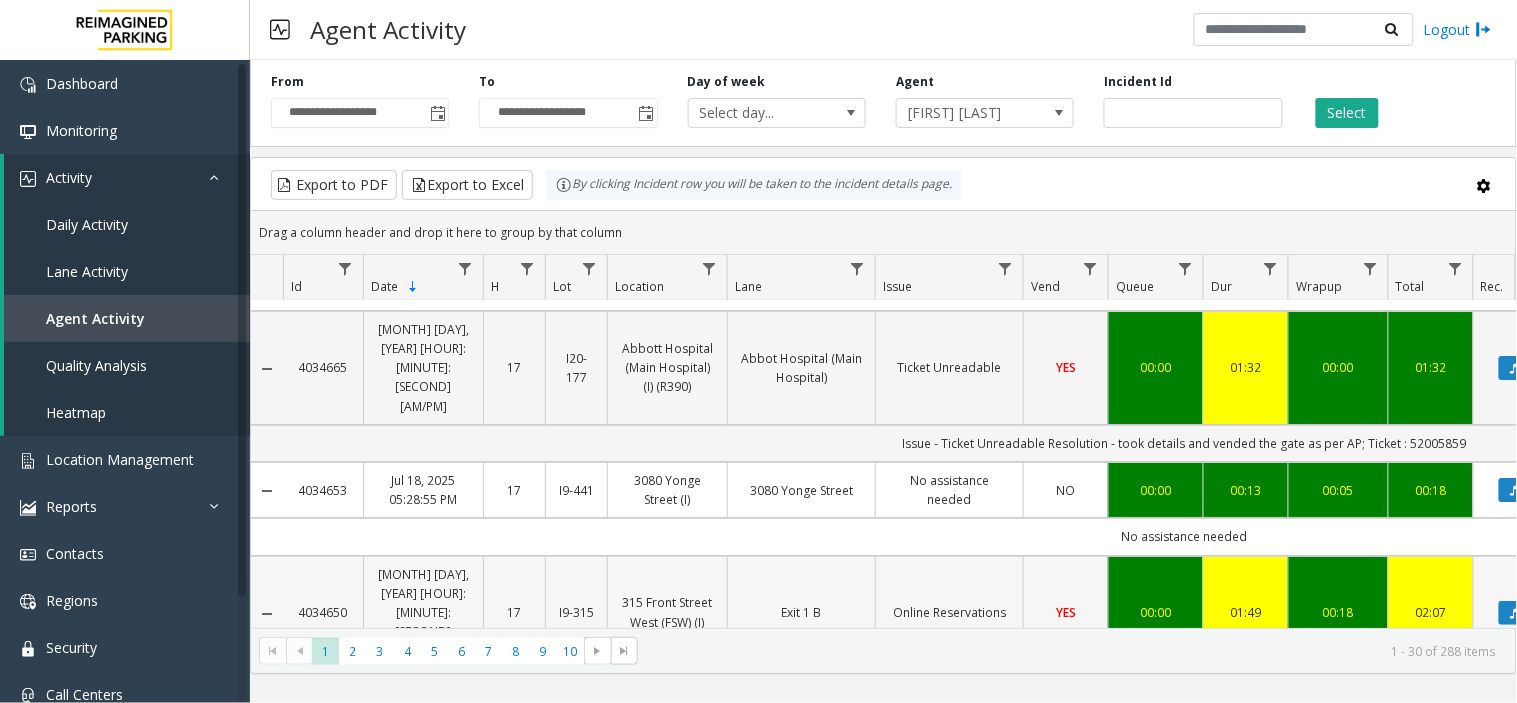 copy on "4034650" 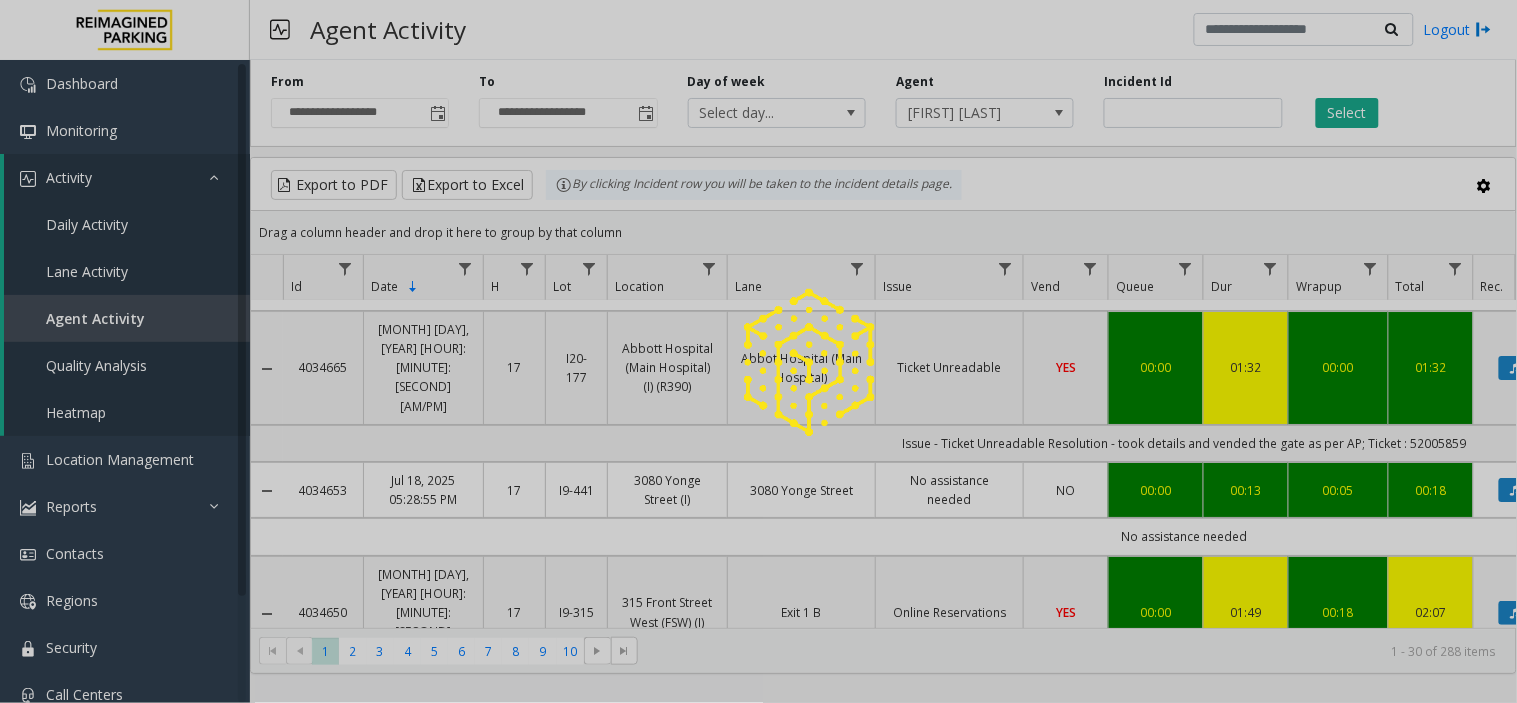 drag, startPoint x: 353, startPoint y: 404, endPoint x: 291, endPoint y: 444, distance: 73.78347 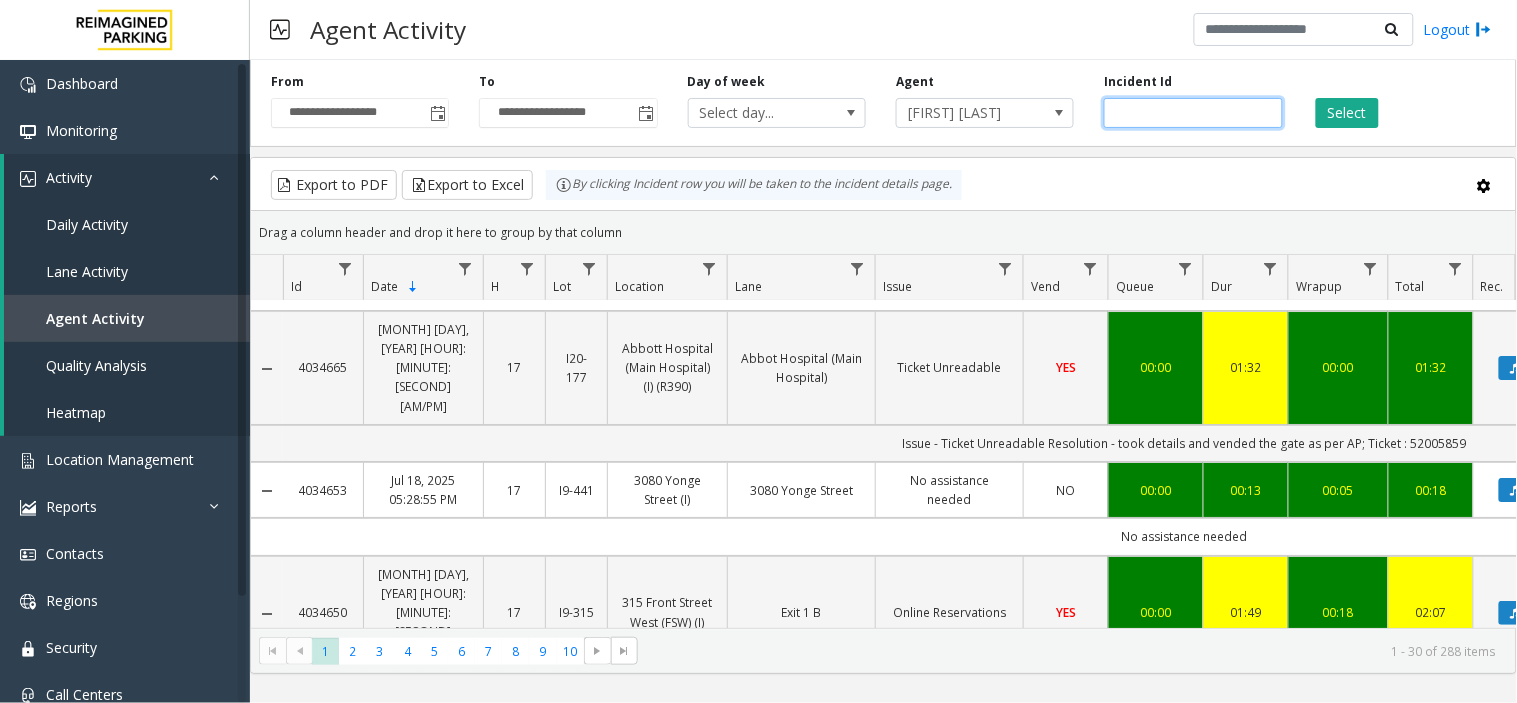click 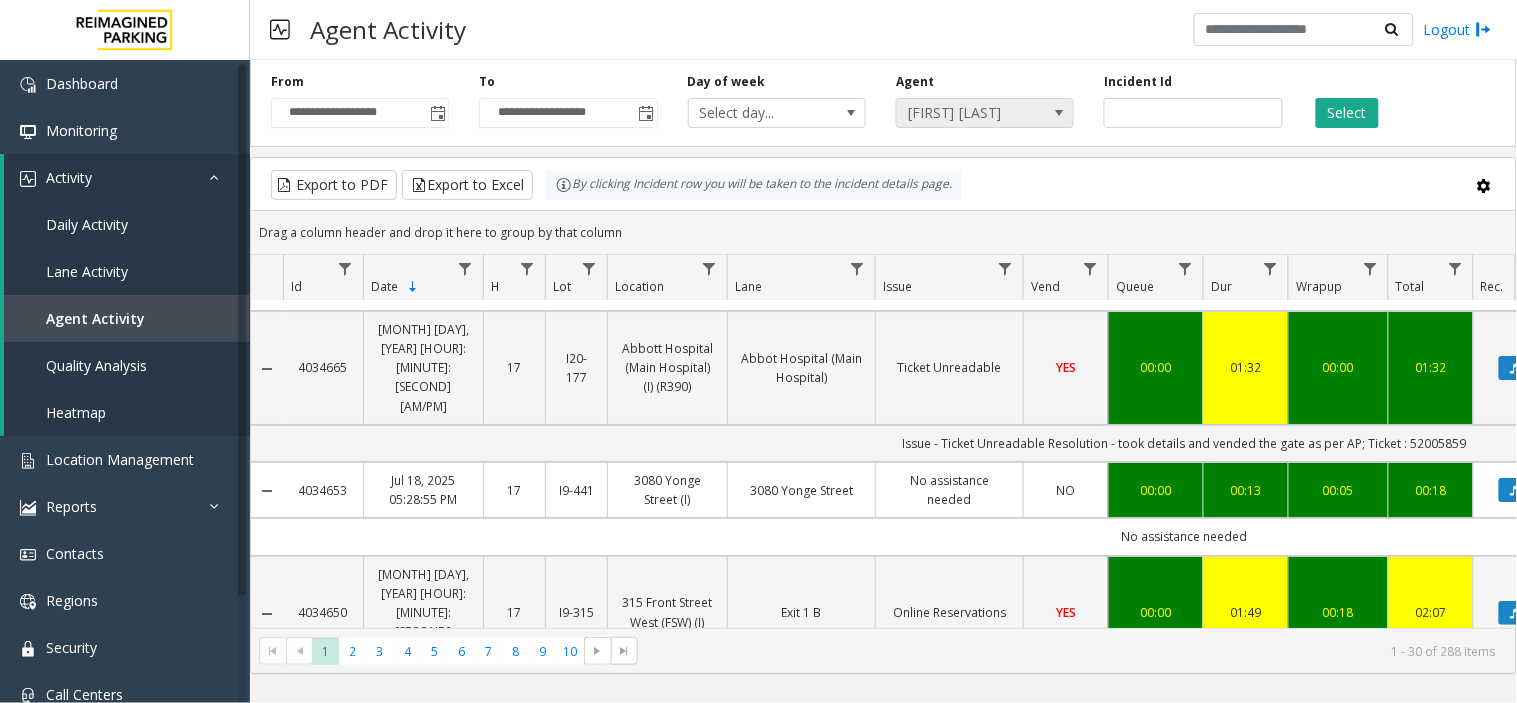 click on "Mehak Sharma" at bounding box center [967, 113] 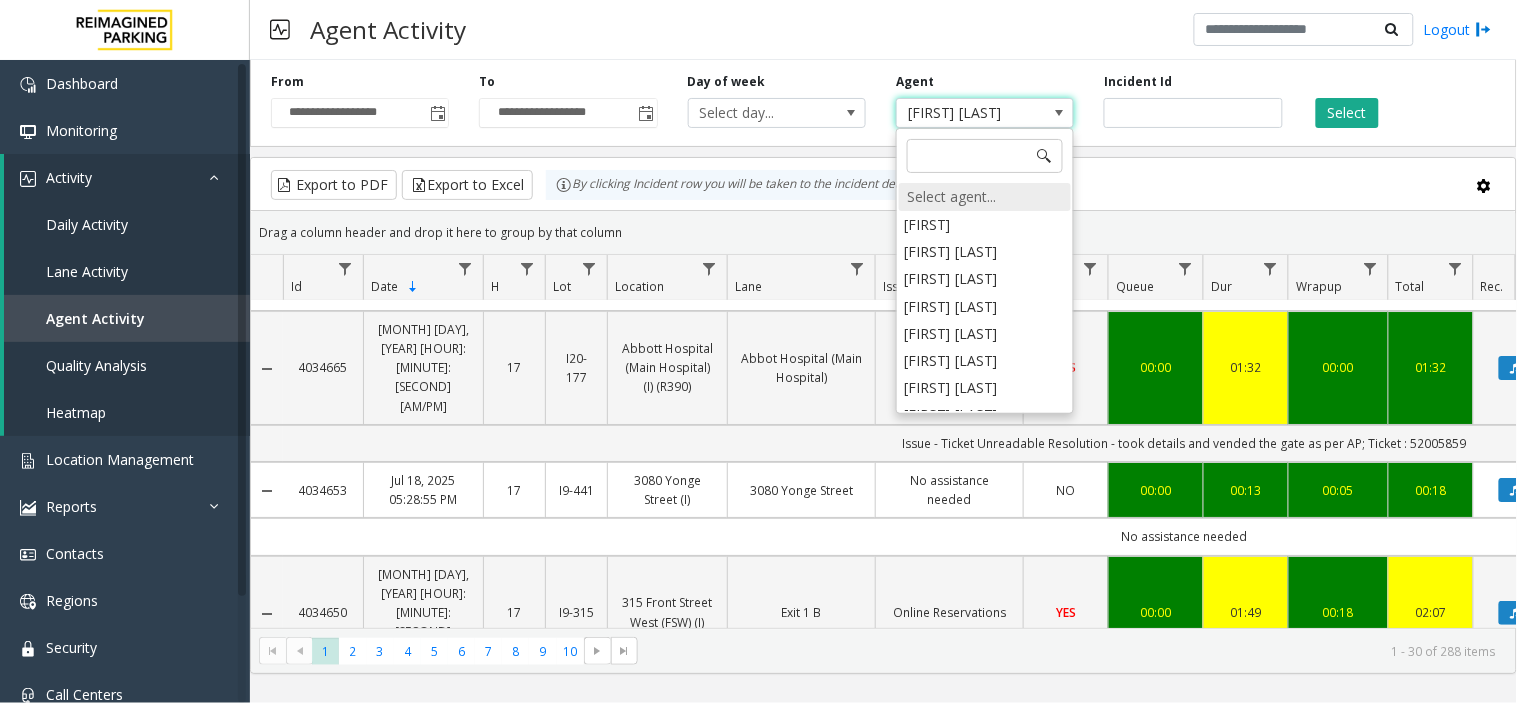 scroll, scrollTop: 9562, scrollLeft: 0, axis: vertical 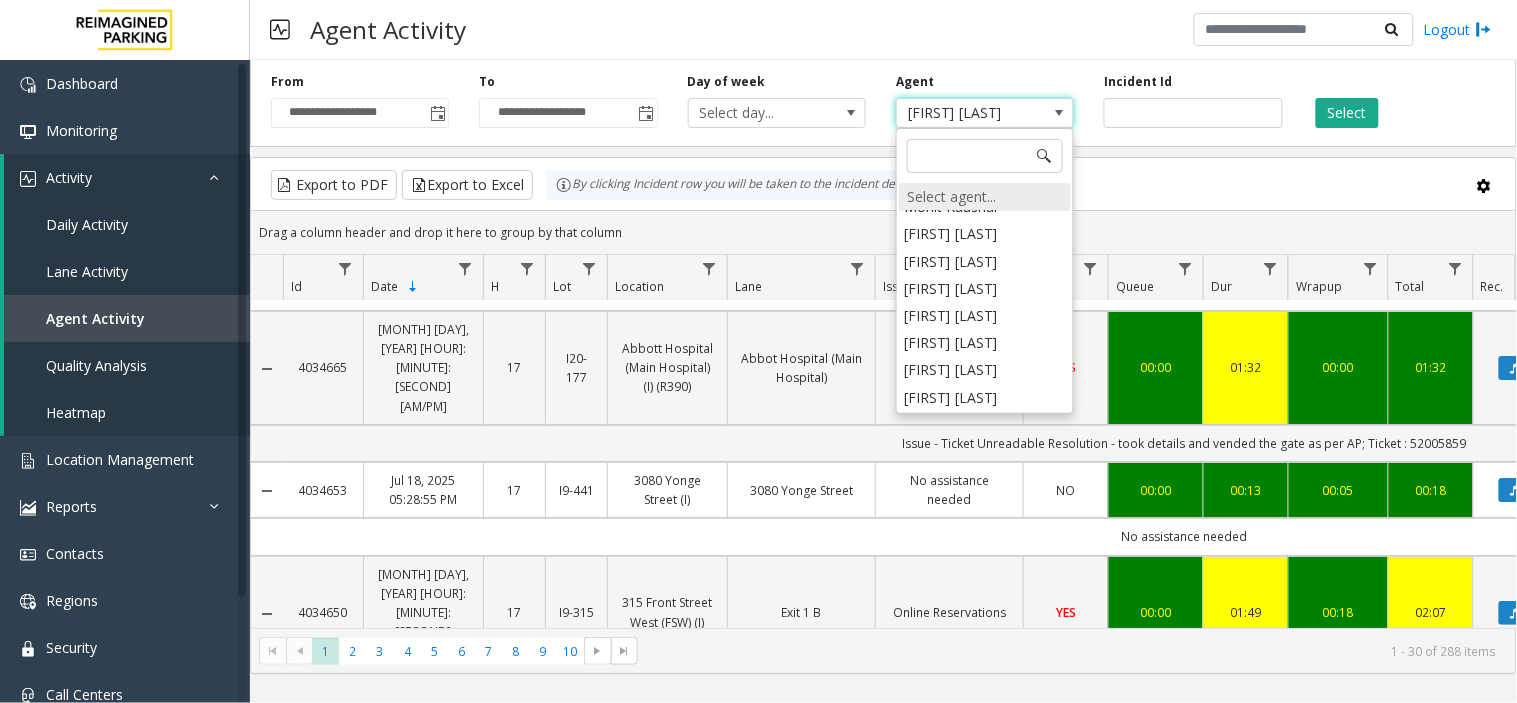 click on "Select agent..." 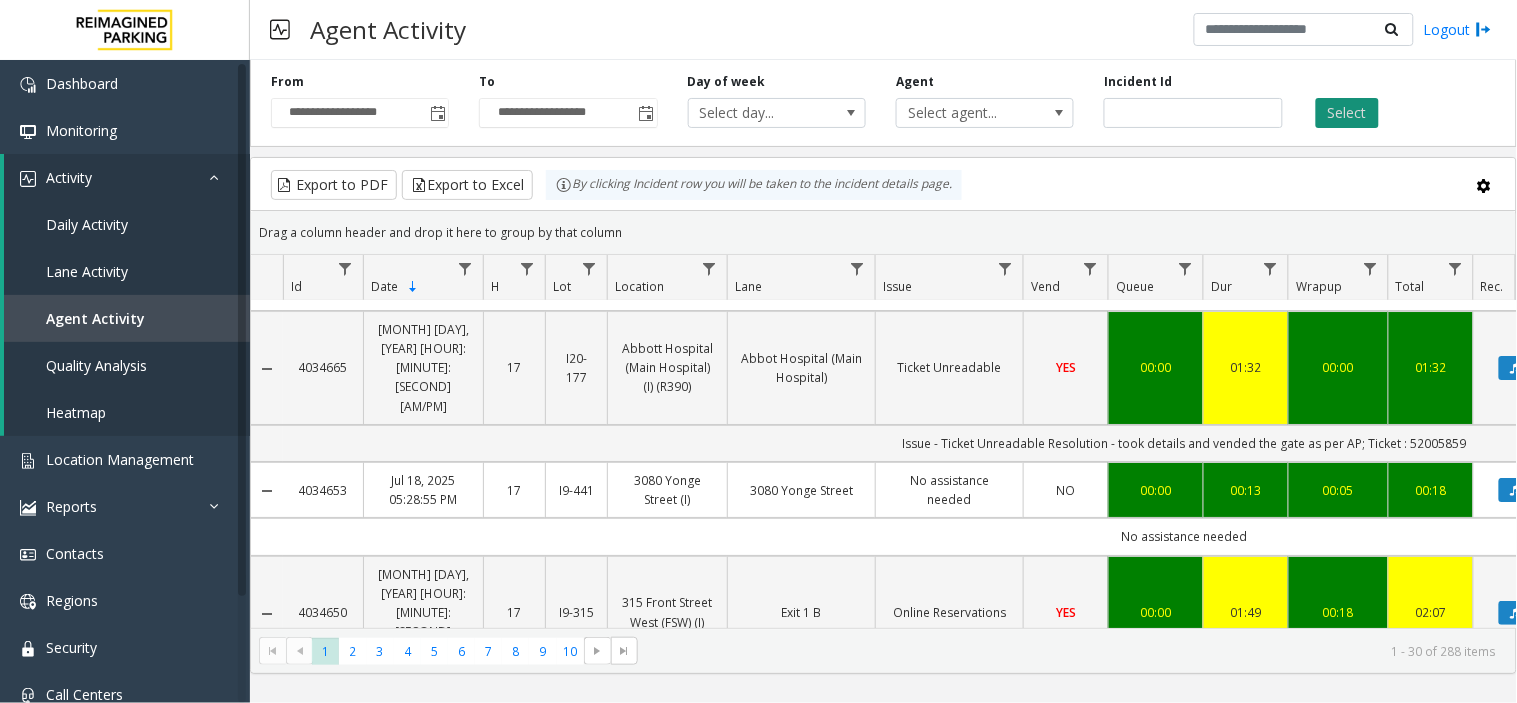 click on "Select" 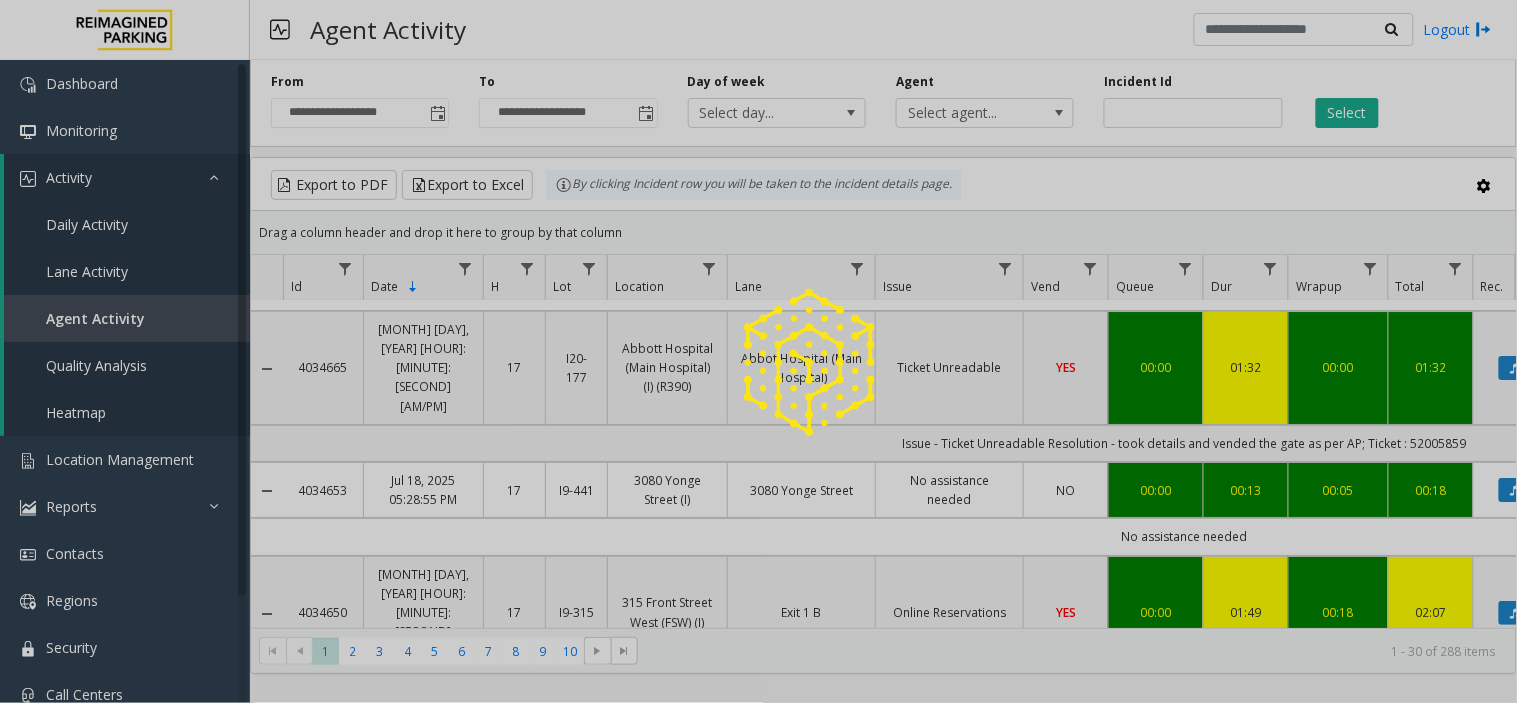 scroll, scrollTop: 0, scrollLeft: 0, axis: both 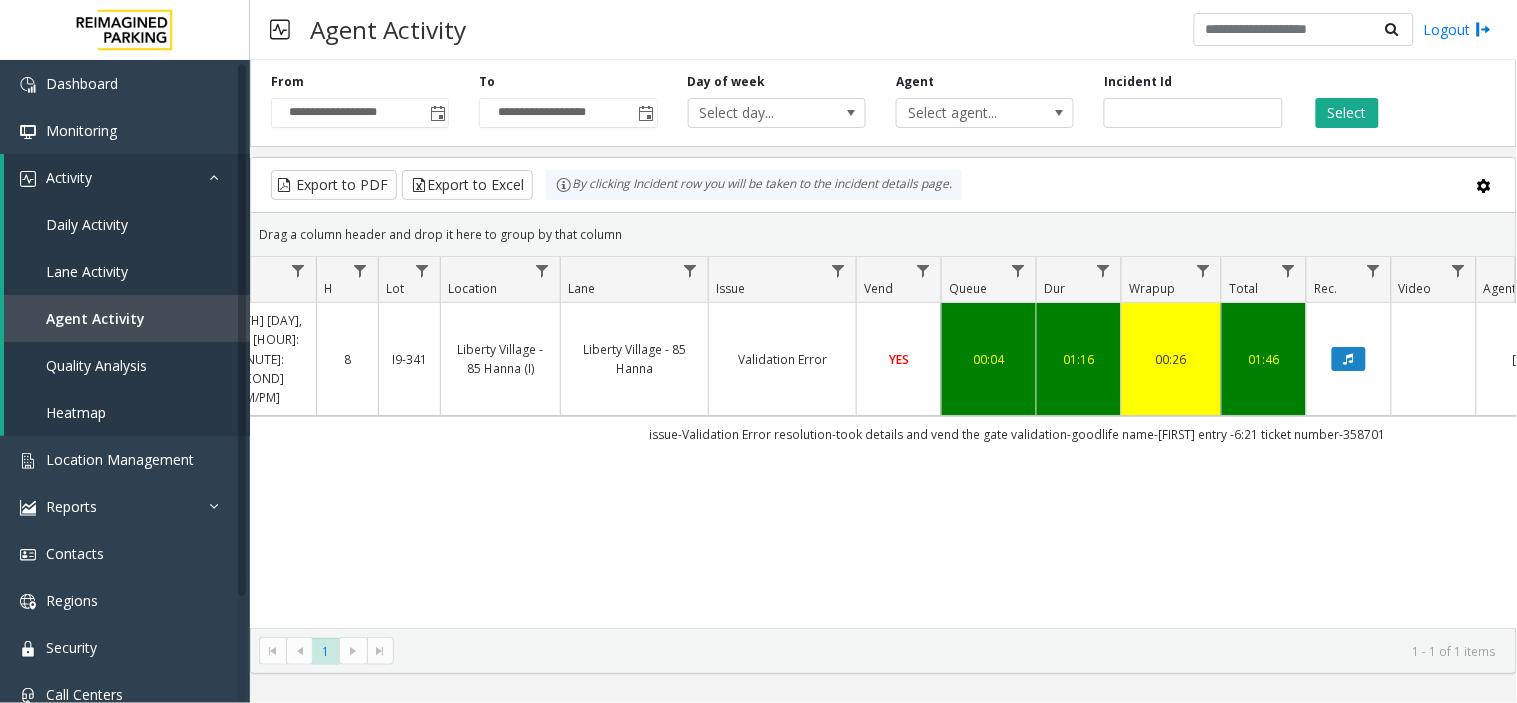 drag, startPoint x: 894, startPoint y: 466, endPoint x: 752, endPoint y: 478, distance: 142.50613 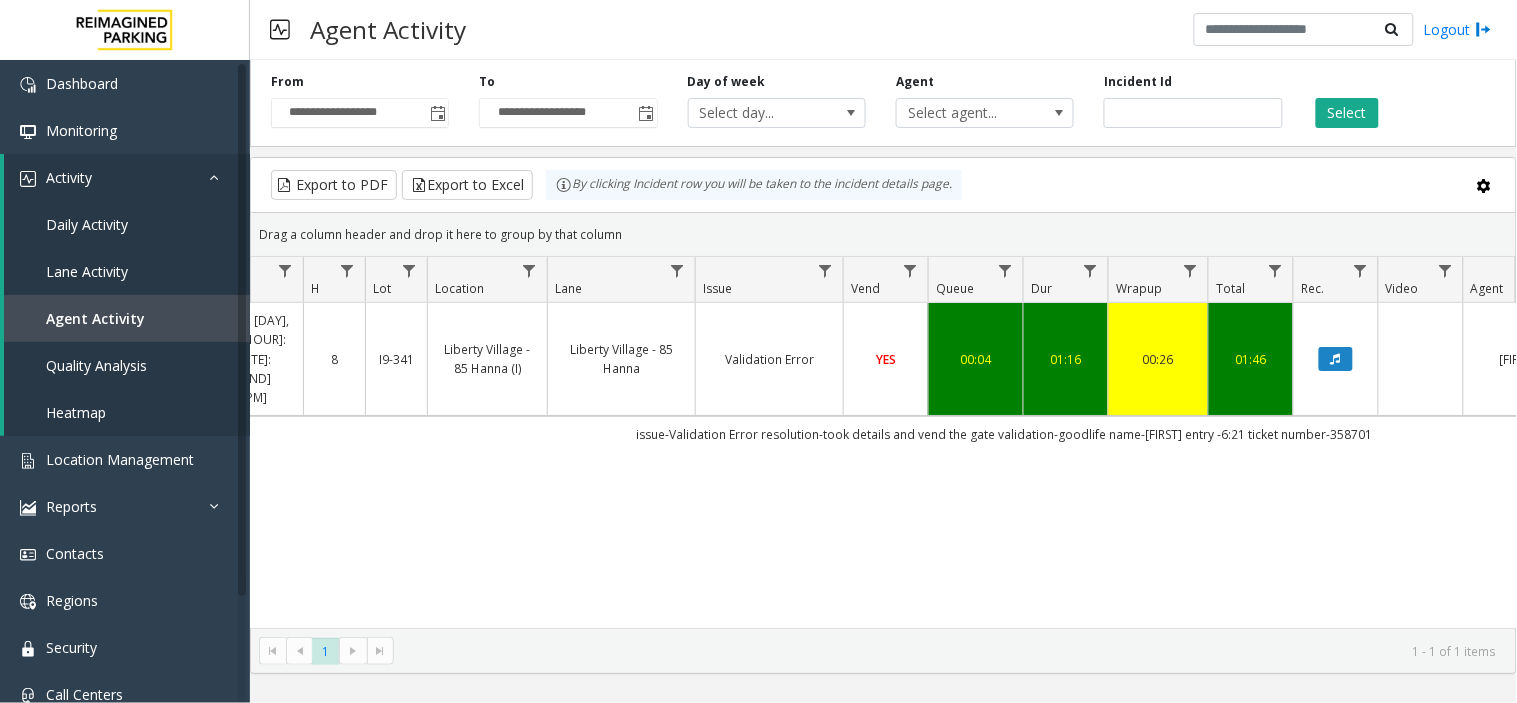 scroll, scrollTop: 0, scrollLeft: 205, axis: horizontal 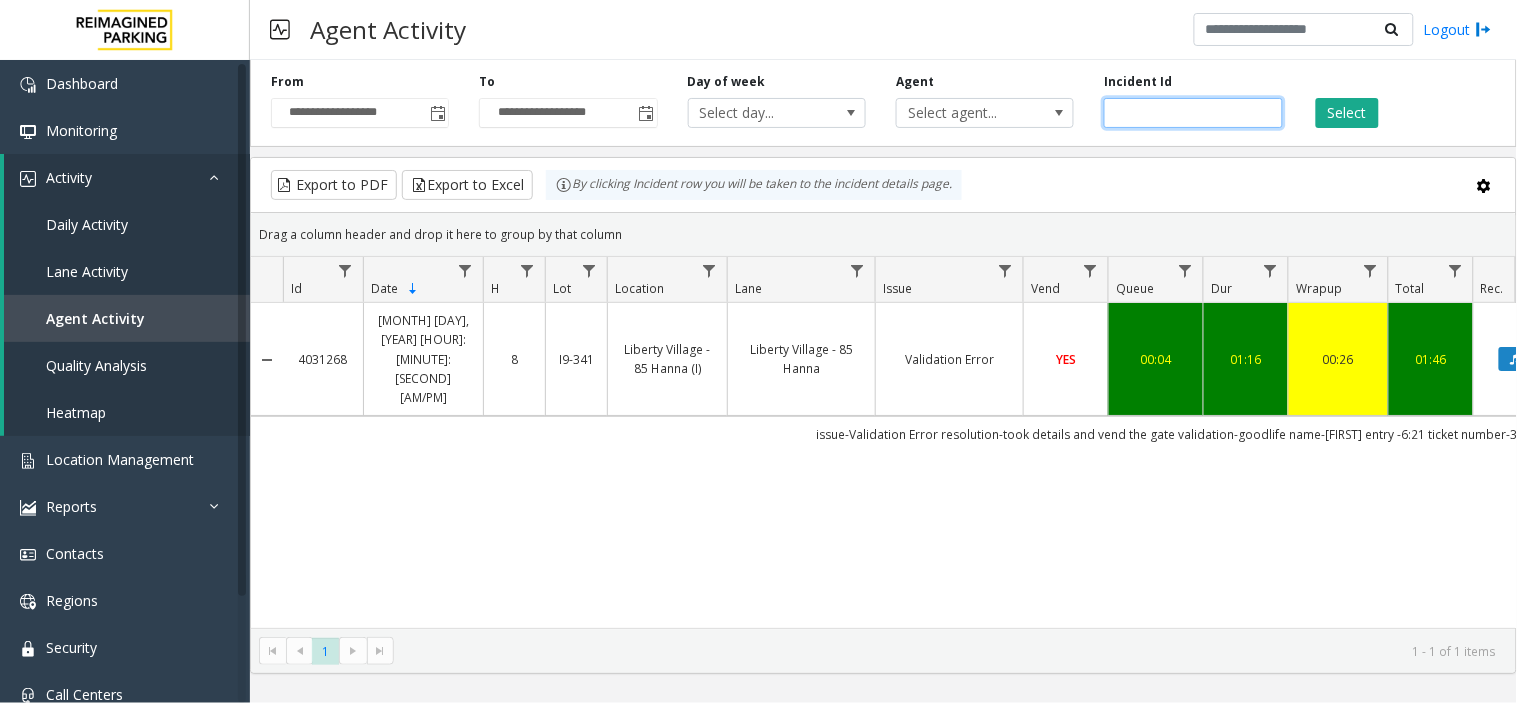 click on "*******" 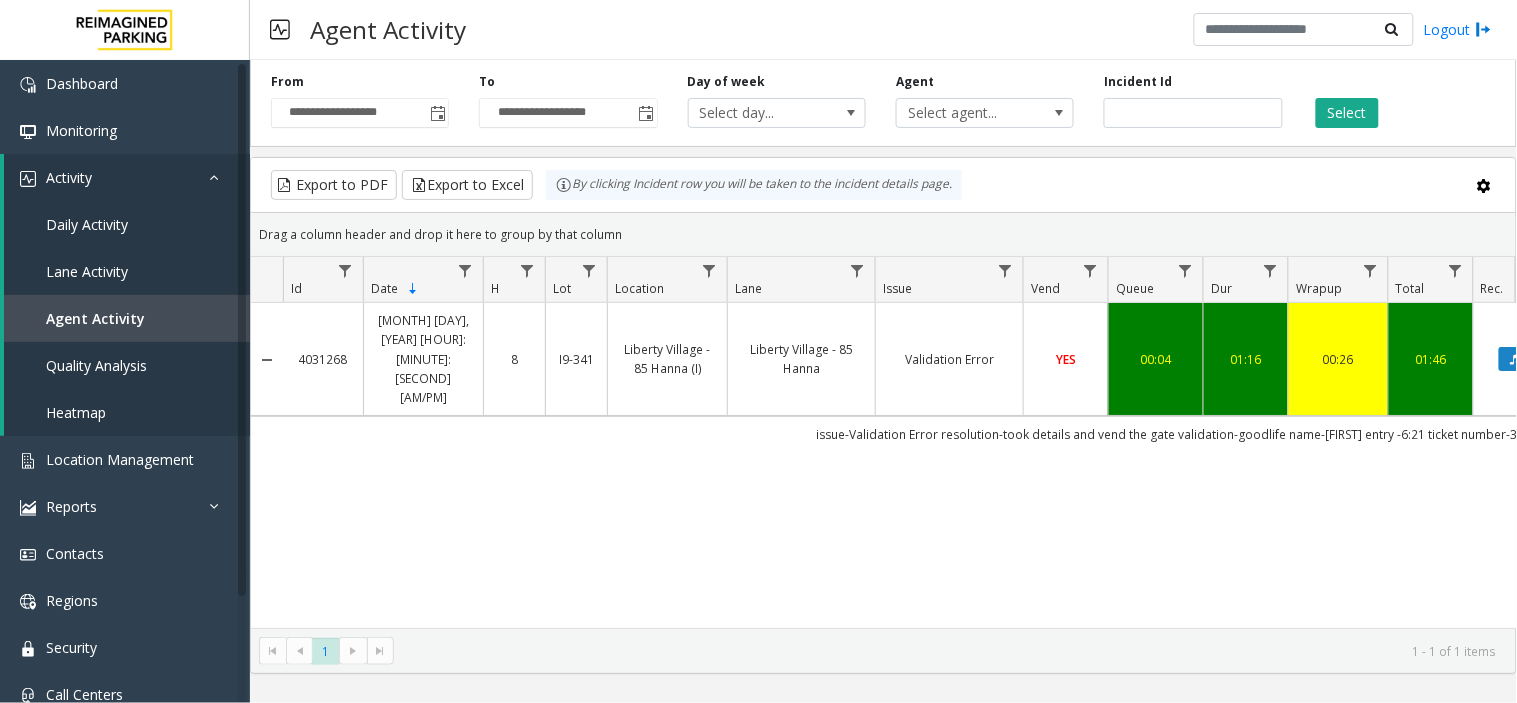 click on "Select" 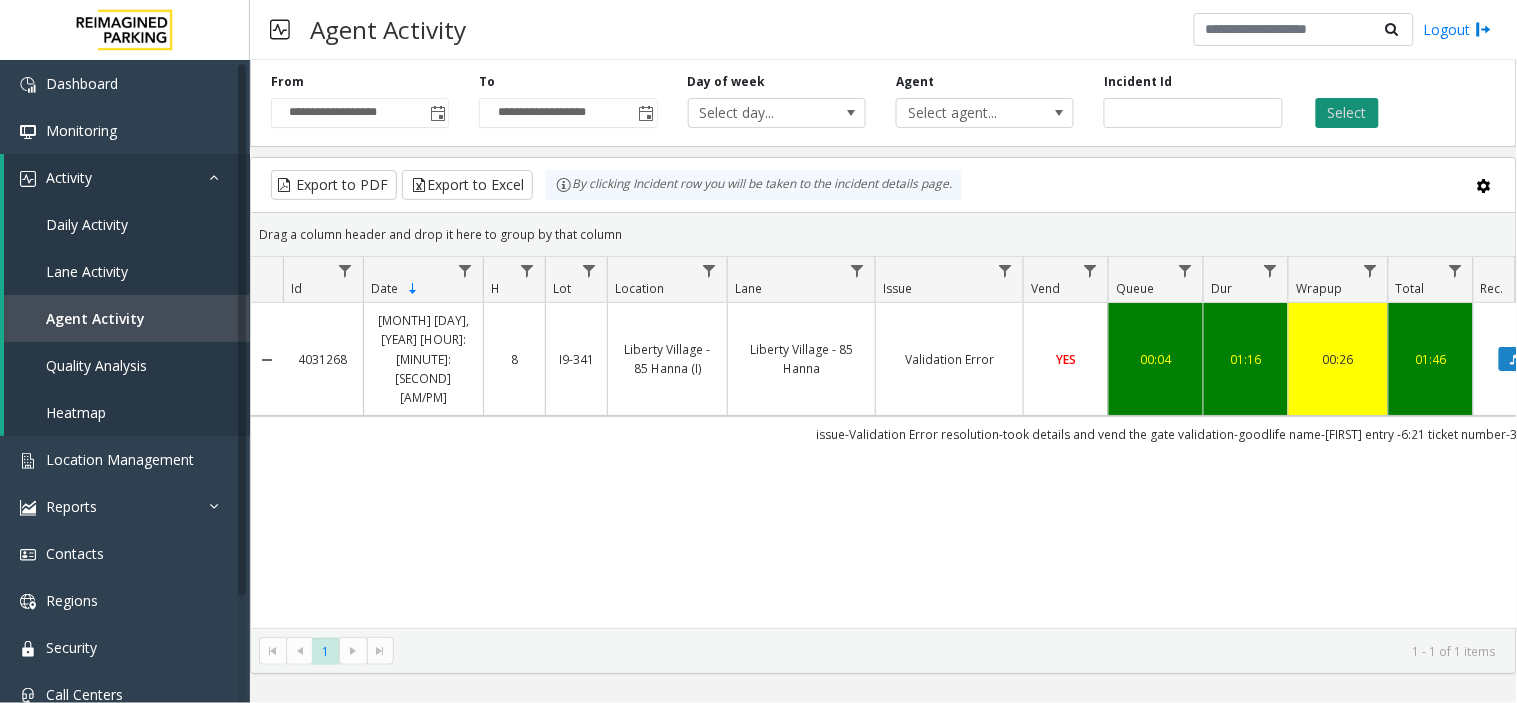 click on "Select" 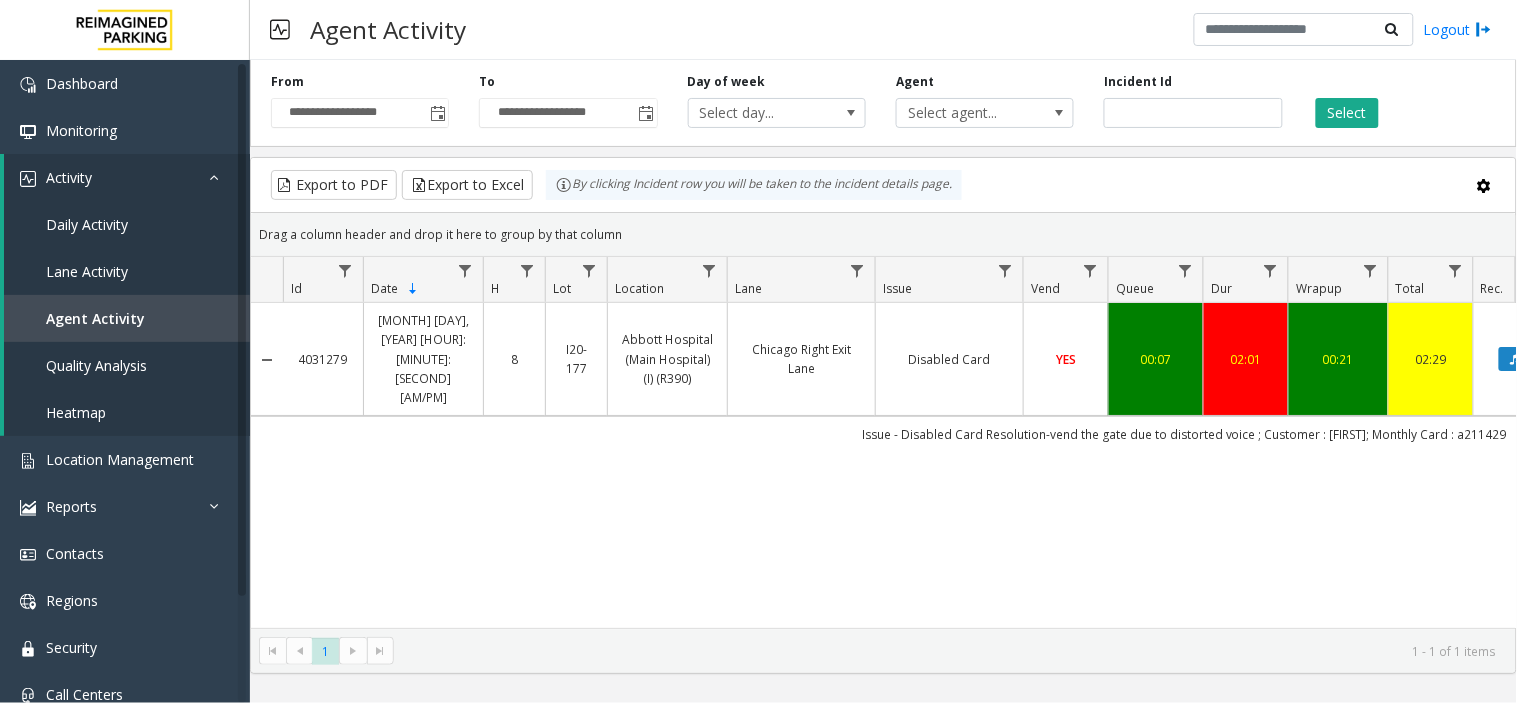 scroll, scrollTop: 0, scrollLeft: 44, axis: horizontal 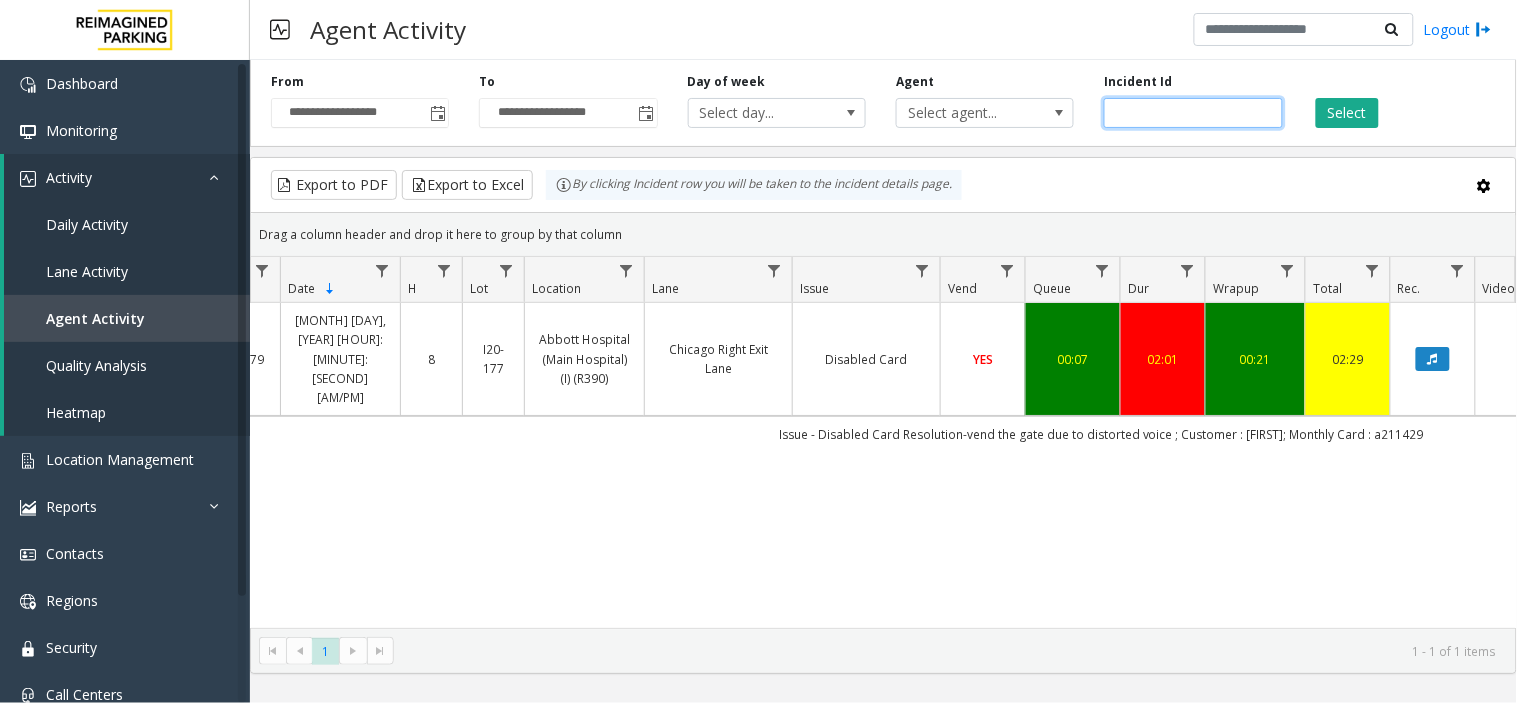 click on "*******" 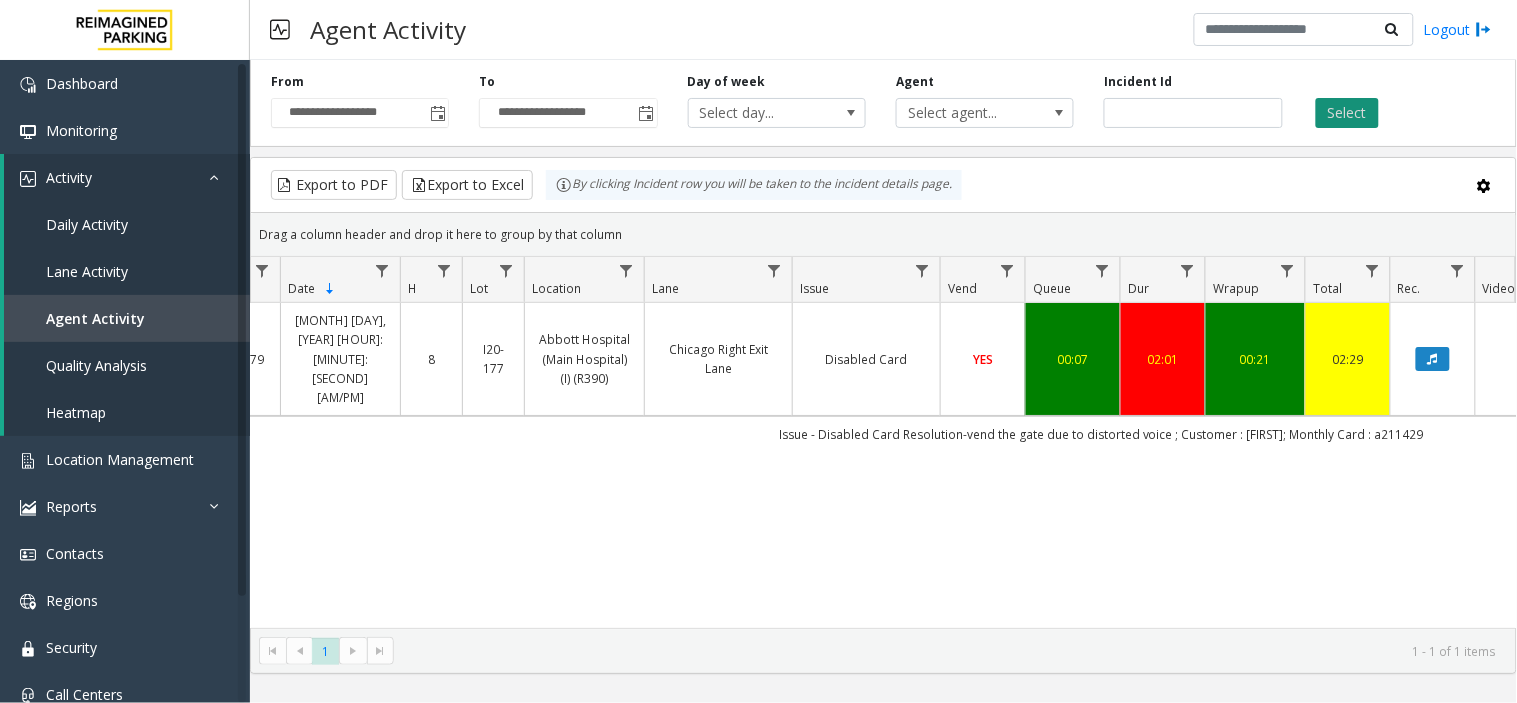 click on "Select" 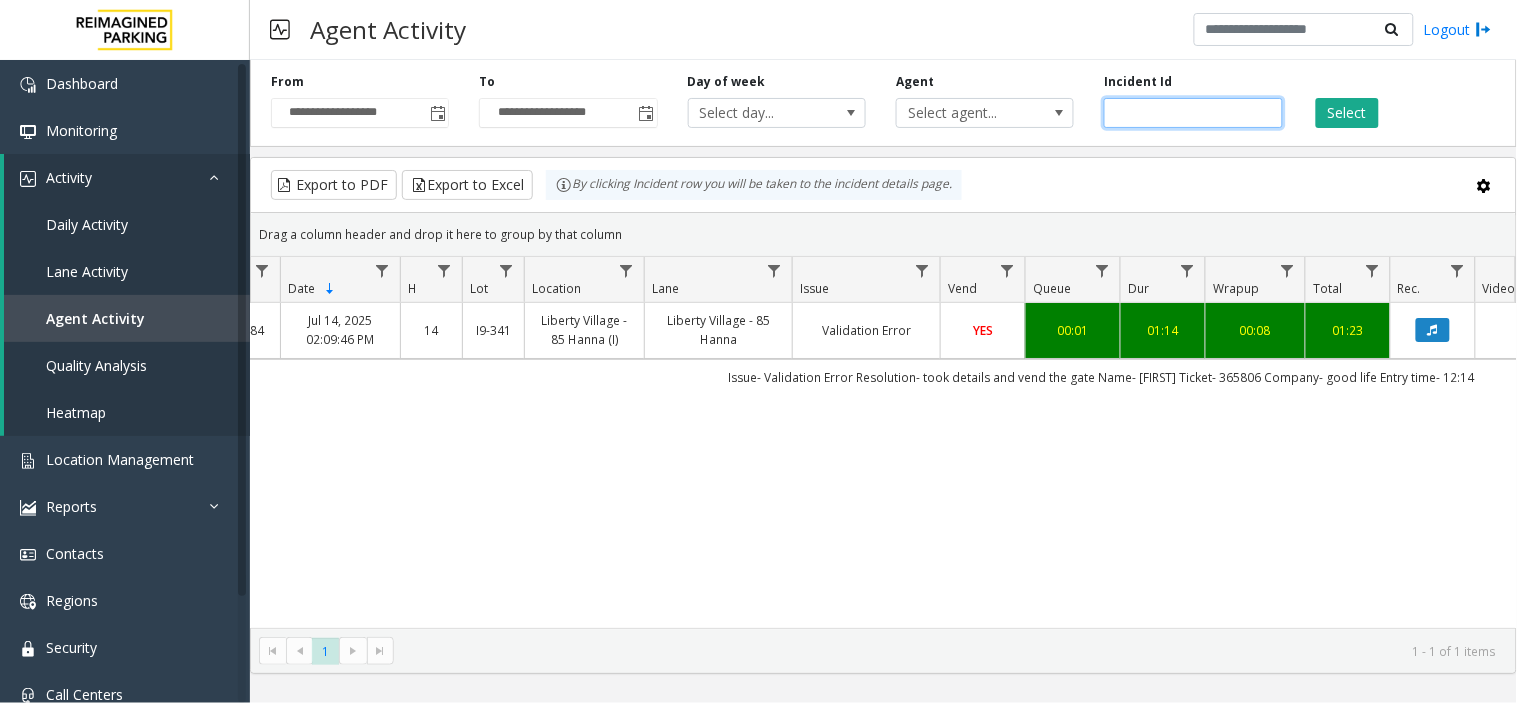 click on "*******" 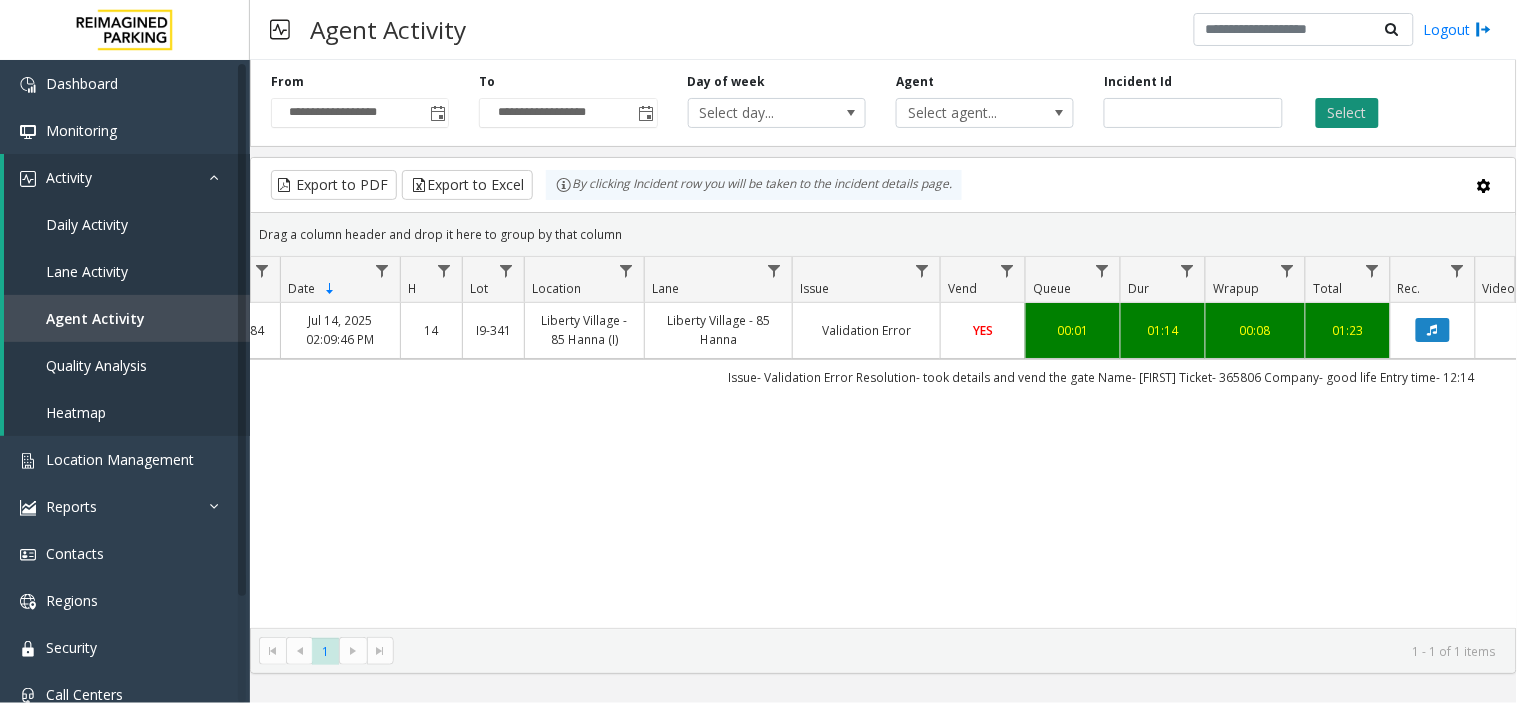 click on "Select" 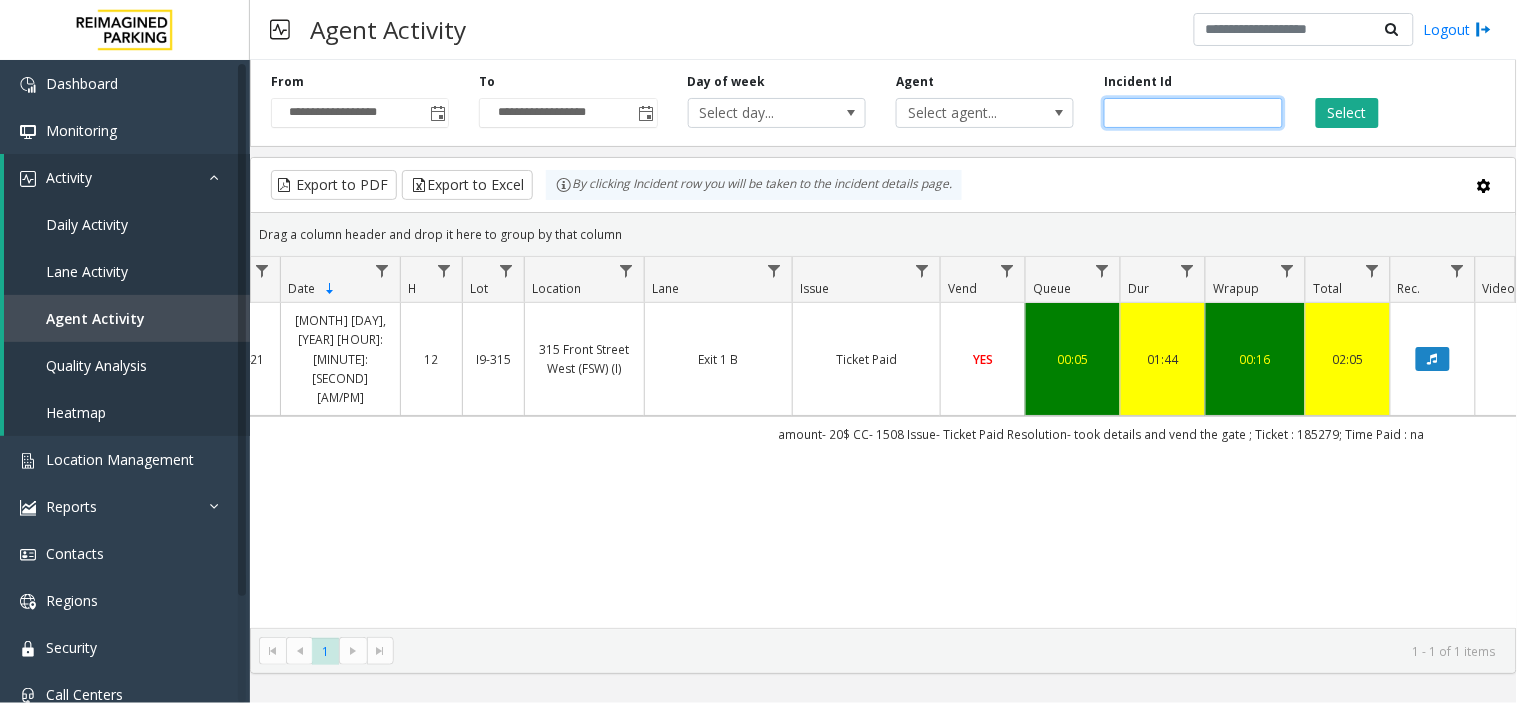 click on "*******" 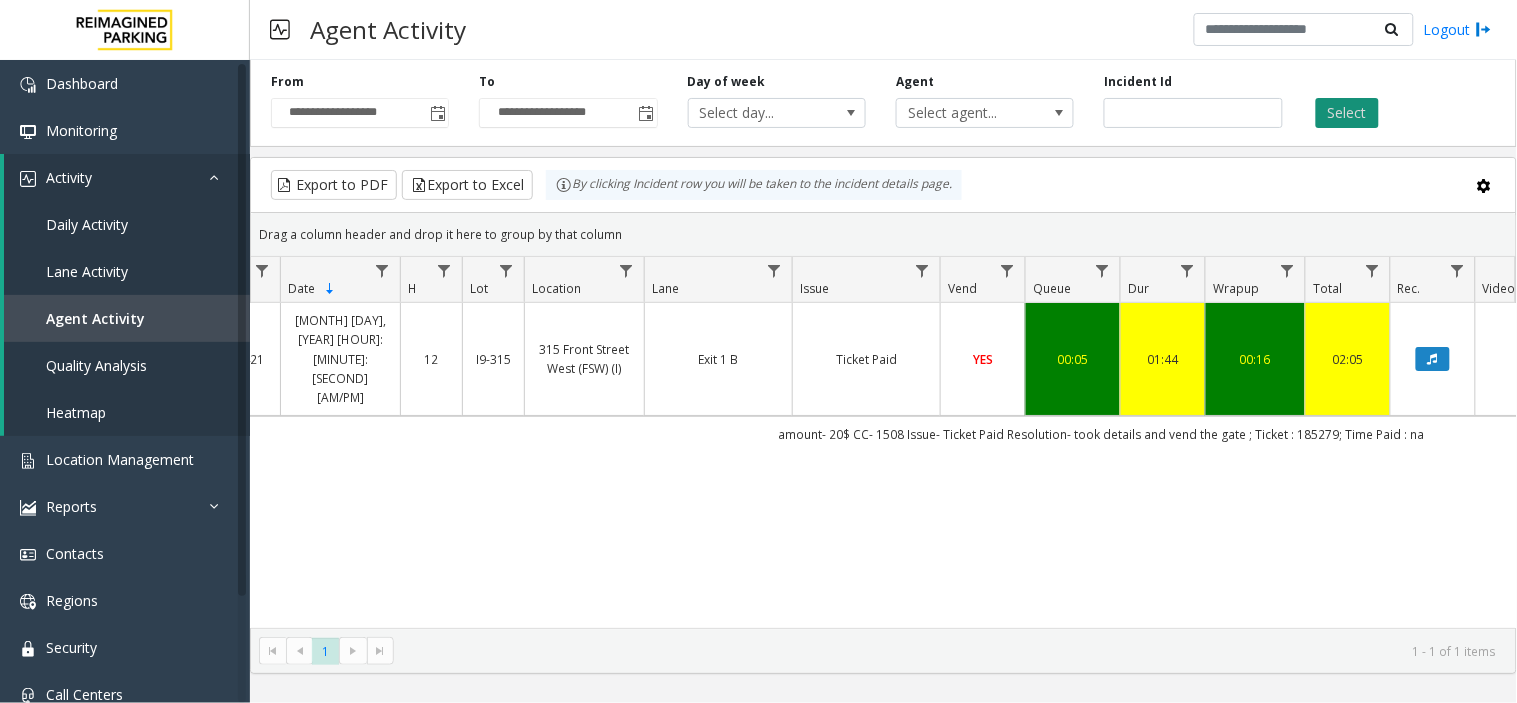 click on "Select" 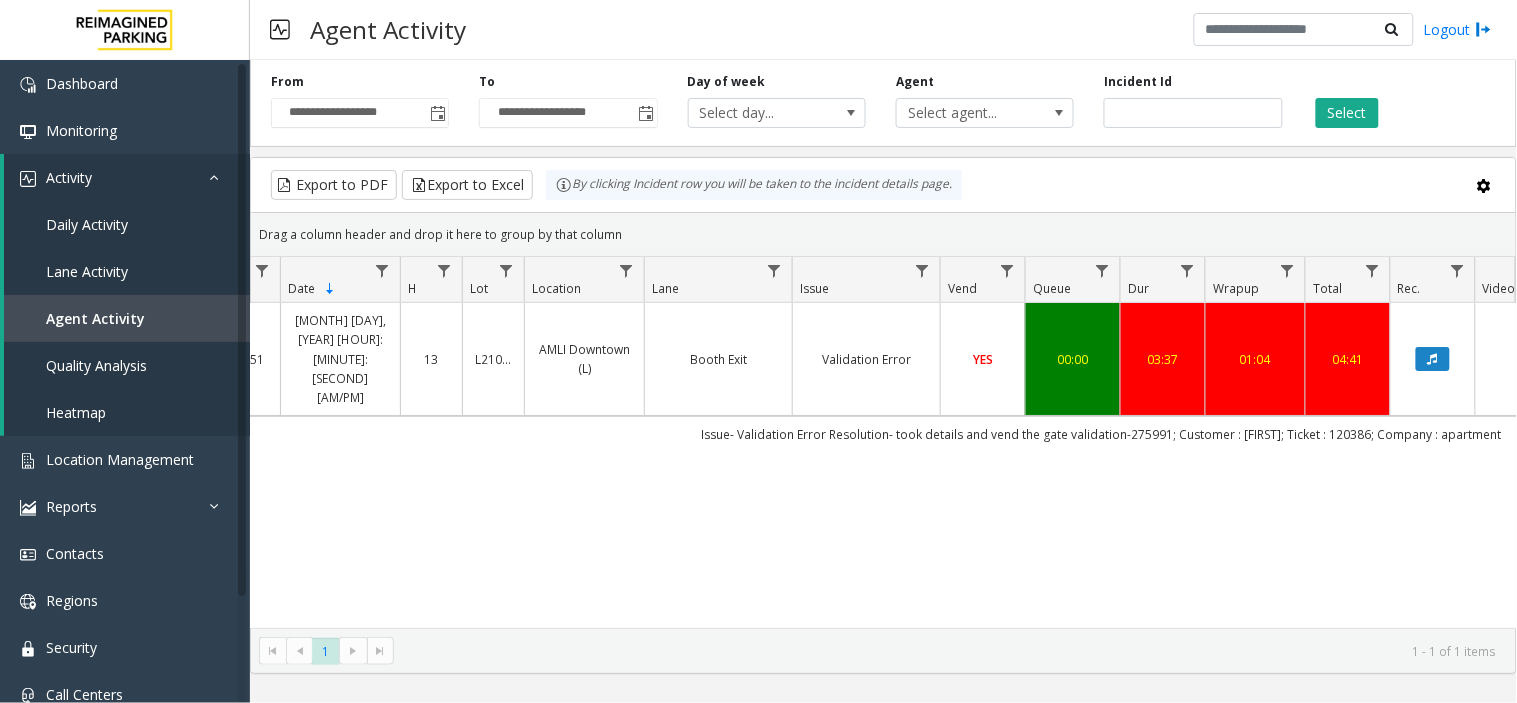 drag, startPoint x: 1067, startPoint y: 117, endPoint x: 1118, endPoint y: 117, distance: 51 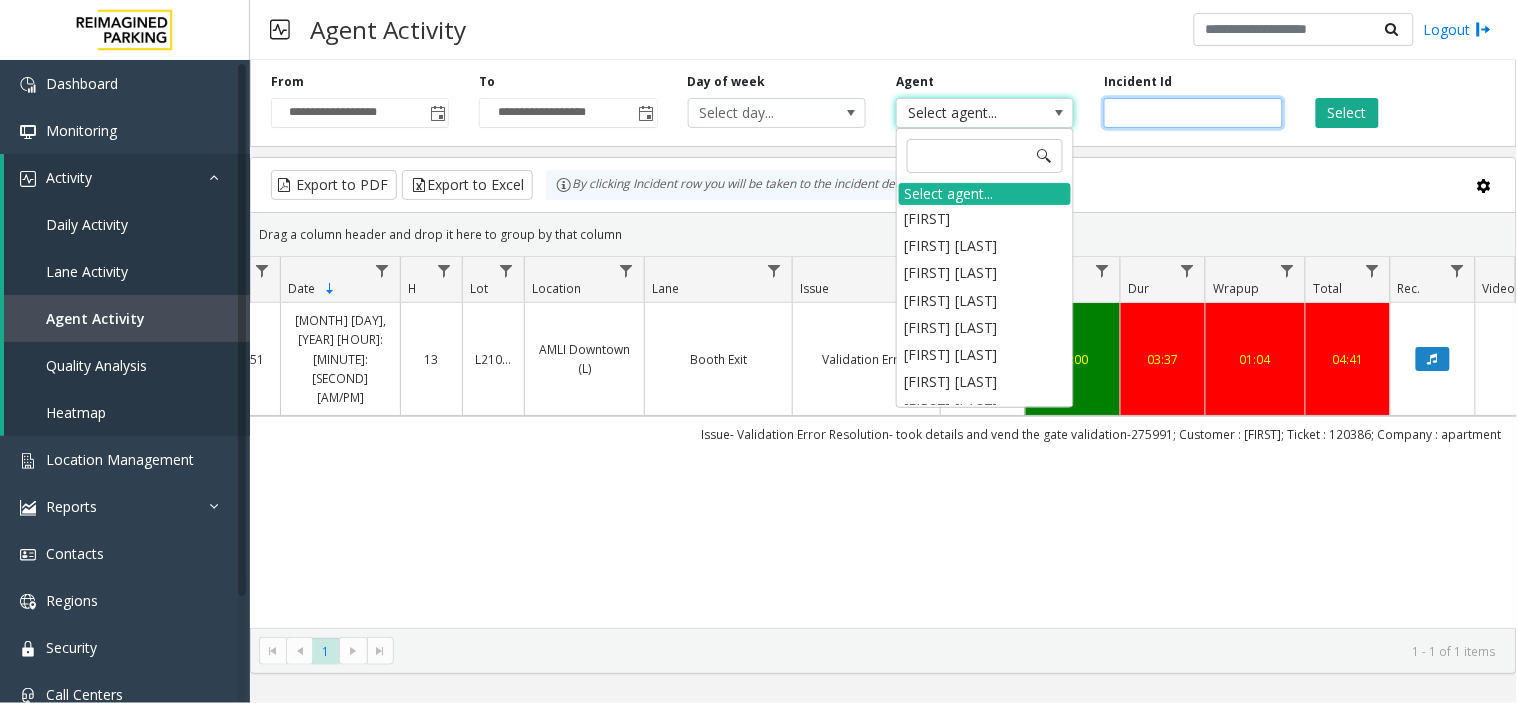 click on "*******" 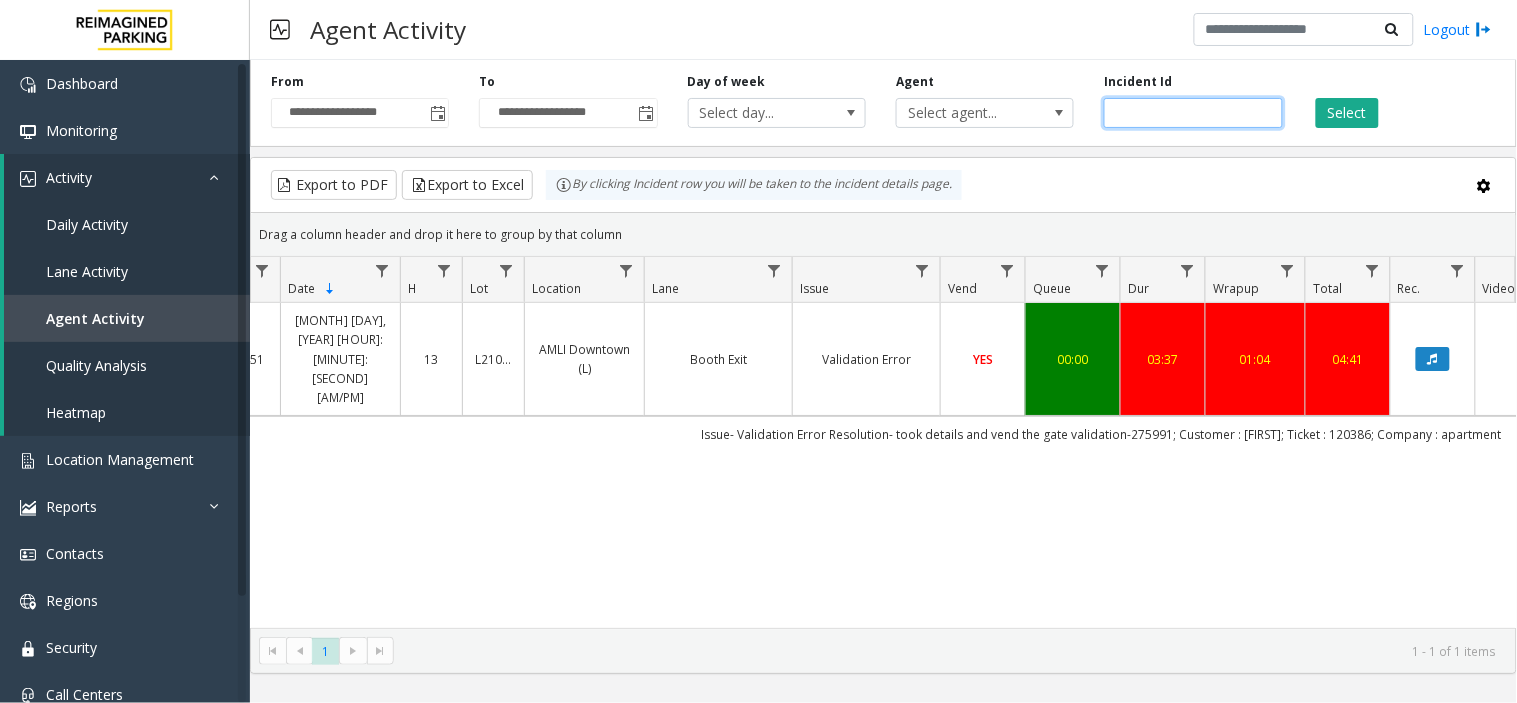 click on "*******" 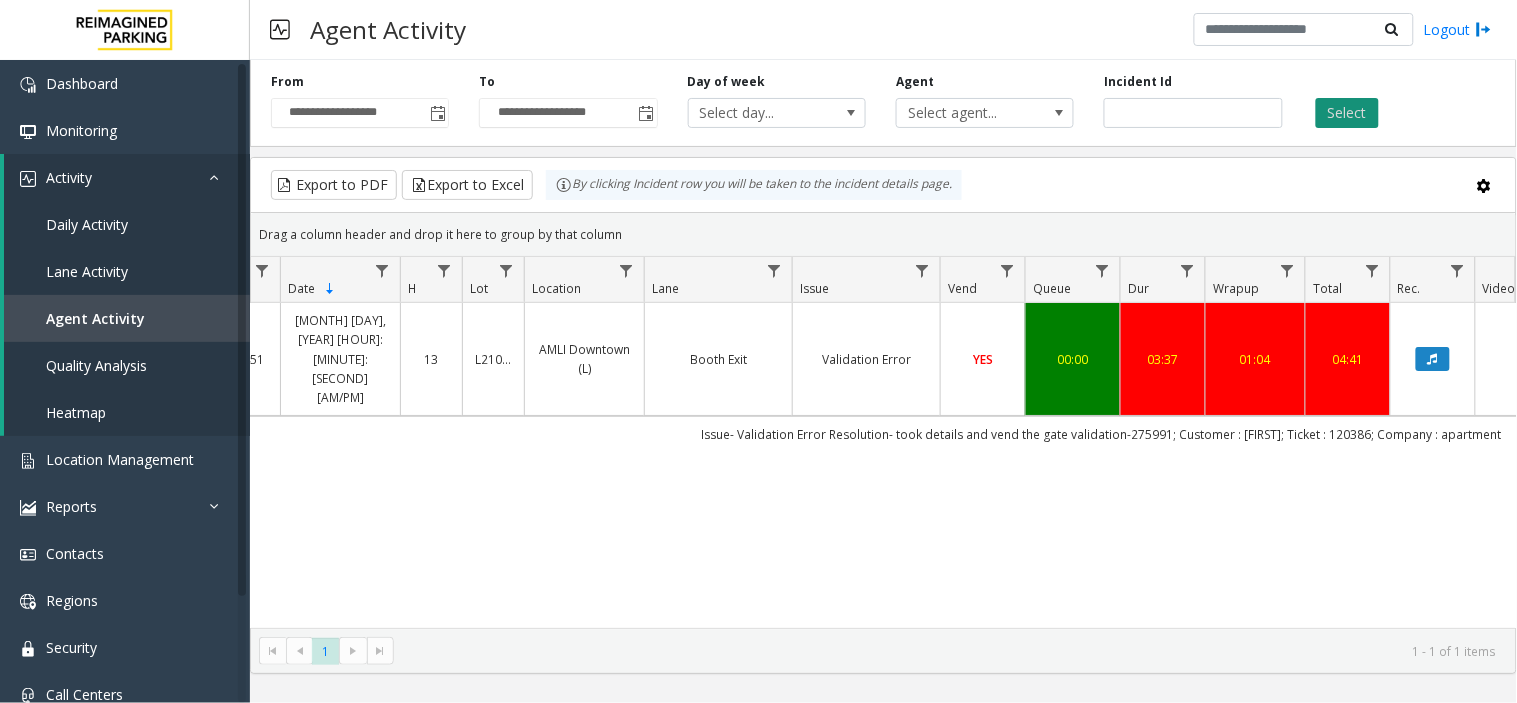 click on "Select" 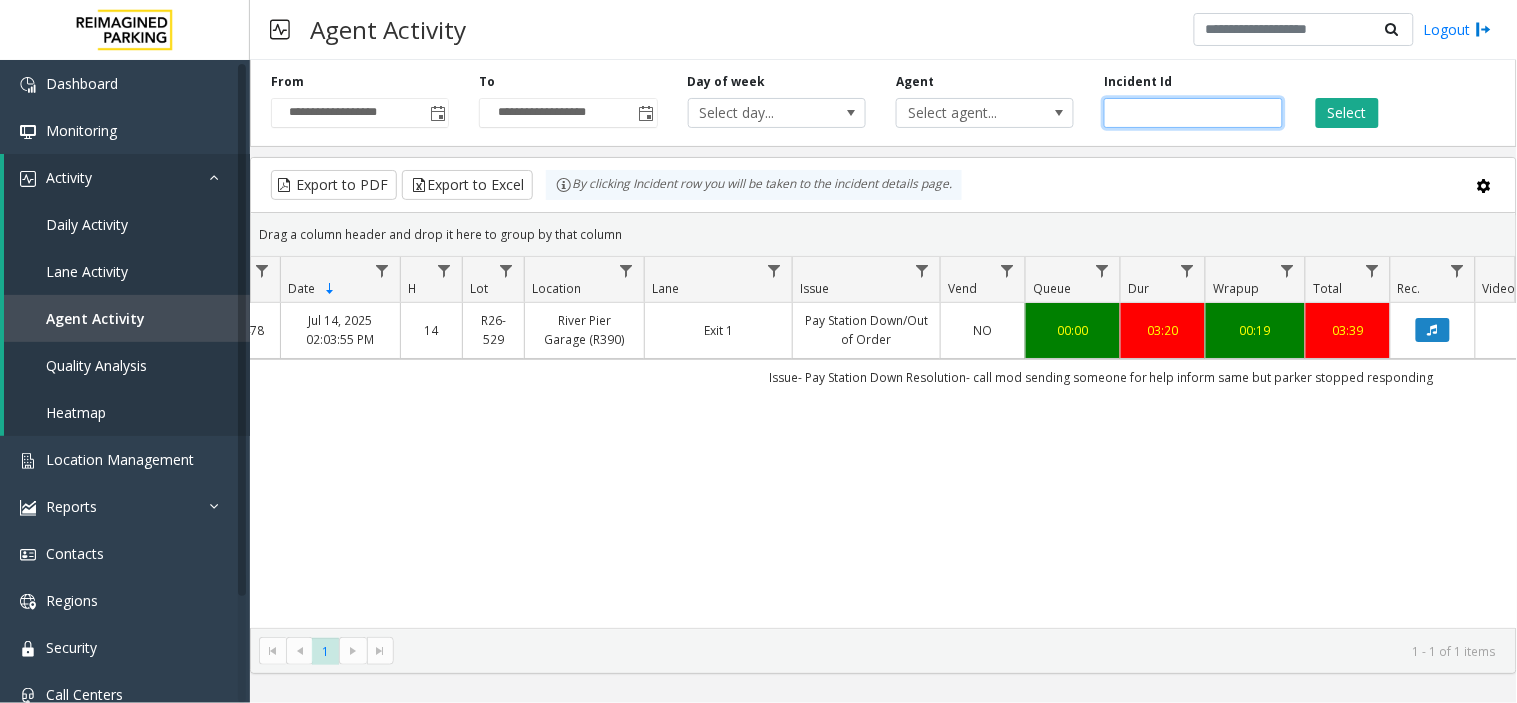 click on "*******" 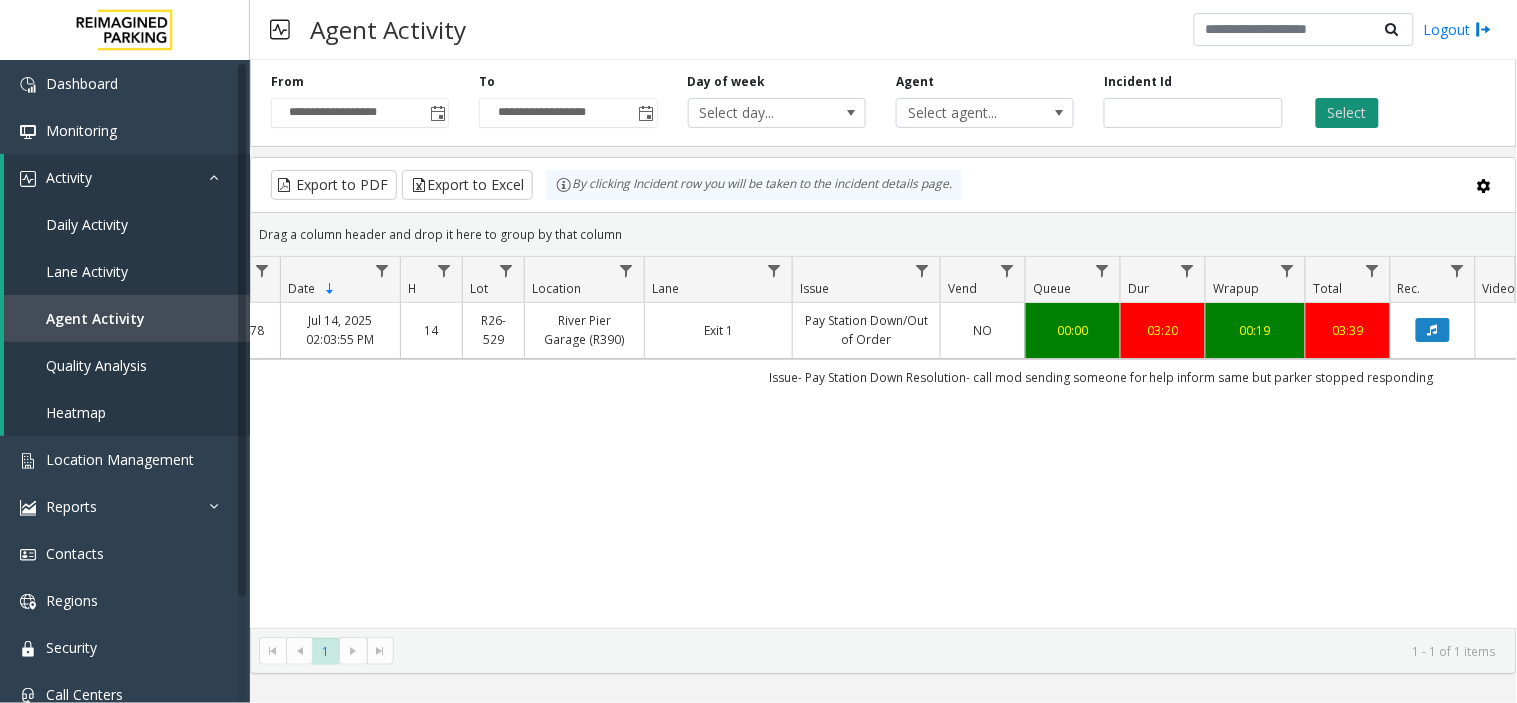 click on "Select" 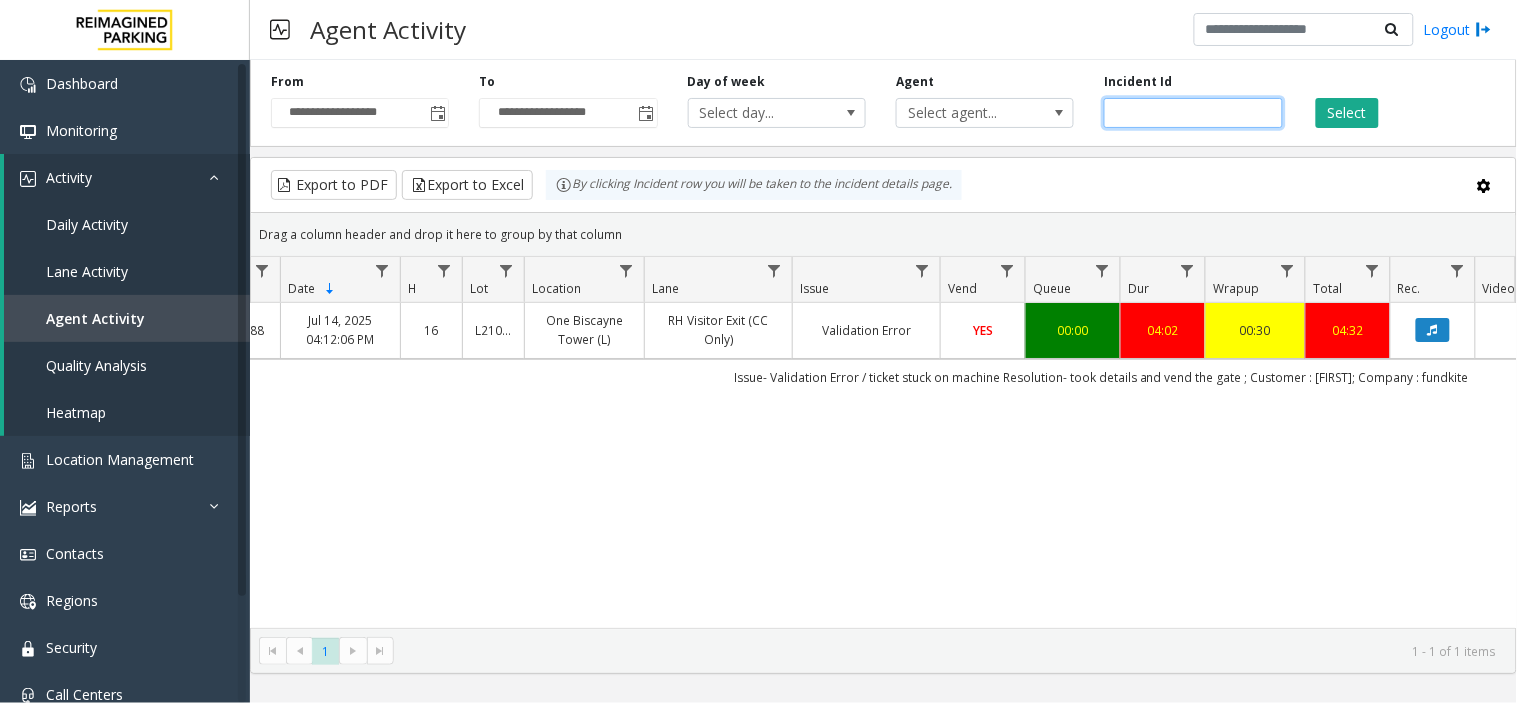 click on "*******" 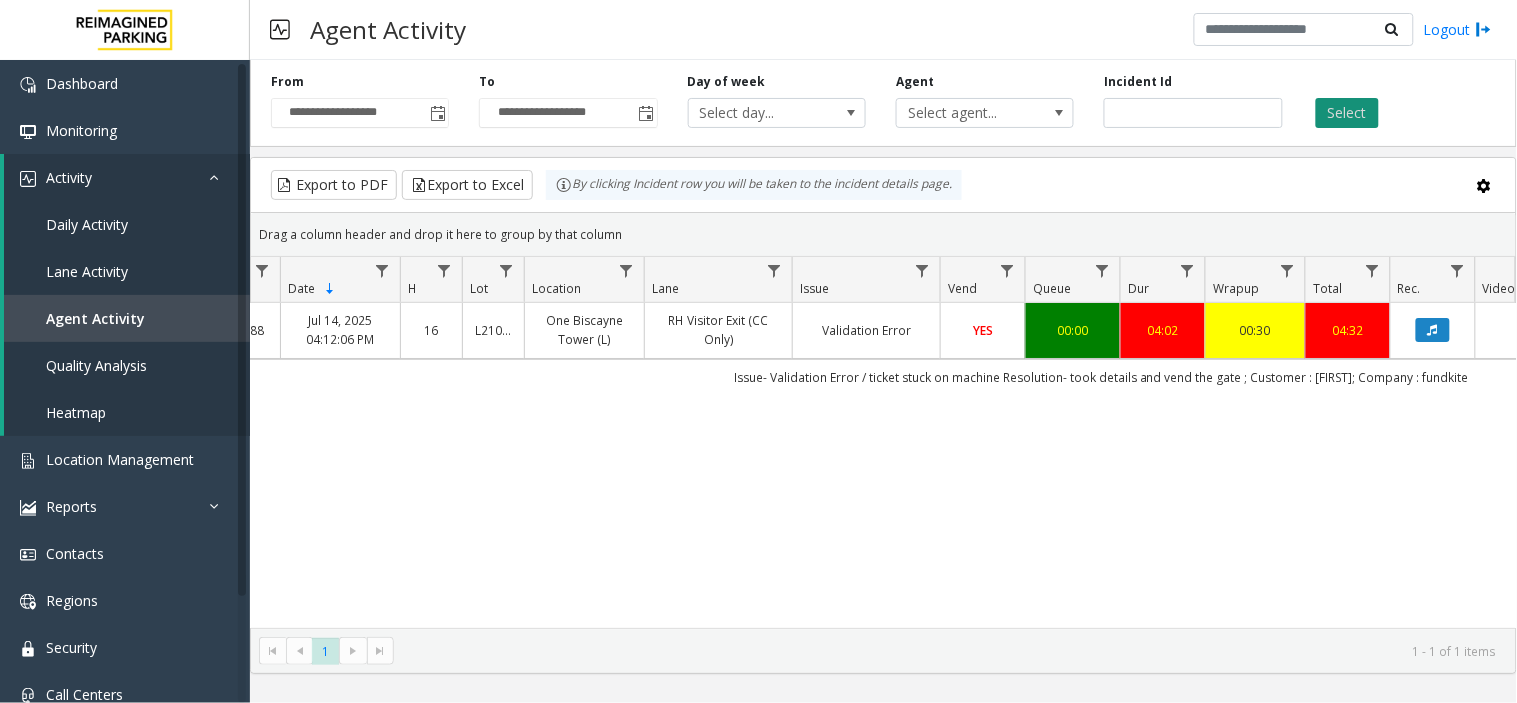 click on "Select" 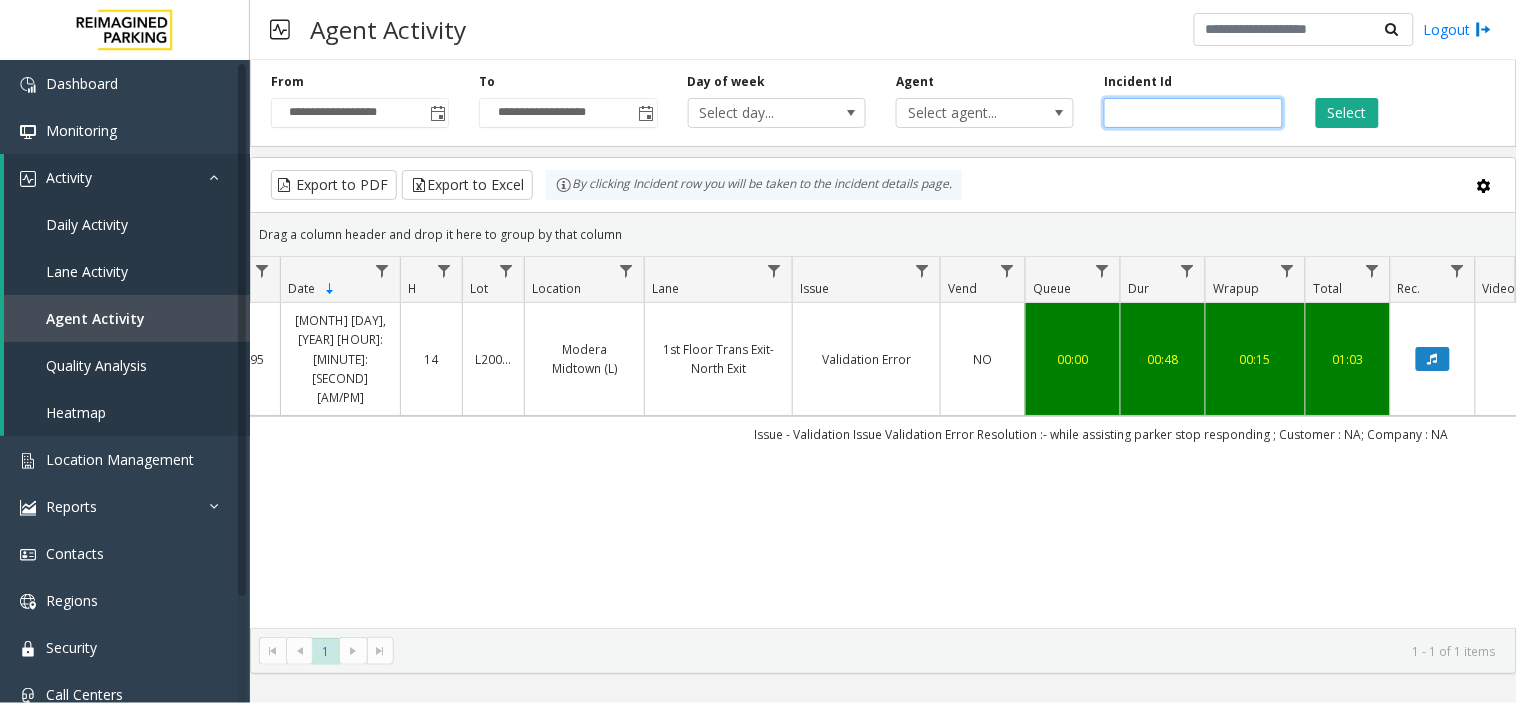 click on "*******" 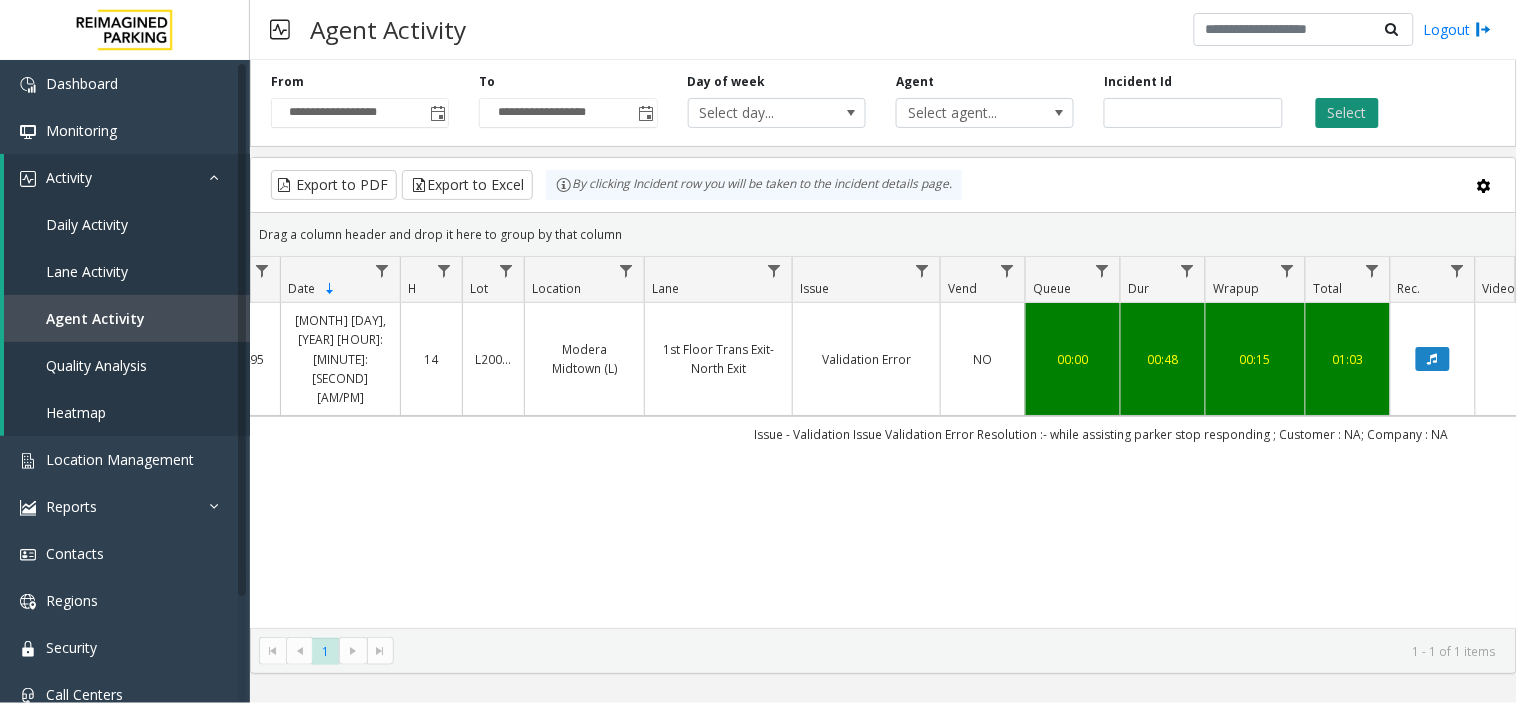 click on "Select" 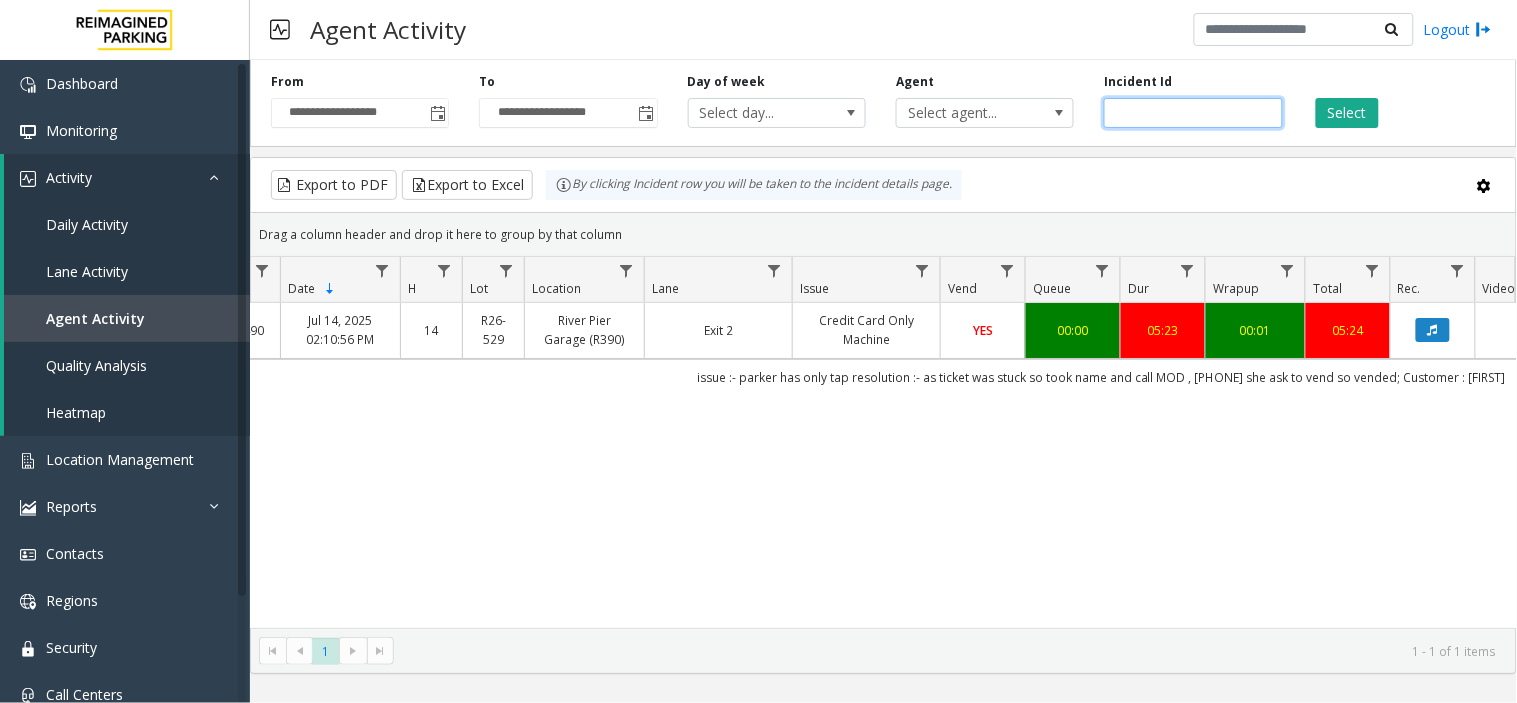 click on "*******" 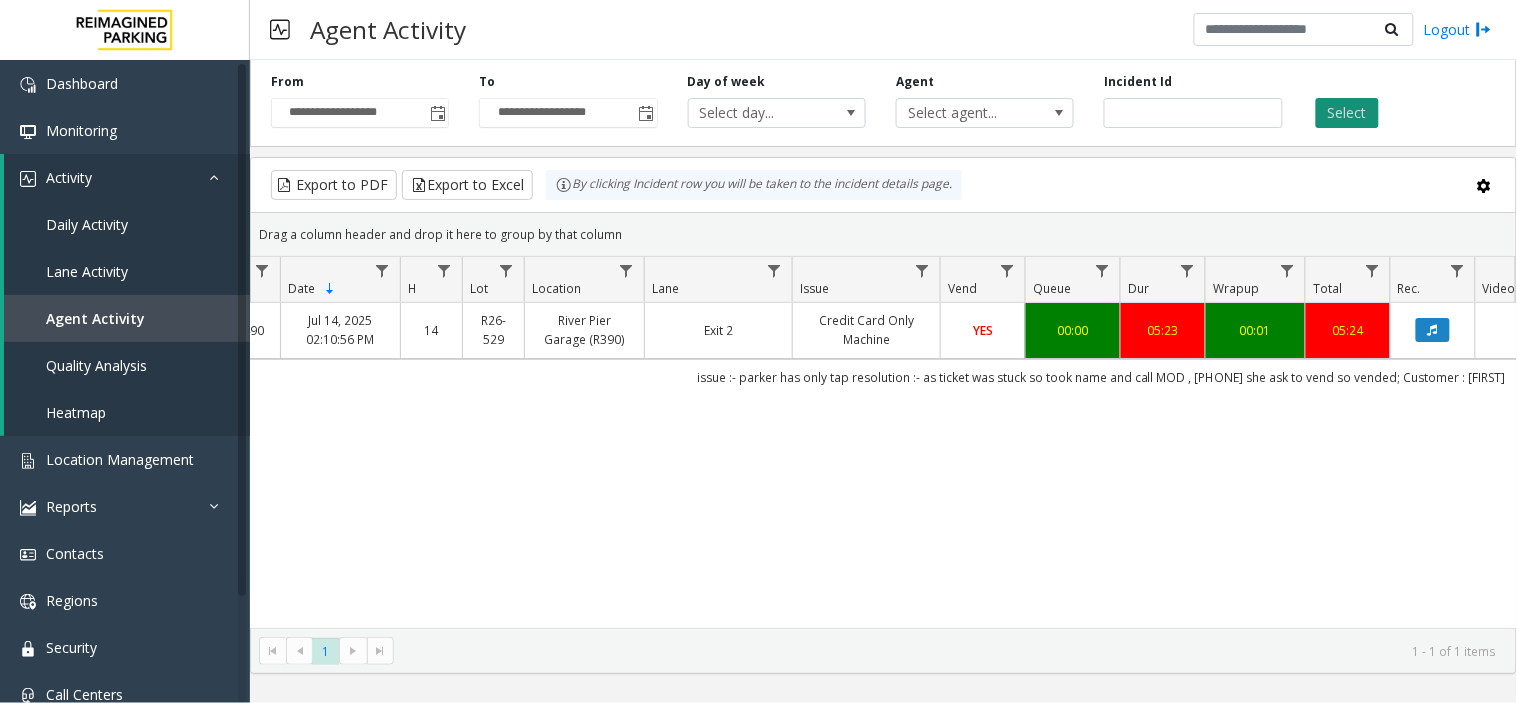 click on "Select" 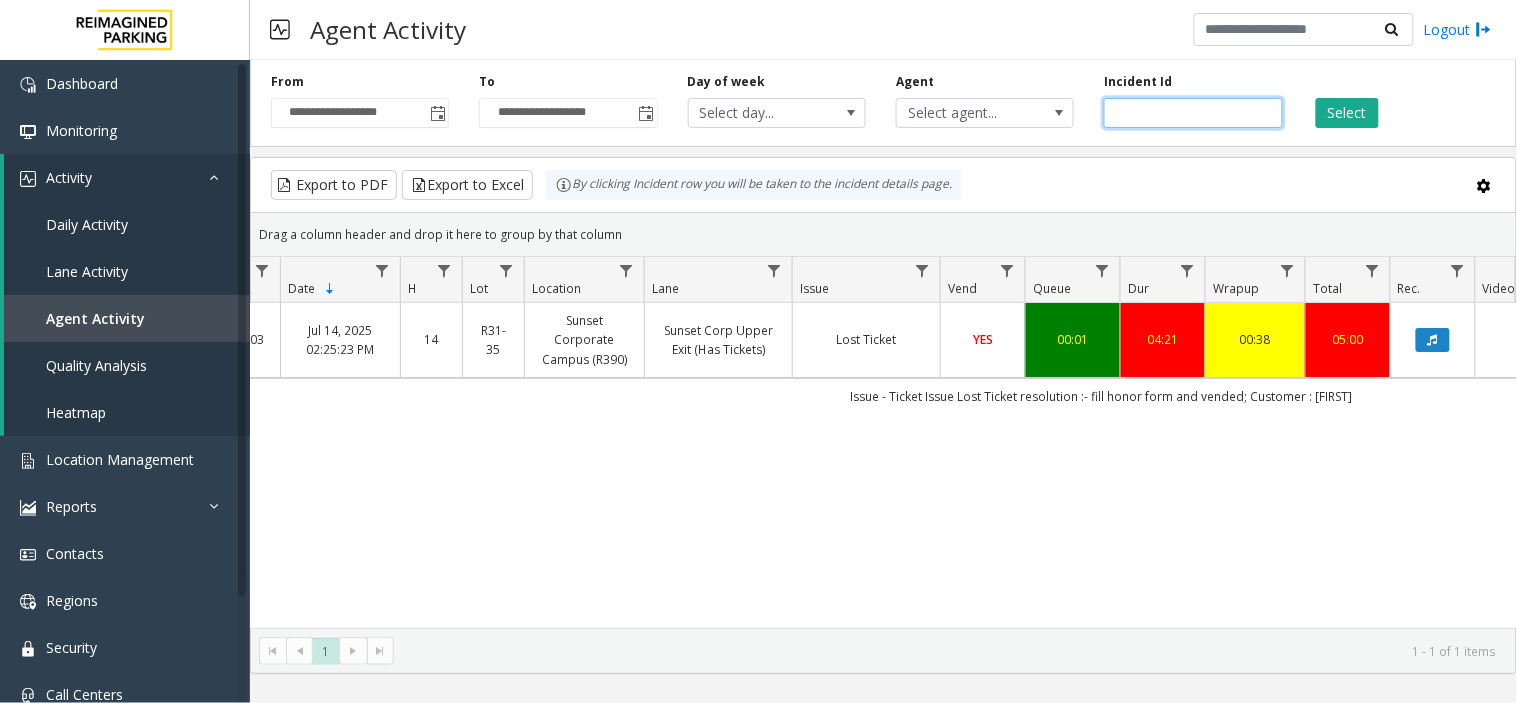 click on "*******" 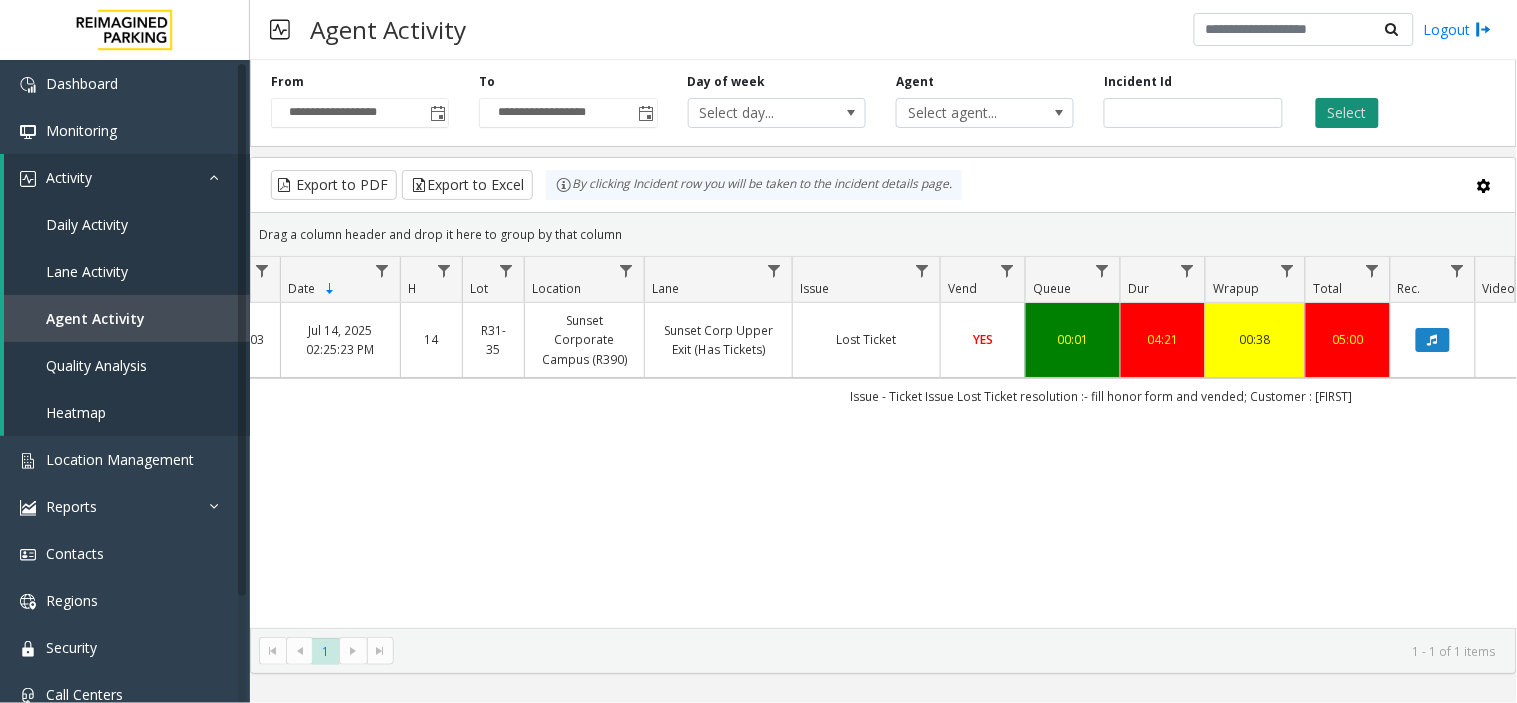 click on "Select" 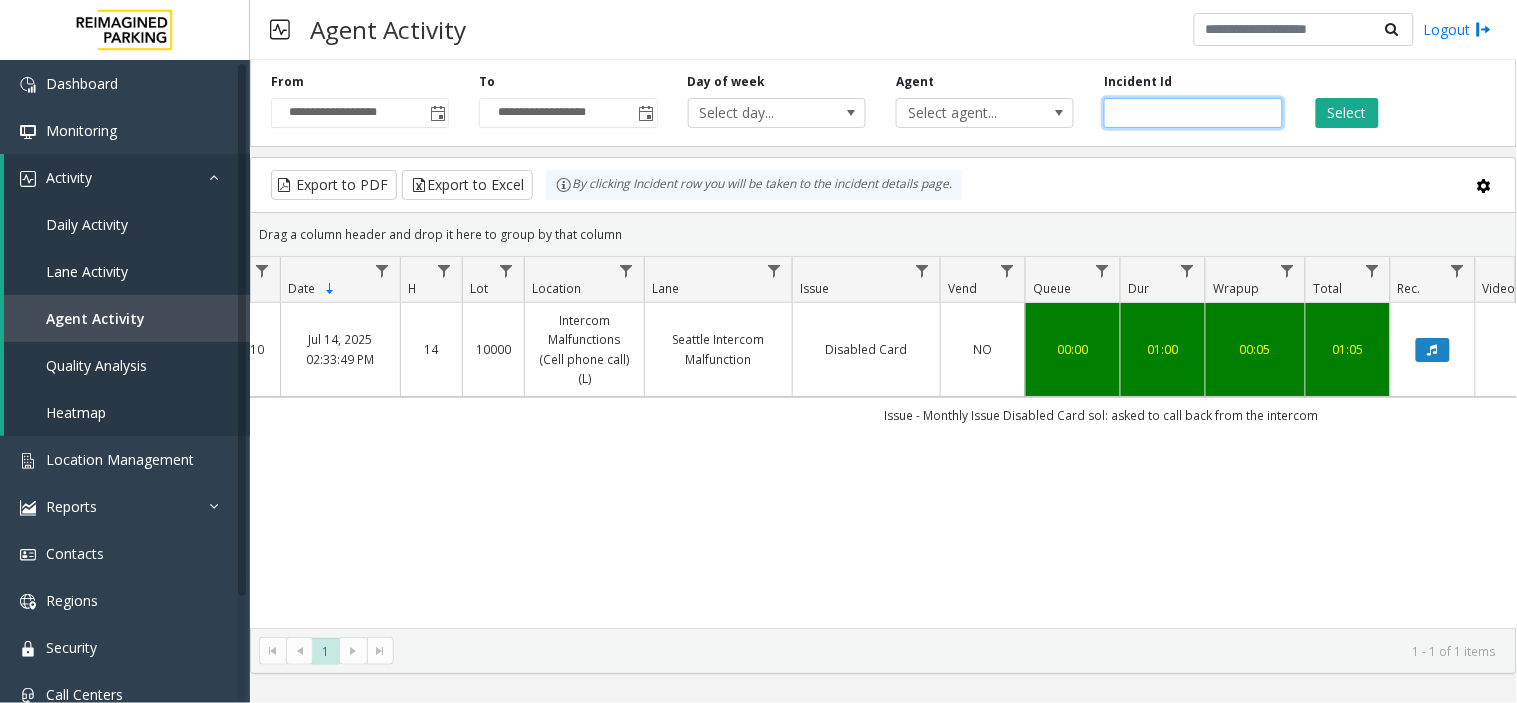 click on "*******" 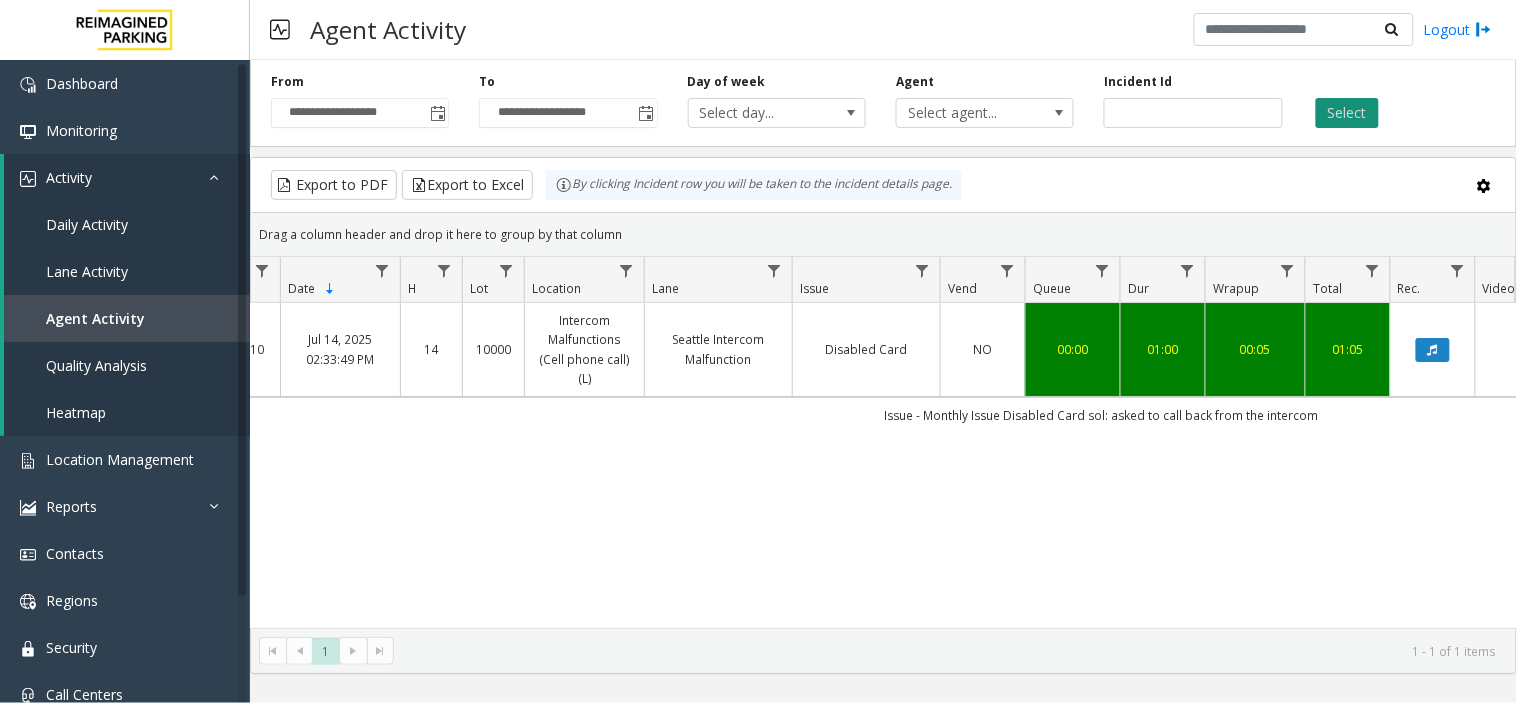 click on "Select" 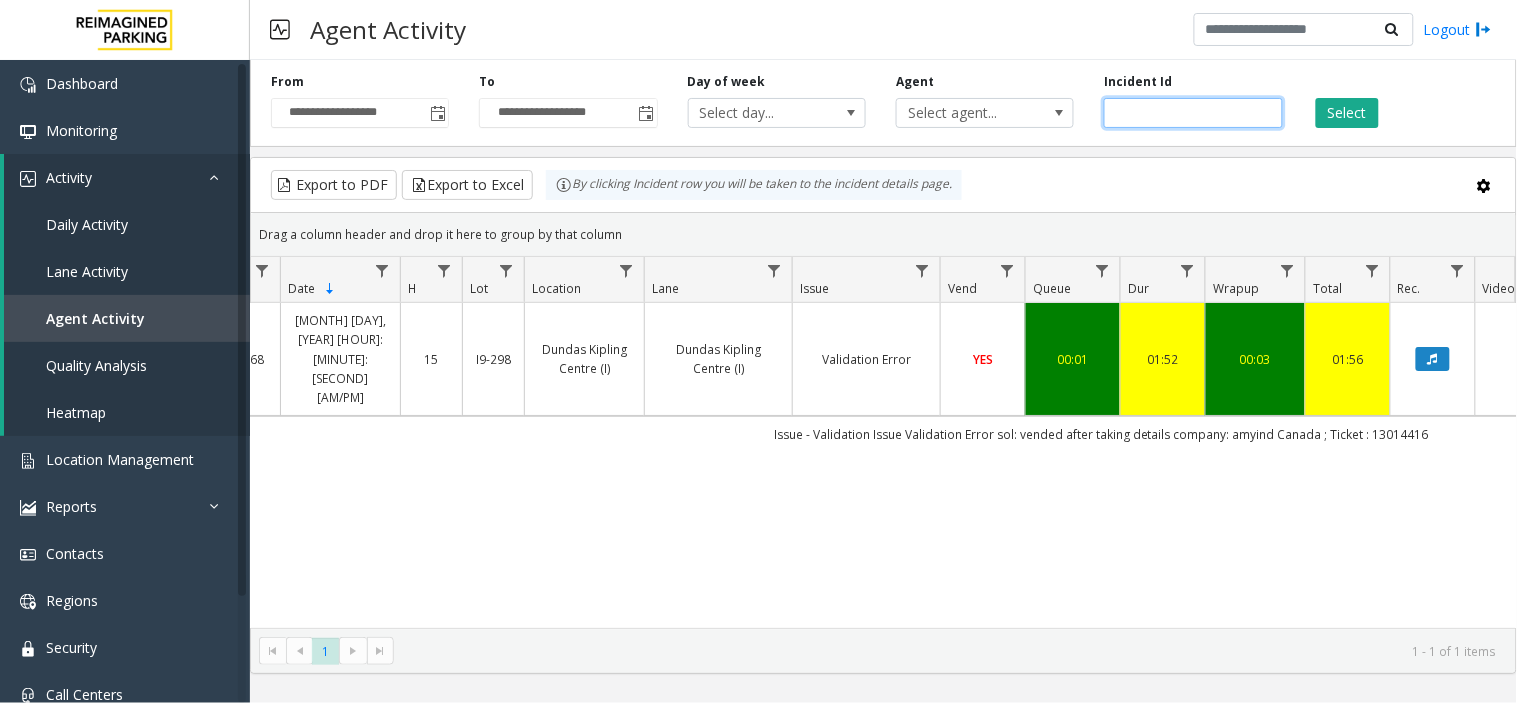 click on "*******" 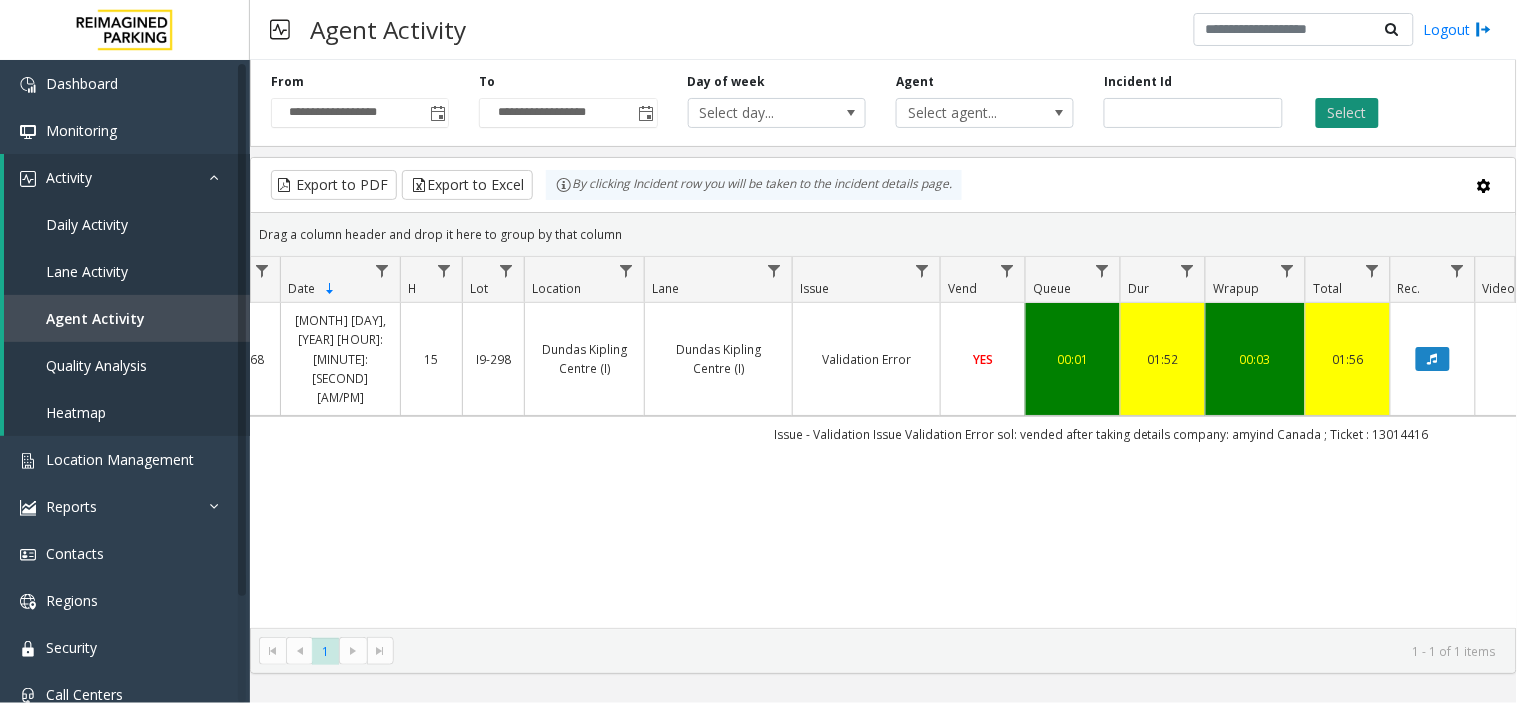click on "Select" 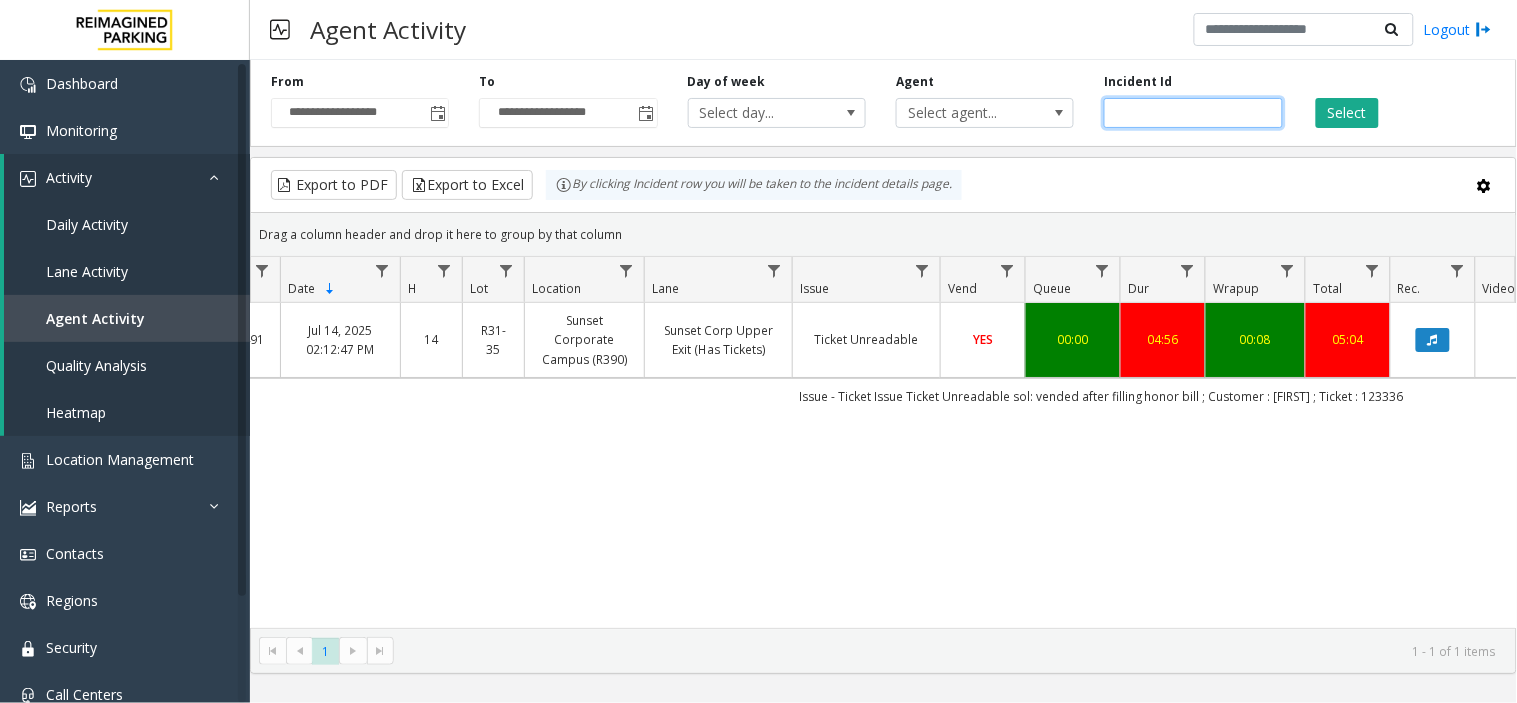 click on "*******" 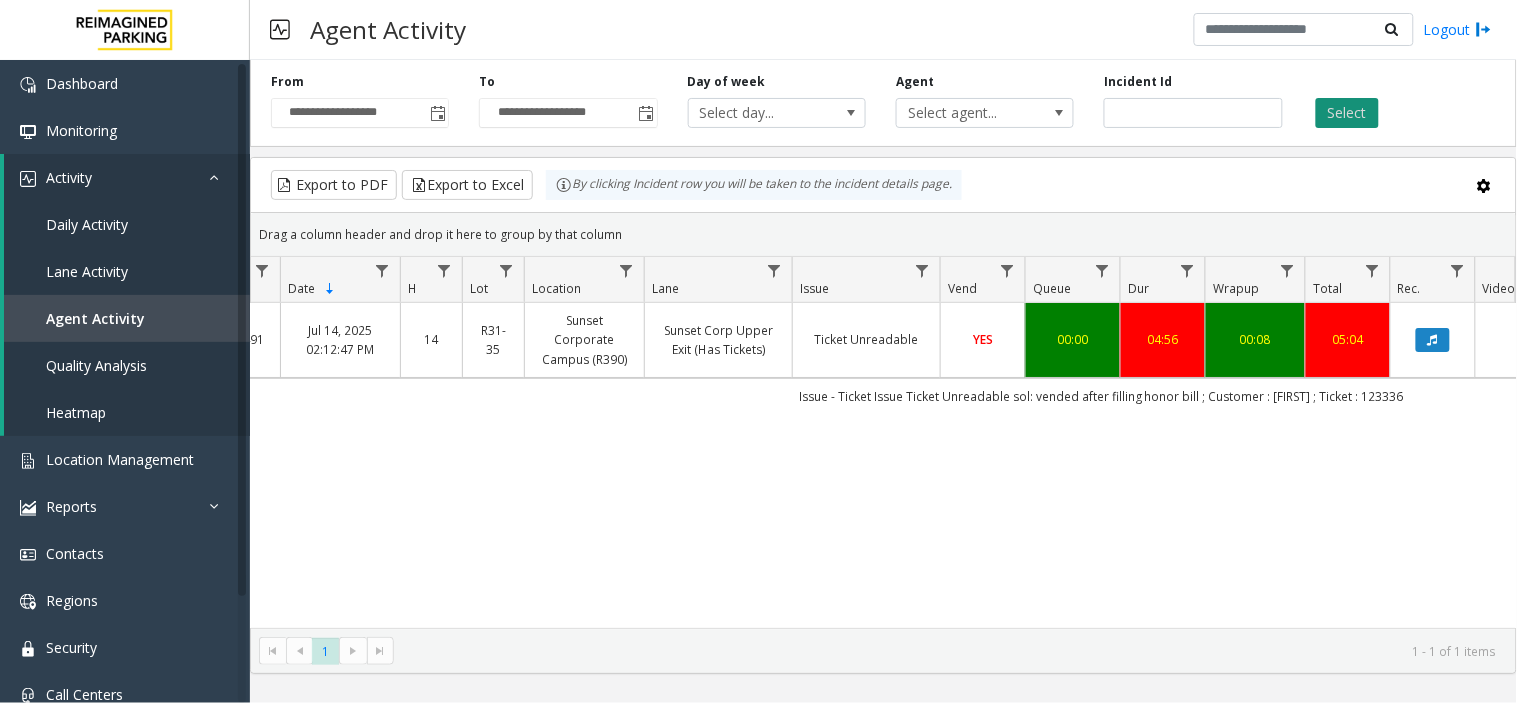 click on "Select" 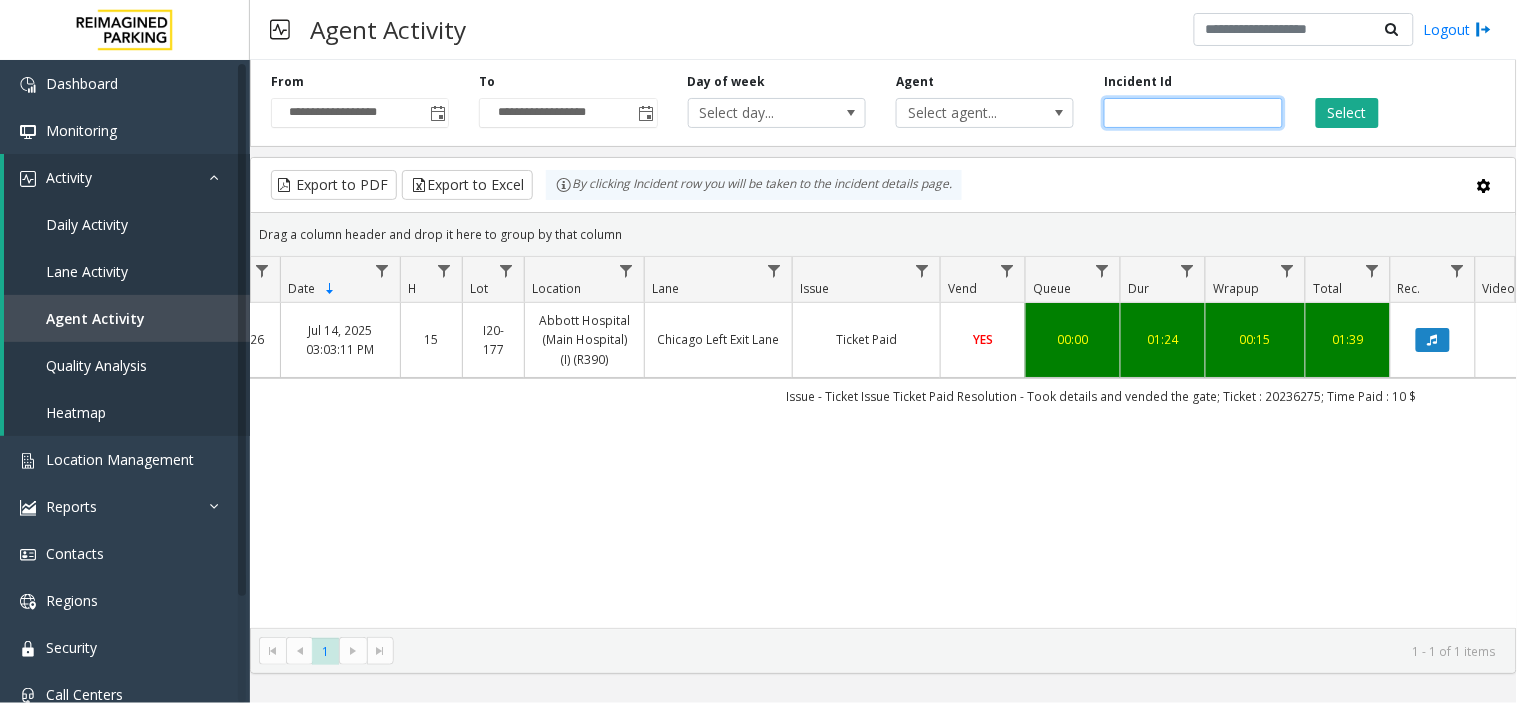click on "*******" 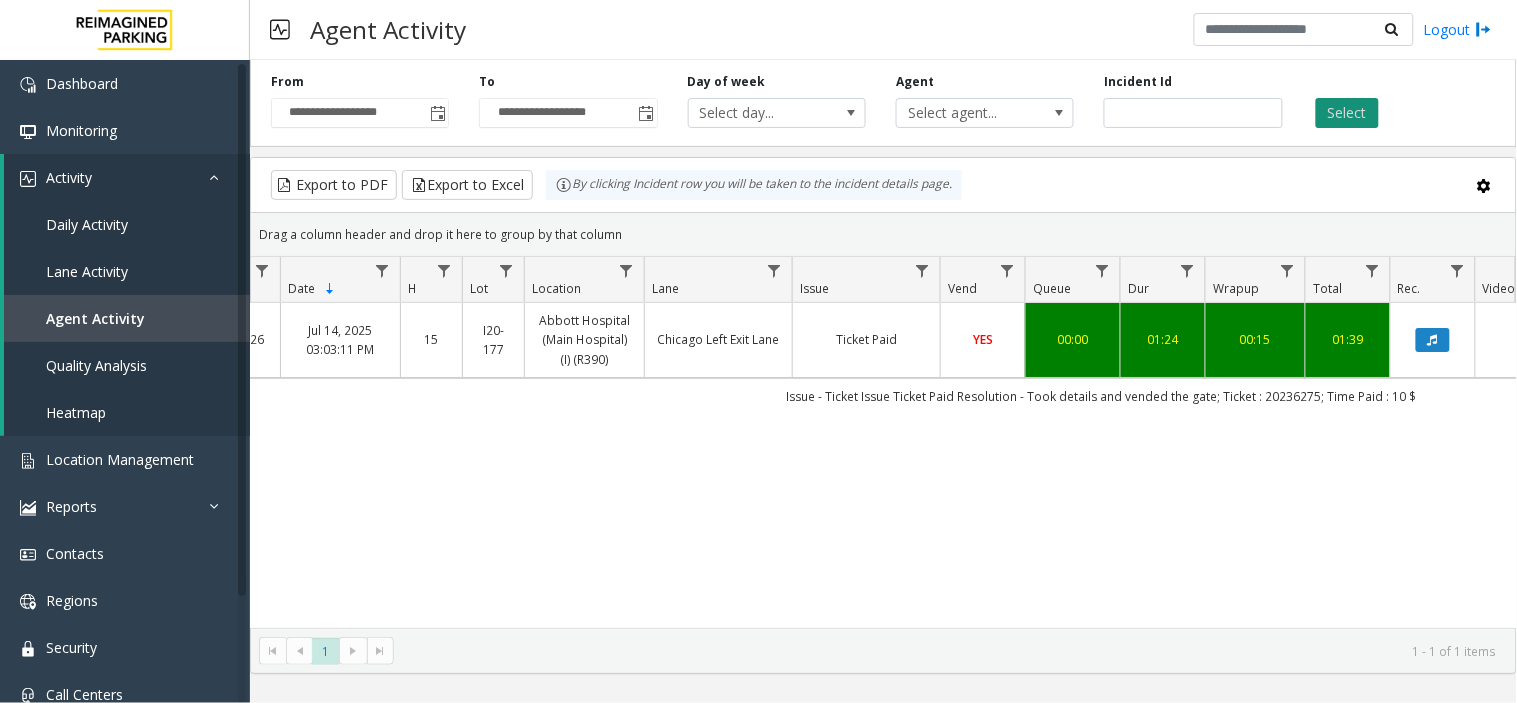 click on "Select" 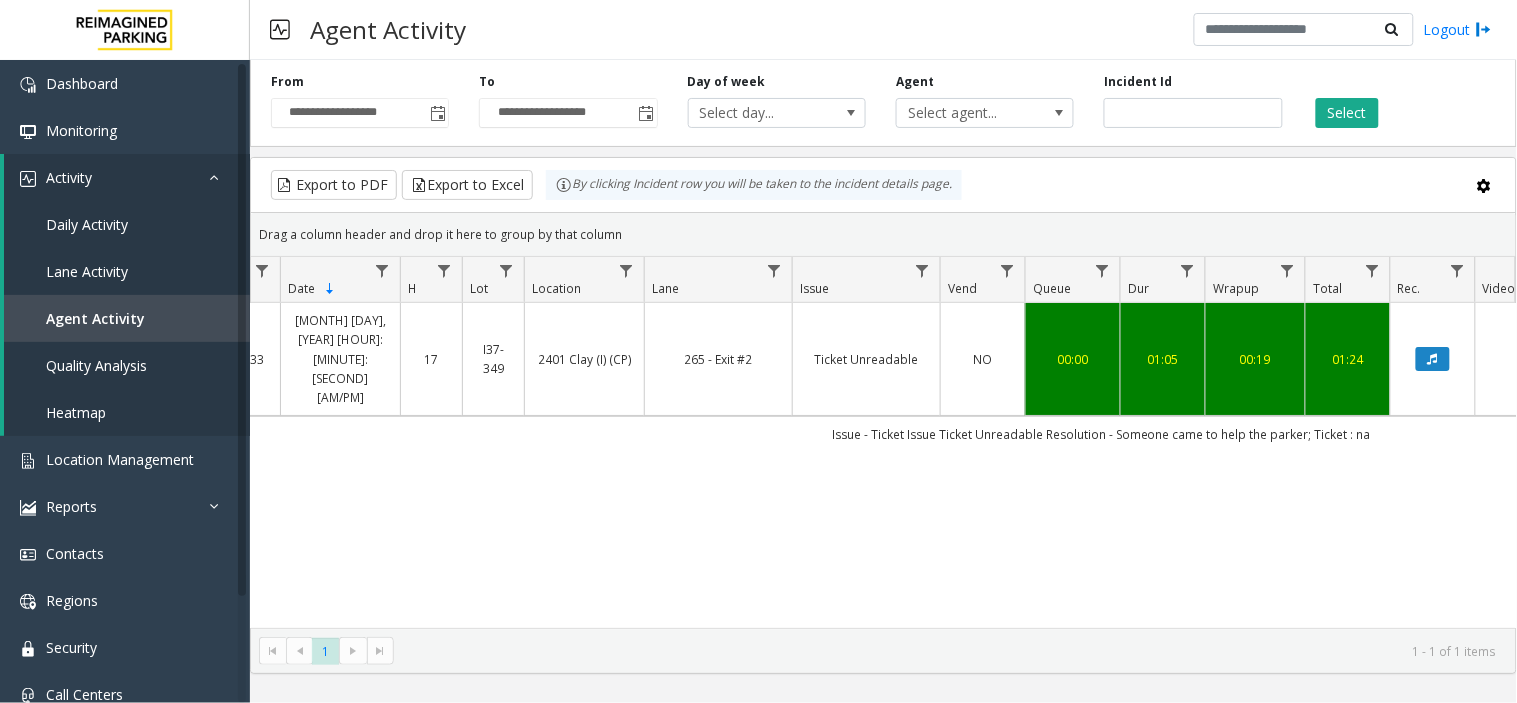 scroll, scrollTop: 0, scrollLeft: 127, axis: horizontal 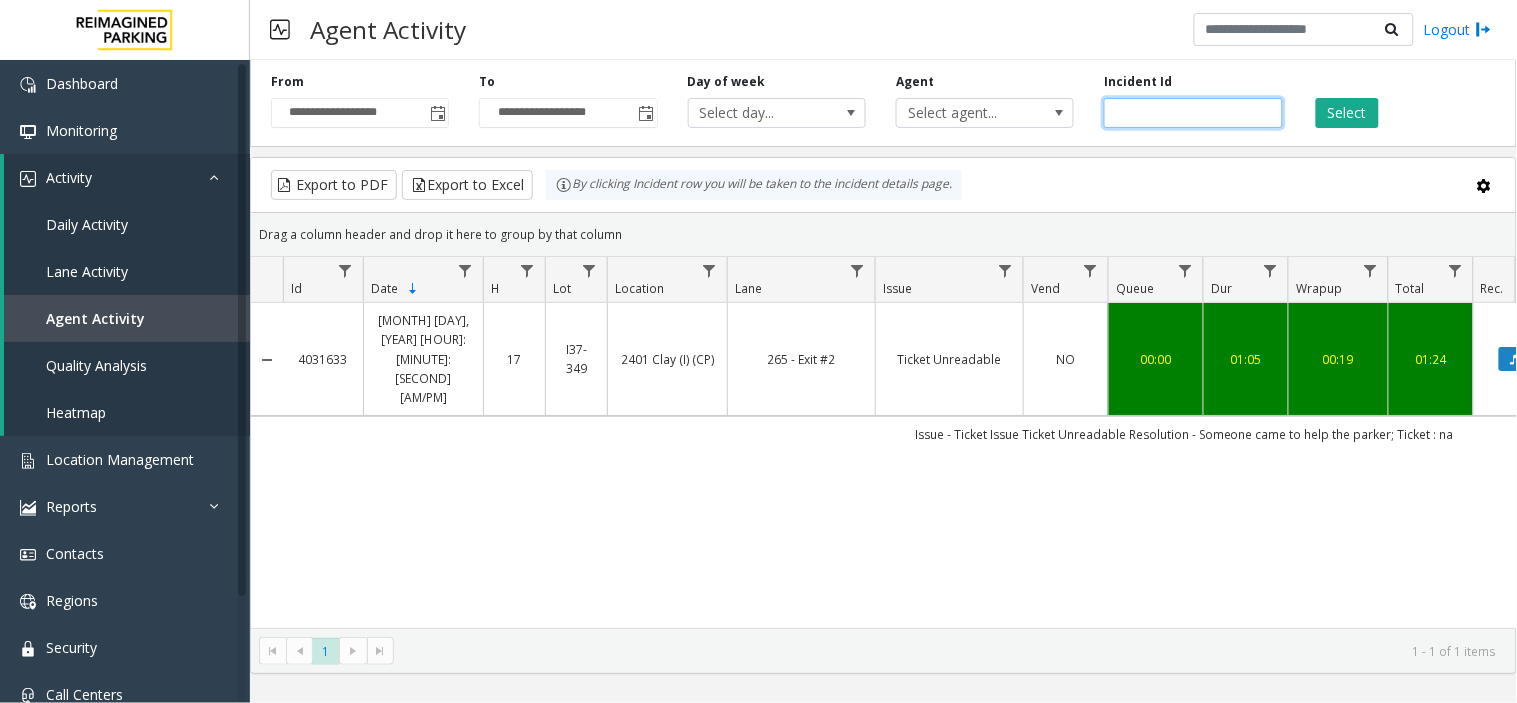 click on "*******" 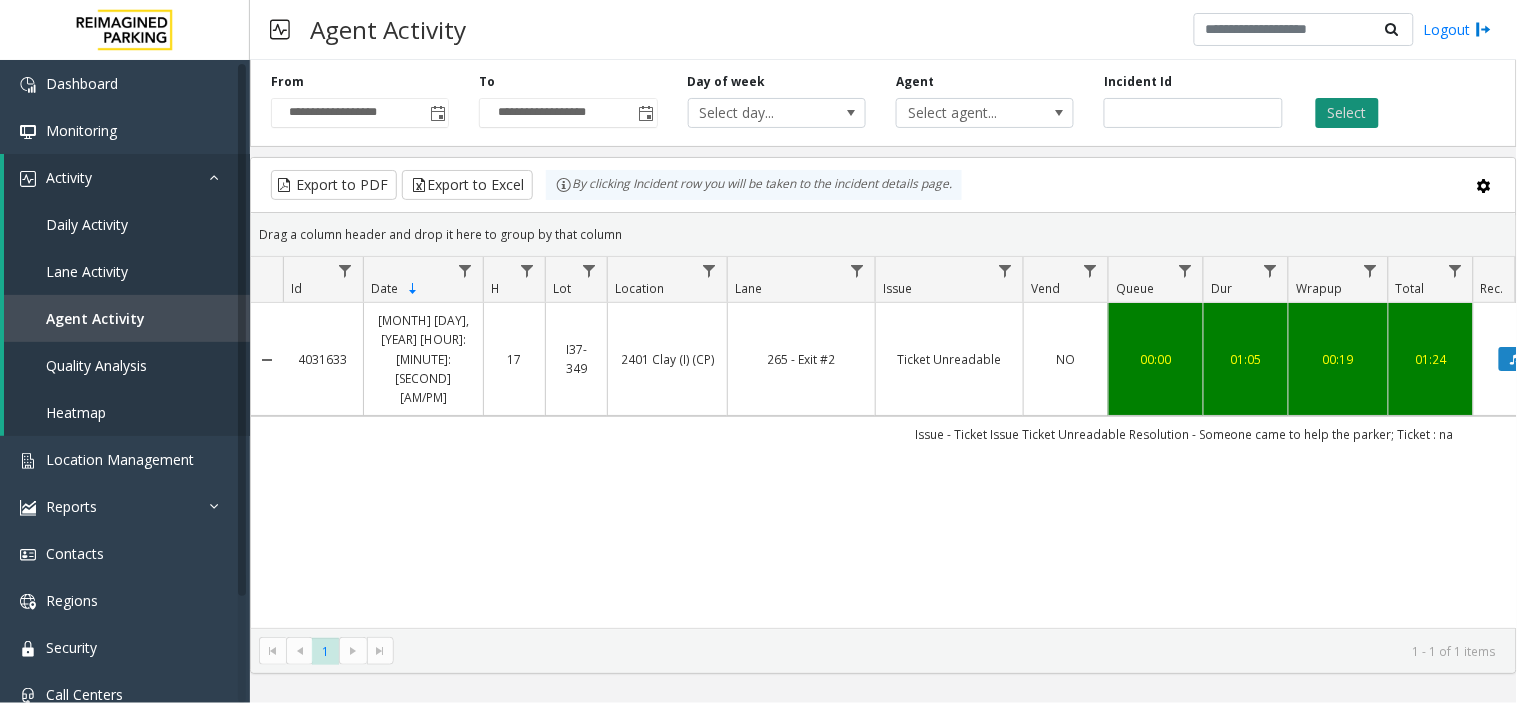 click on "Select" 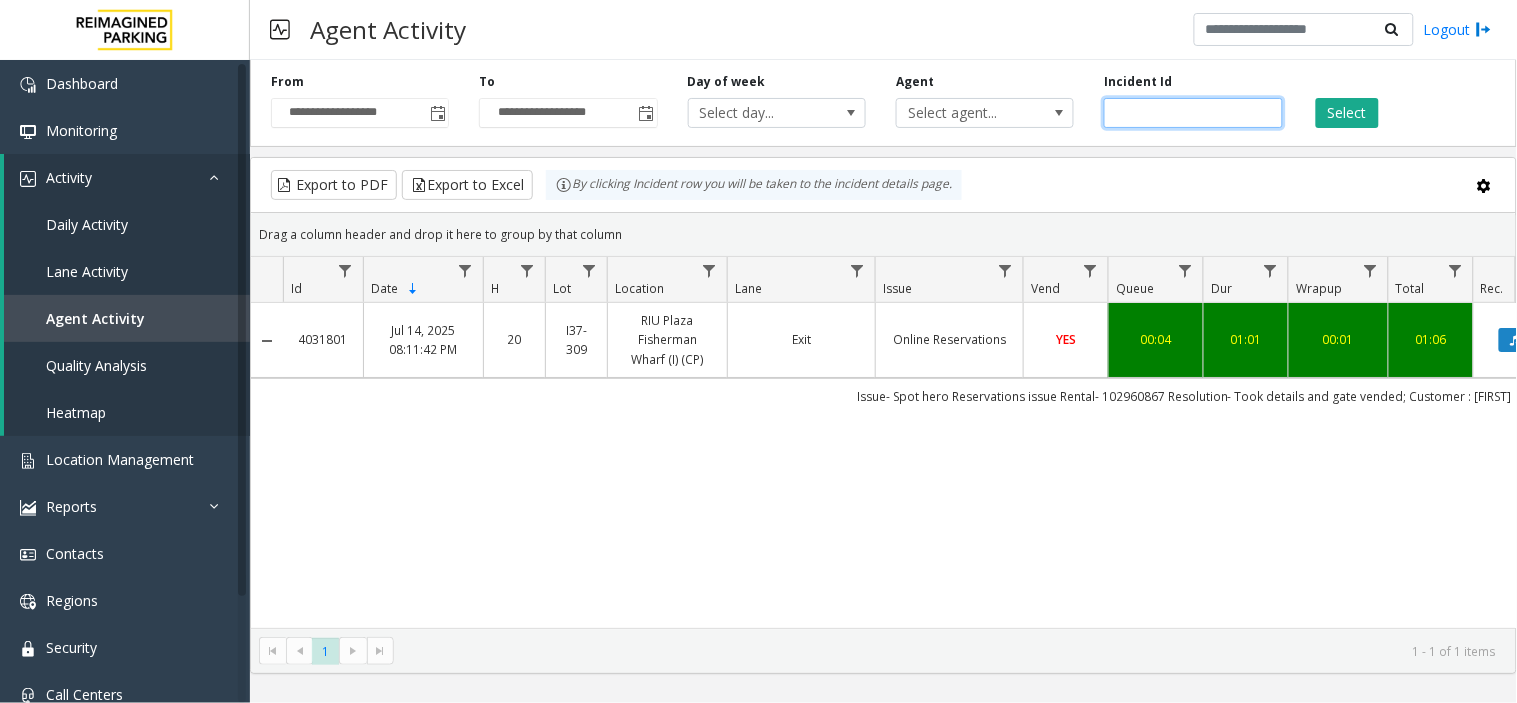 click on "*******" 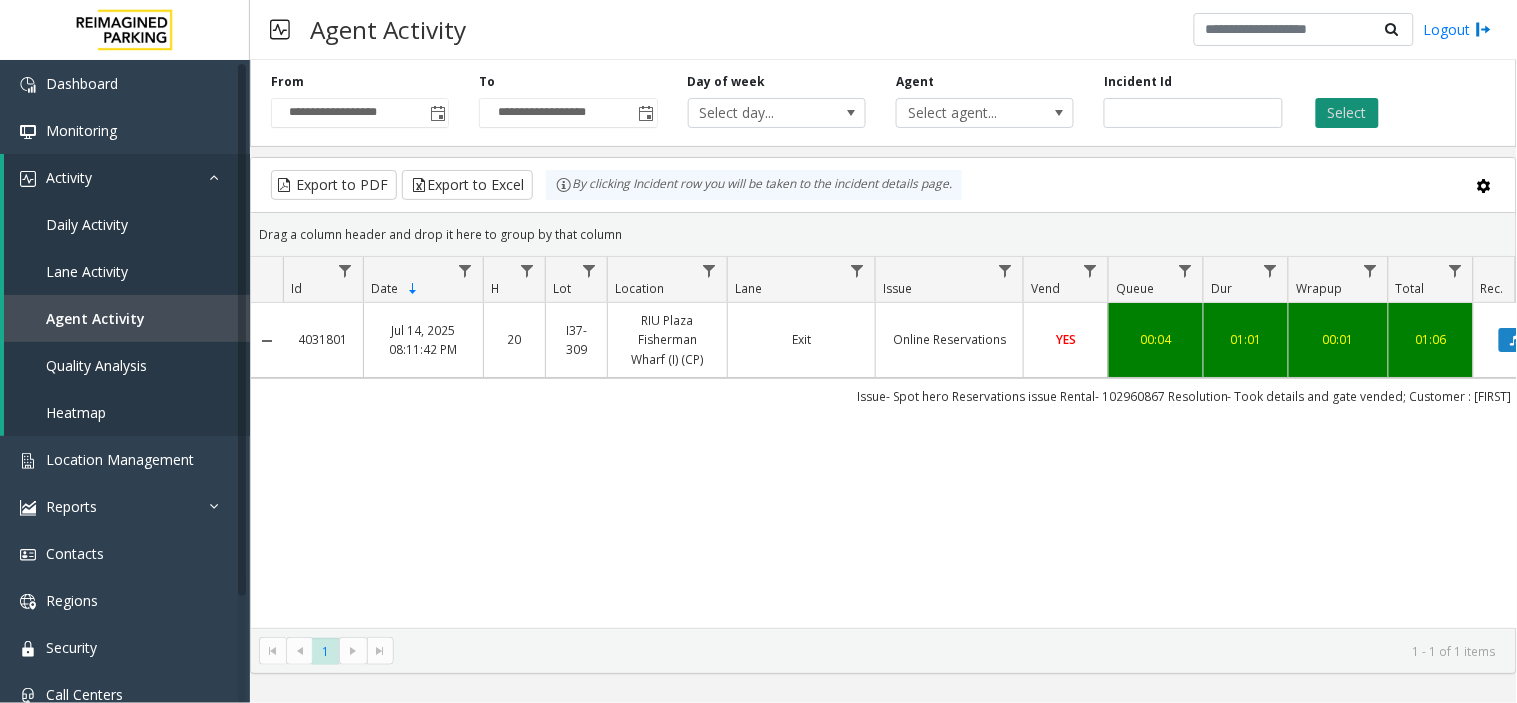 click on "Select" 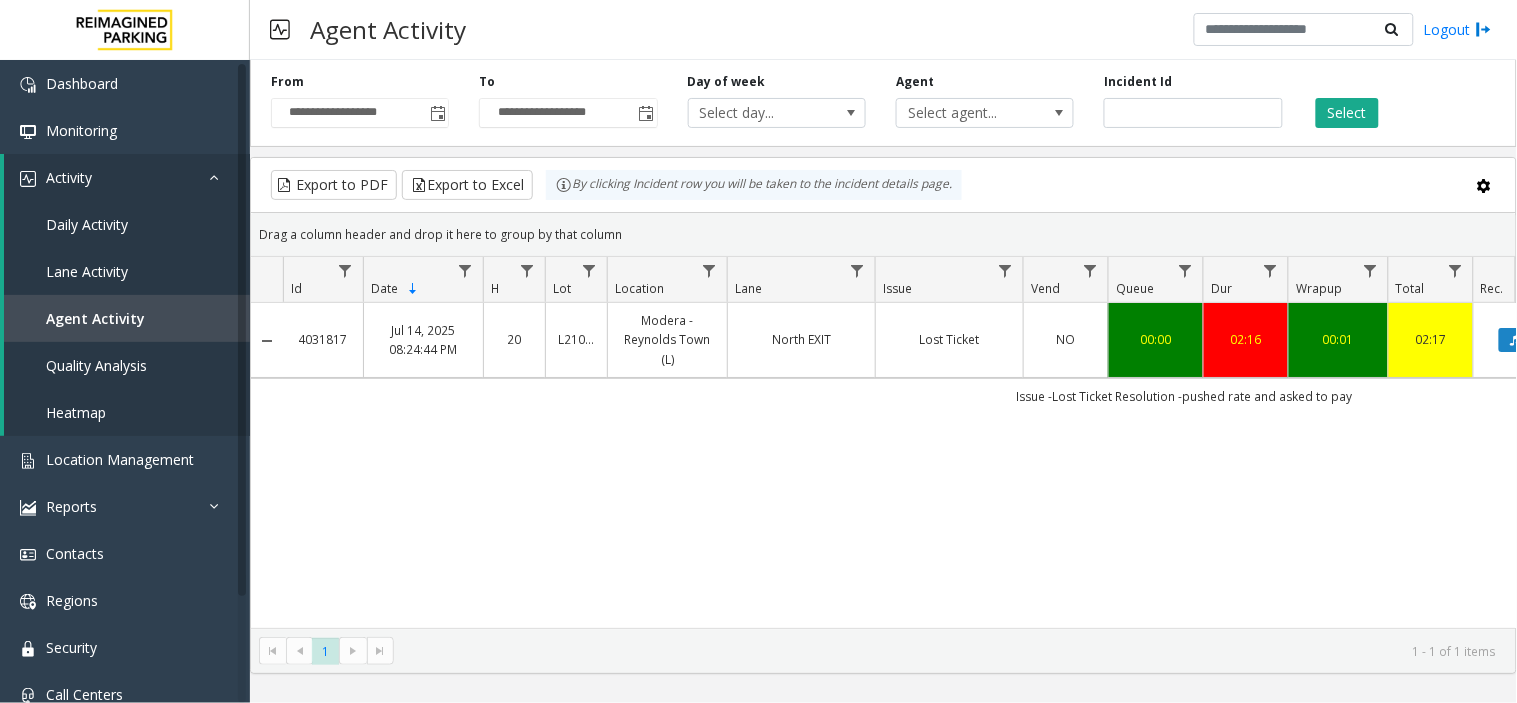 scroll, scrollTop: 0, scrollLeft: 100, axis: horizontal 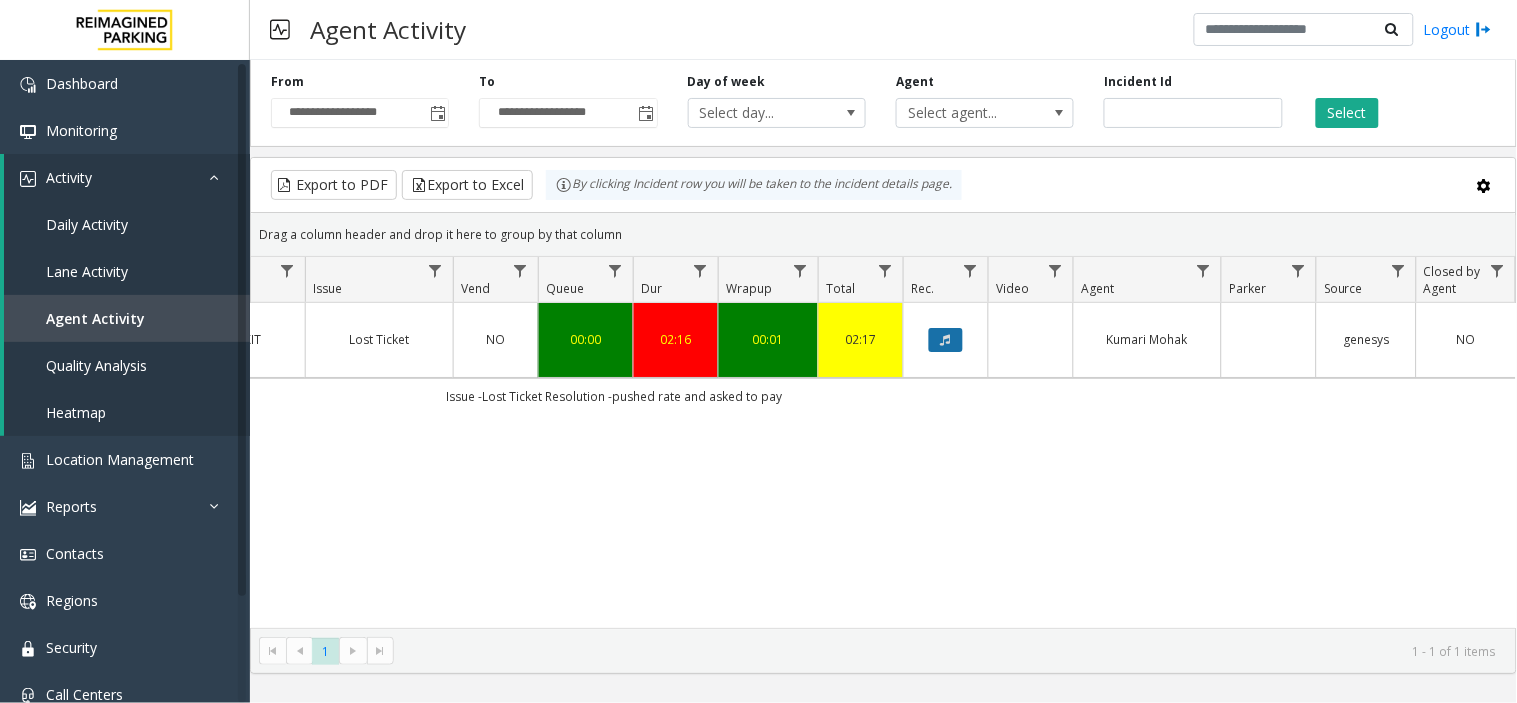 click 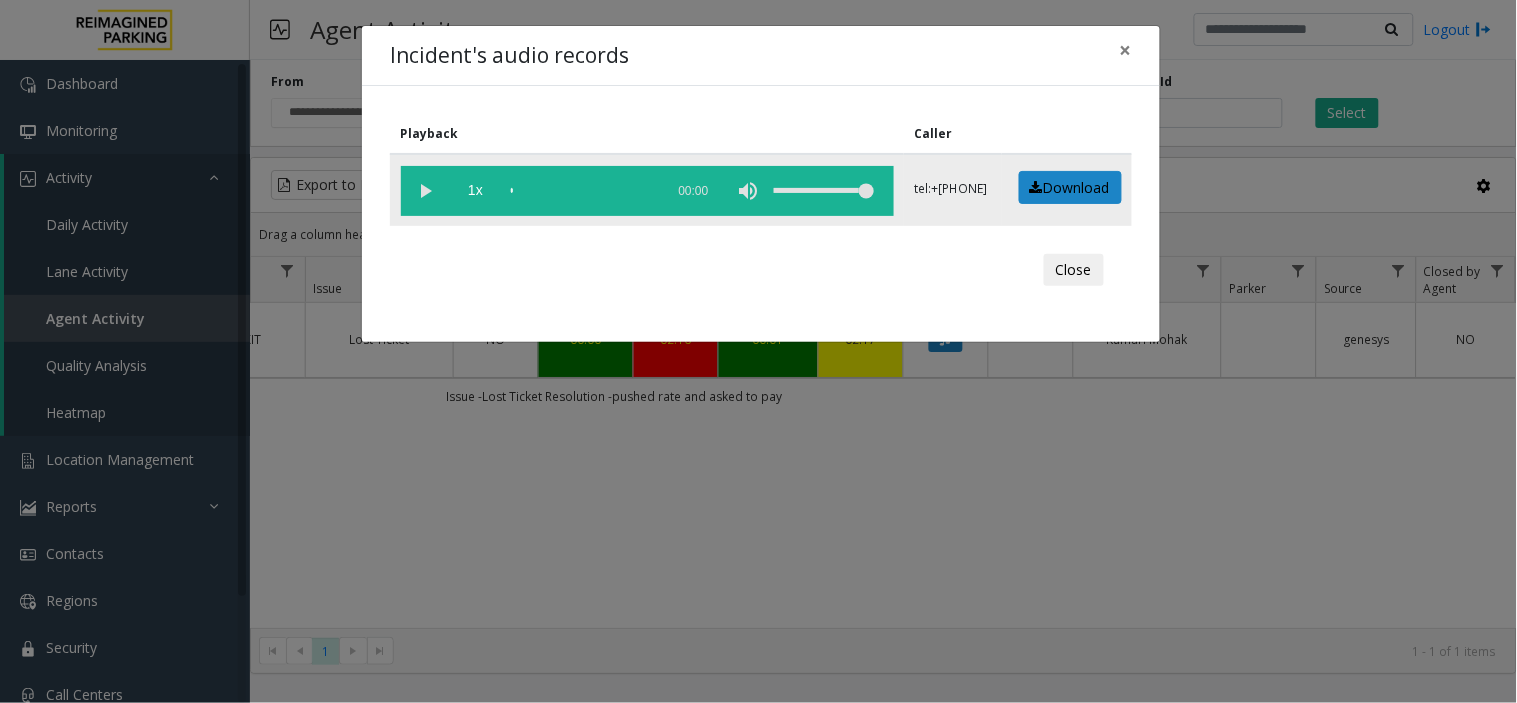click 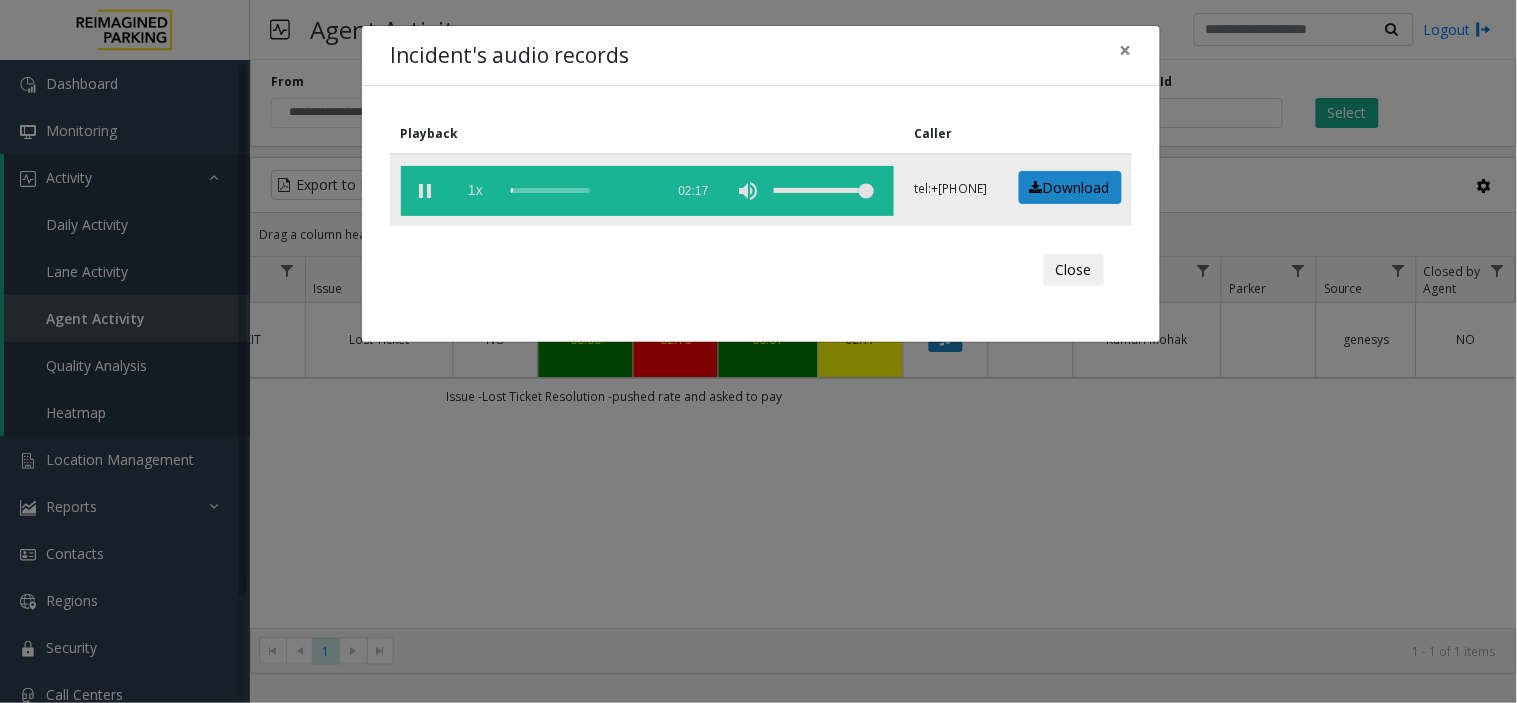 click on "1x" 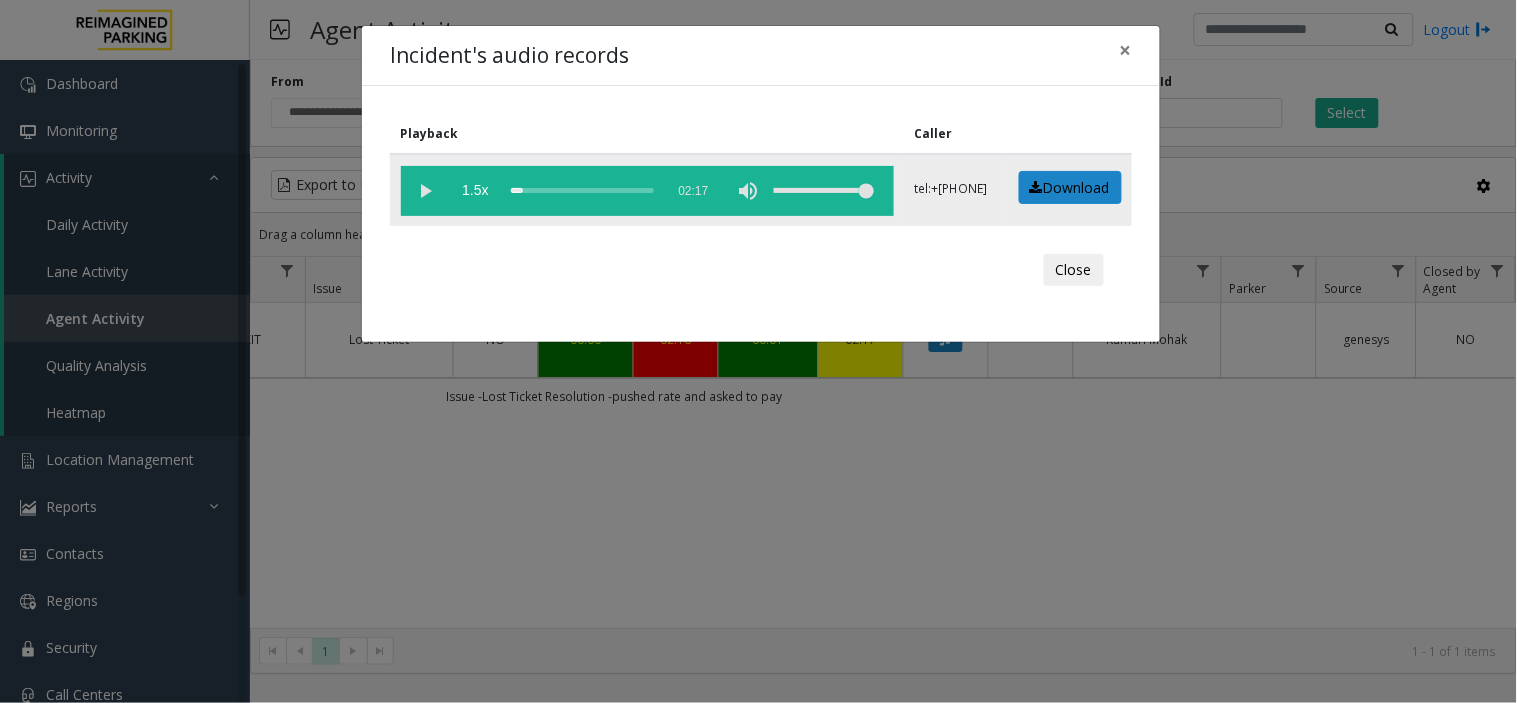 click 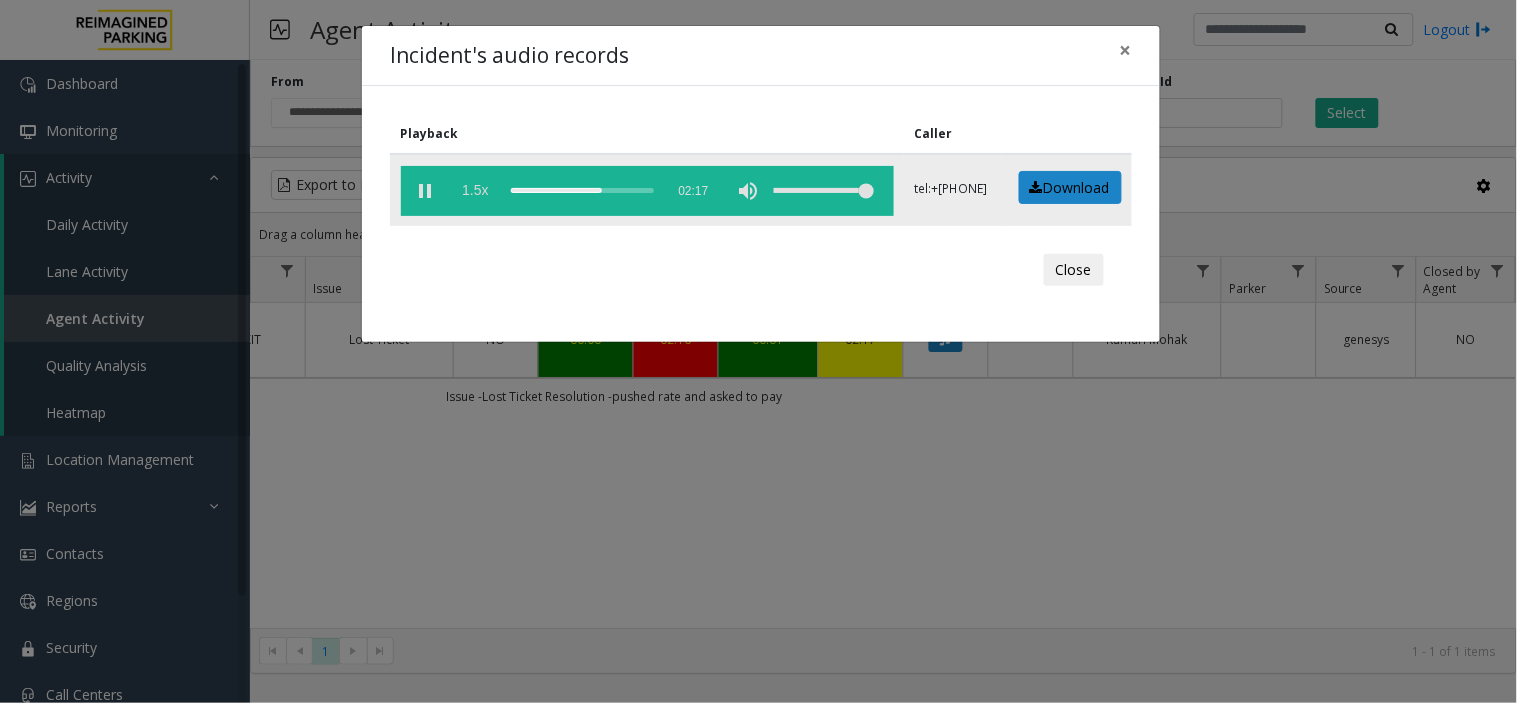 click on "1.5x" 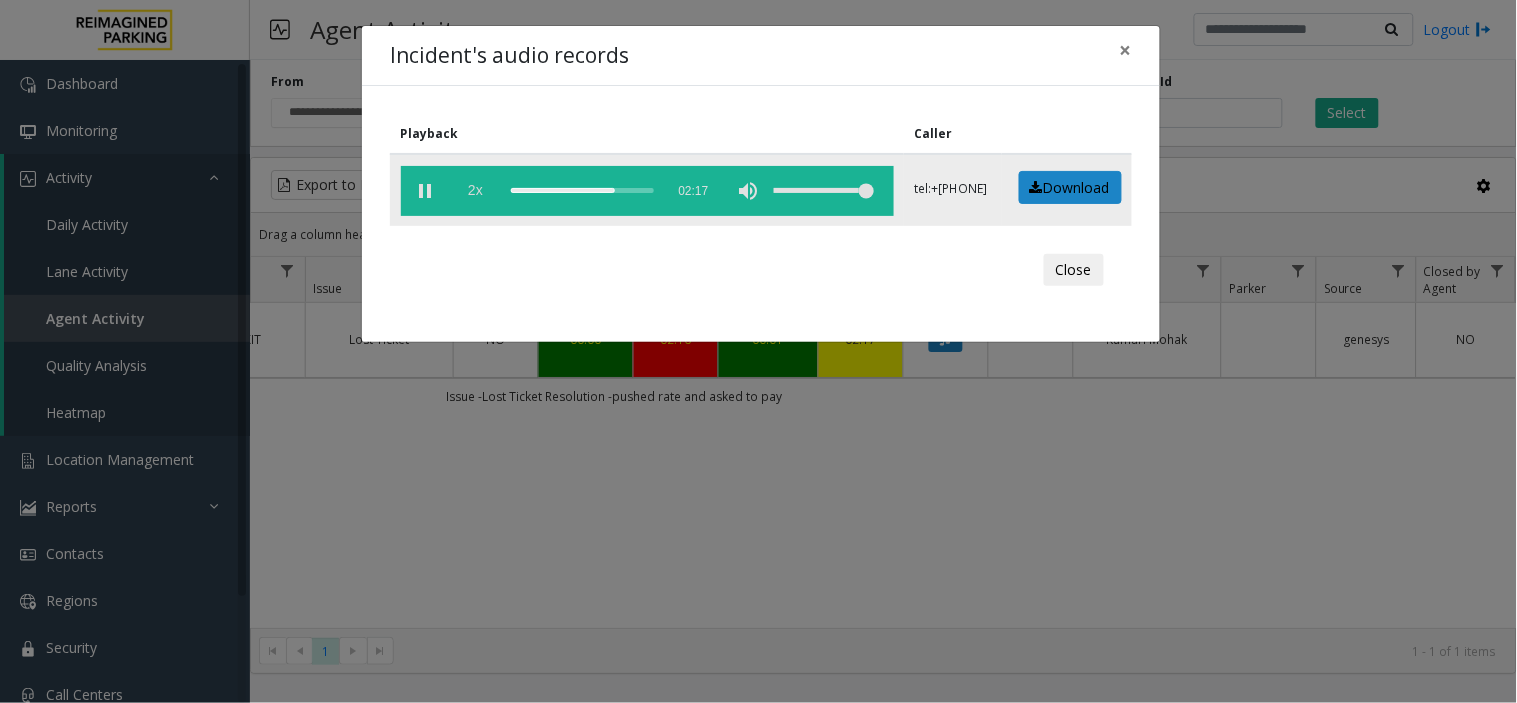 click on "2x" 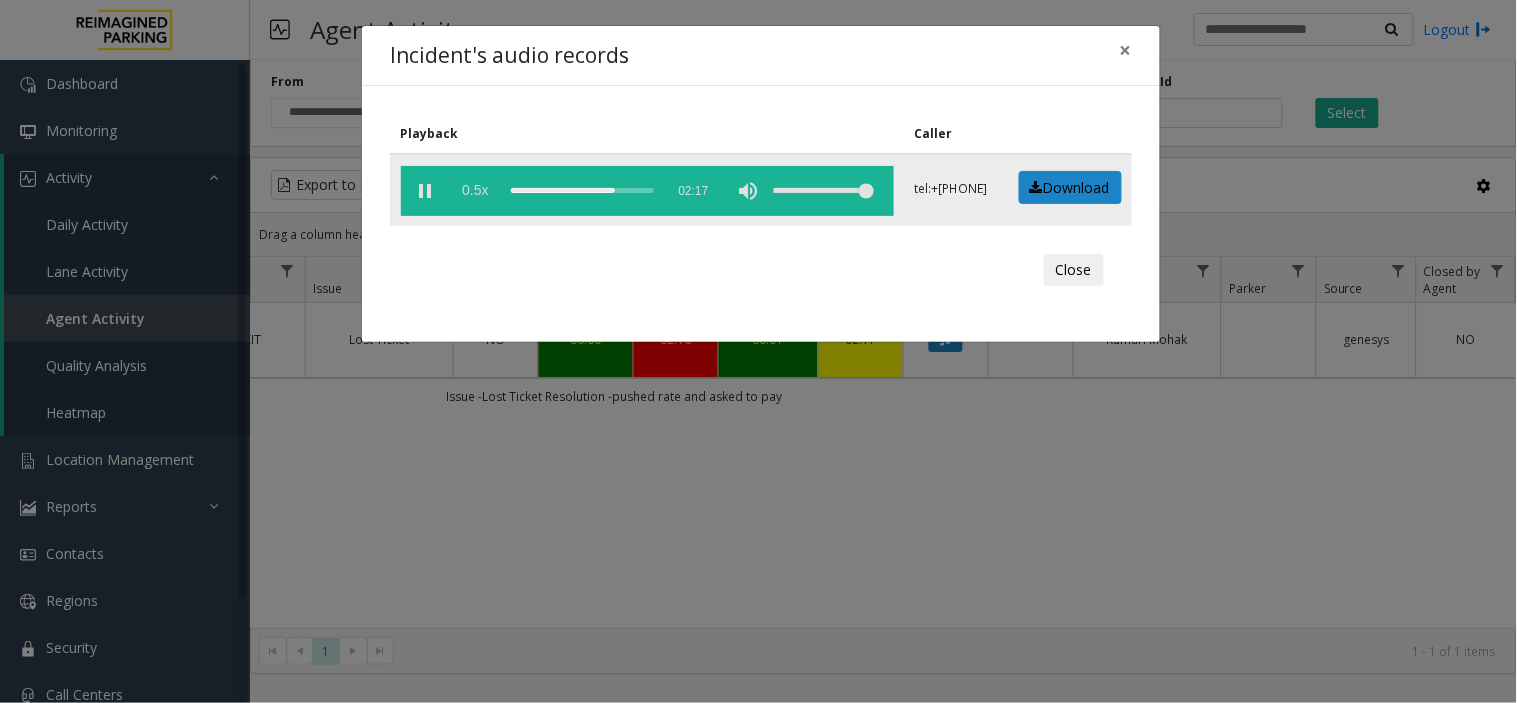 click on "0.5x" 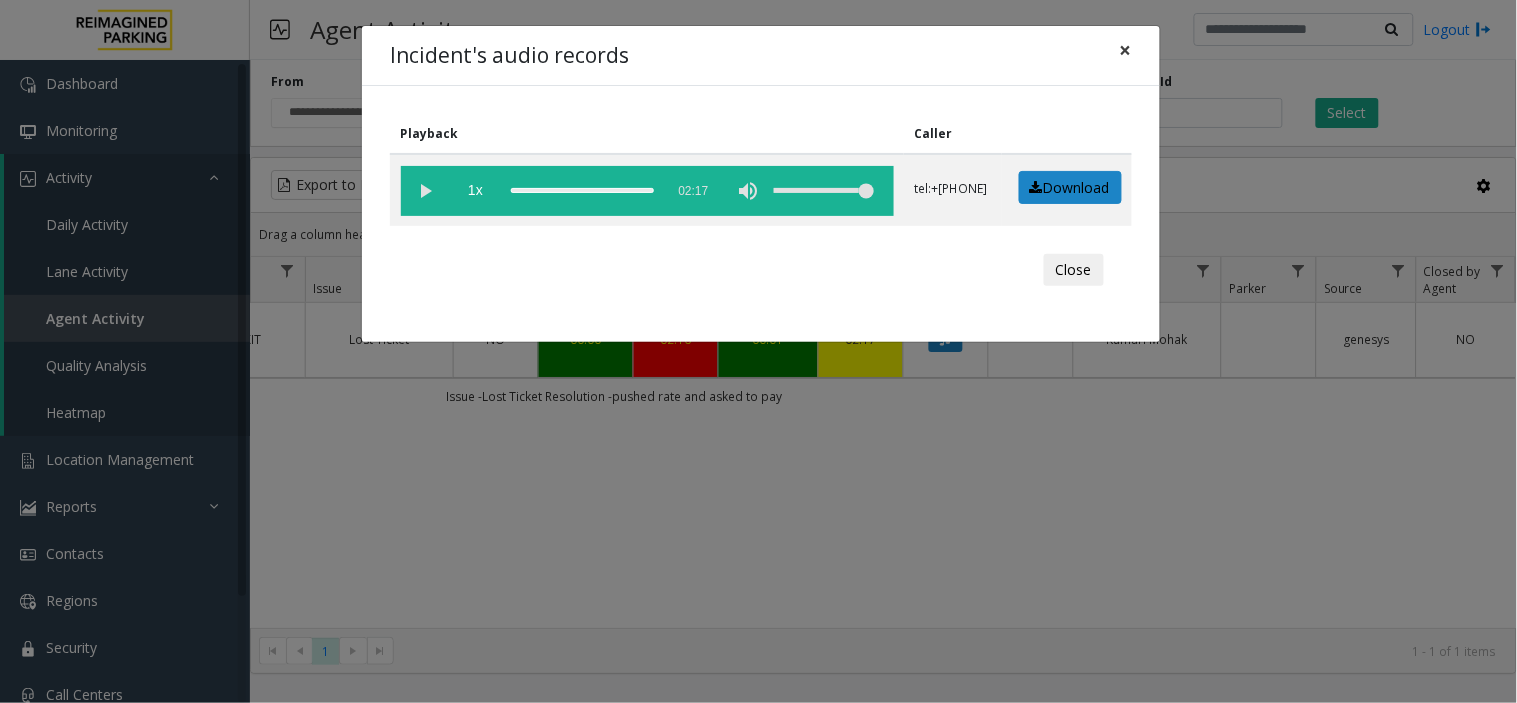 click on "×" 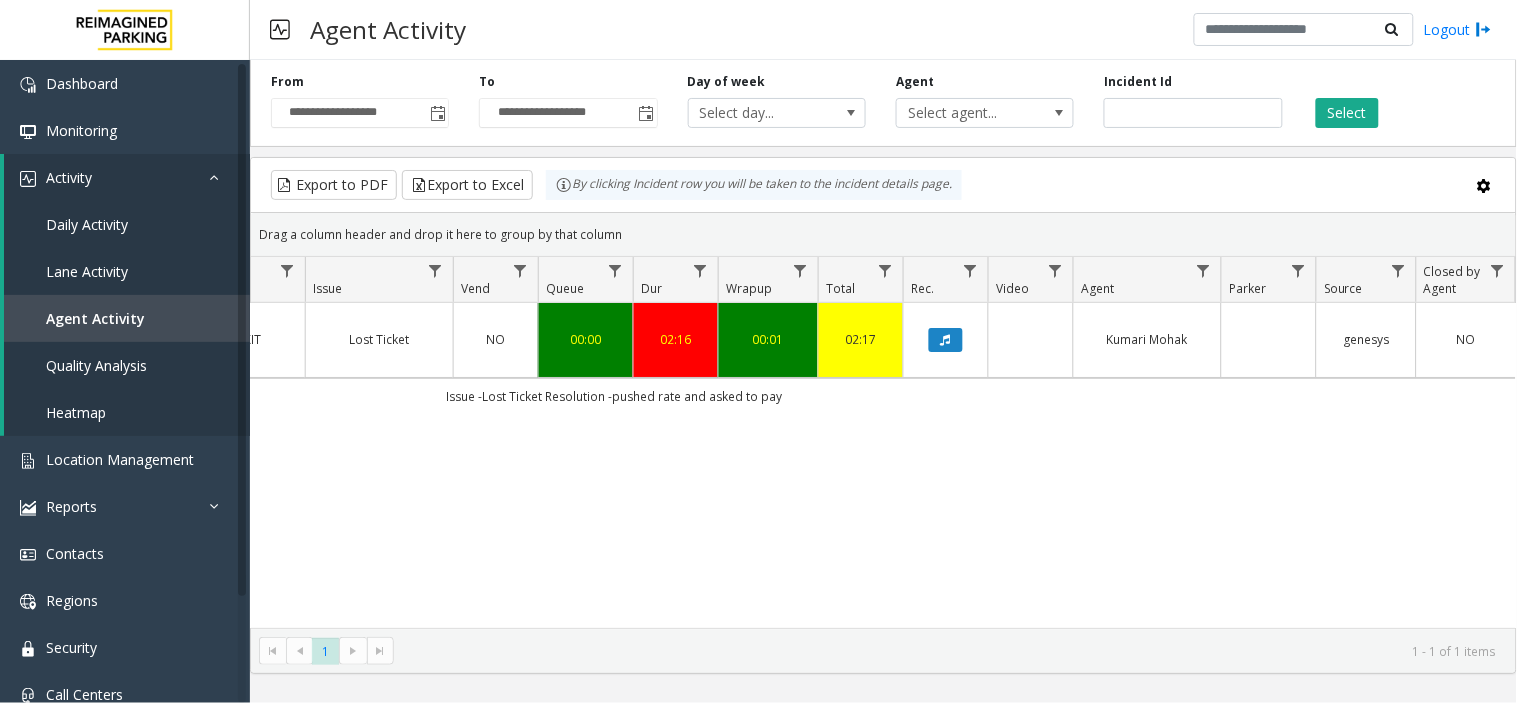 scroll, scrollTop: 0, scrollLeft: 490, axis: horizontal 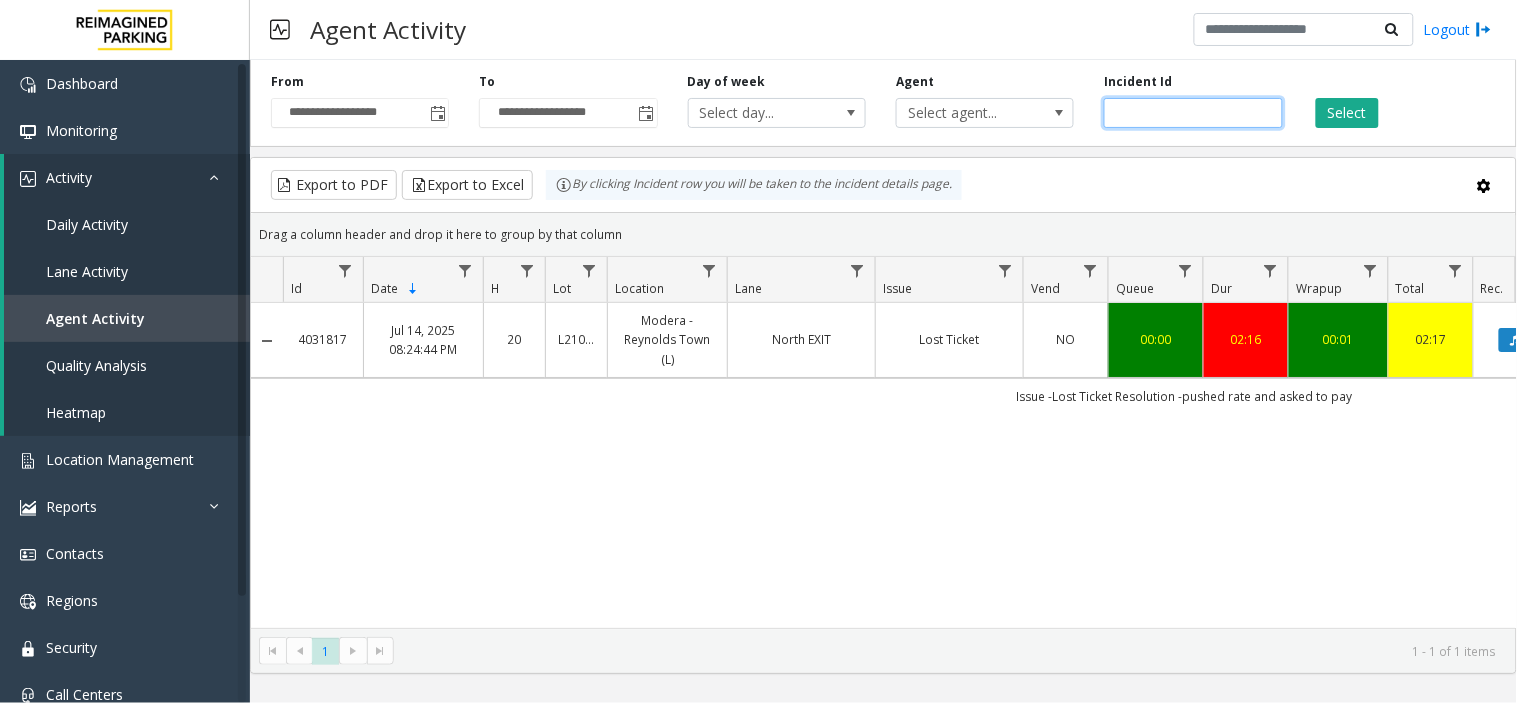 click on "*******" 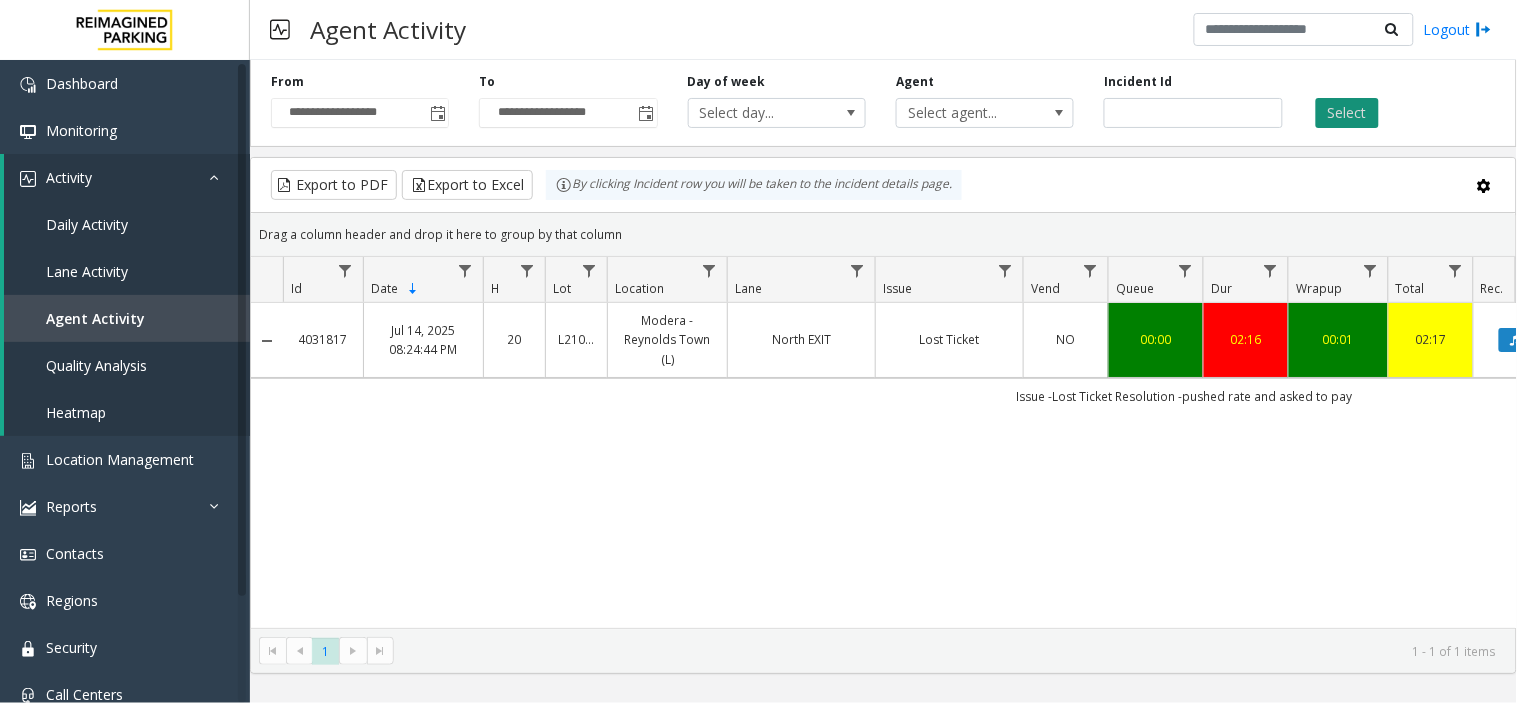 click on "Select" 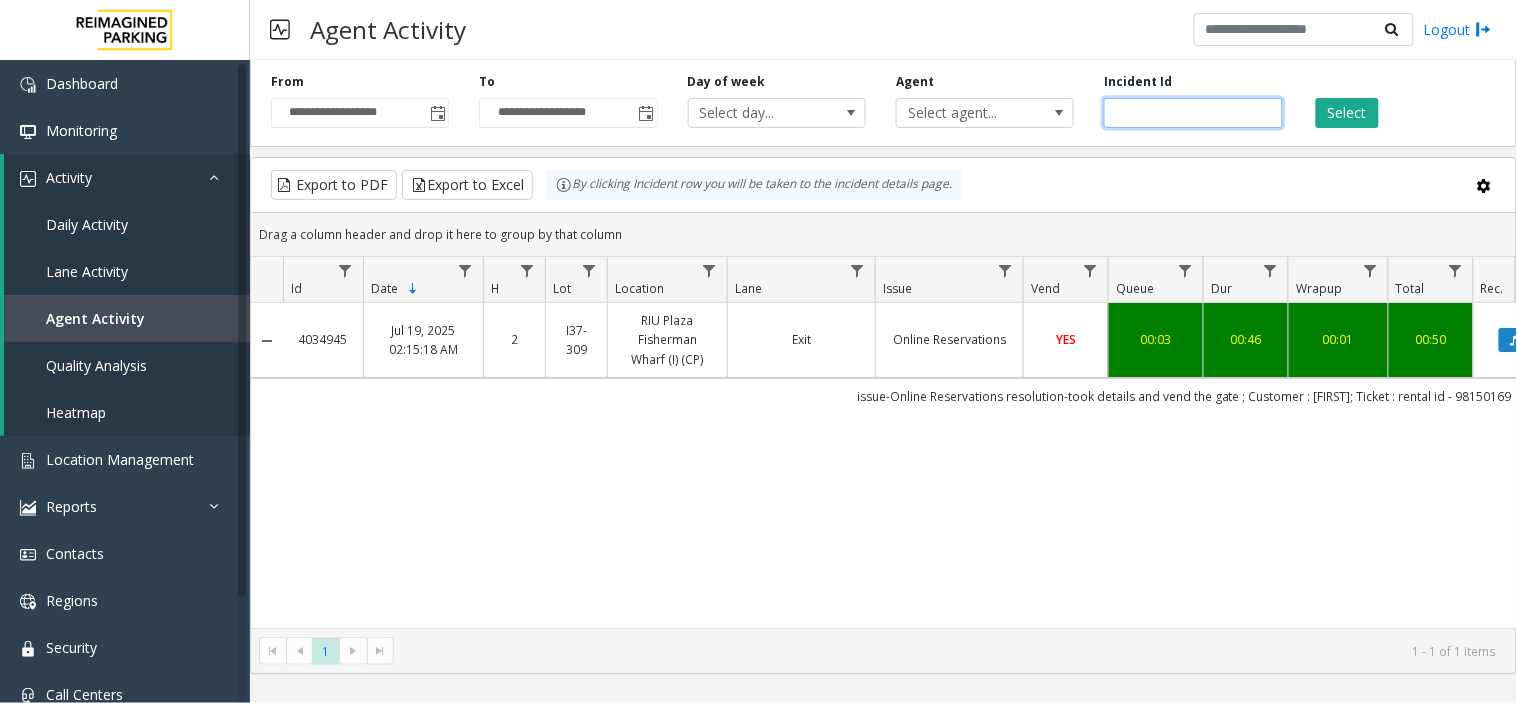 click on "*******" 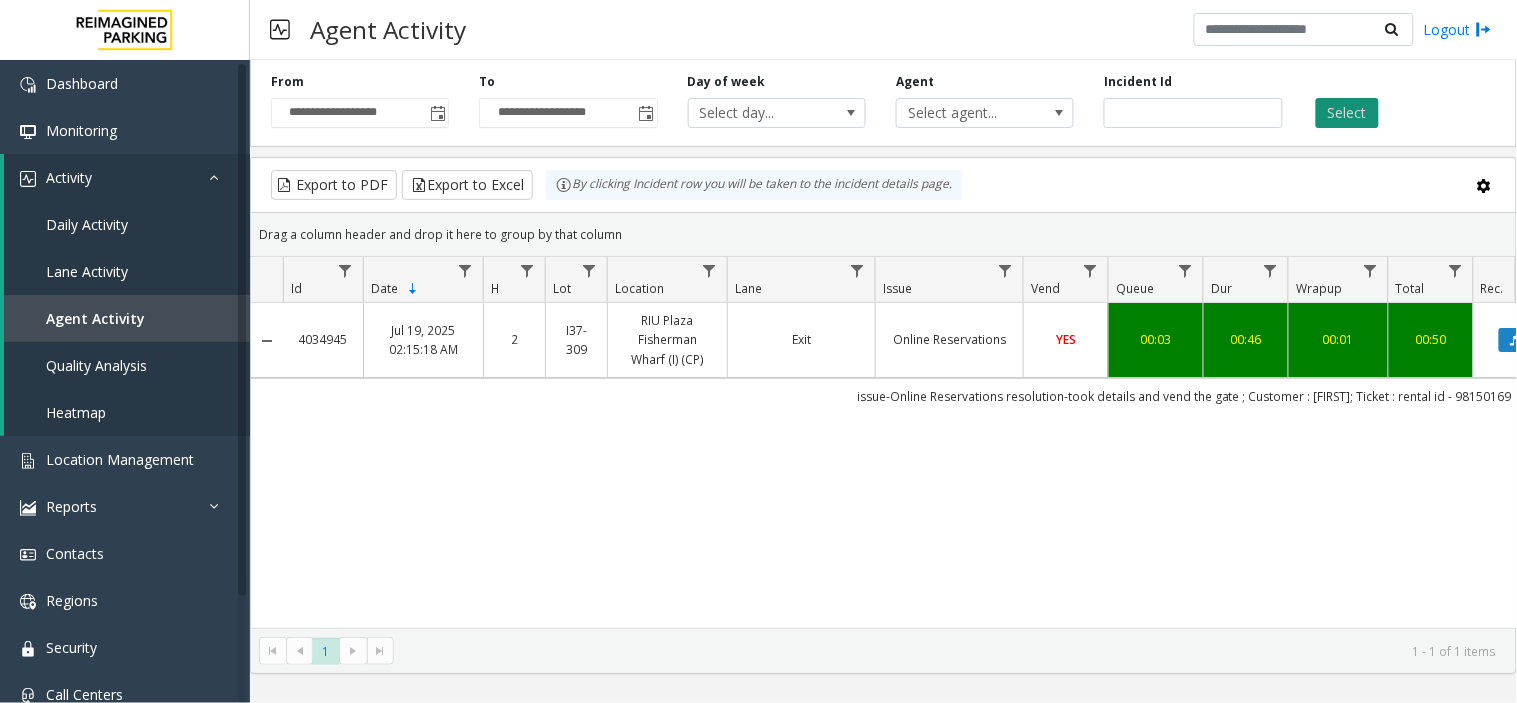 click on "Select" 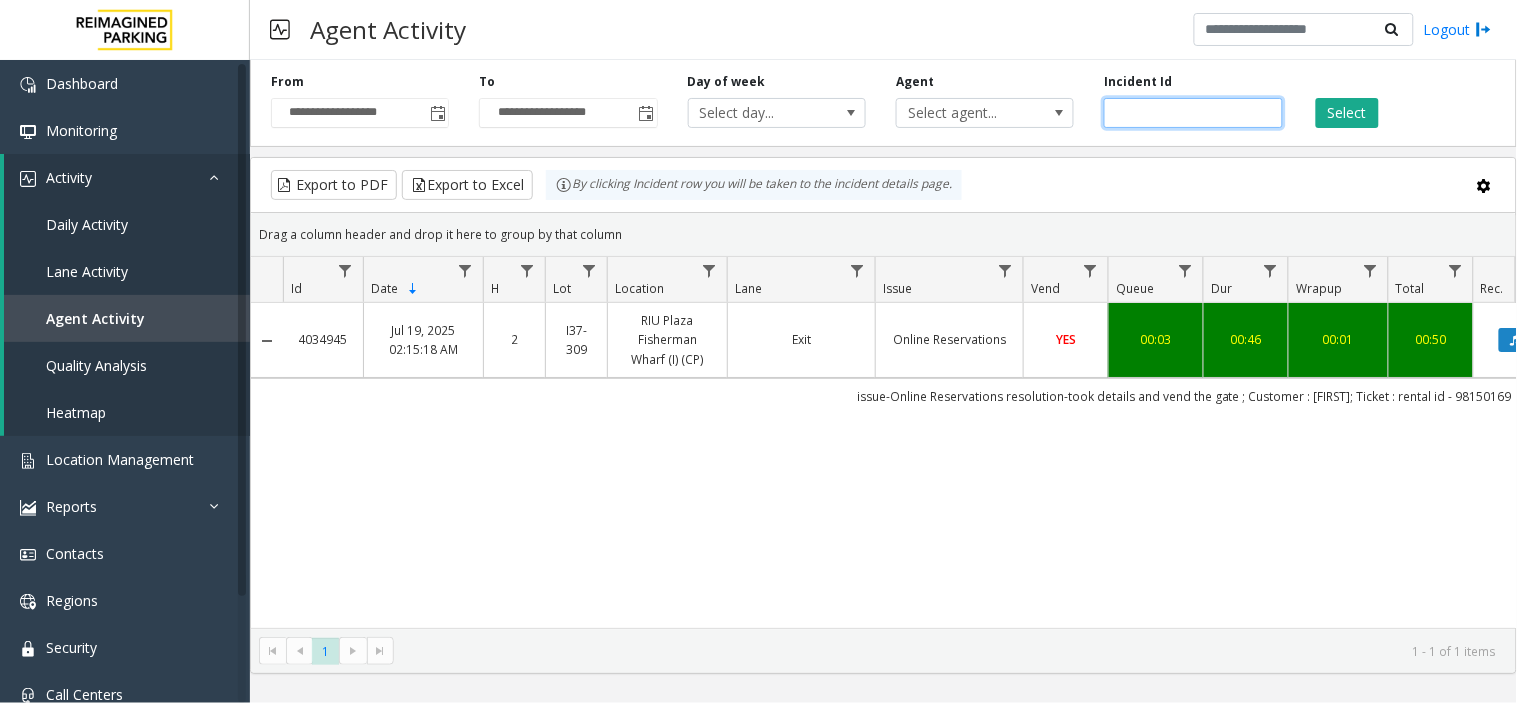 click on "*******" 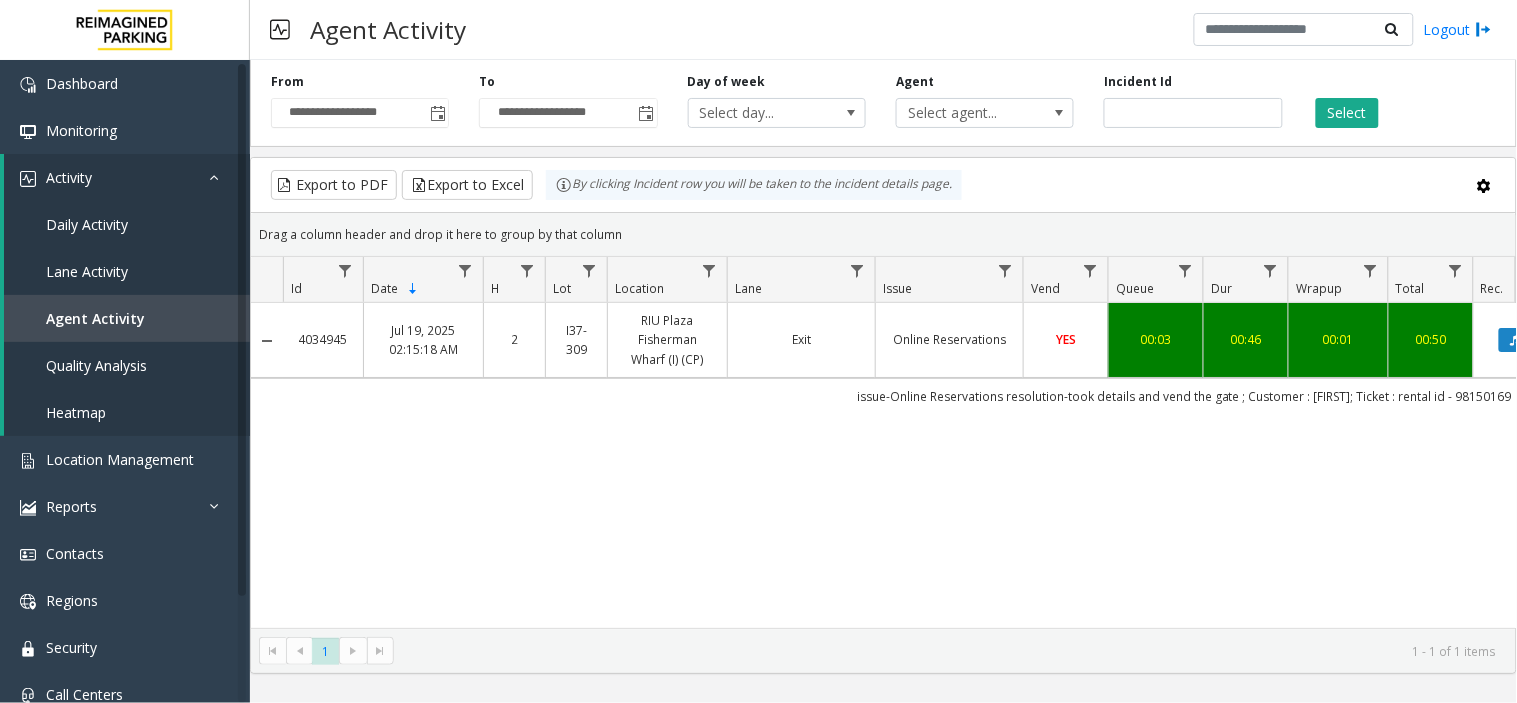 click on "Select" 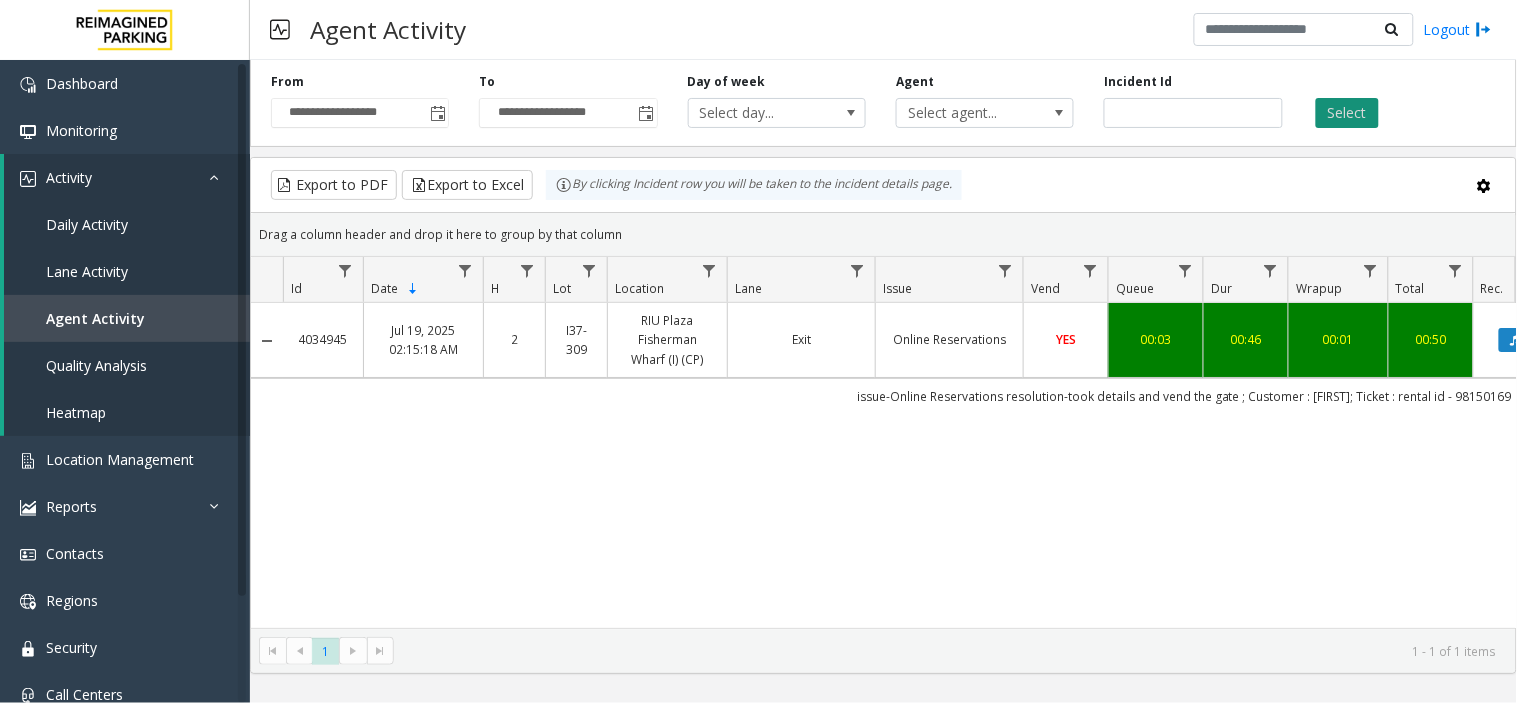 click on "Select" 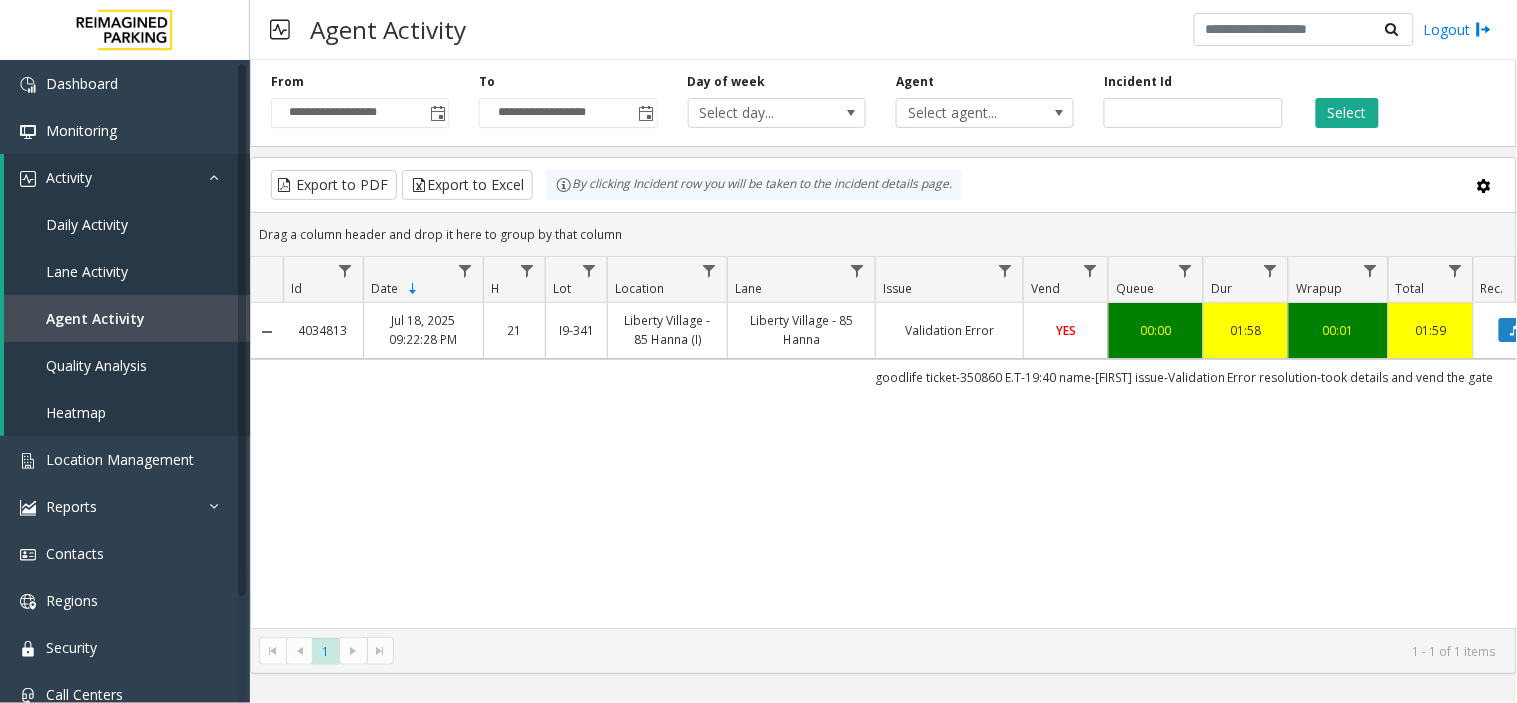 click on "Incident Id *******" 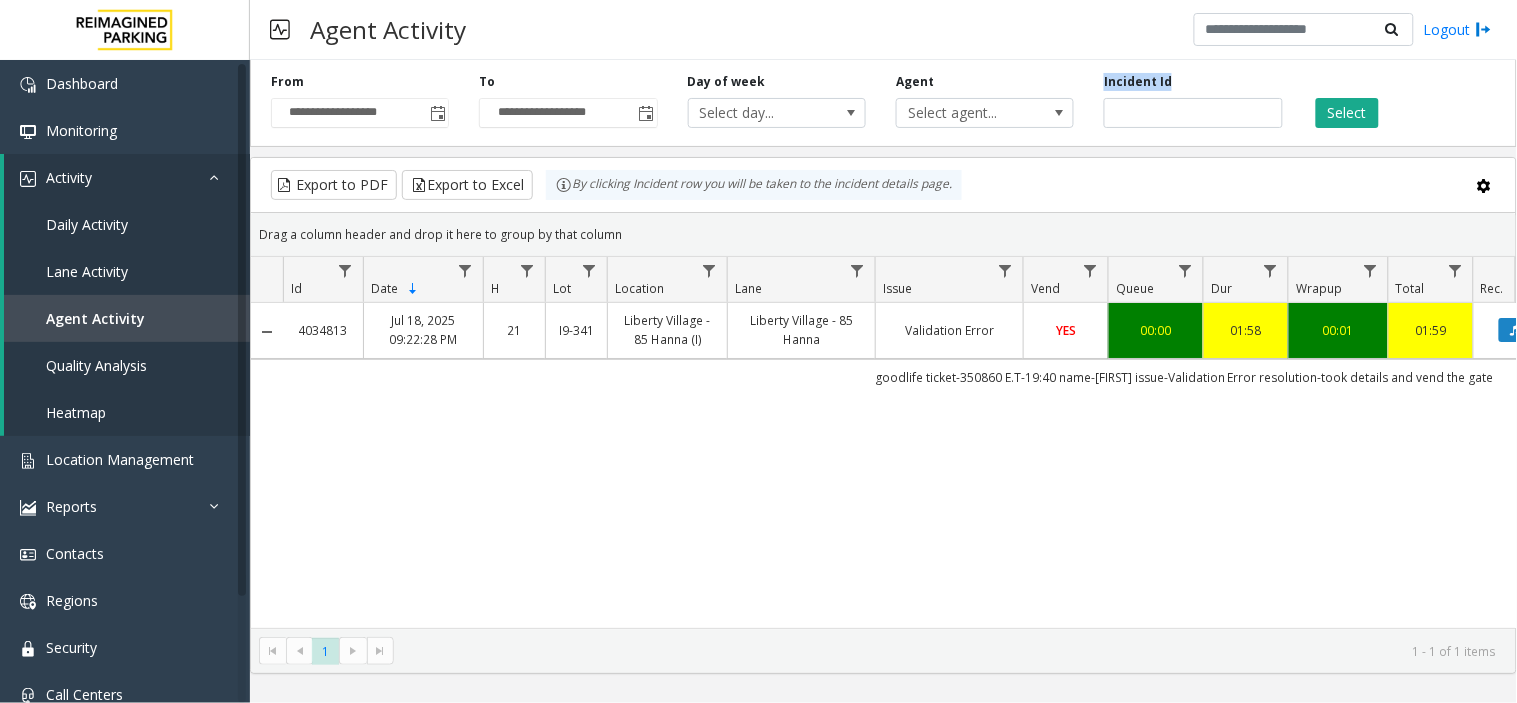 click on "Incident Id *******" 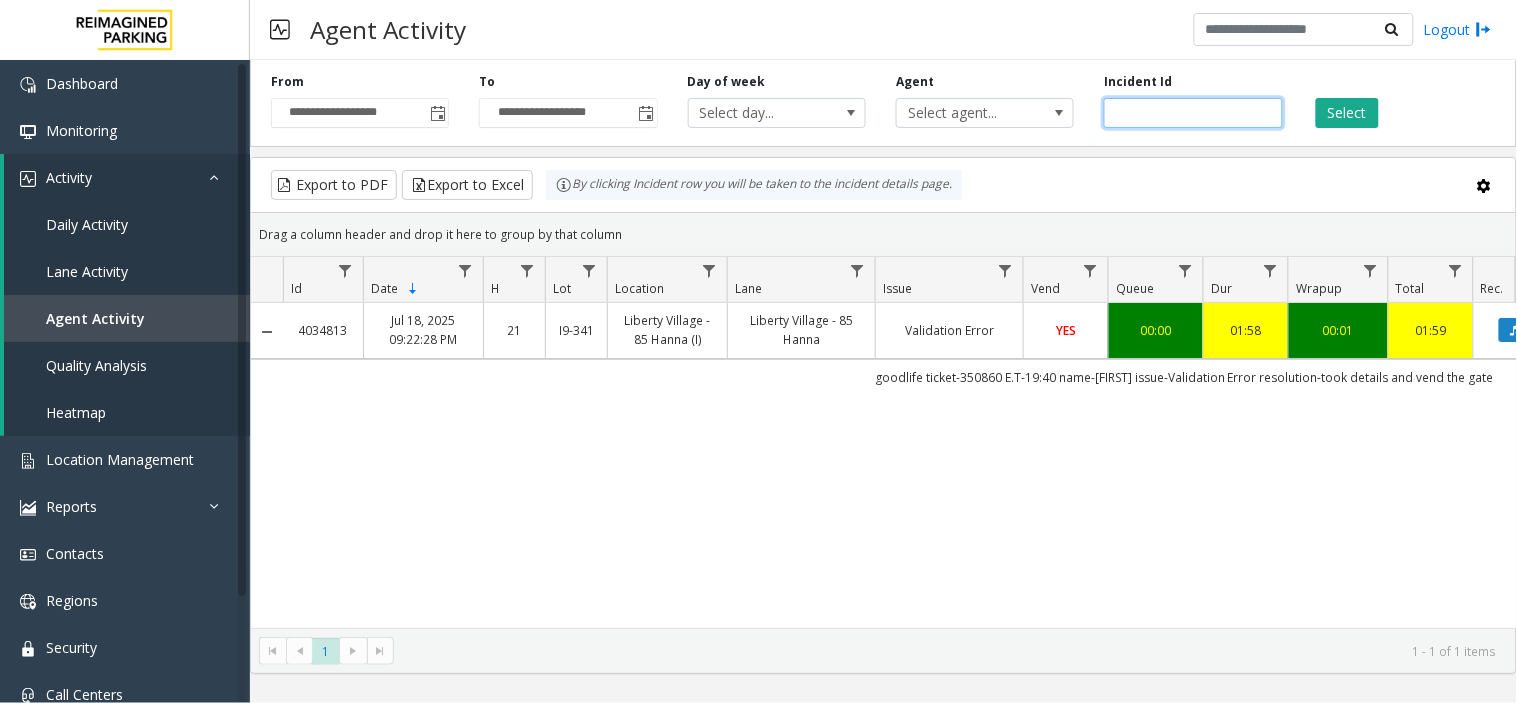 click on "*******" 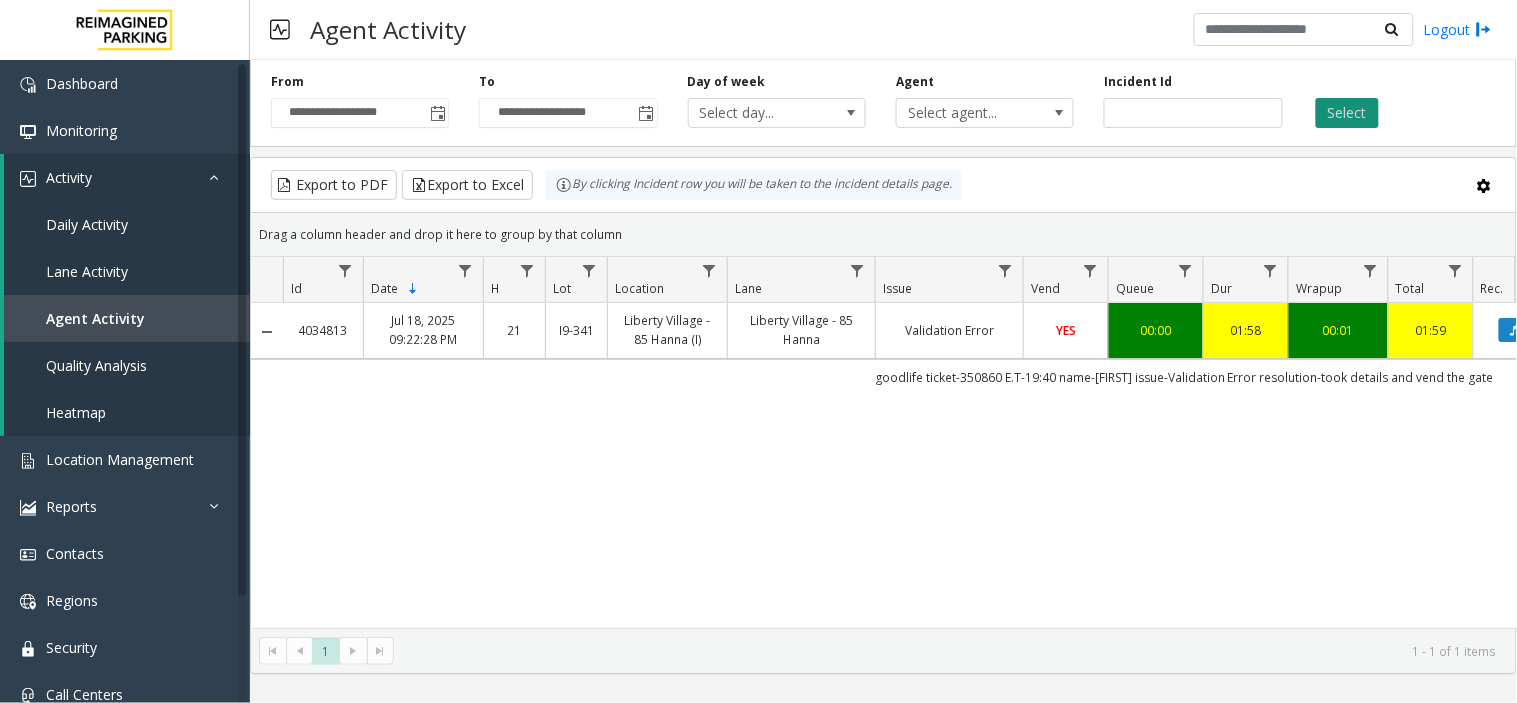click on "Select" 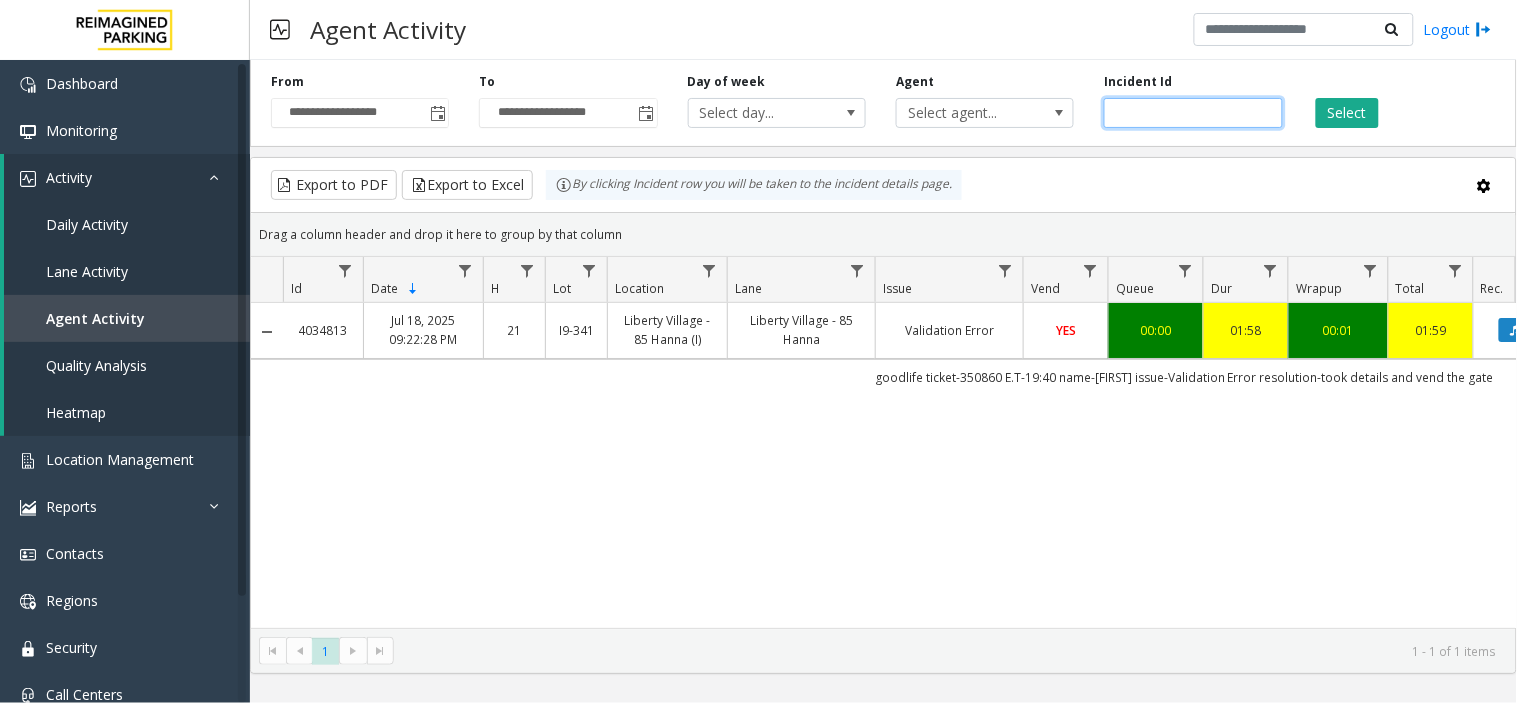 click on "*******" 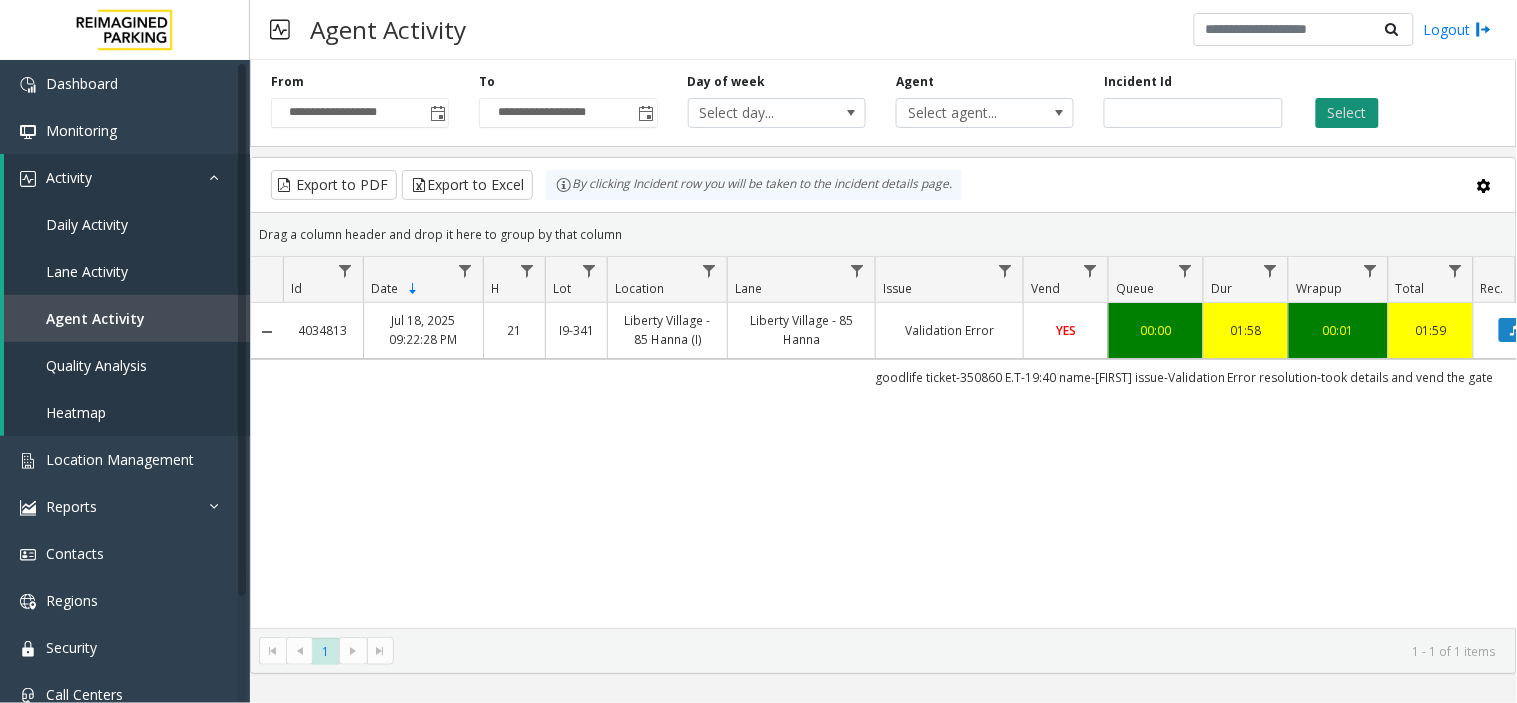 click on "Select" 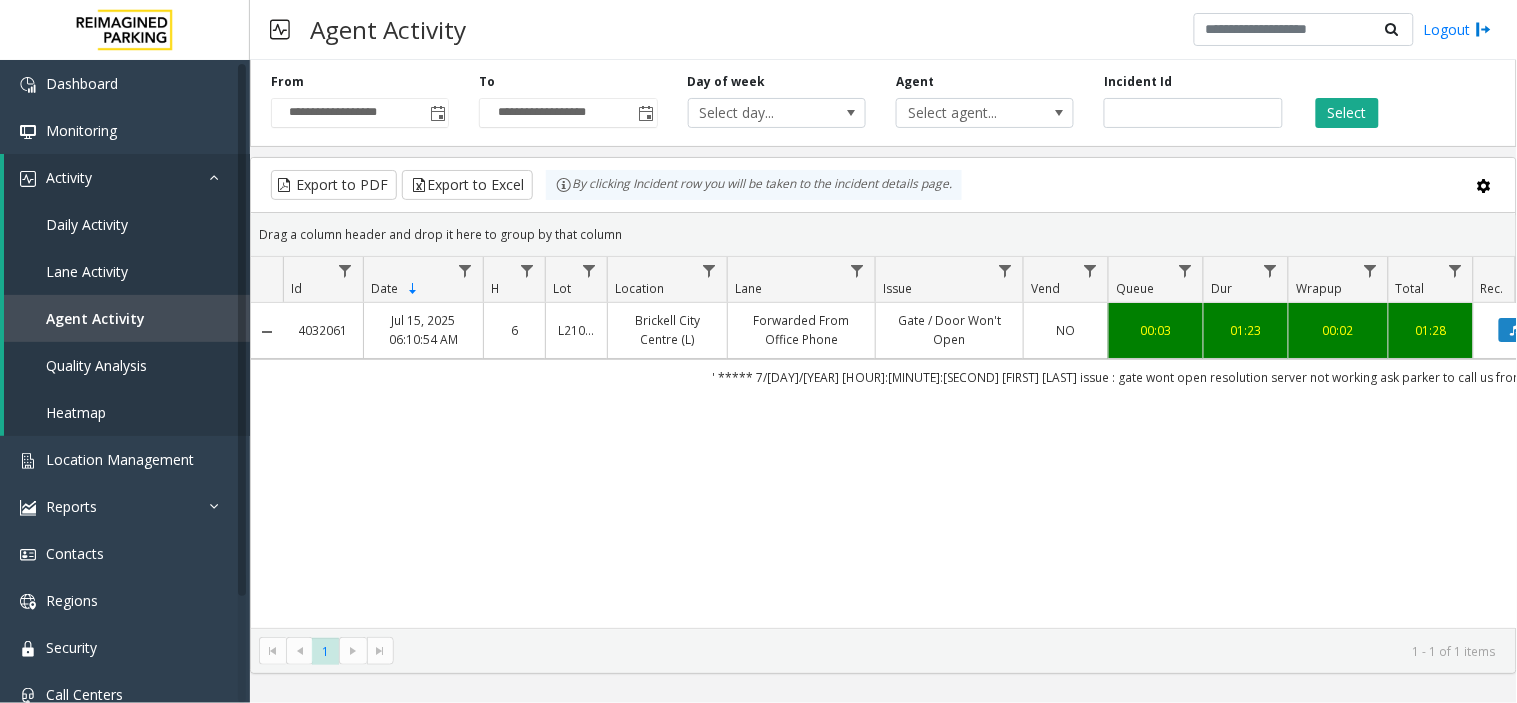 scroll, scrollTop: 0, scrollLeft: 7, axis: horizontal 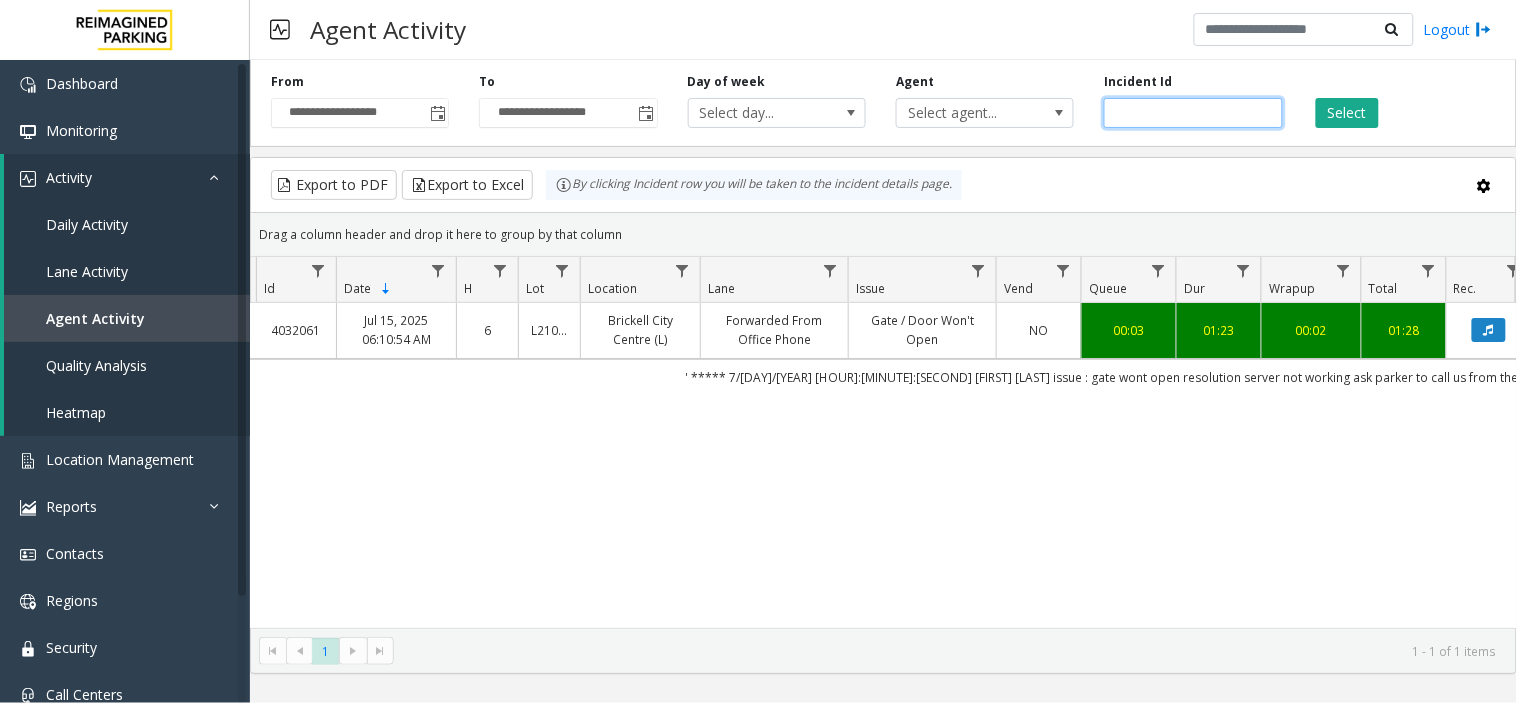 click on "*******" 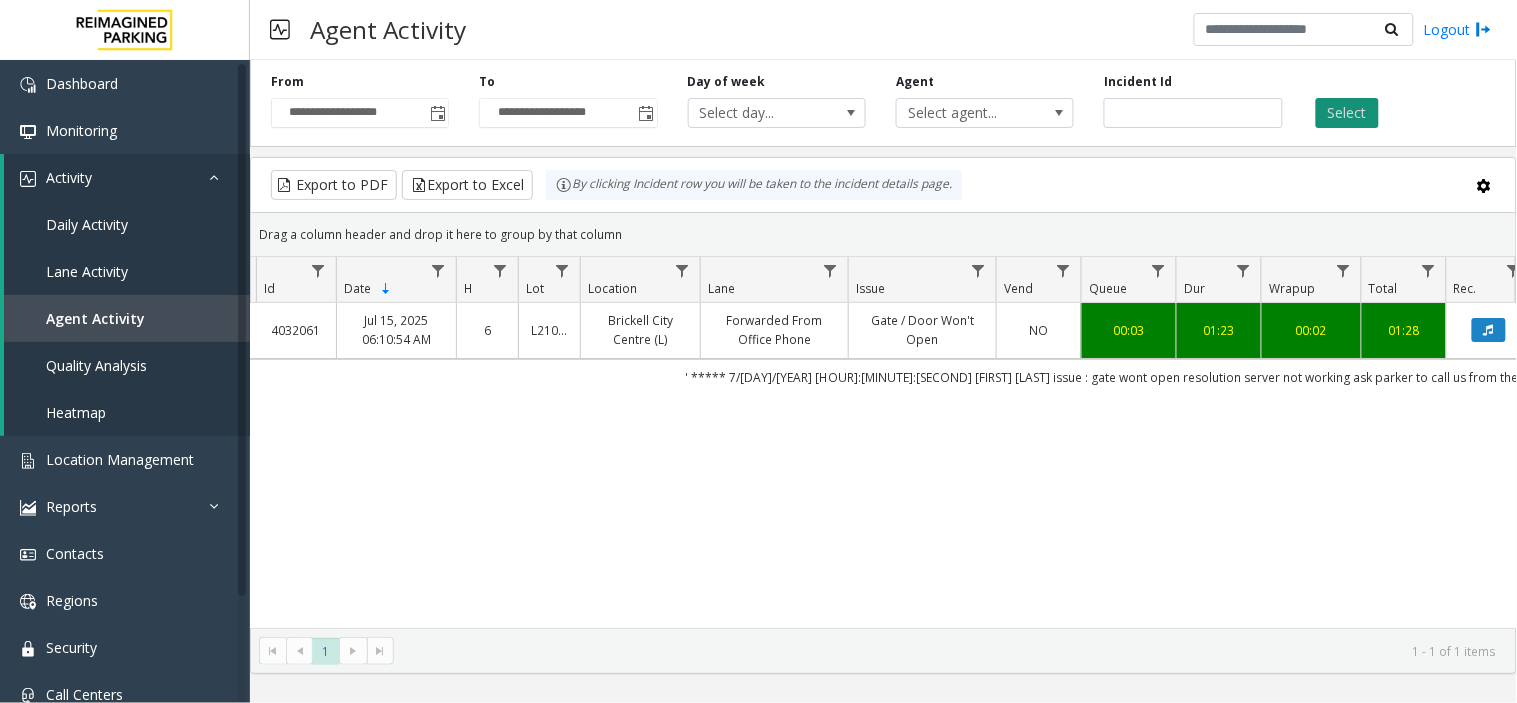 click on "Select" 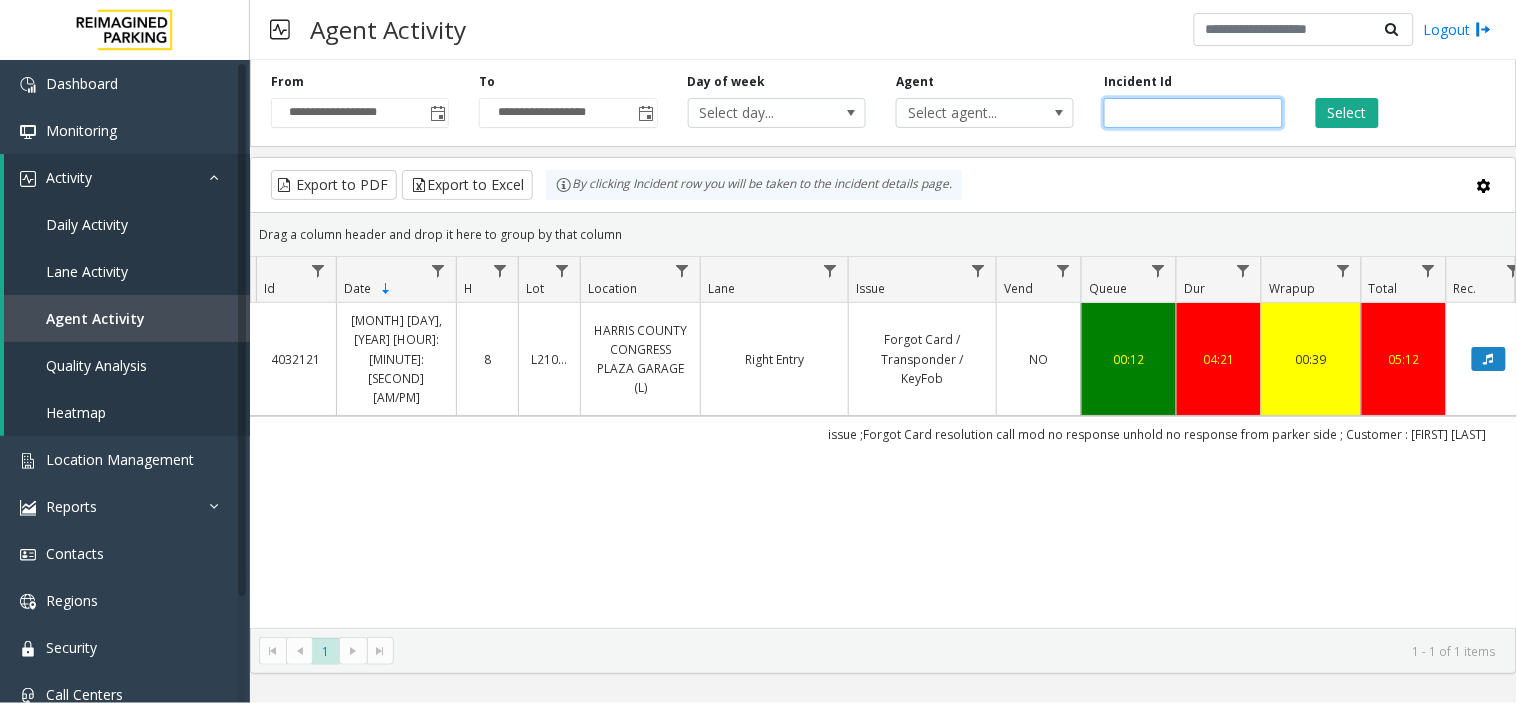 click on "*******" 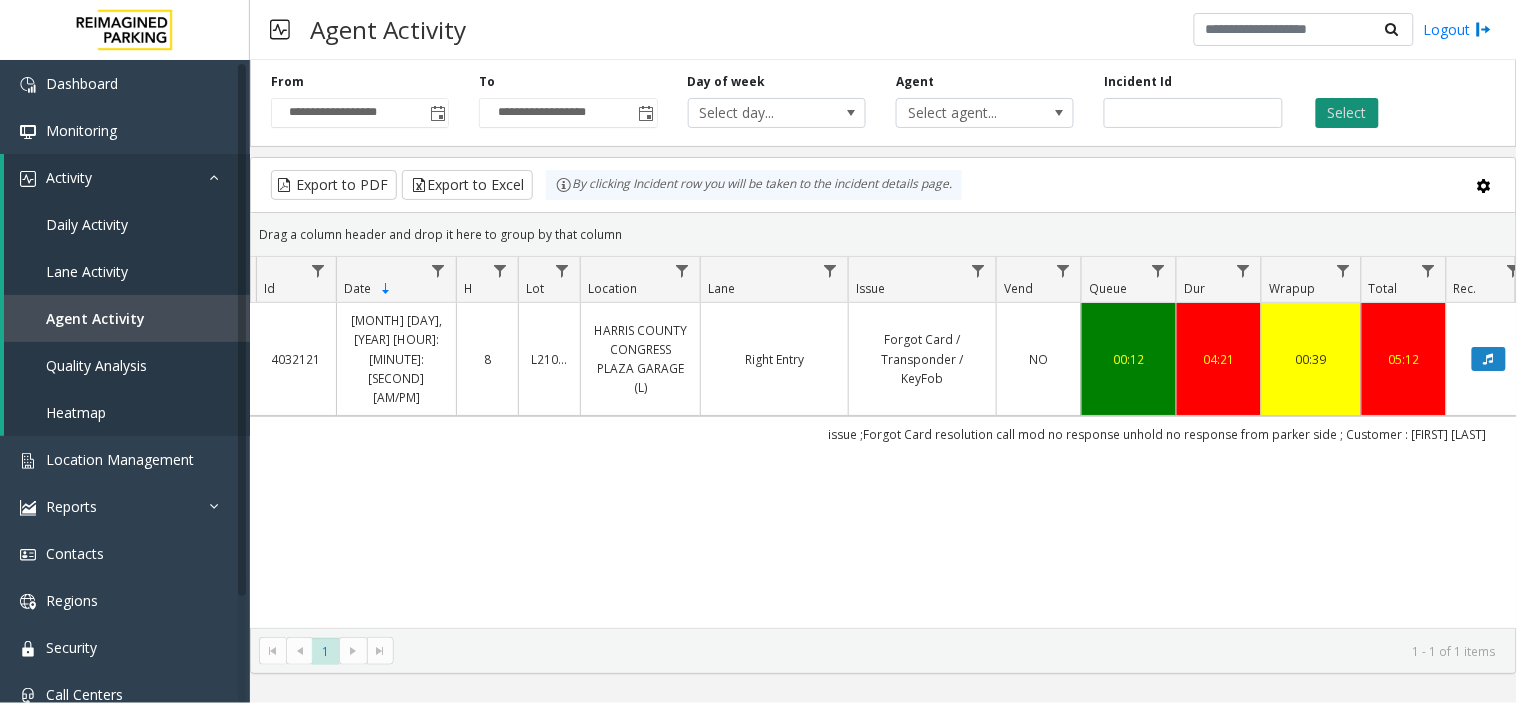 click on "Select" 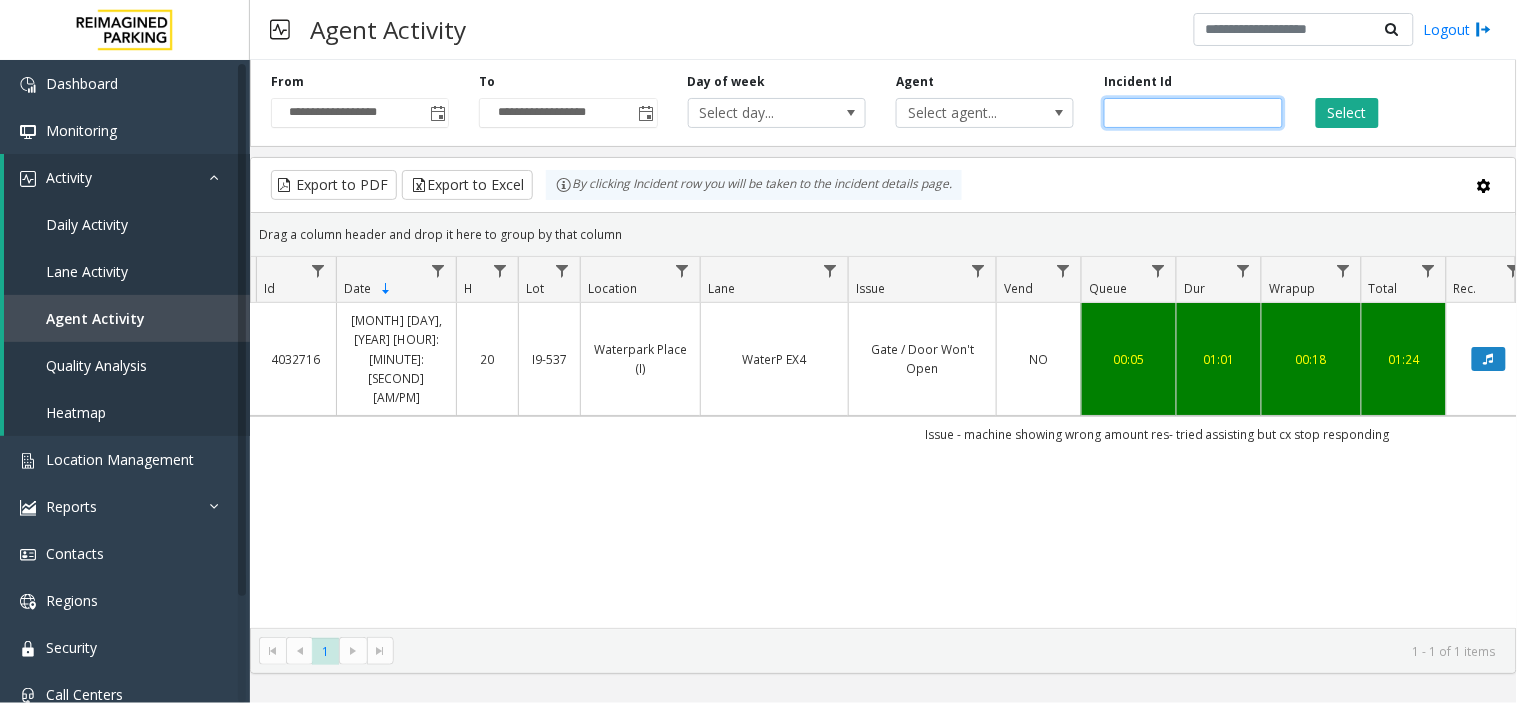 click on "*******" 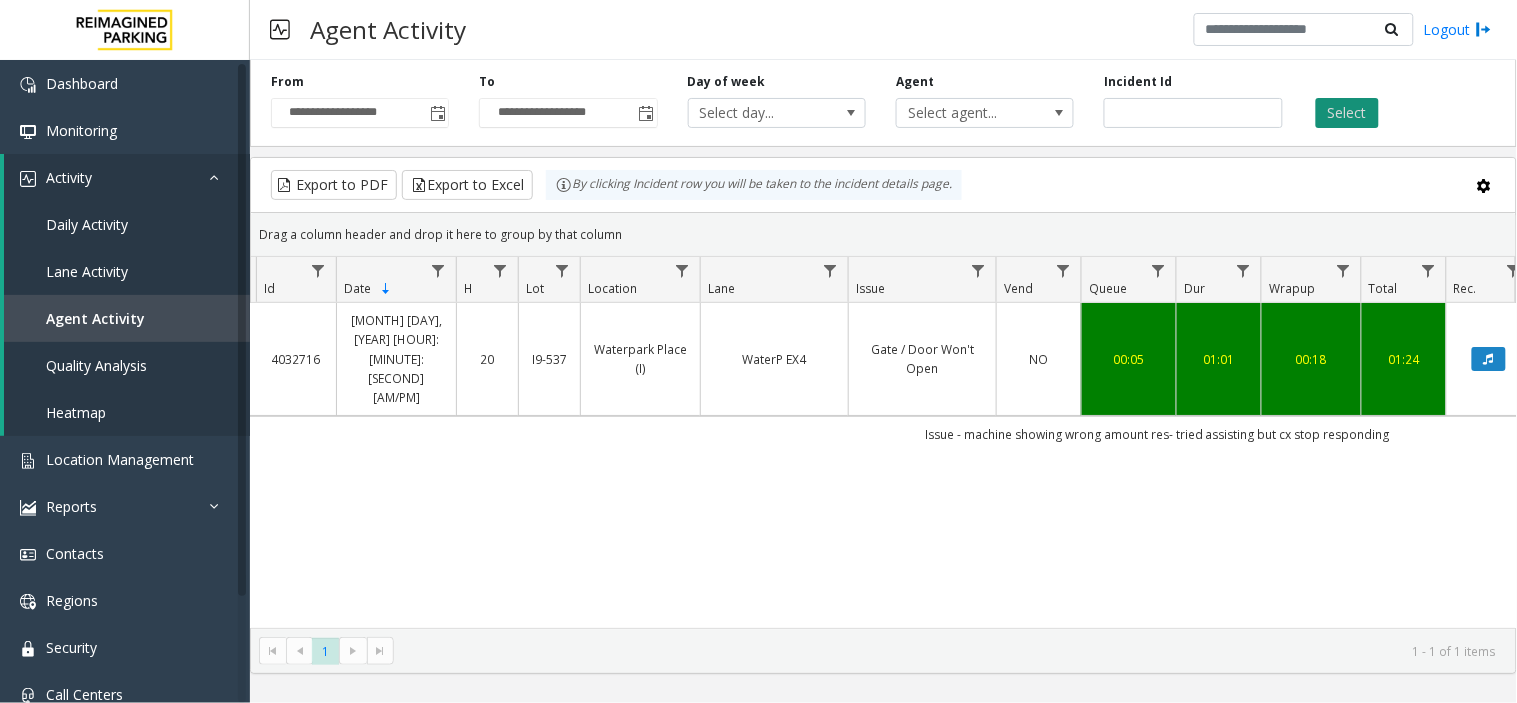 click on "Select" 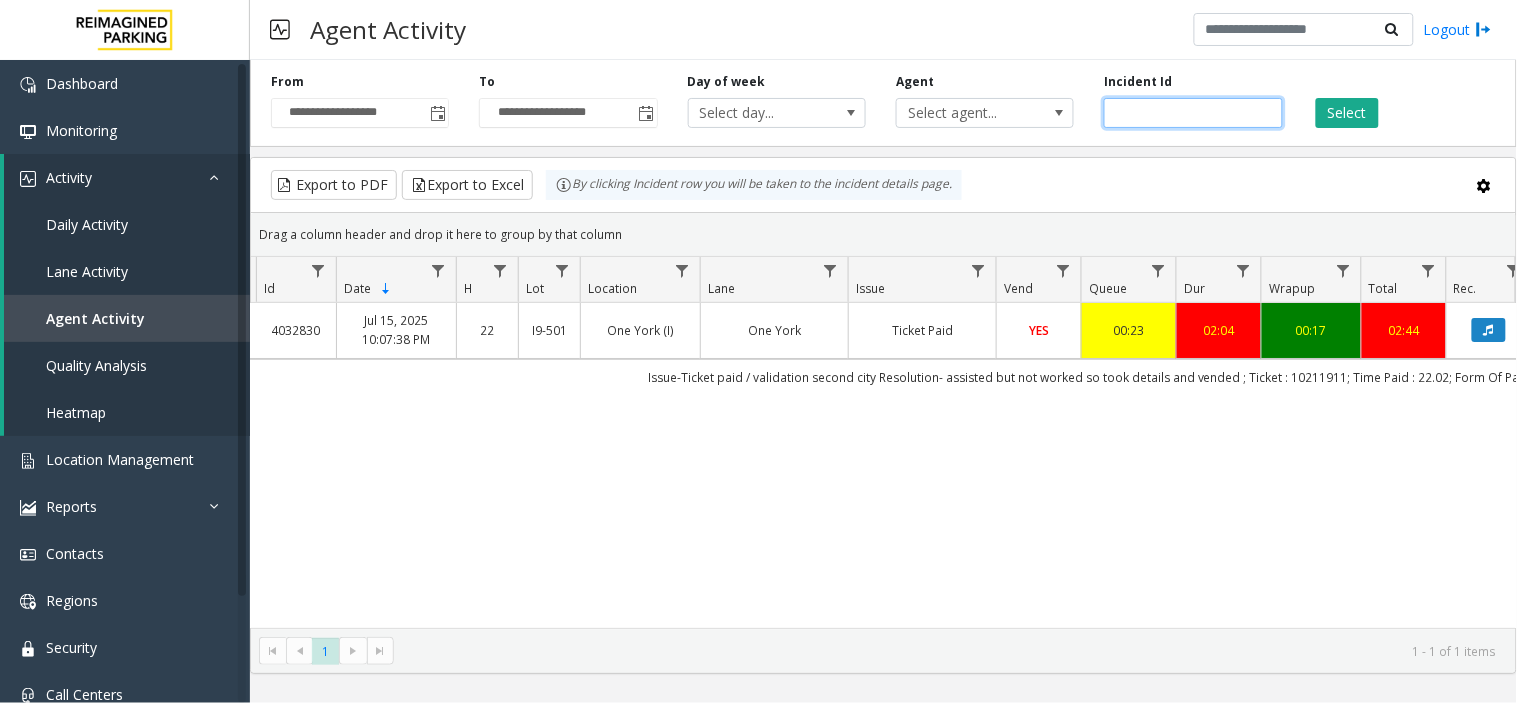 click on "*******" 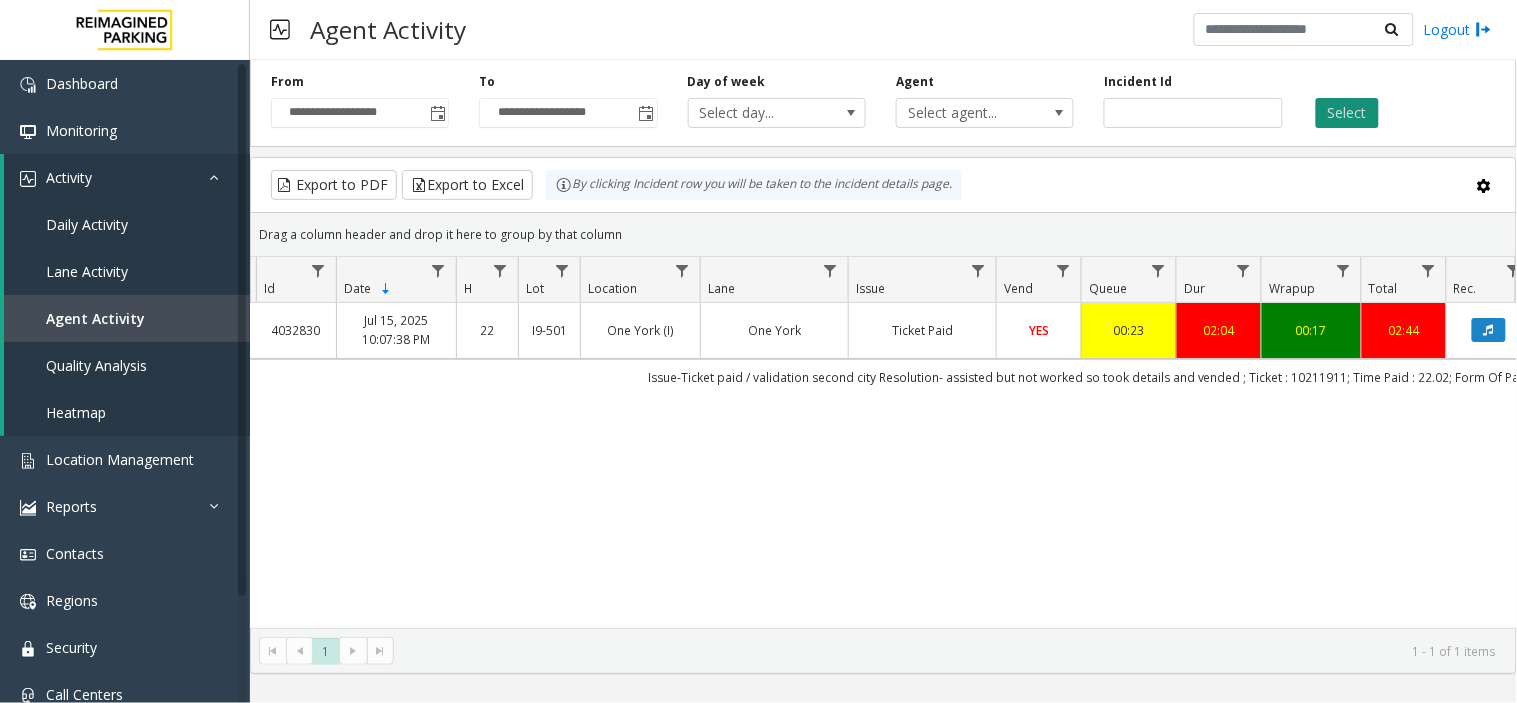 click on "Select" 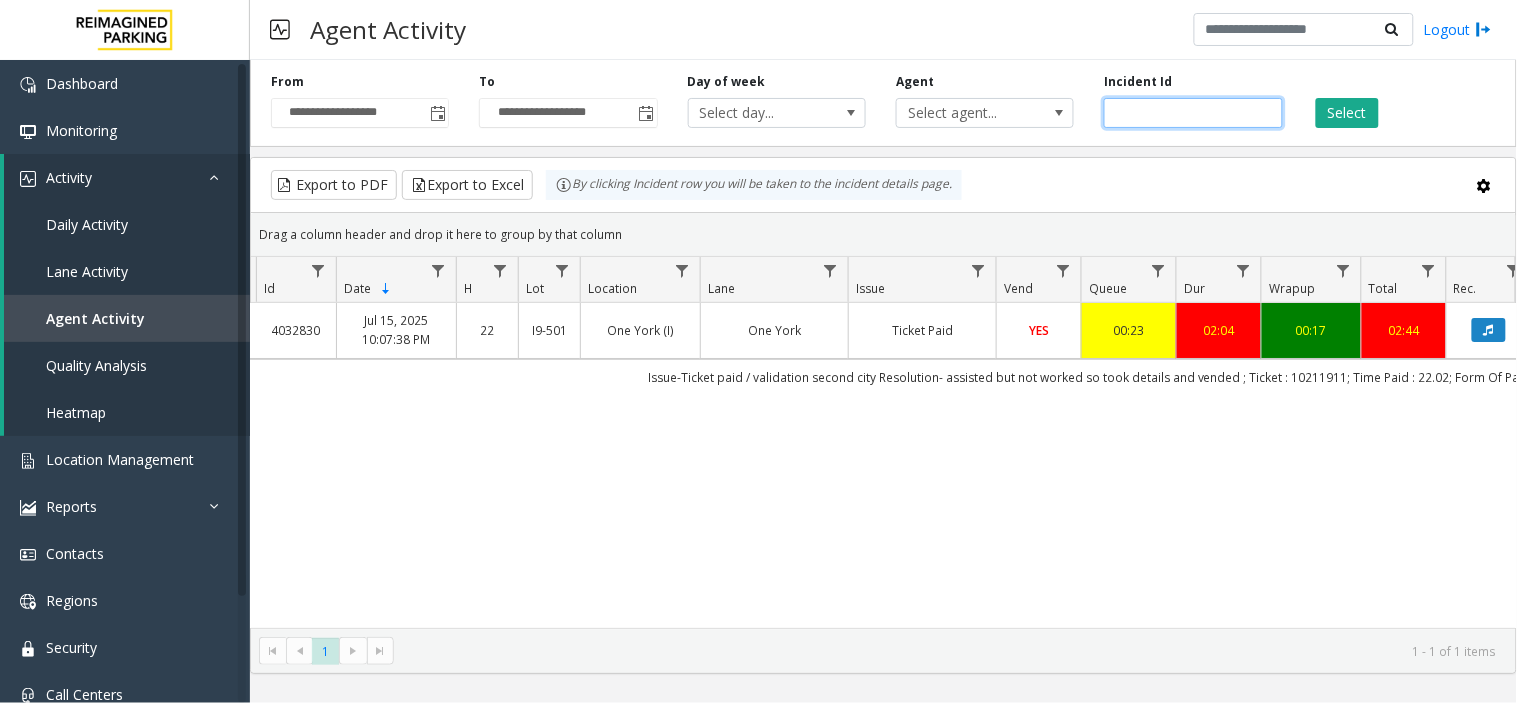 click on "*******" 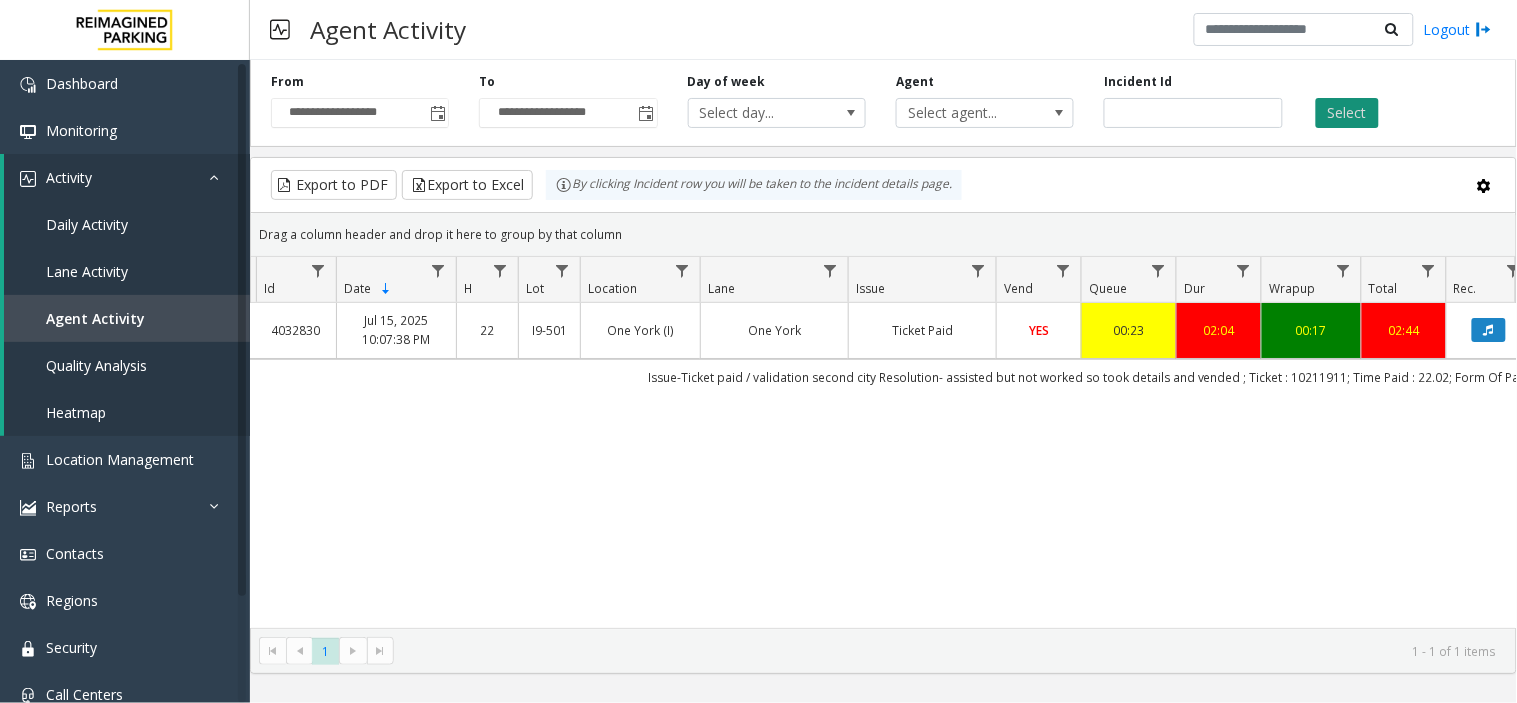 click on "Select" 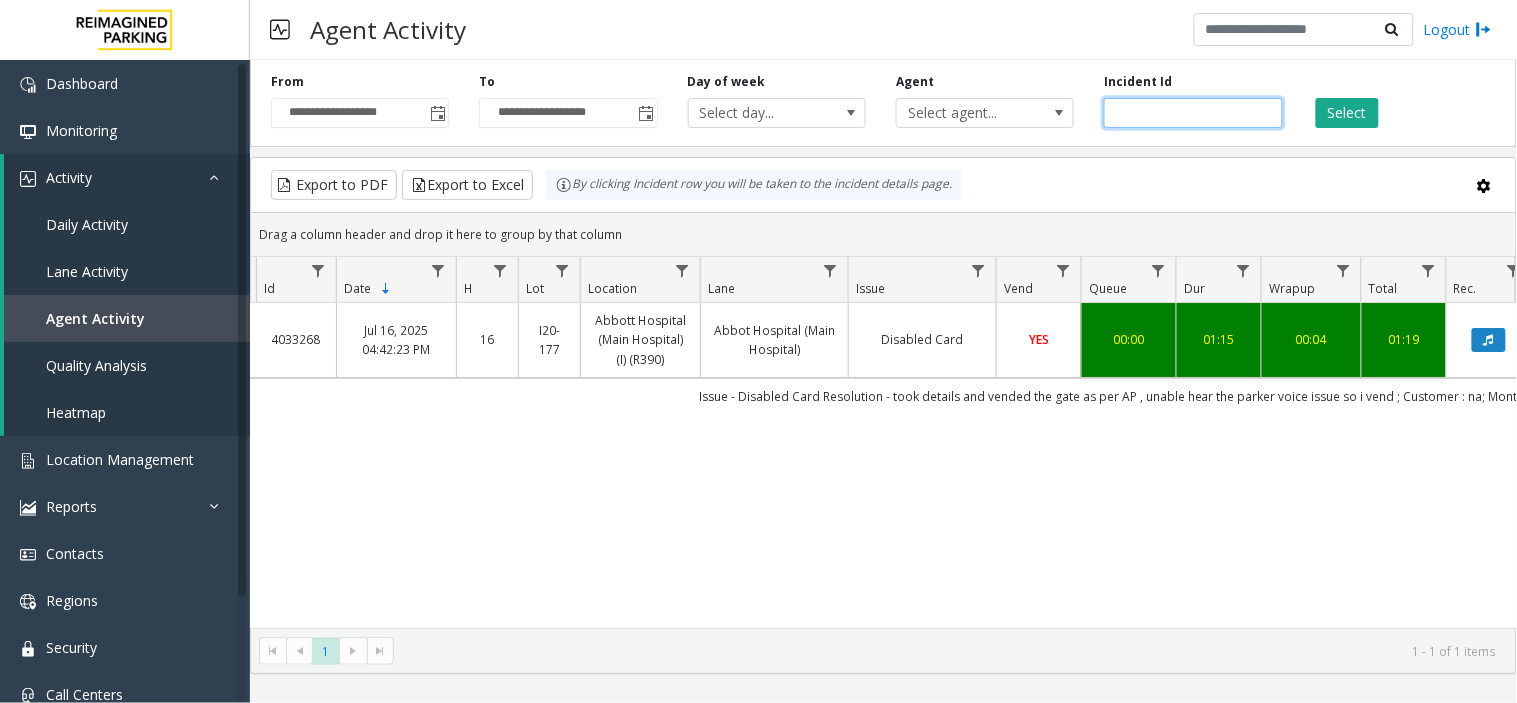 click on "*******" 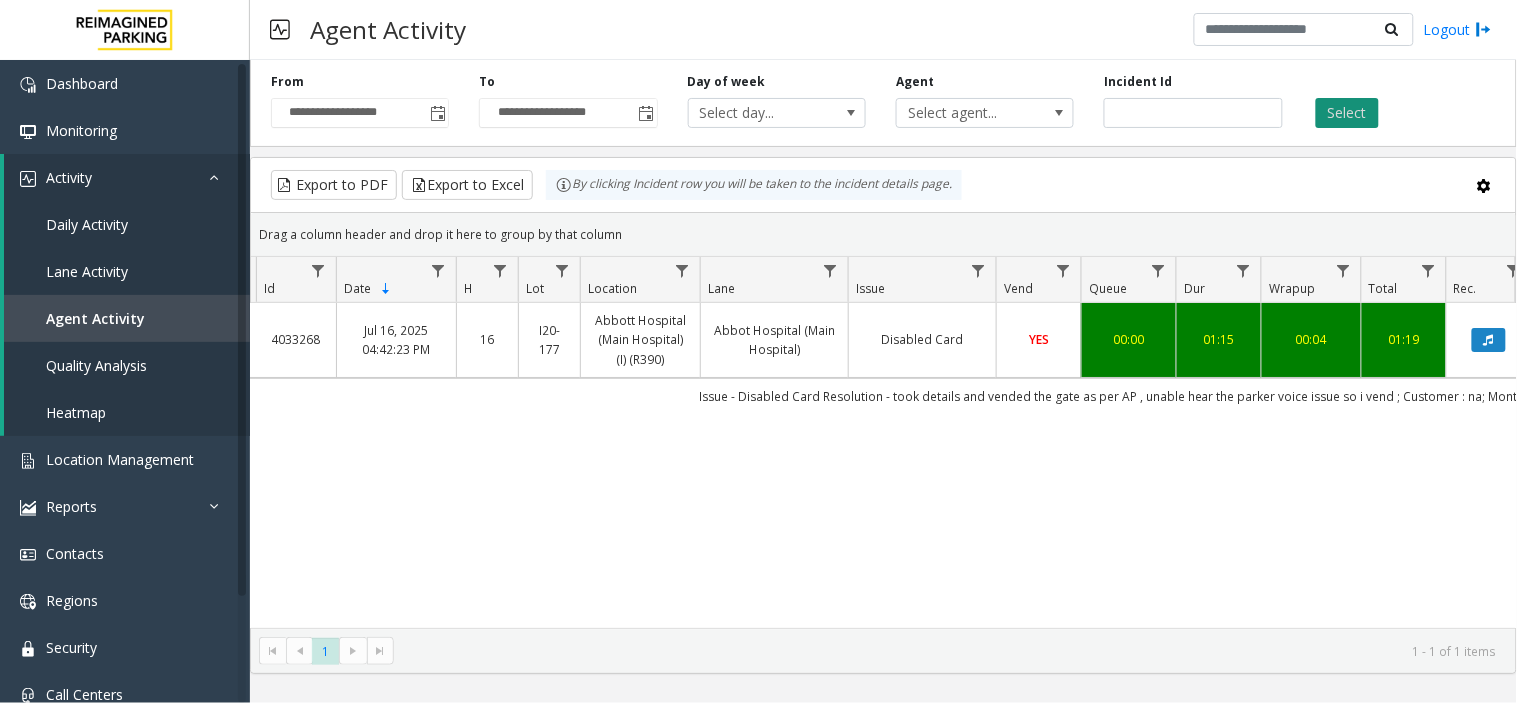click on "Select" 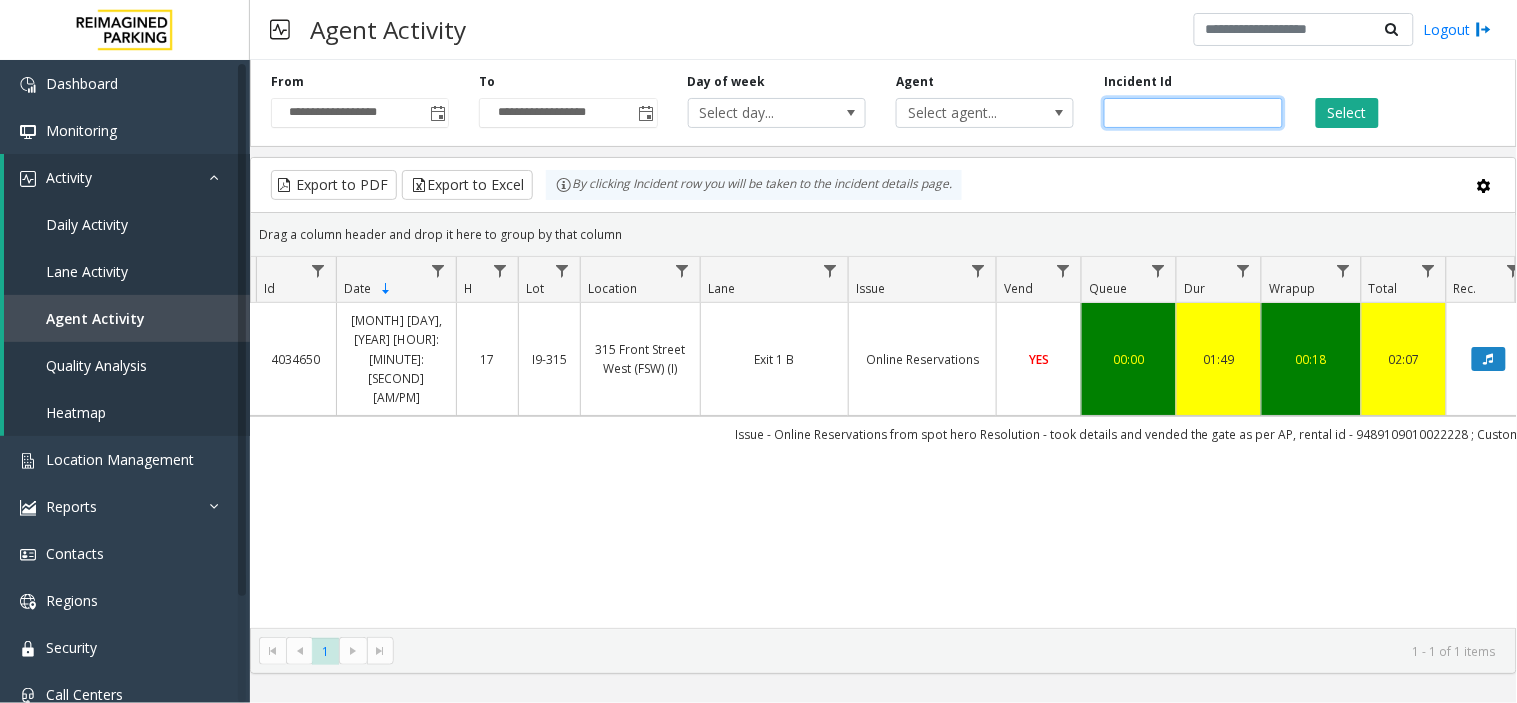 click on "*******" 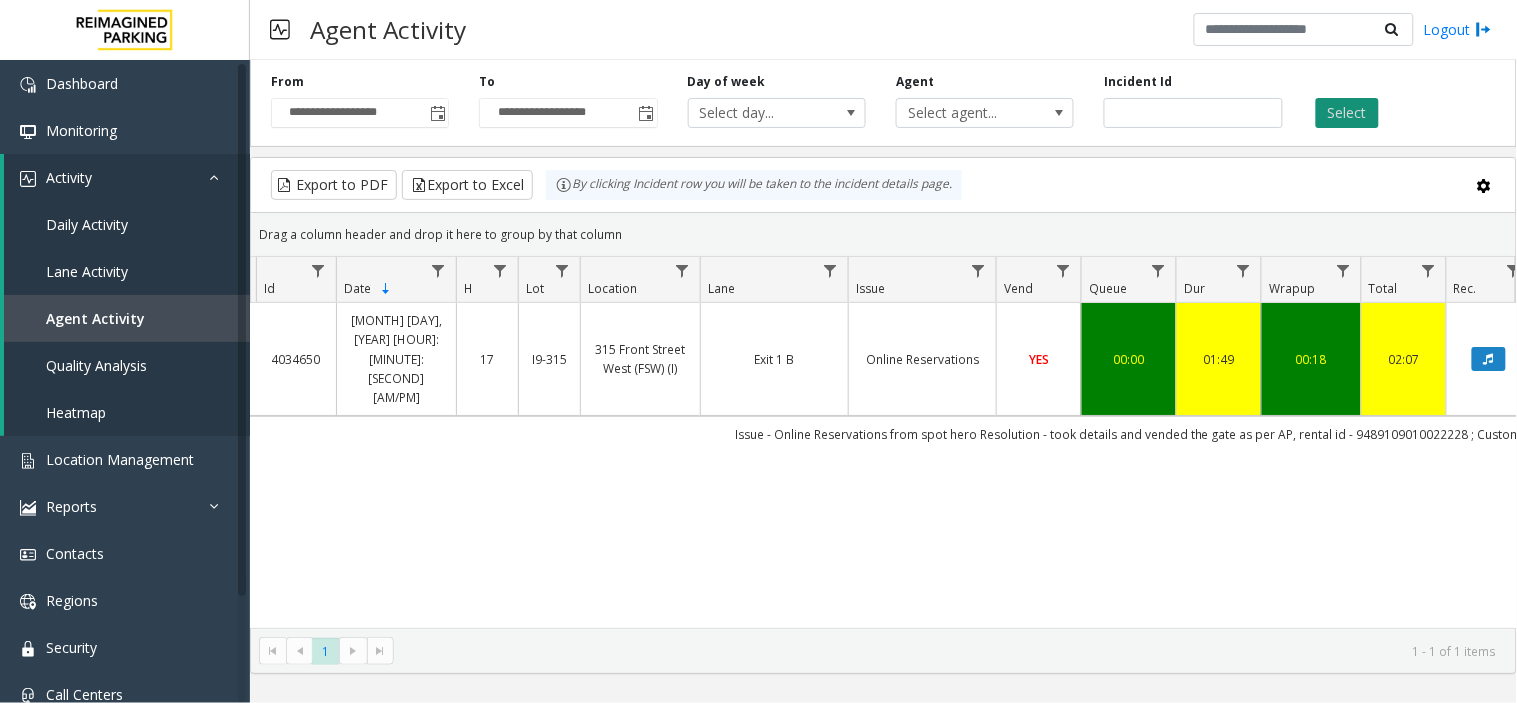 click on "Select" 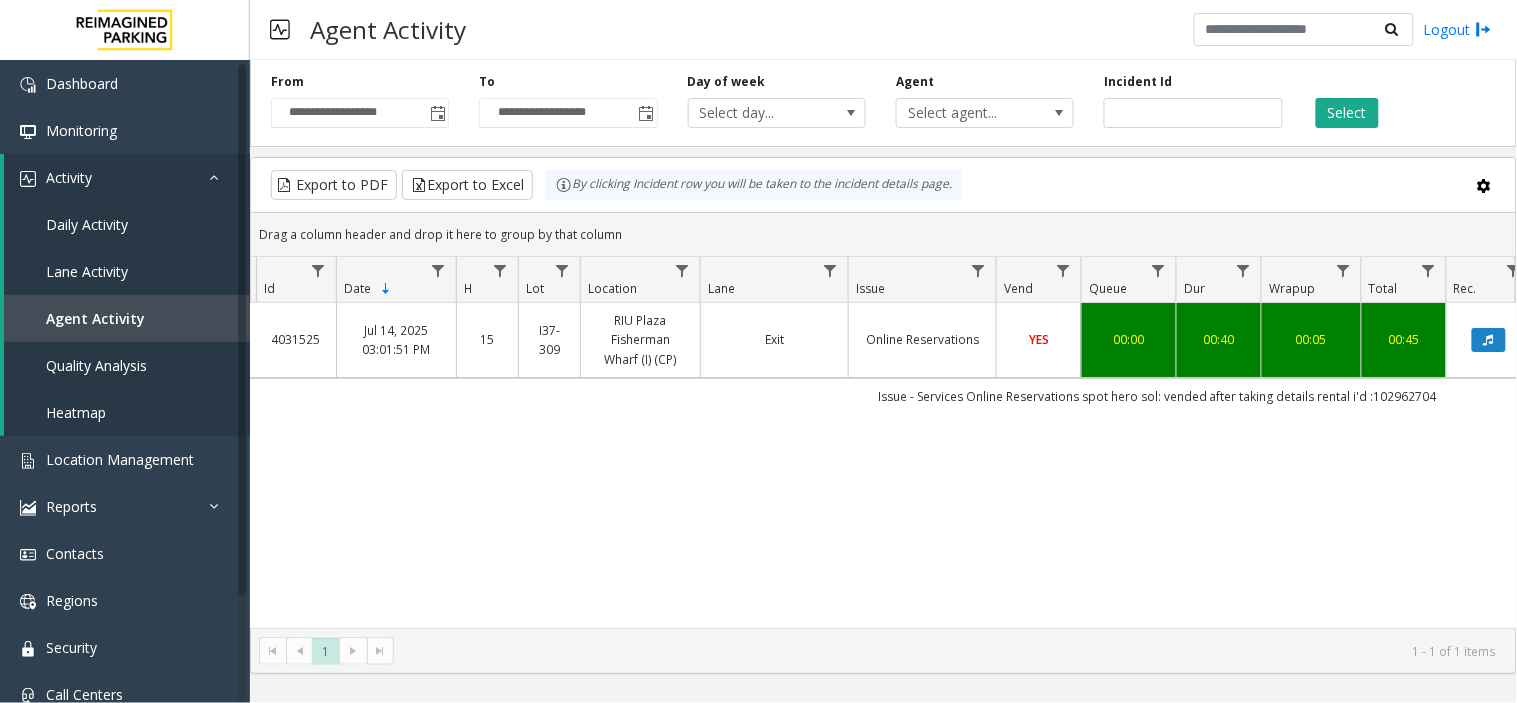 scroll, scrollTop: 0, scrollLeft: 86, axis: horizontal 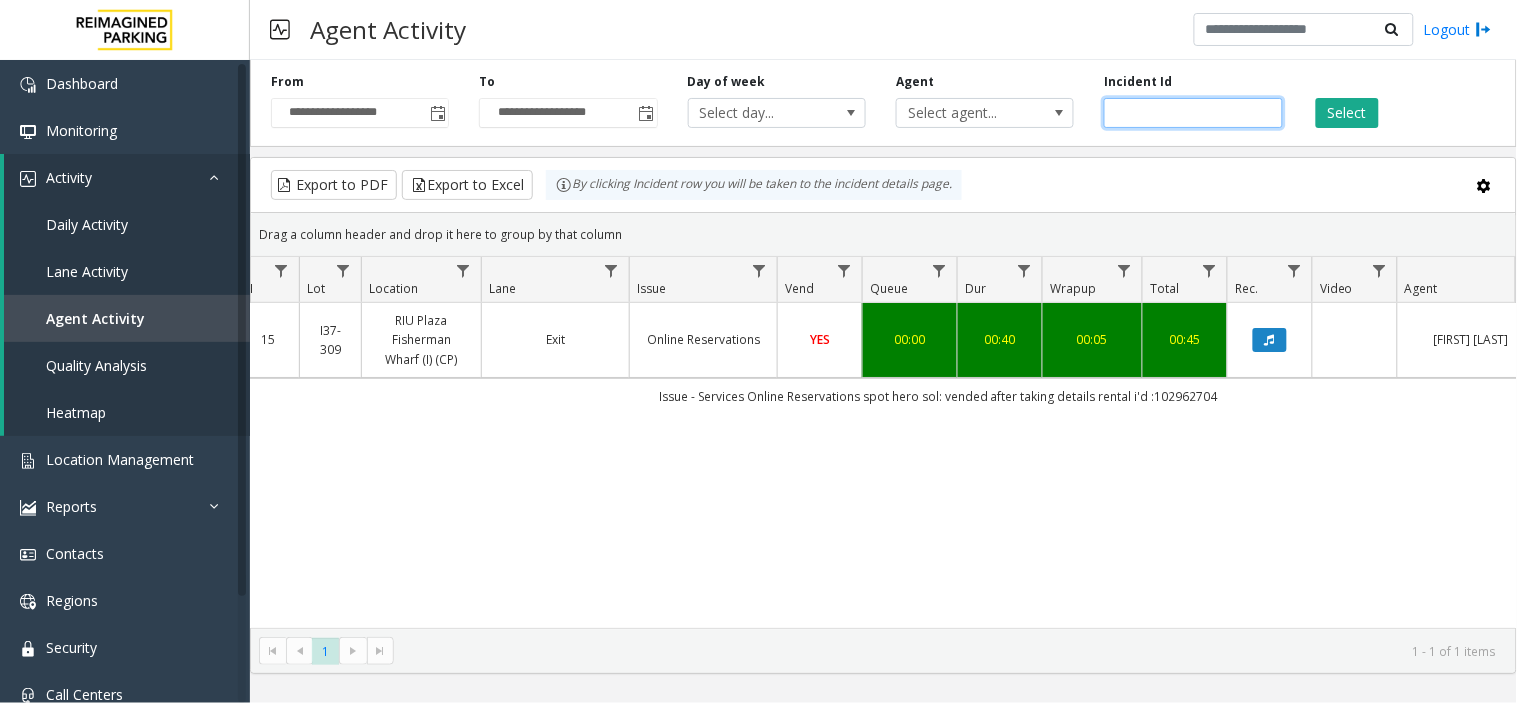 click on "*******" 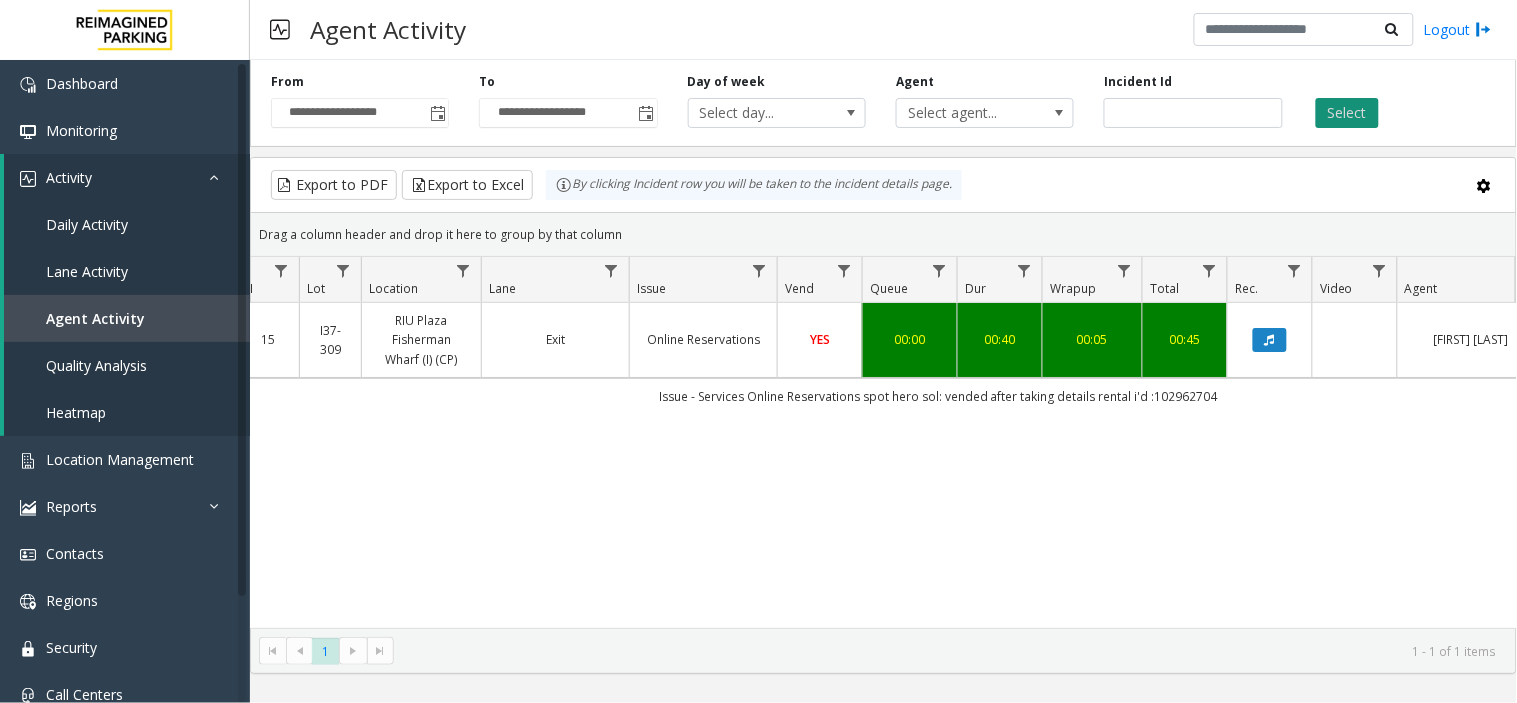 click on "Select" 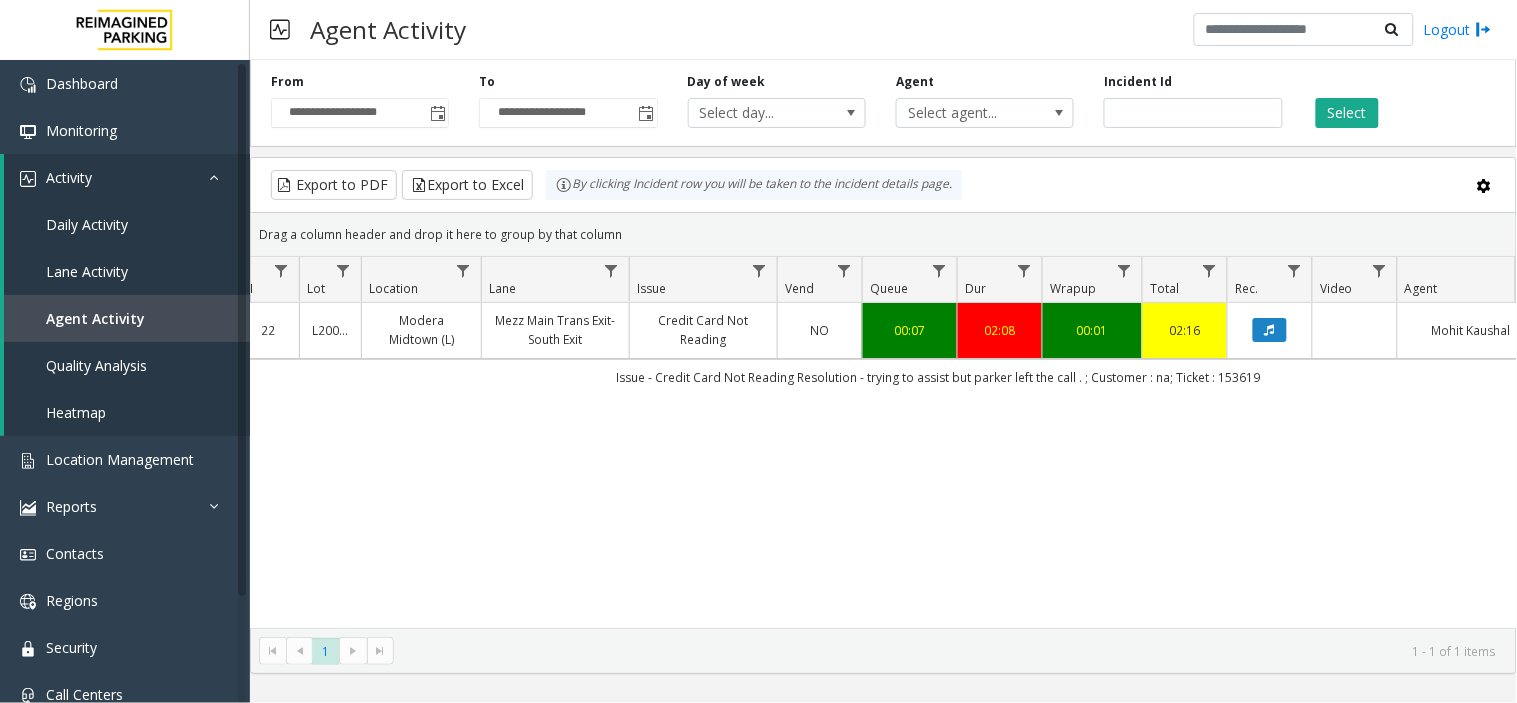 scroll, scrollTop: 0, scrollLeft: 0, axis: both 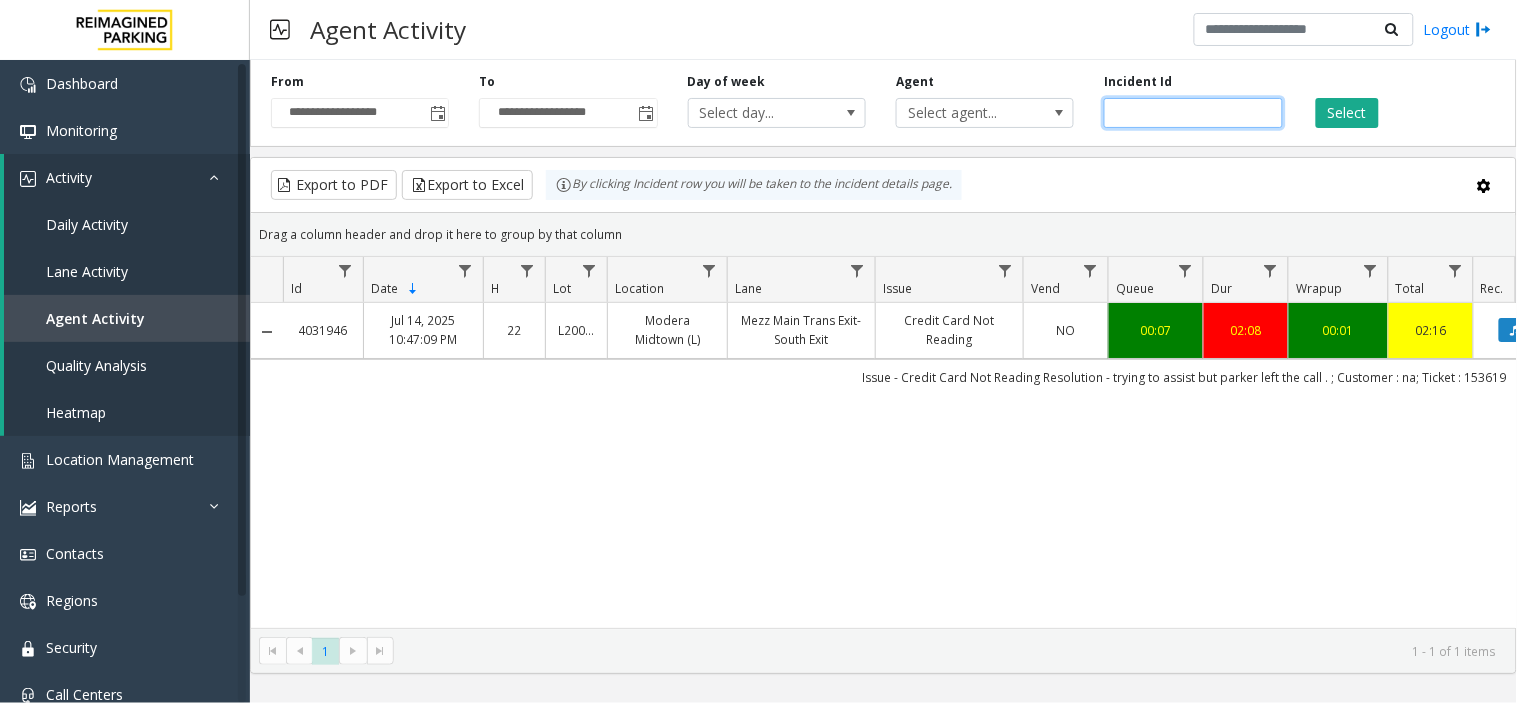 click on "*******" 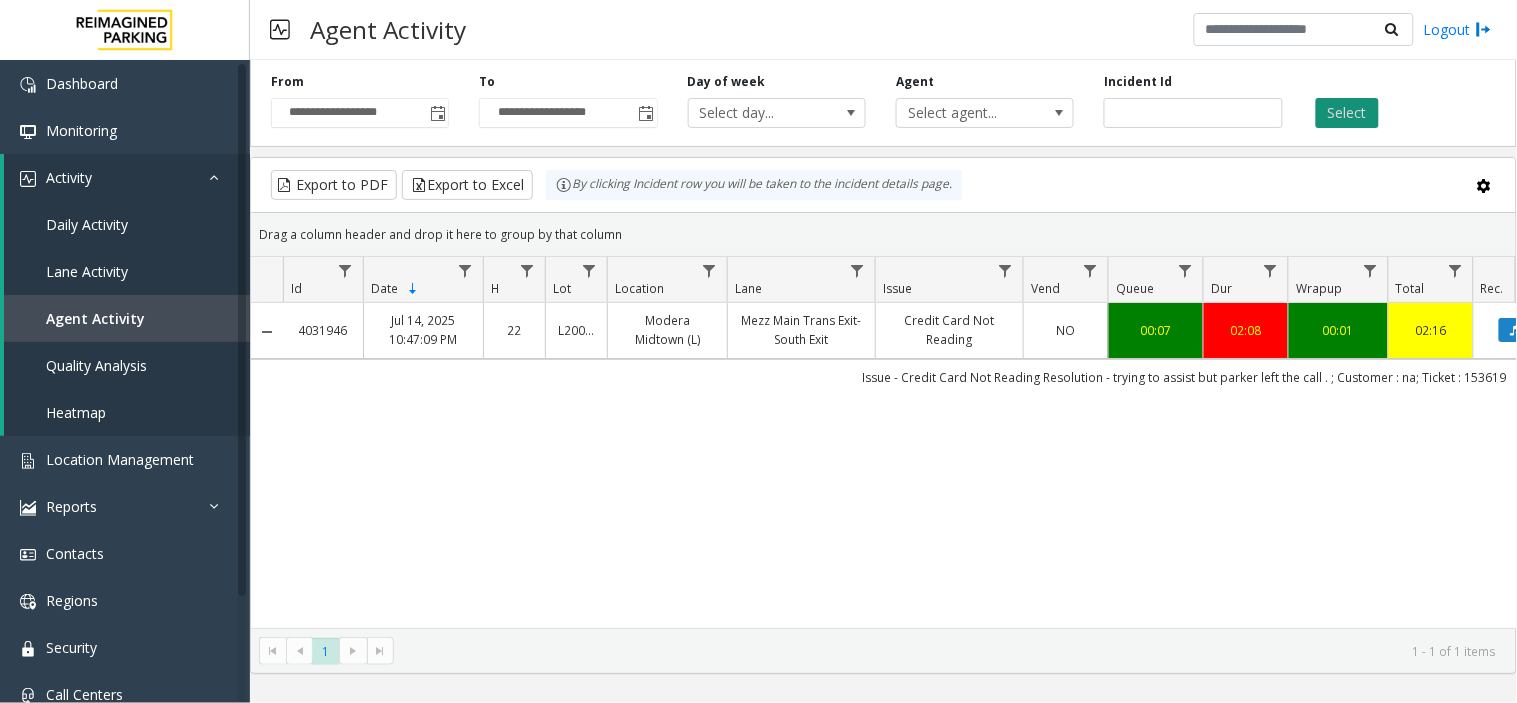 click on "Select" 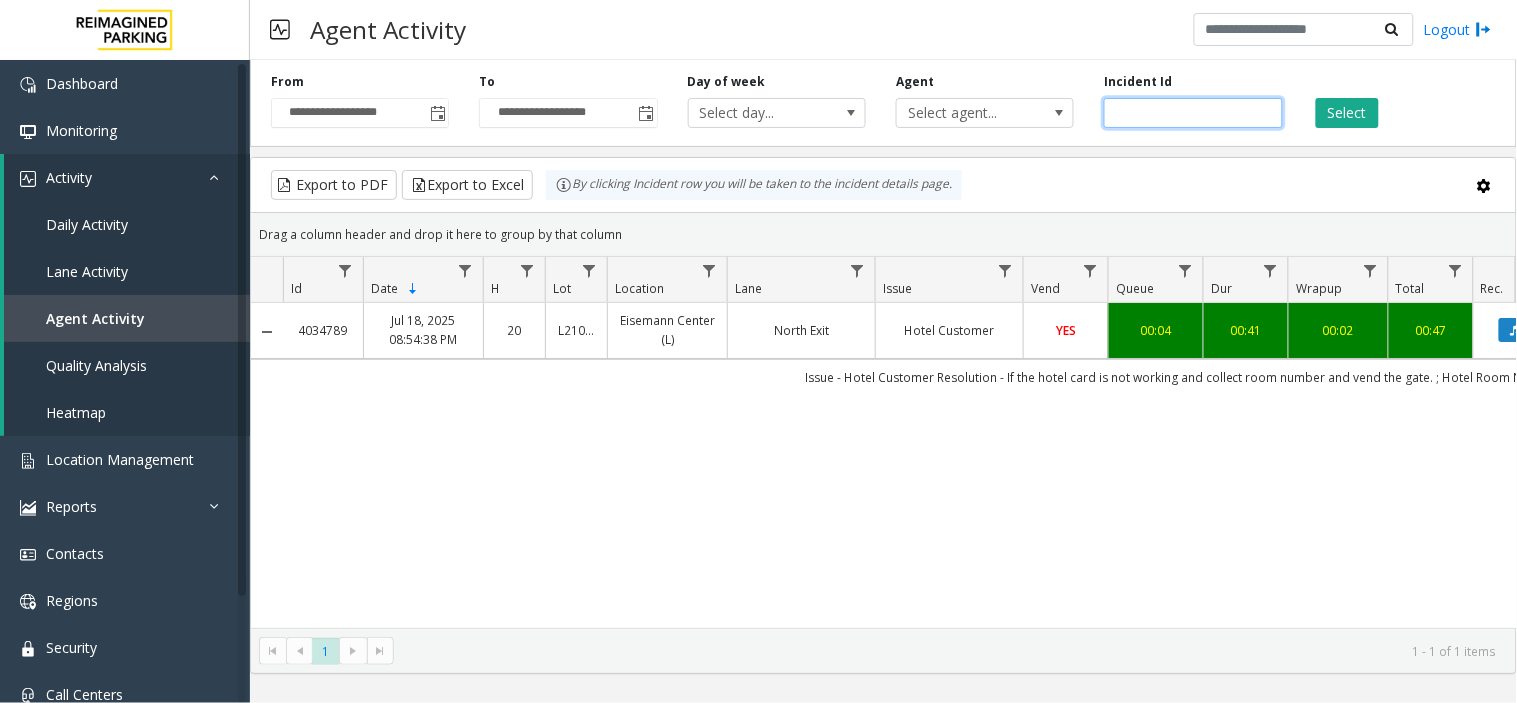 click on "*******" 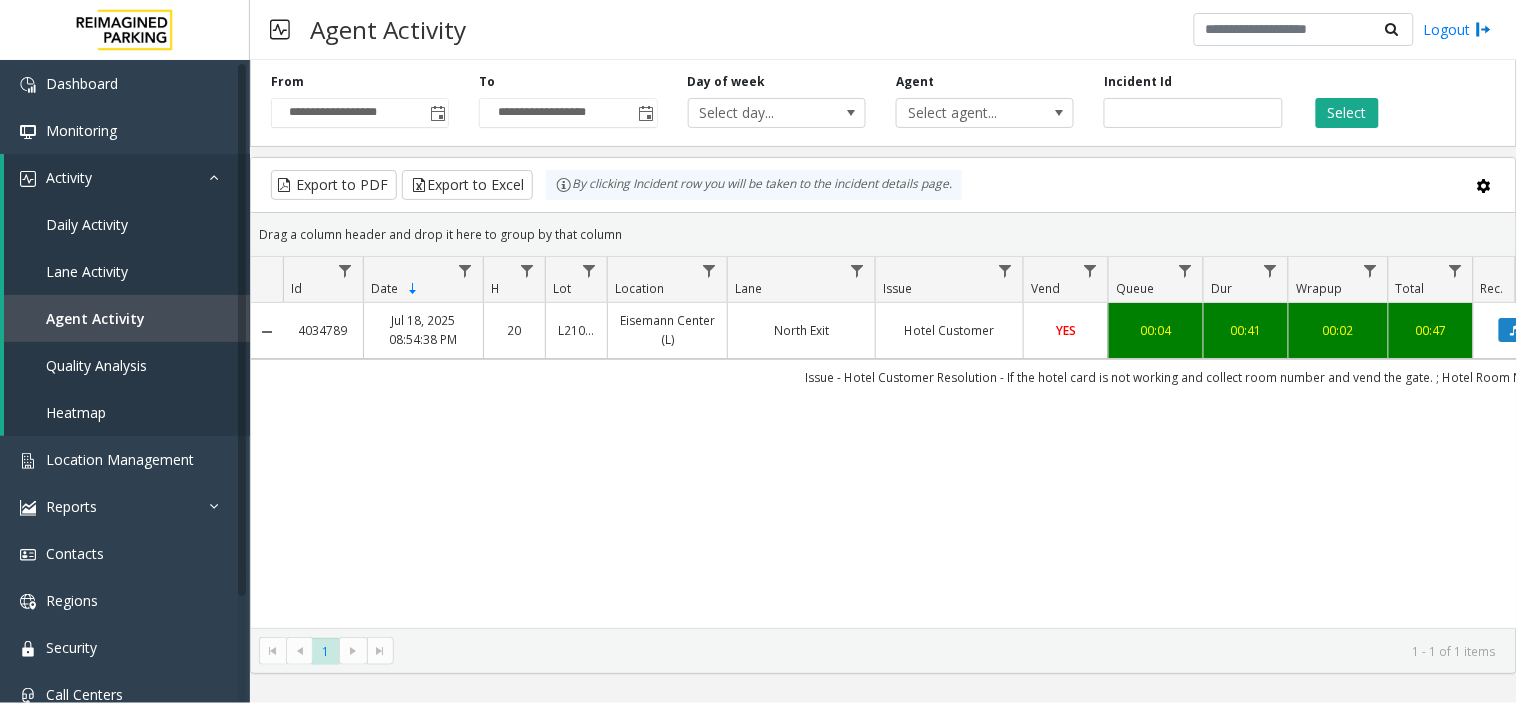 click on "Select" 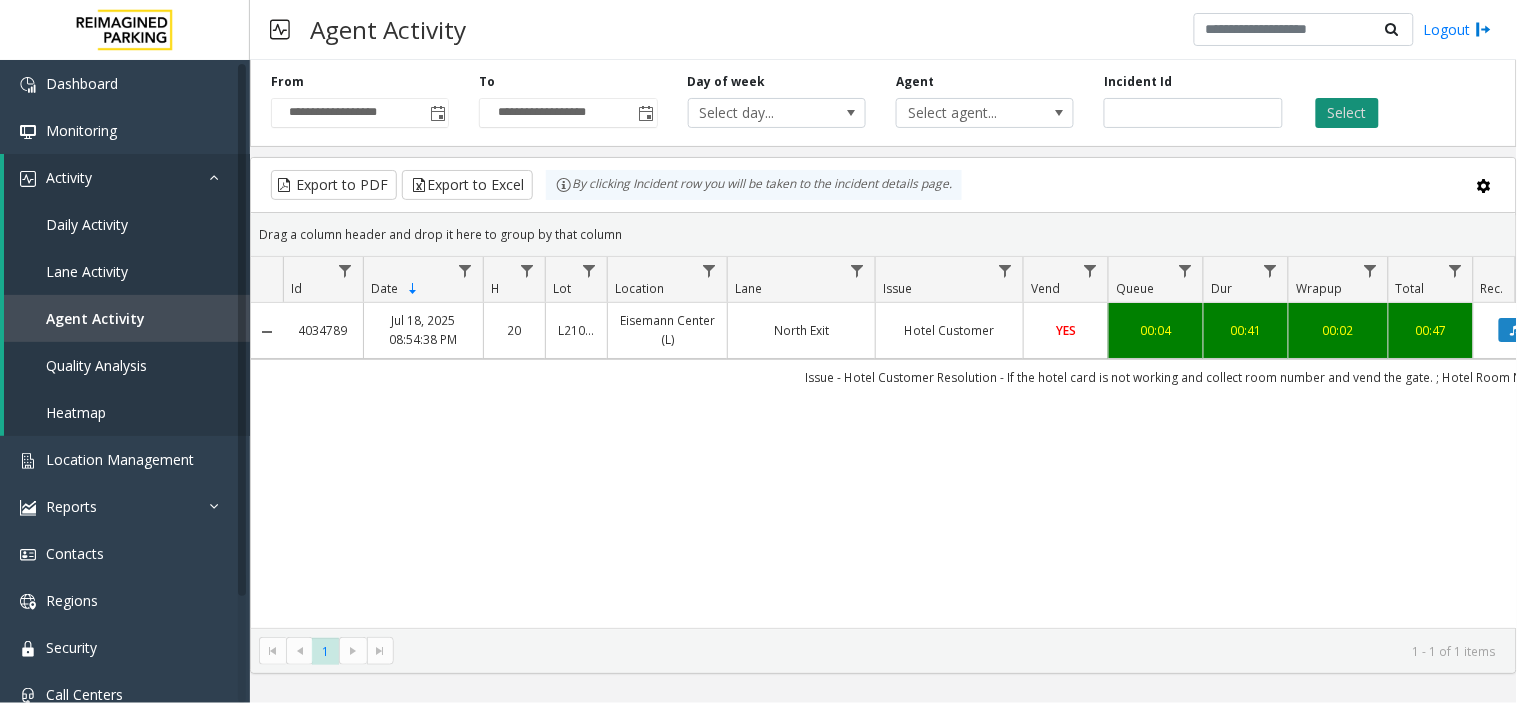click on "Select" 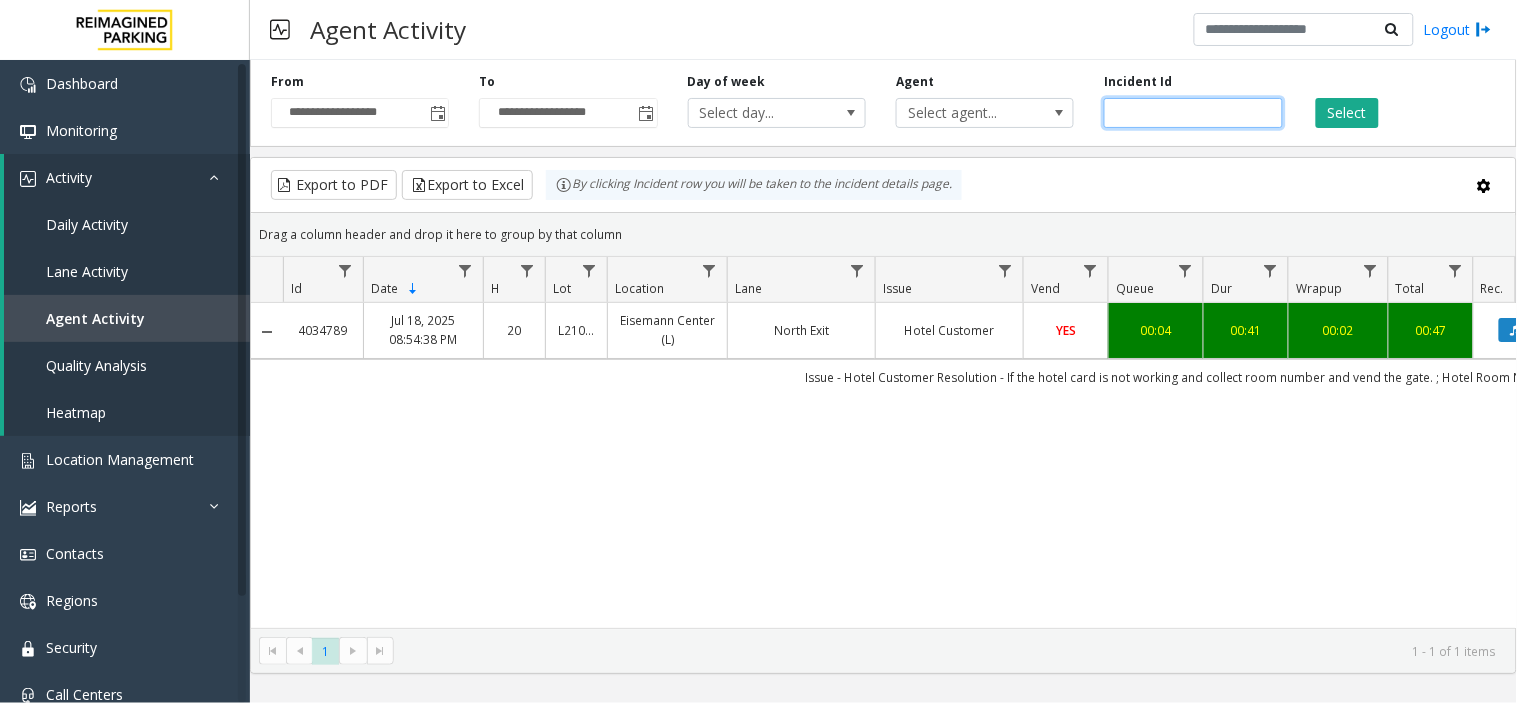 click on "*******" 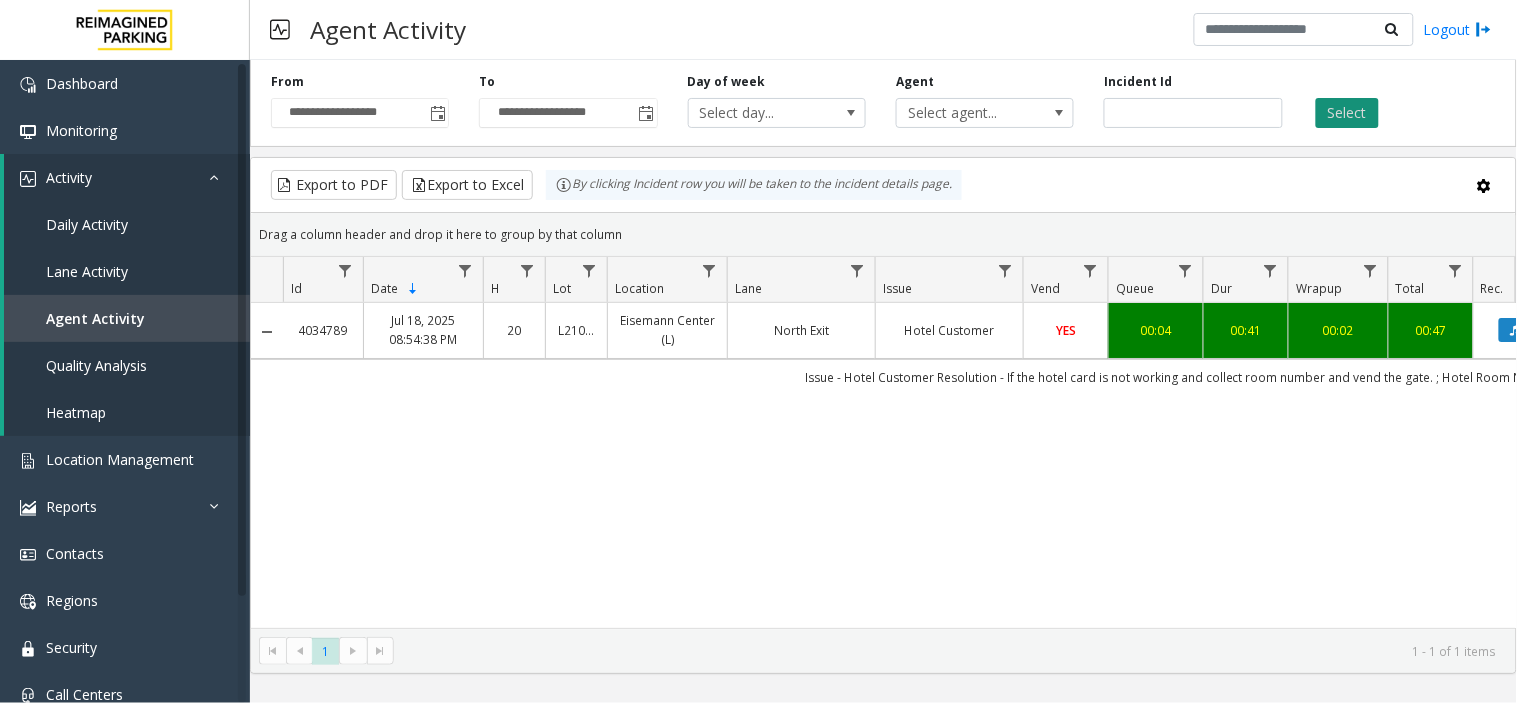 click on "Select" 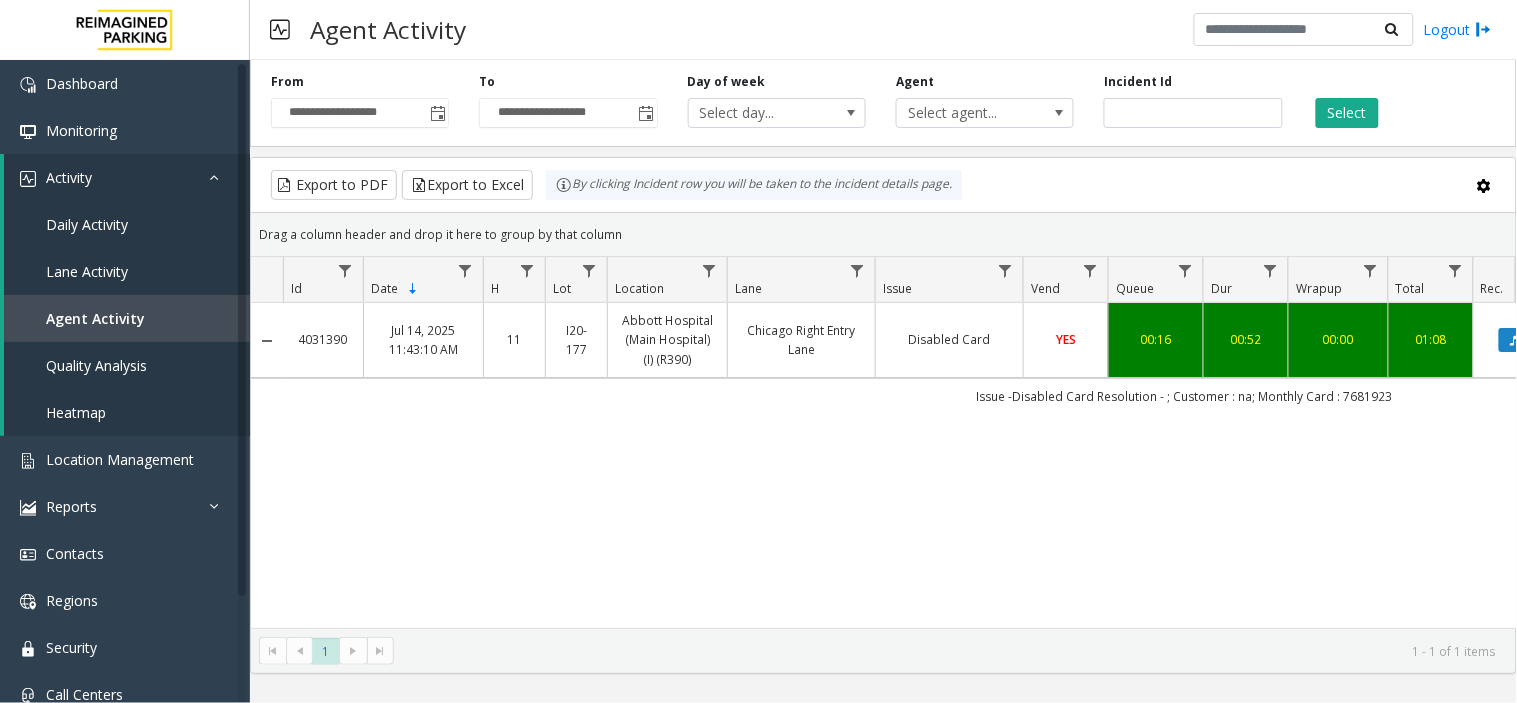 scroll, scrollTop: 0, scrollLeft: 42, axis: horizontal 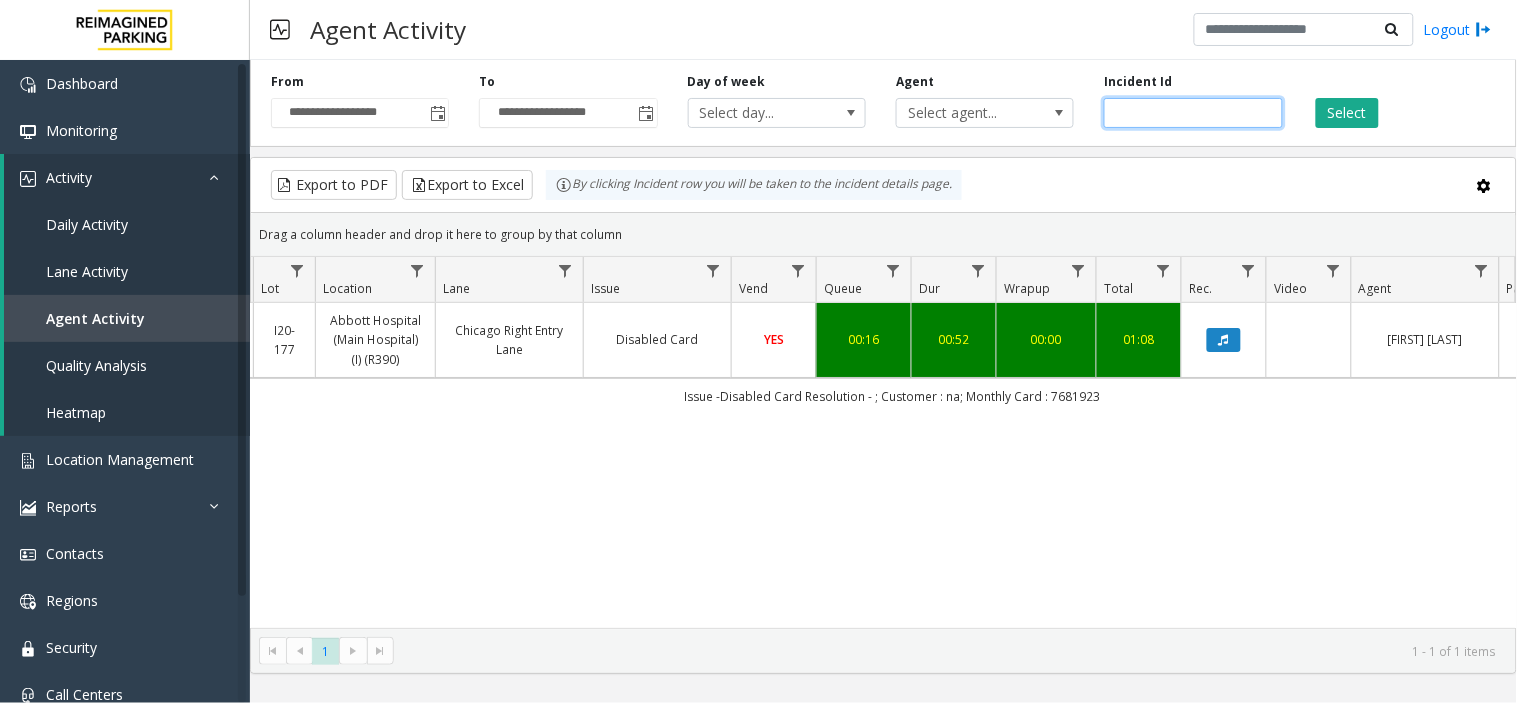 click on "*******" 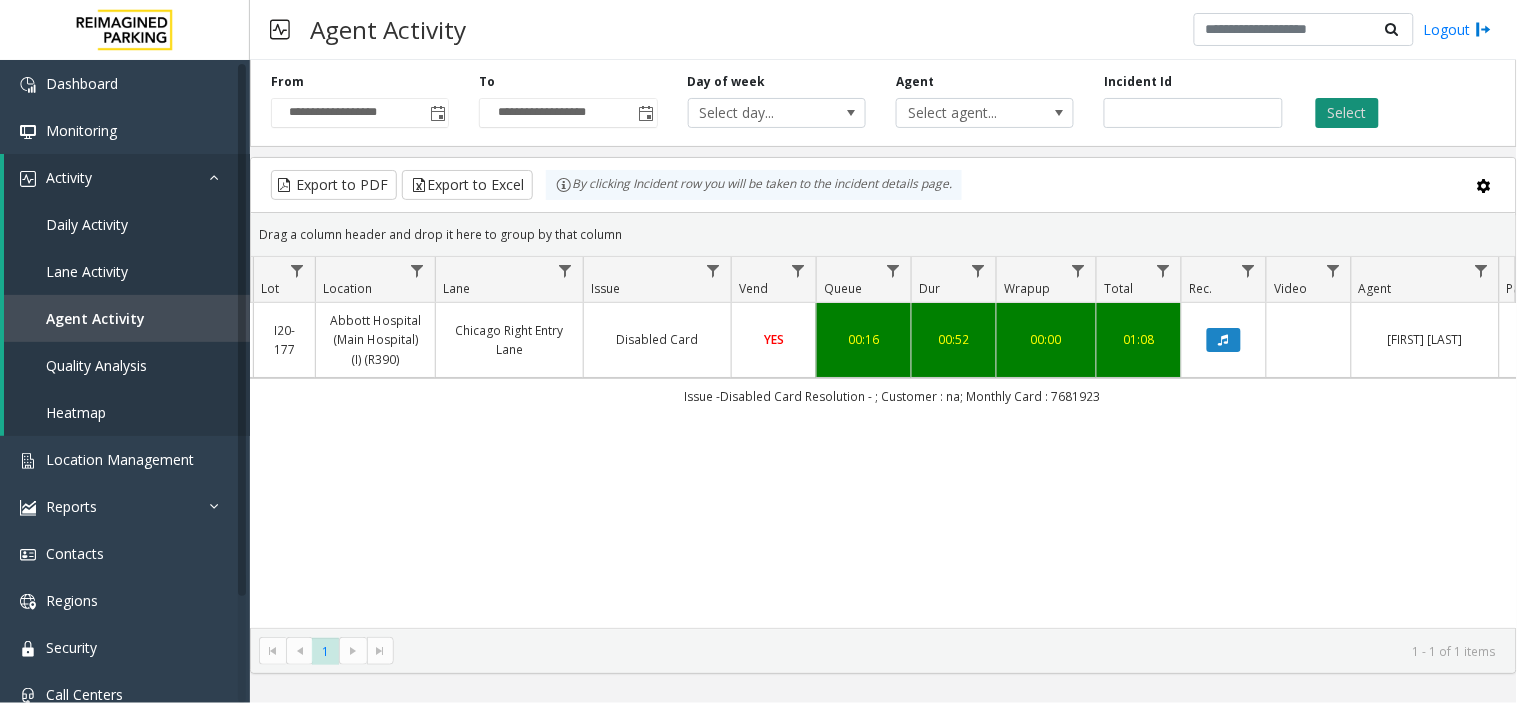 click on "Select" 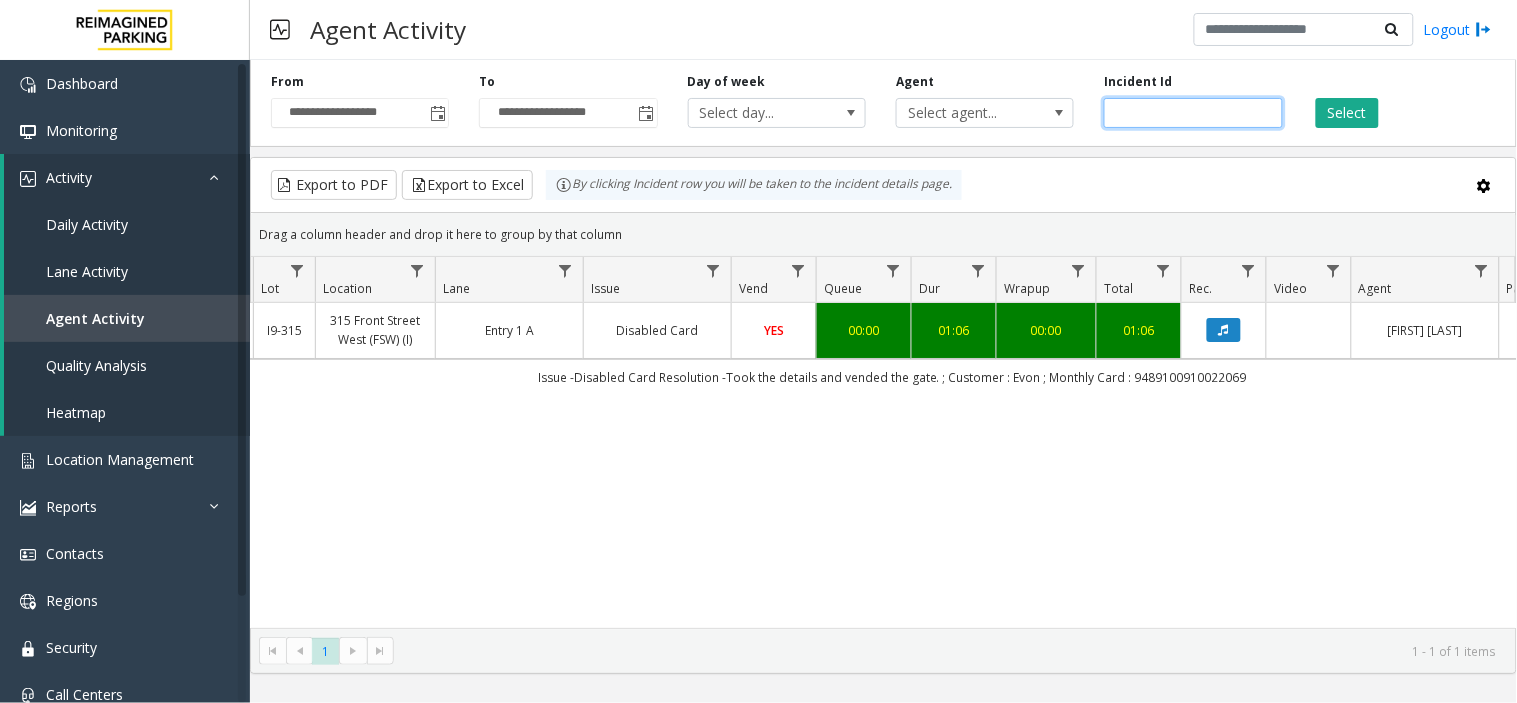 click on "*******" 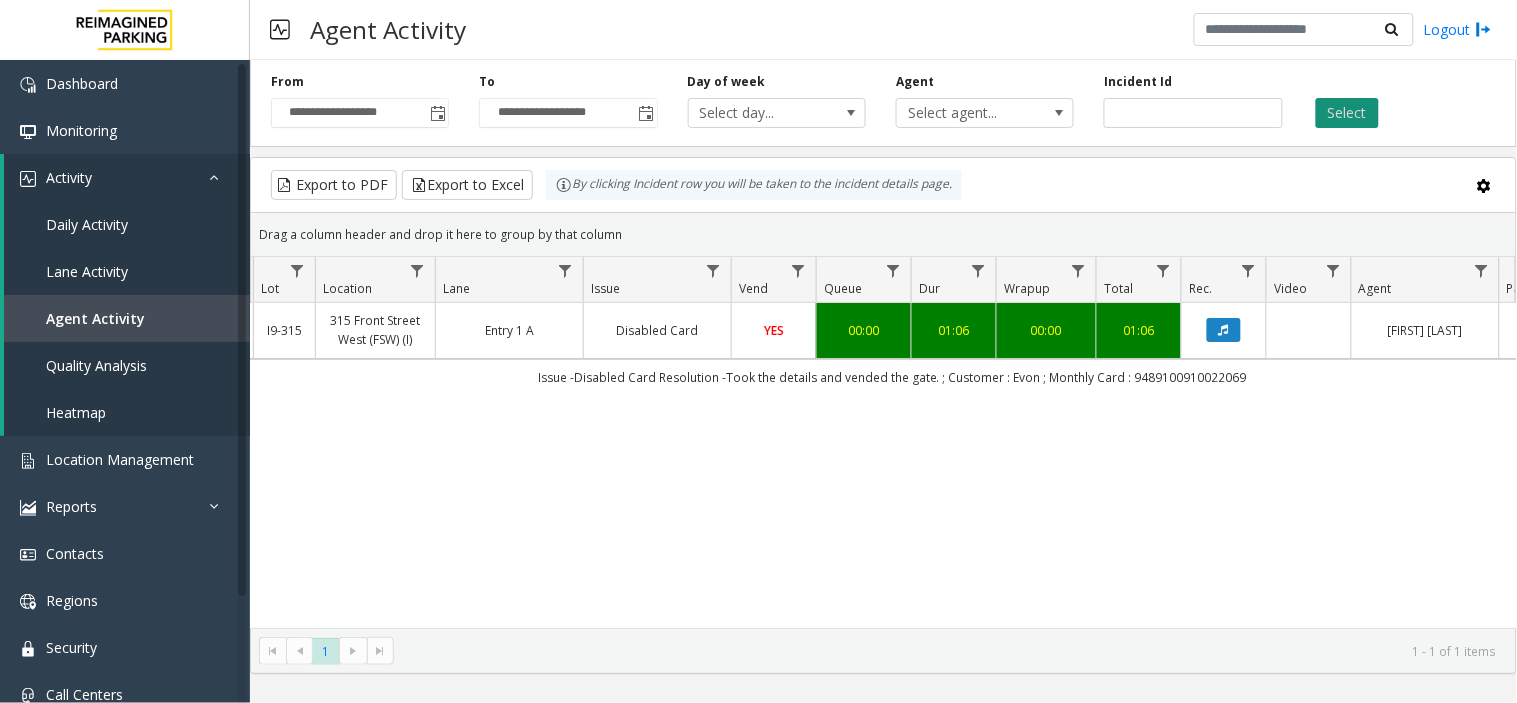 click on "Select" 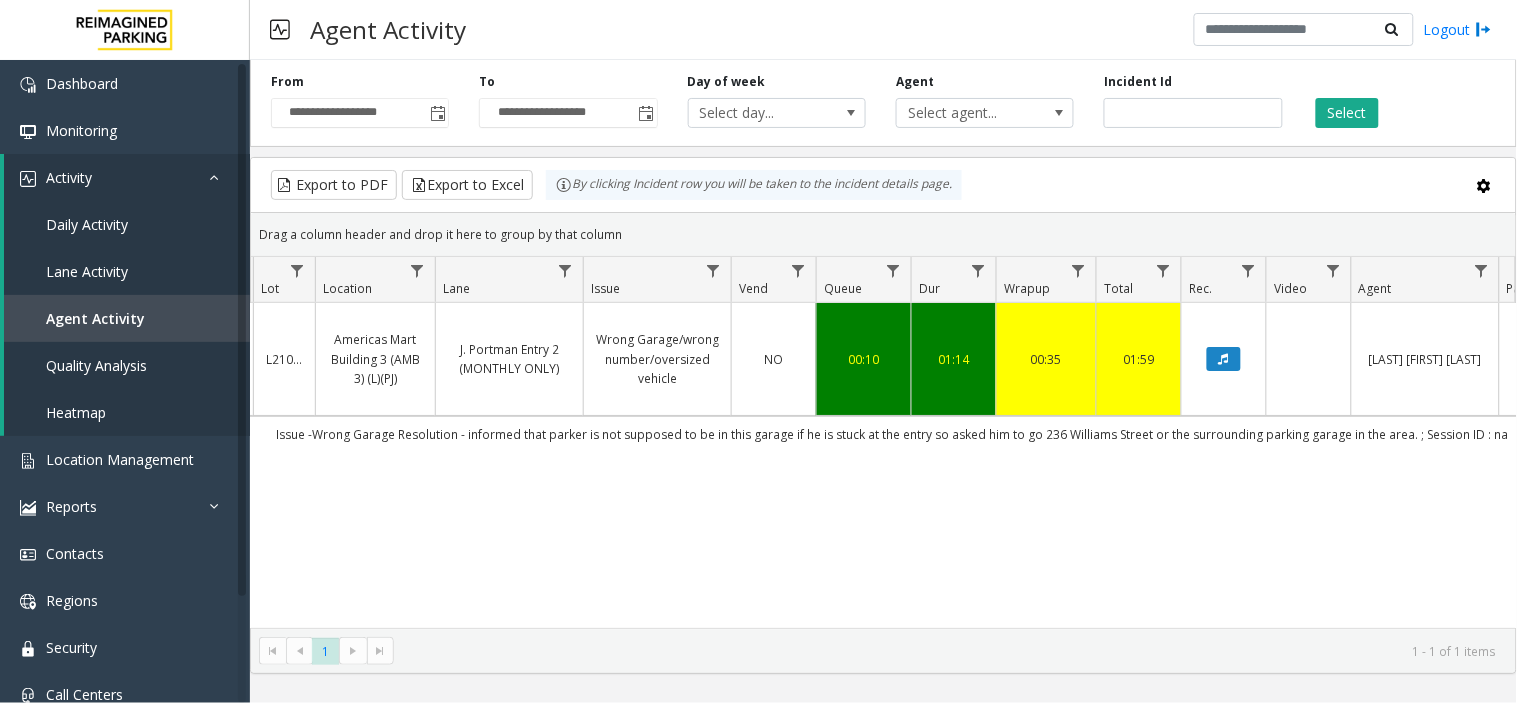 scroll, scrollTop: 0, scrollLeft: 265, axis: horizontal 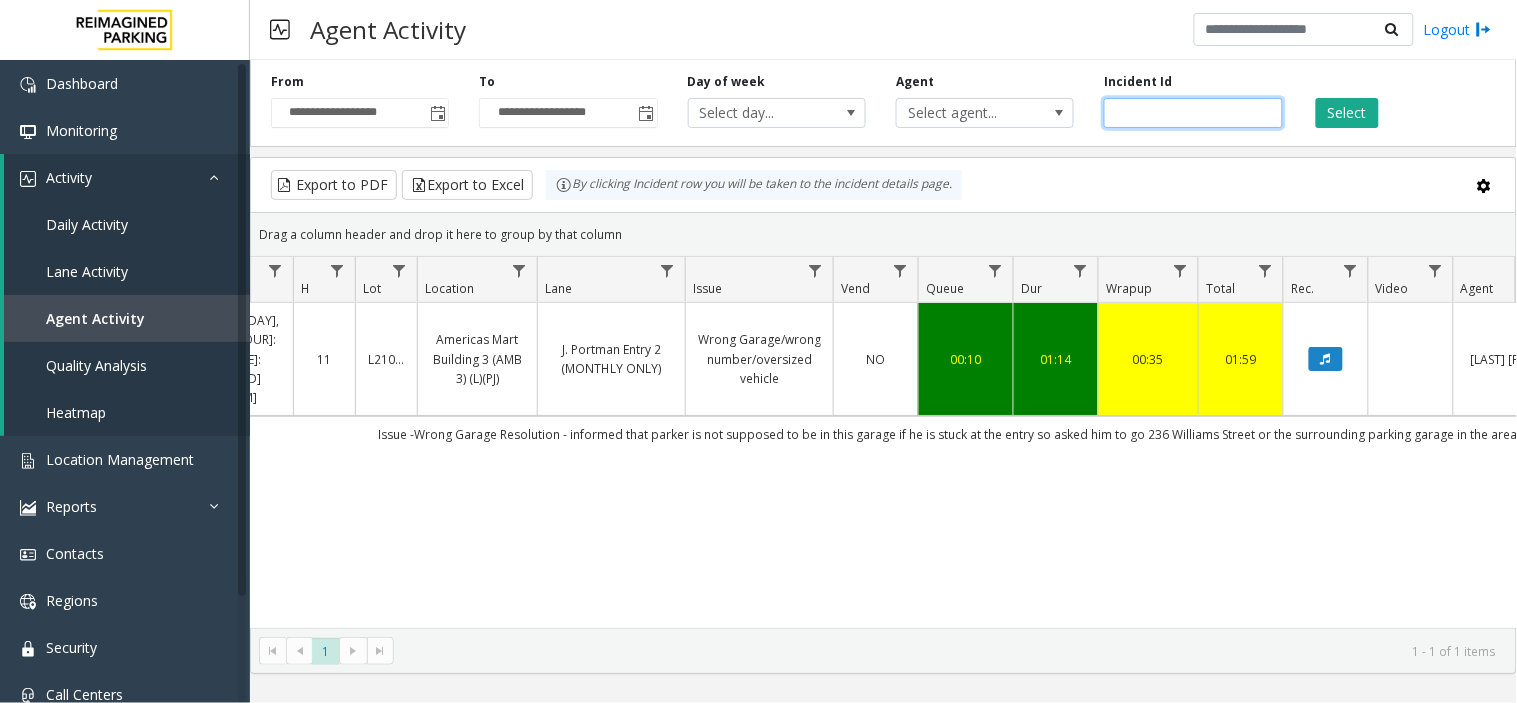 click on "*******" 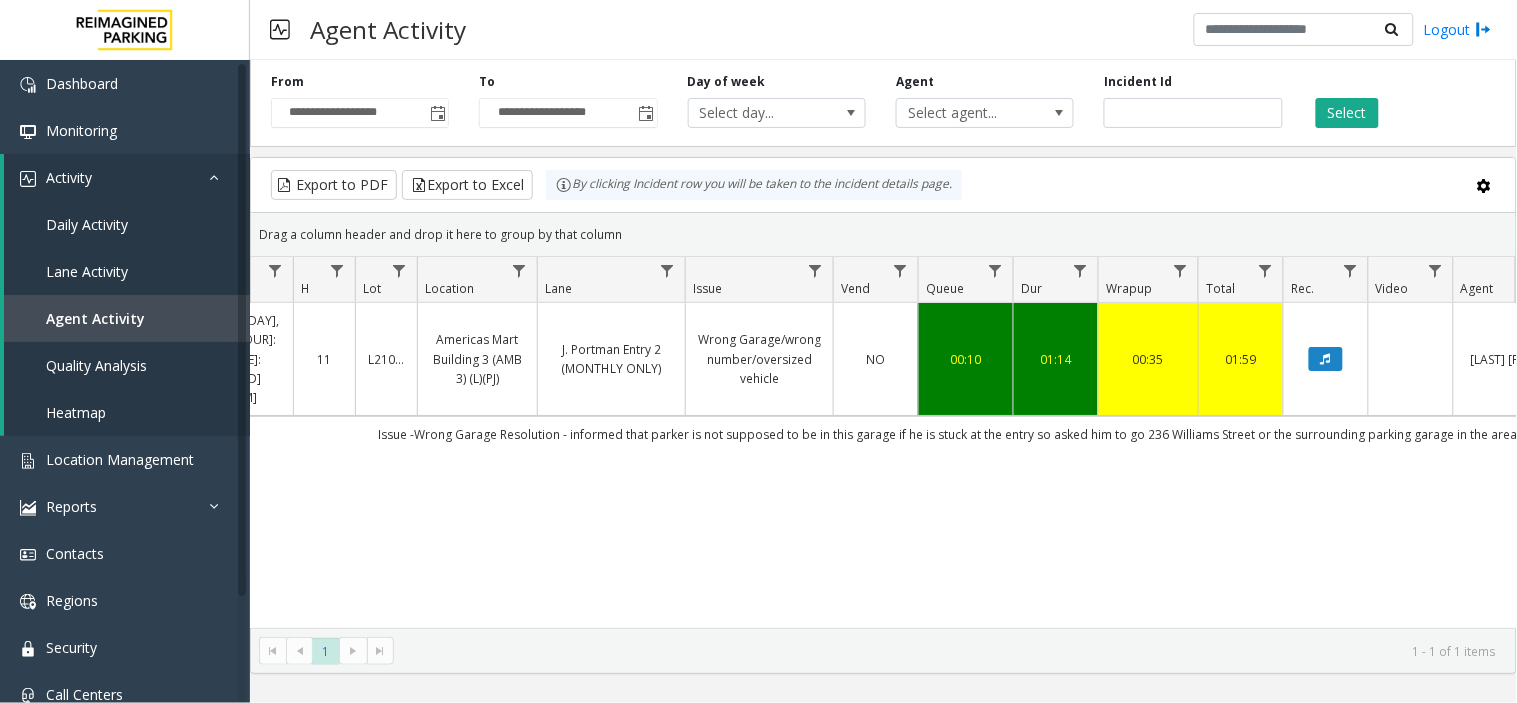 click on "**********" 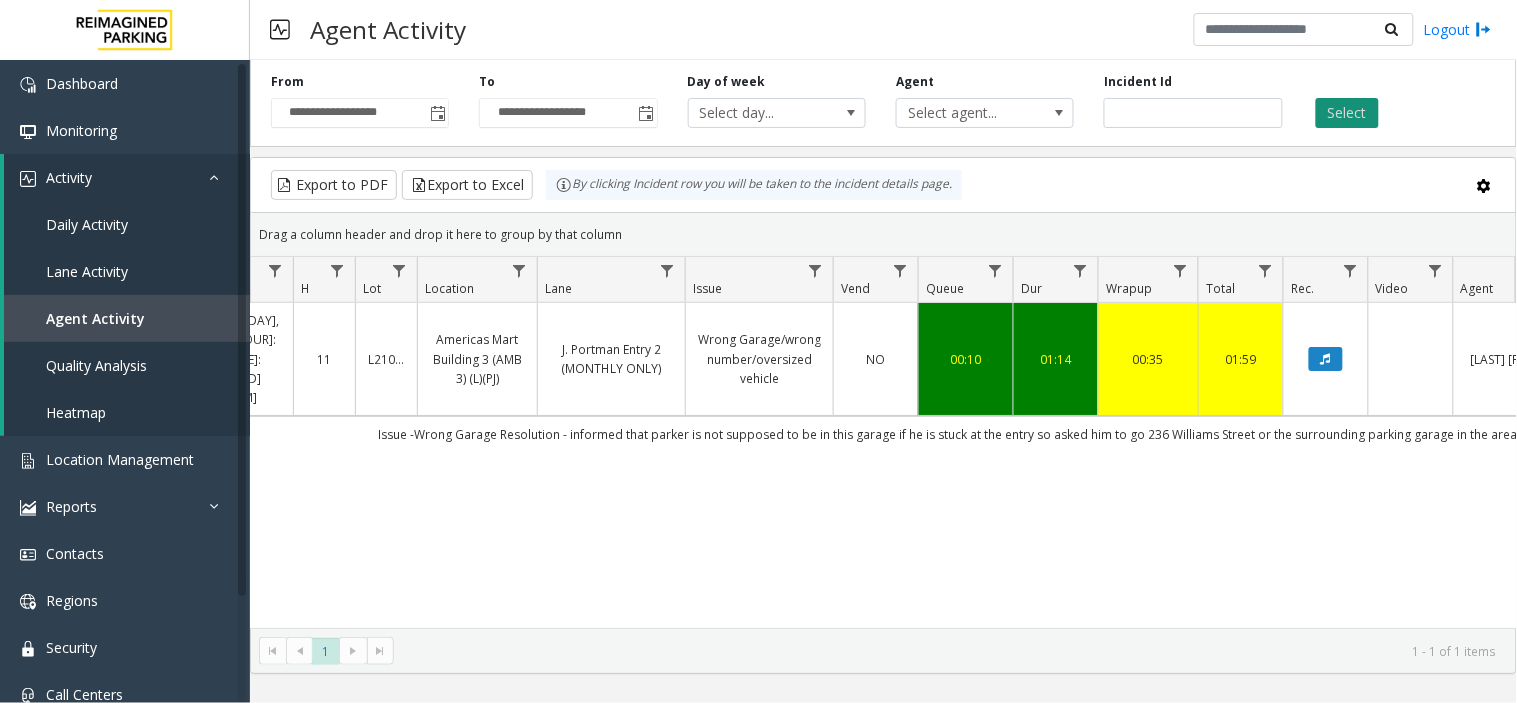 click on "Select" 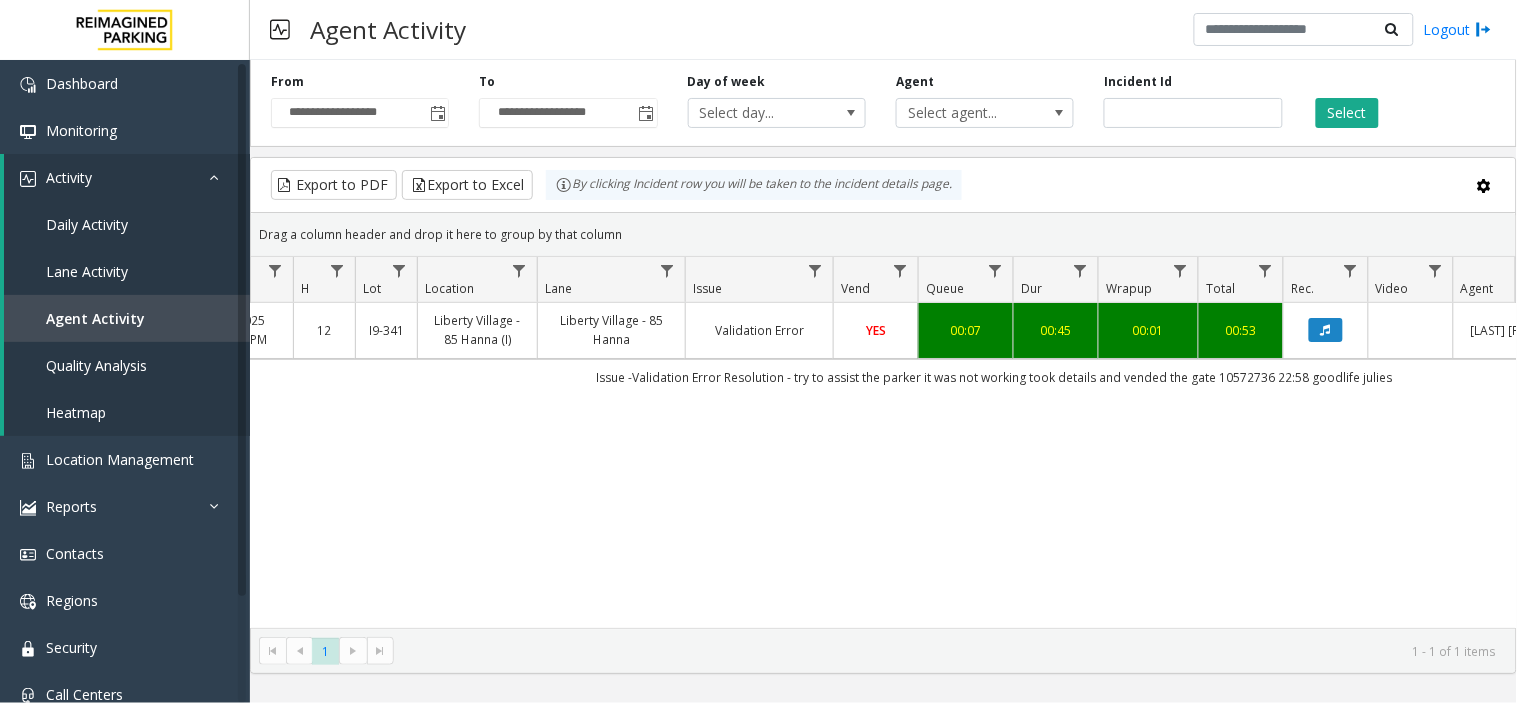 type 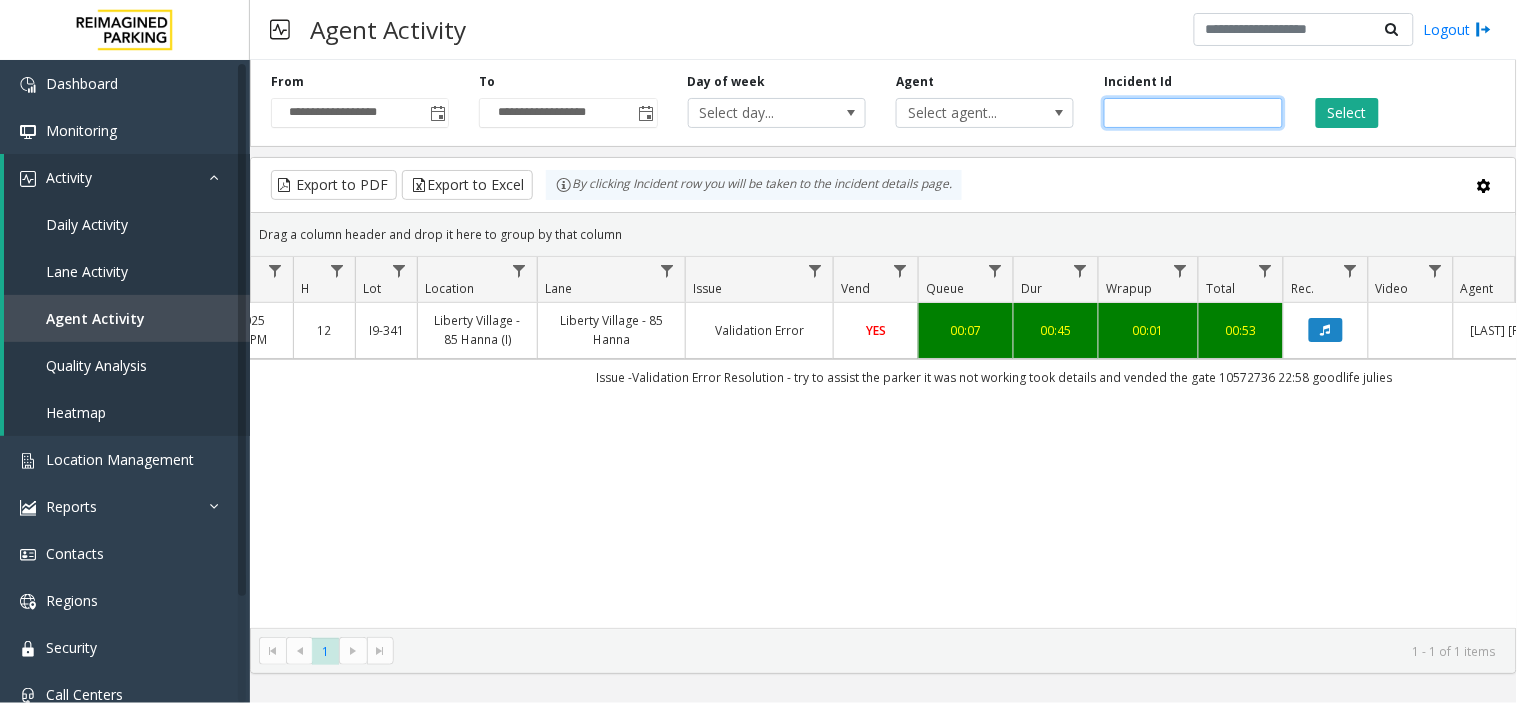 click on "*******" 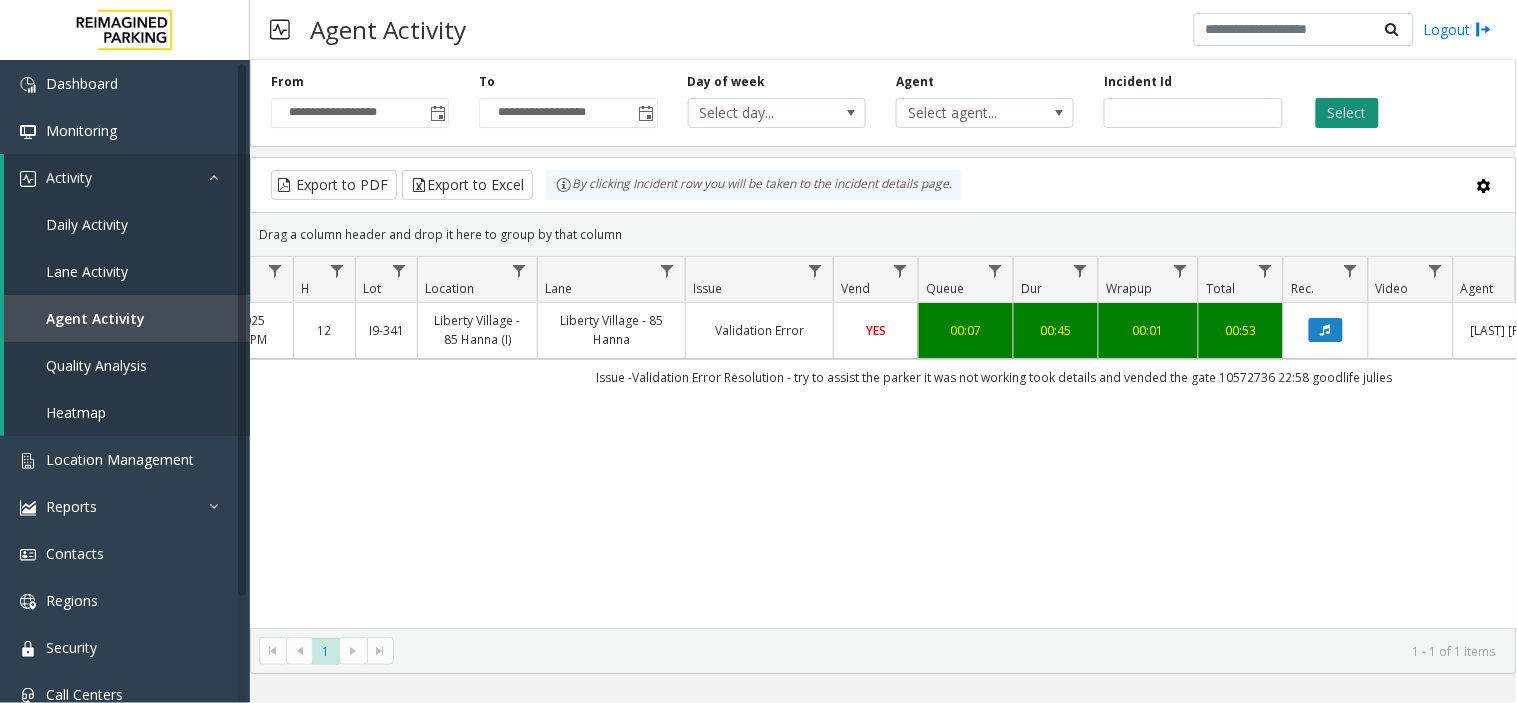 click on "Select" 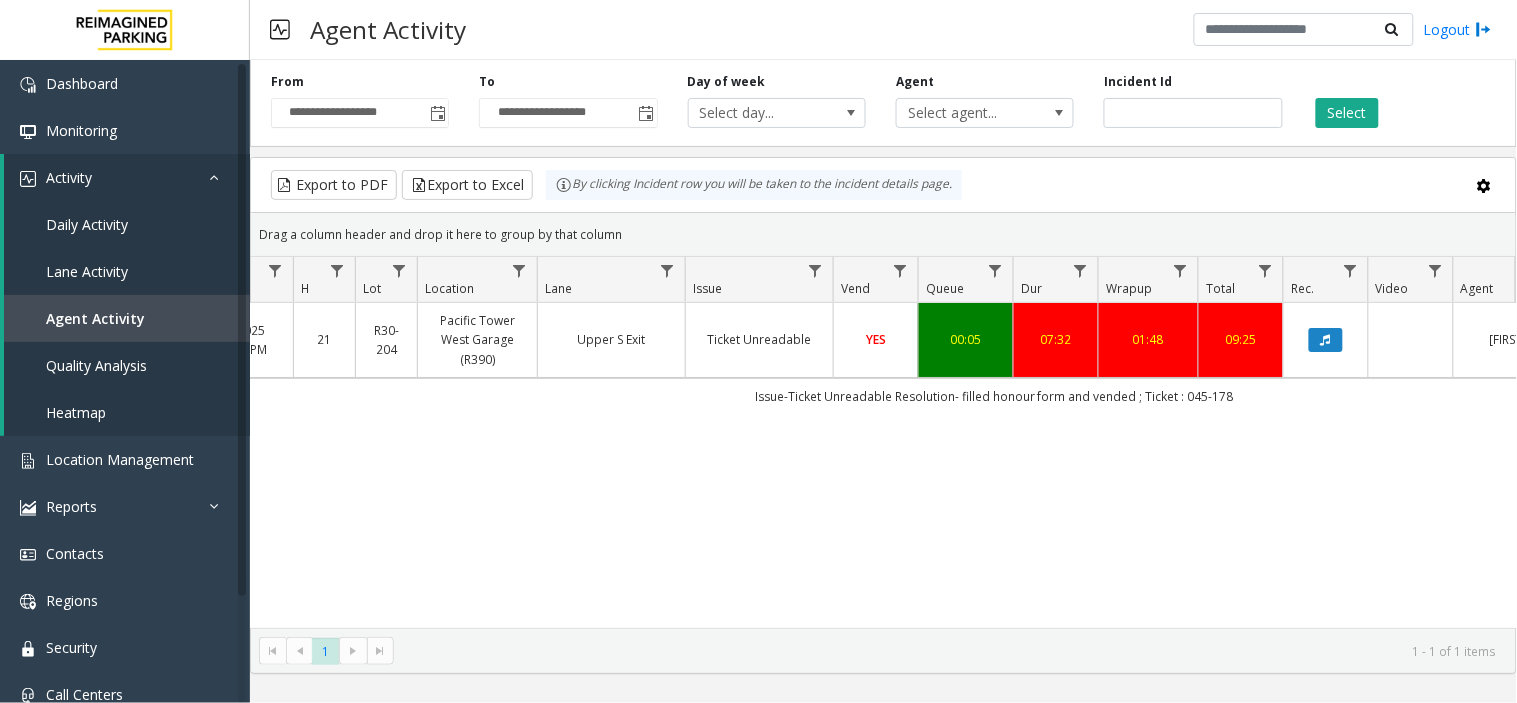 scroll, scrollTop: 0, scrollLeft: 255, axis: horizontal 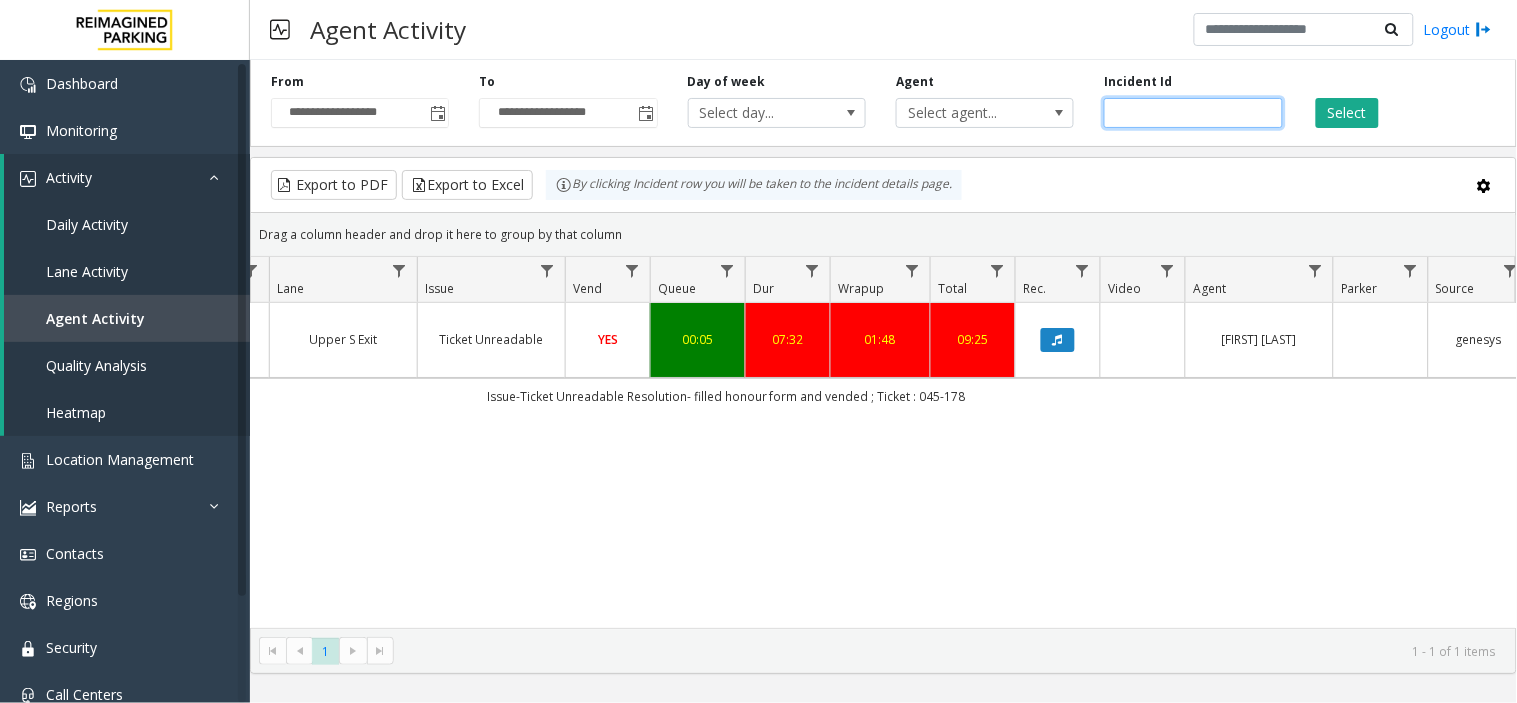 click on "*******" 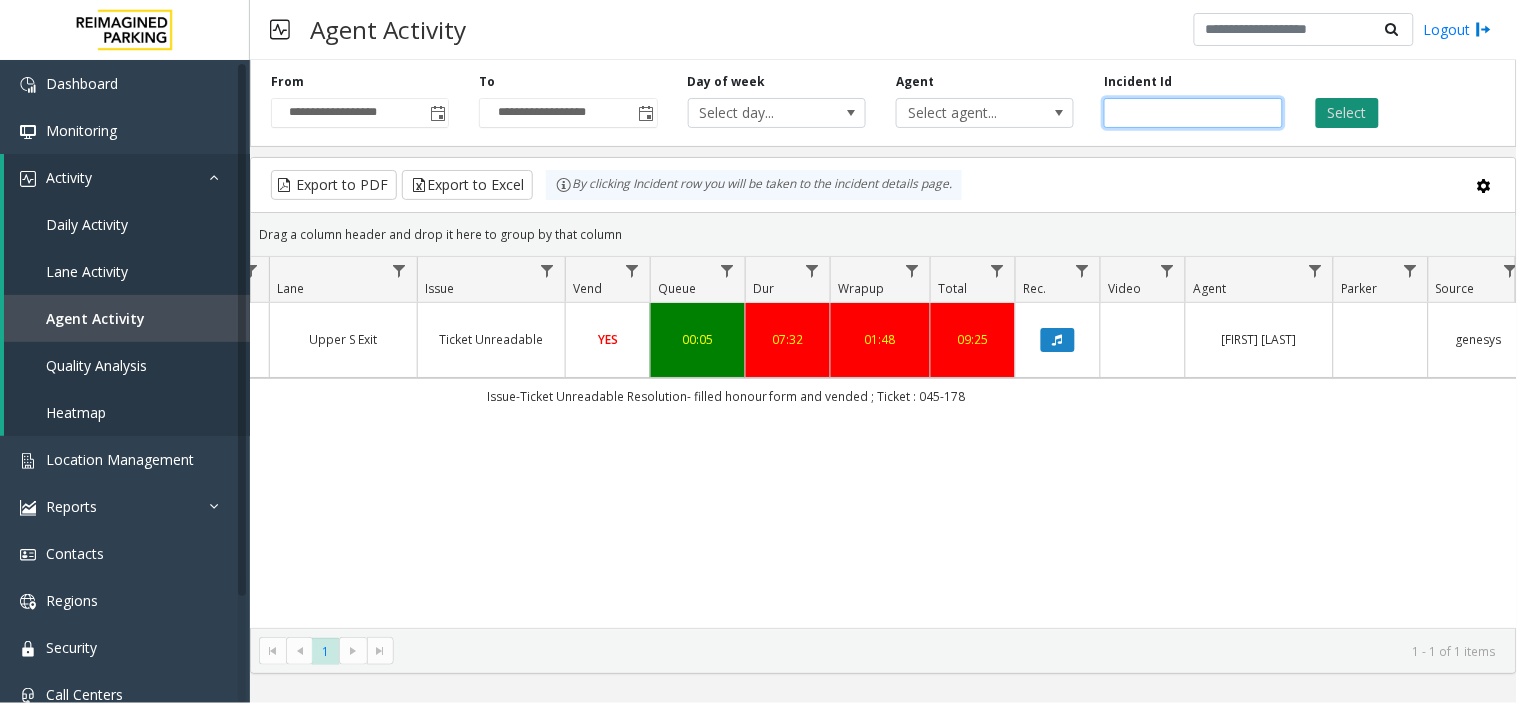 type on "*******" 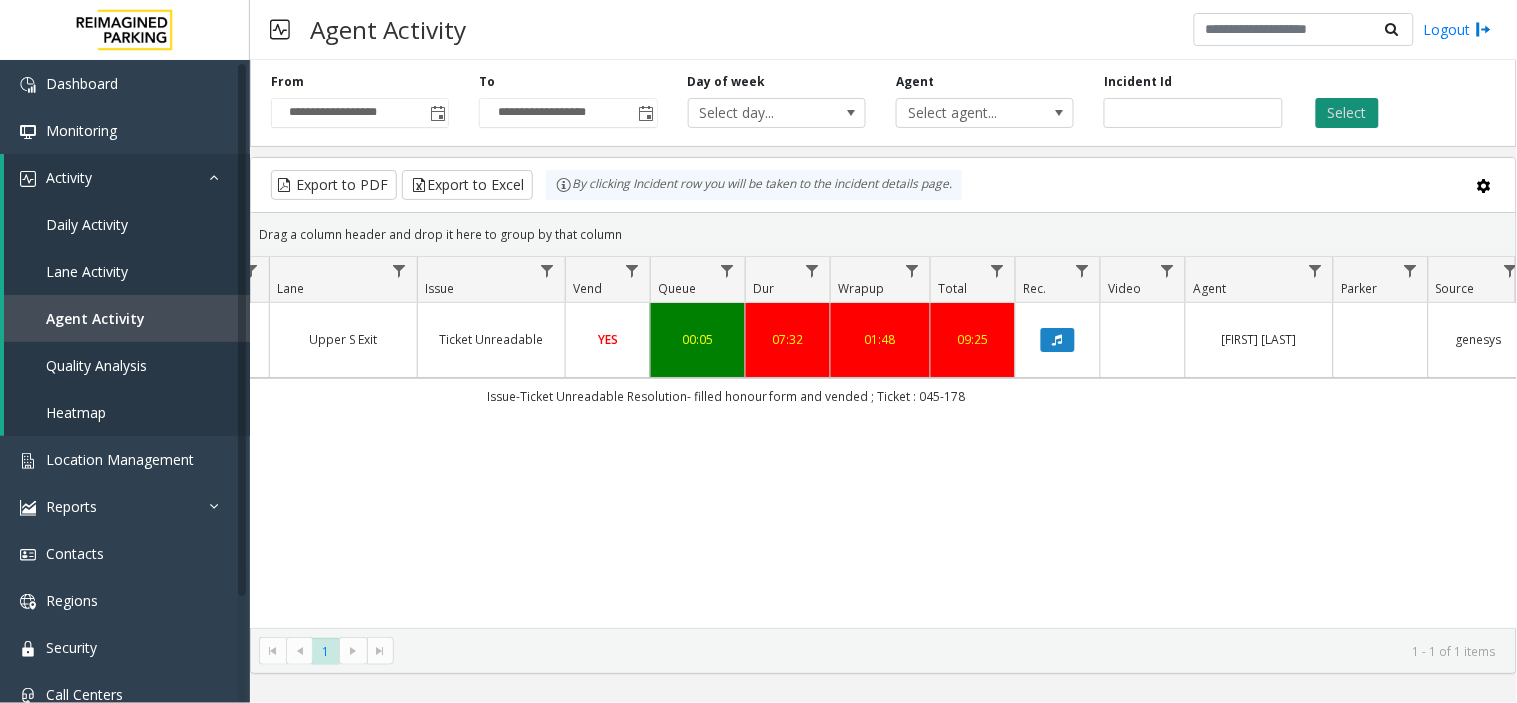 click on "Select" 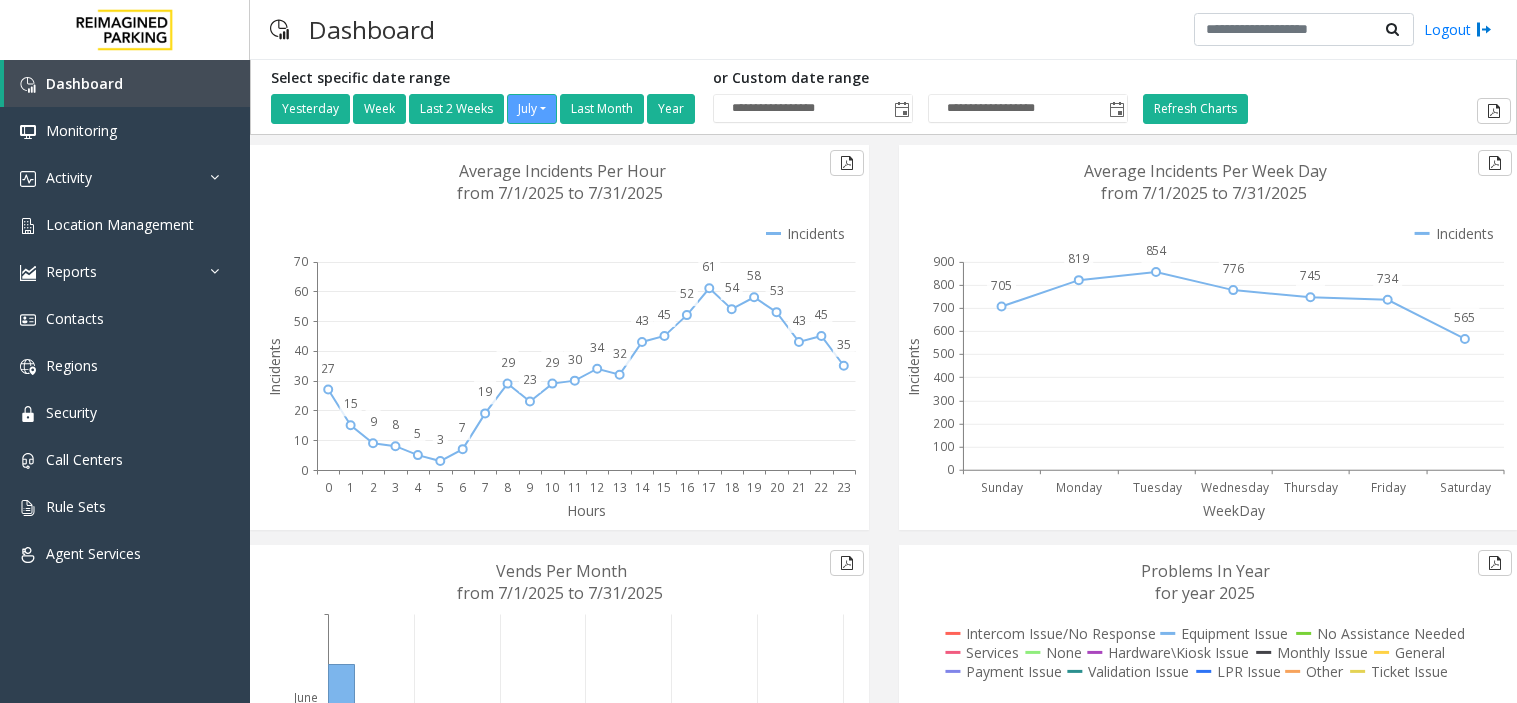 scroll, scrollTop: 0, scrollLeft: 0, axis: both 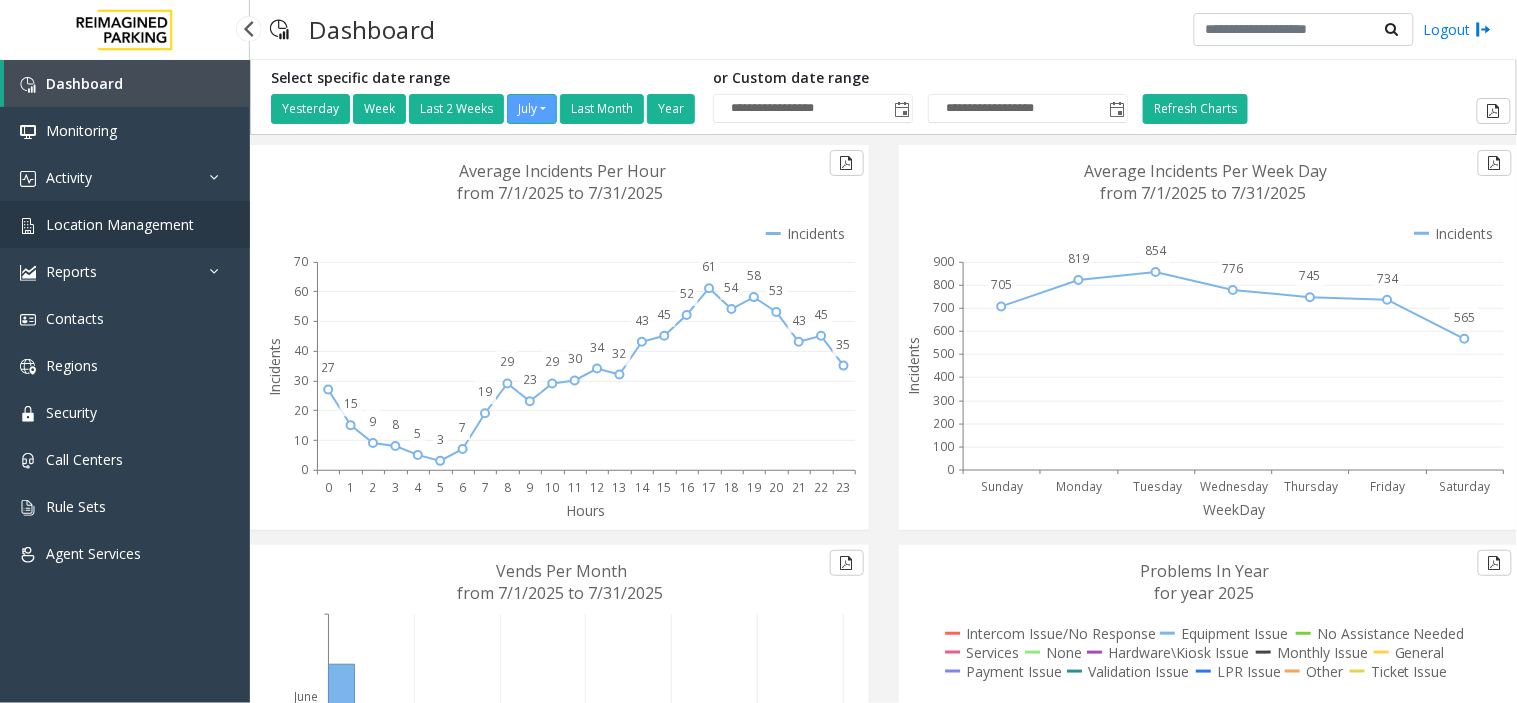 click on "Location Management" at bounding box center [125, 224] 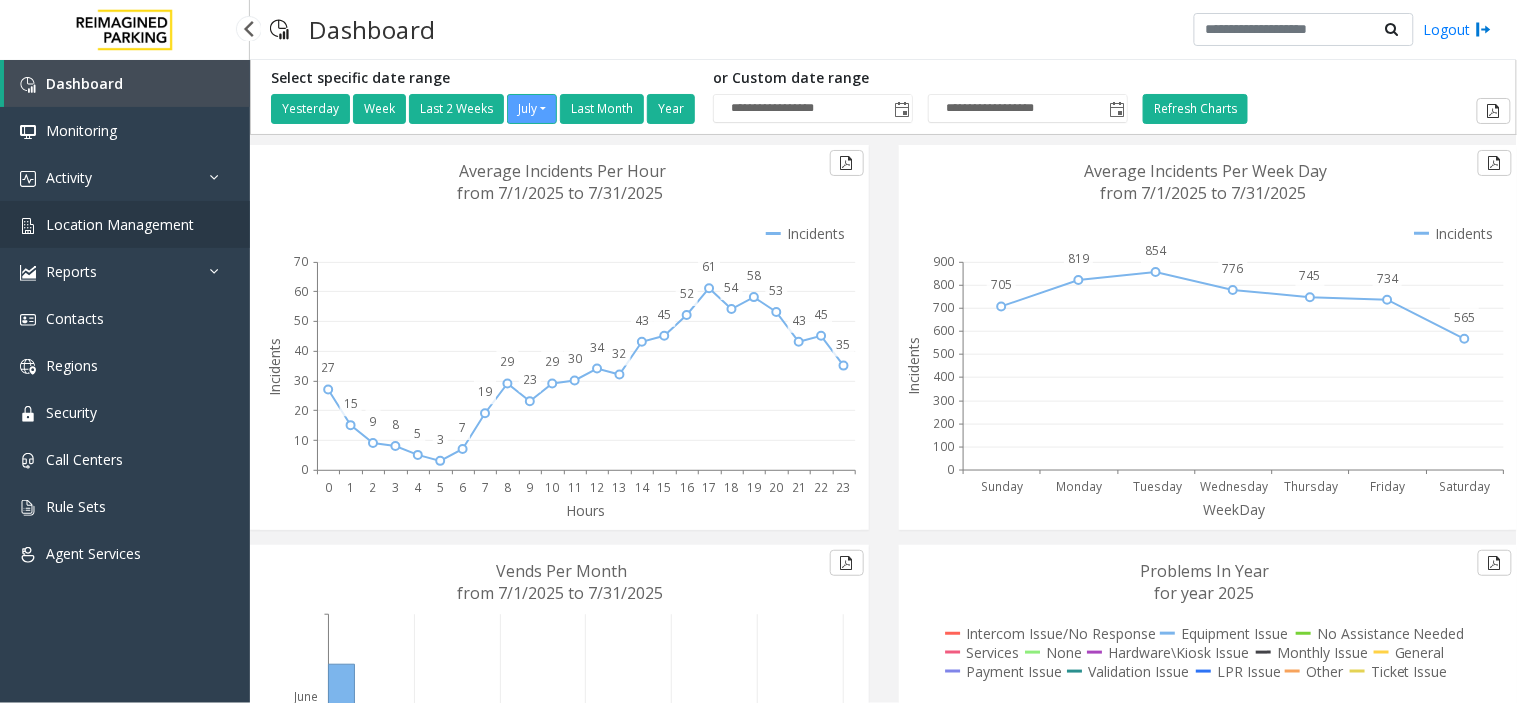 click on "Location Management" at bounding box center (125, 224) 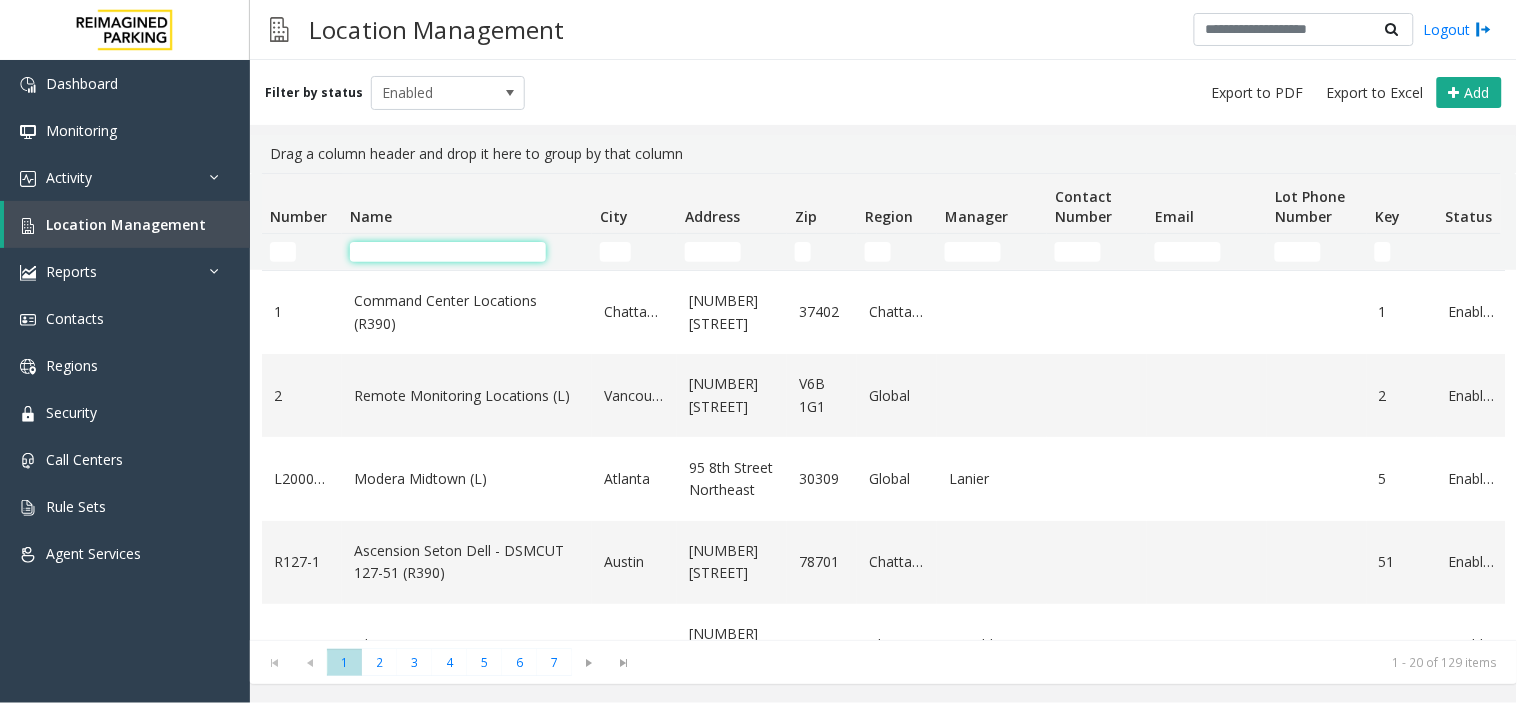 click 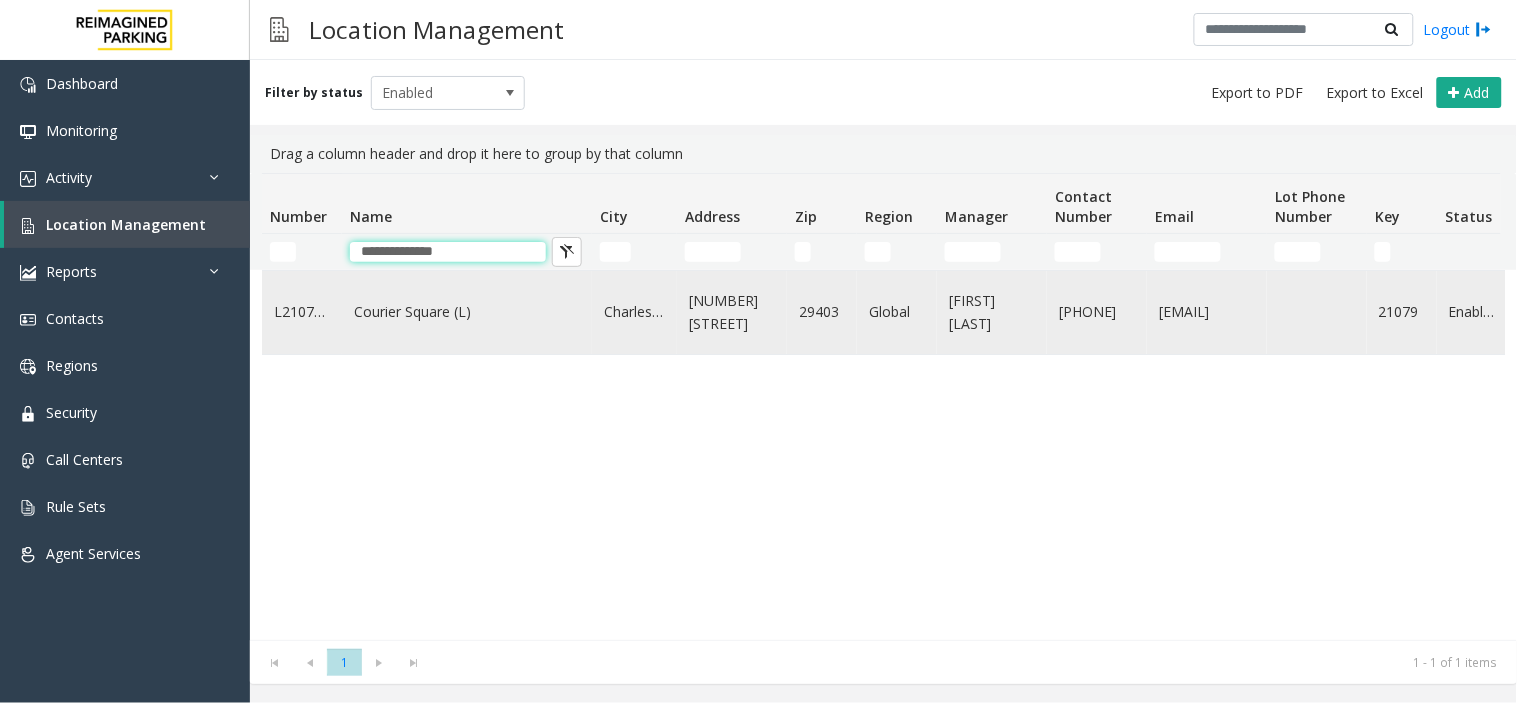 type on "**********" 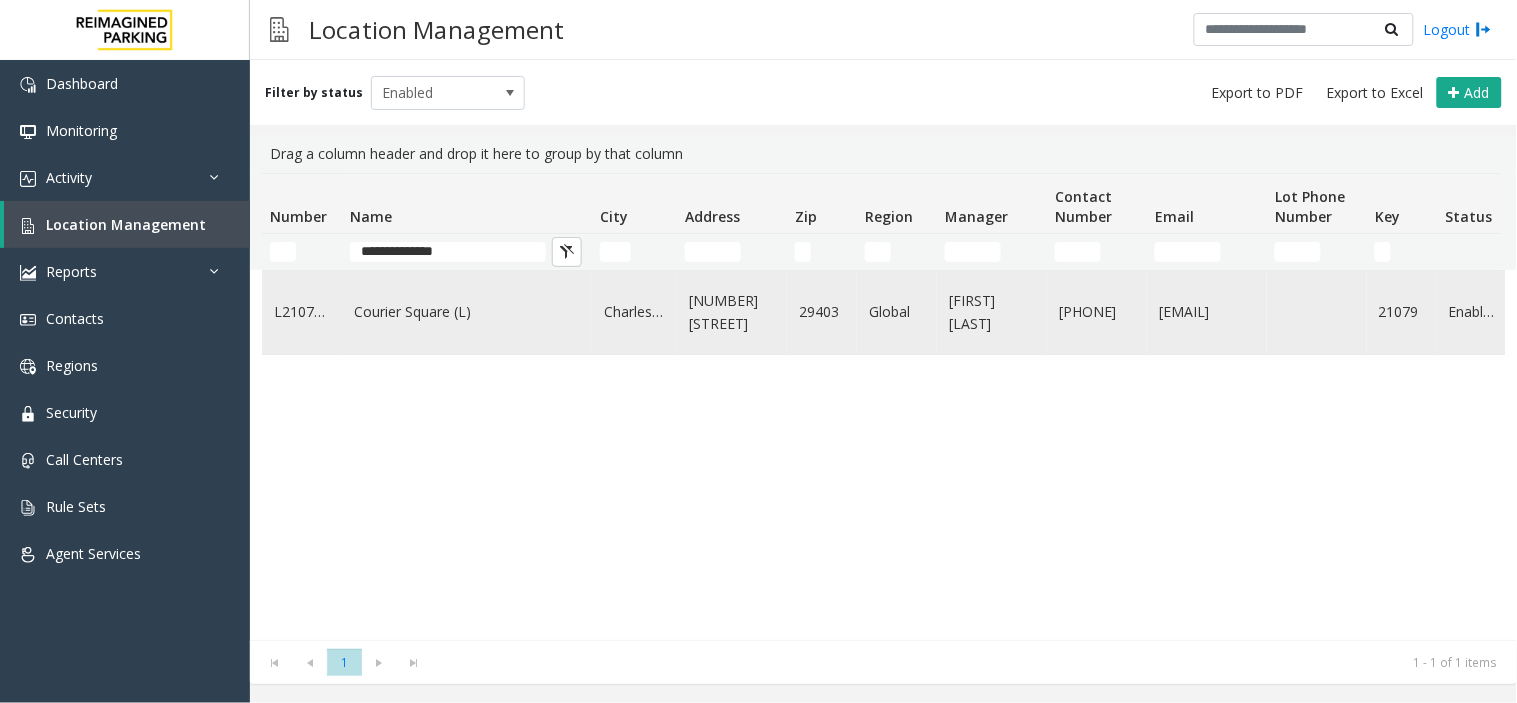 click on "Courier Square (L)" 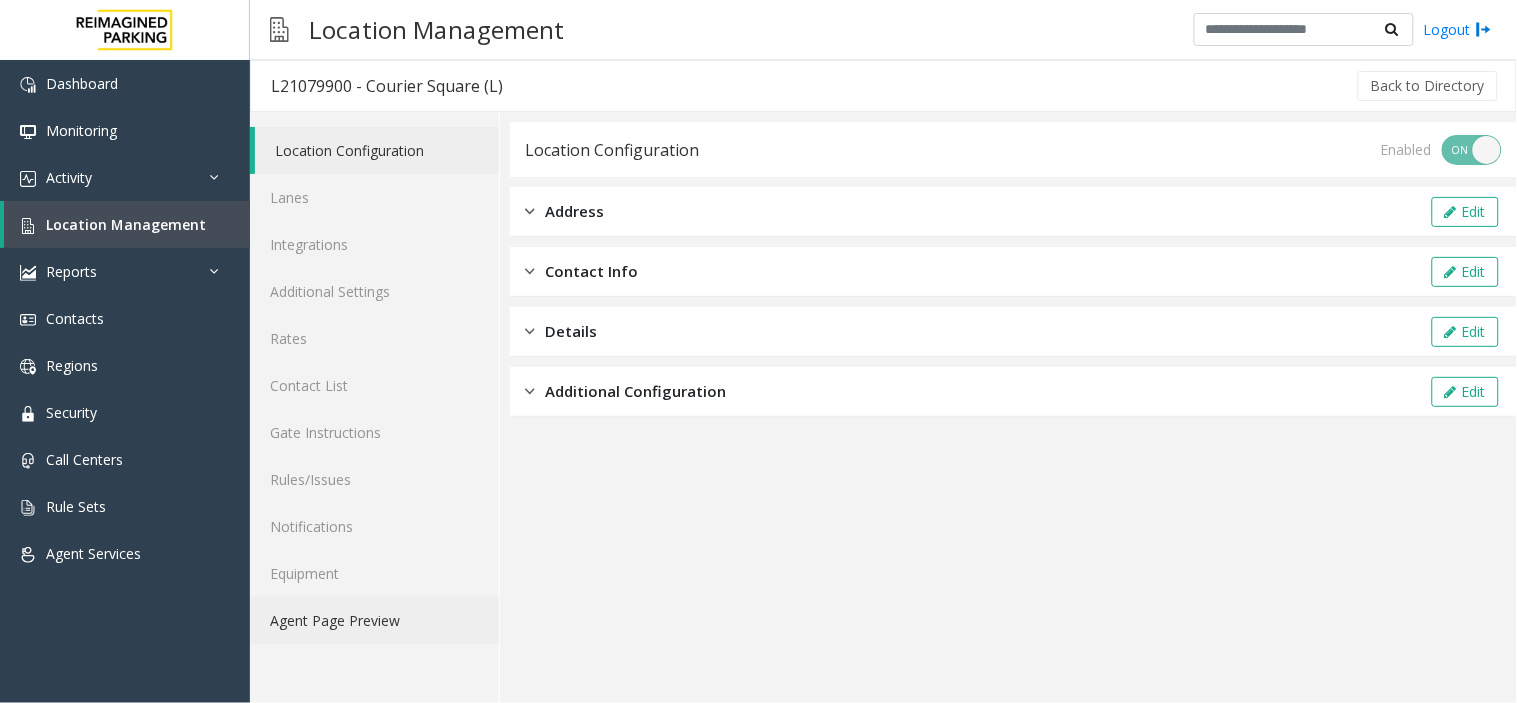 click on "Agent Page Preview" 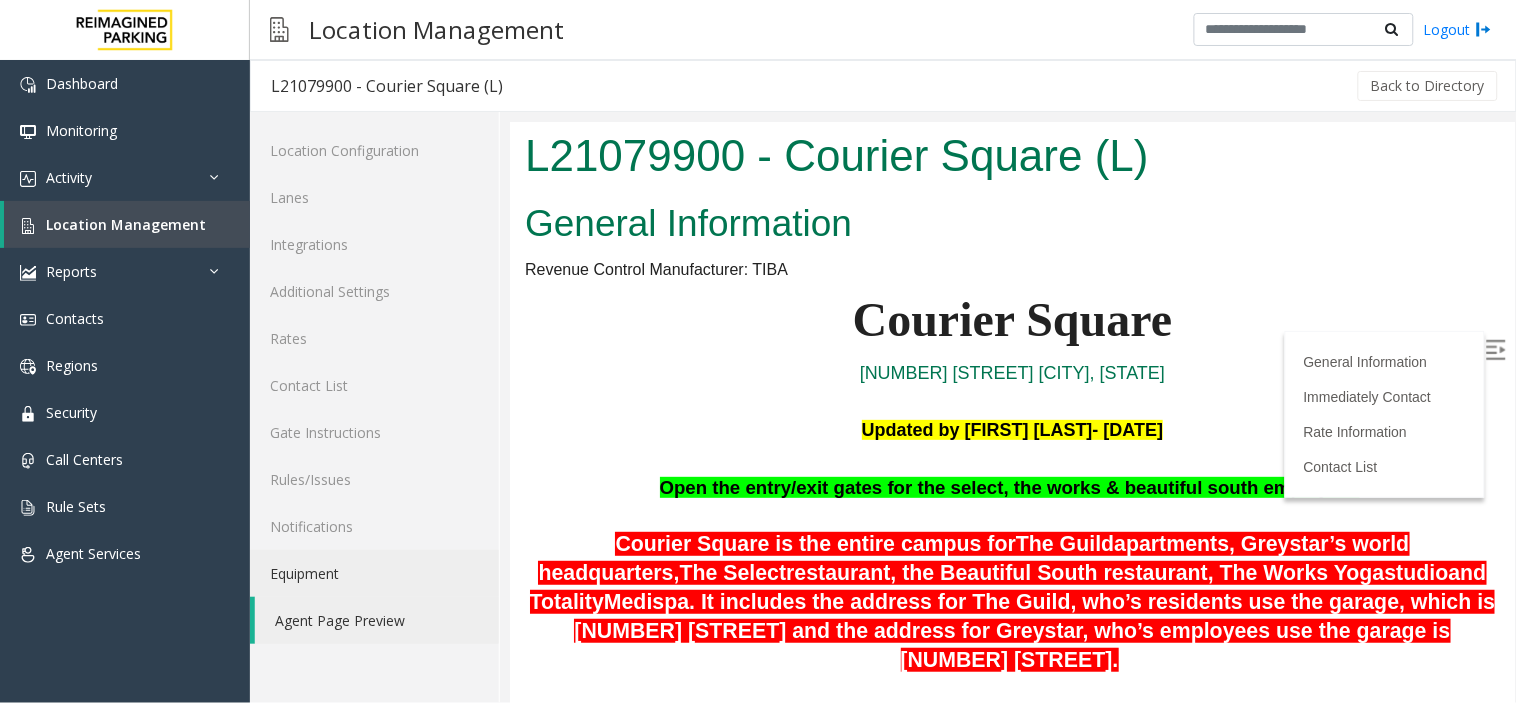 scroll, scrollTop: 0, scrollLeft: 0, axis: both 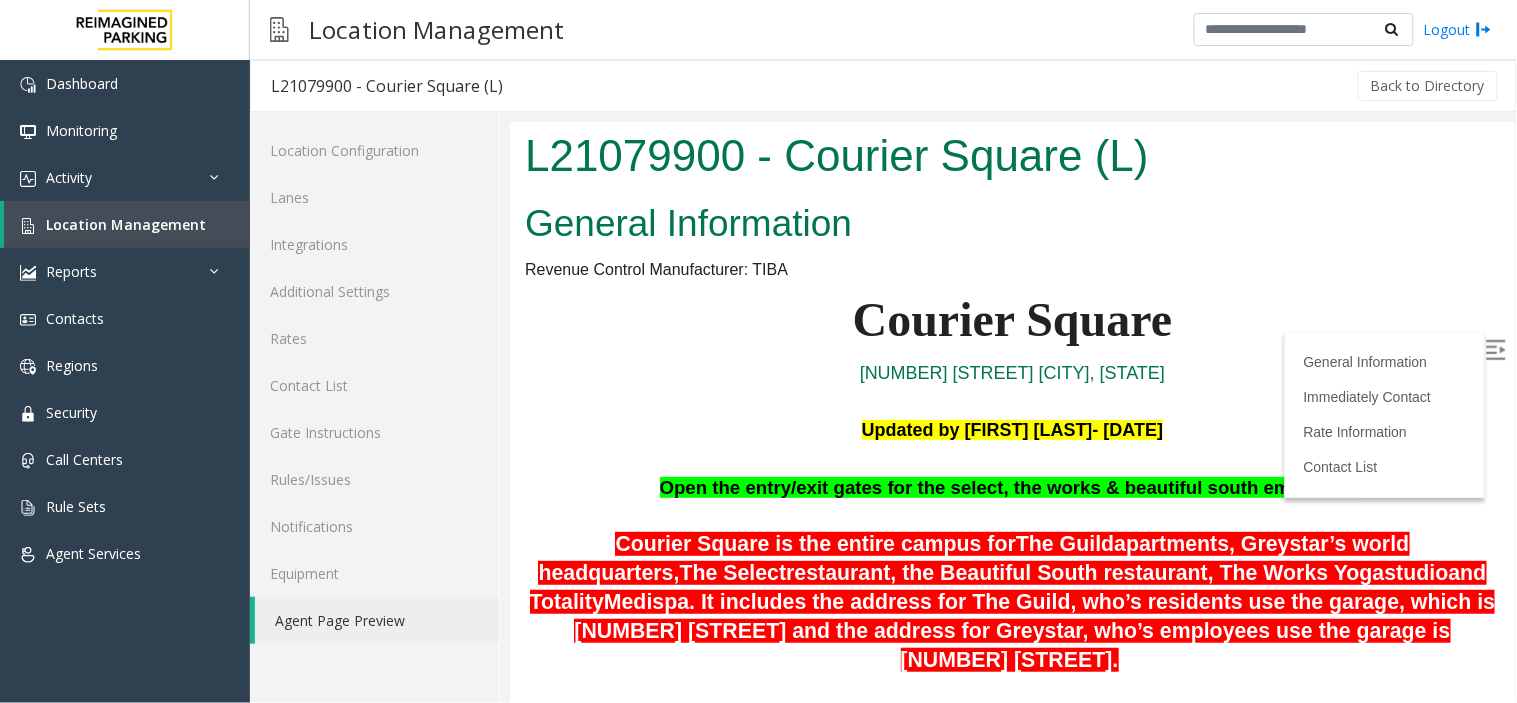 click on ". It includes the address for The Guild, who’s residents use the garage, which is [NUMBER] [STREET] and the address for Greystar, who’s employees use the garage is [NUMBER] [STREET]." at bounding box center (1033, 630) 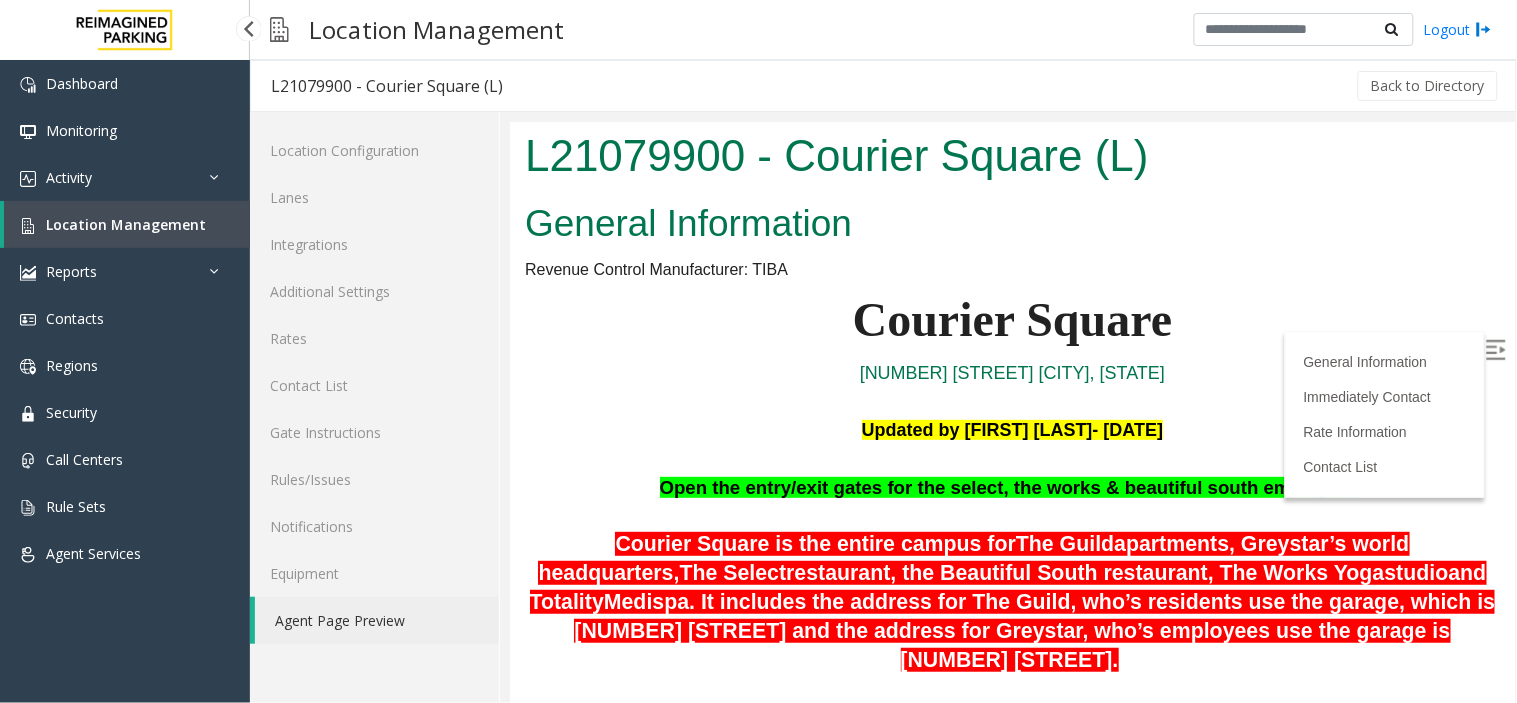 click on "Location Management" at bounding box center (126, 224) 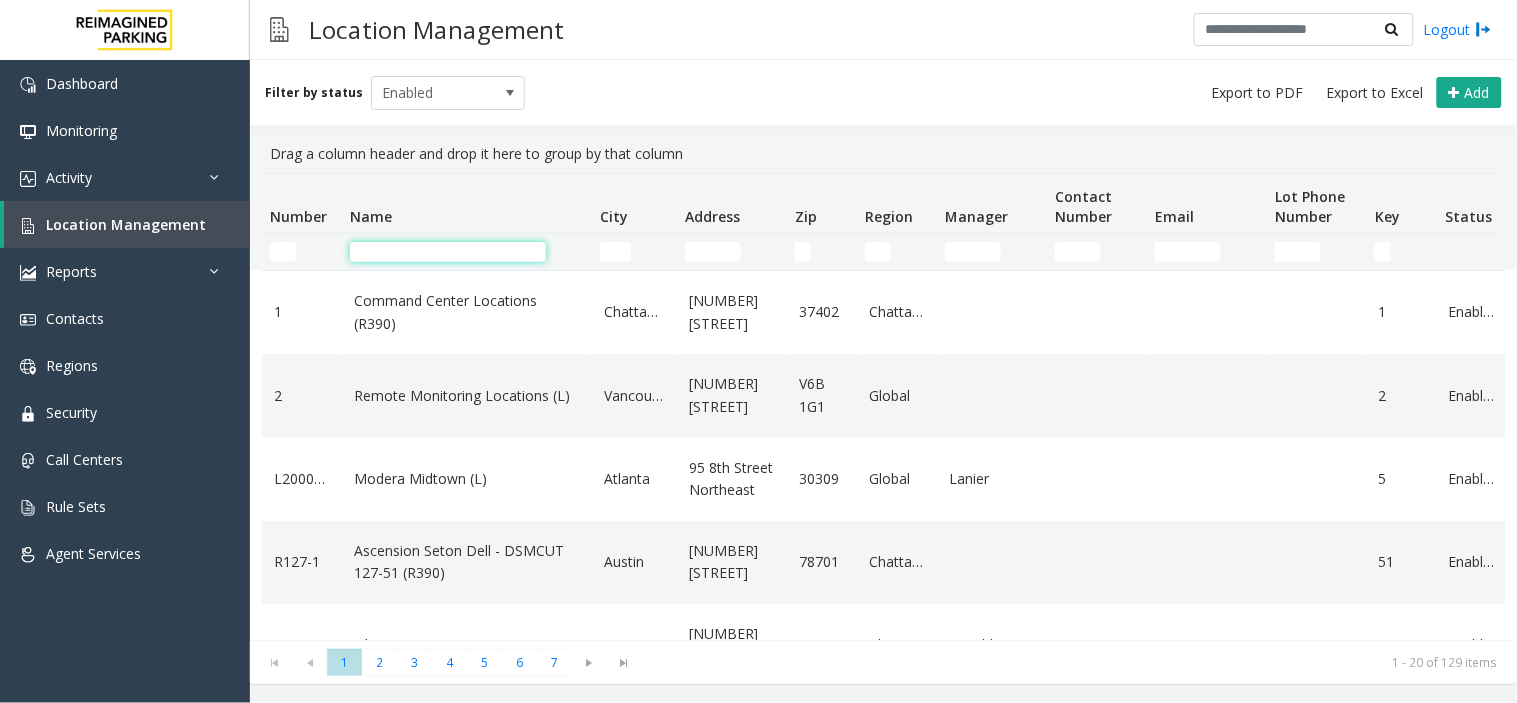 click 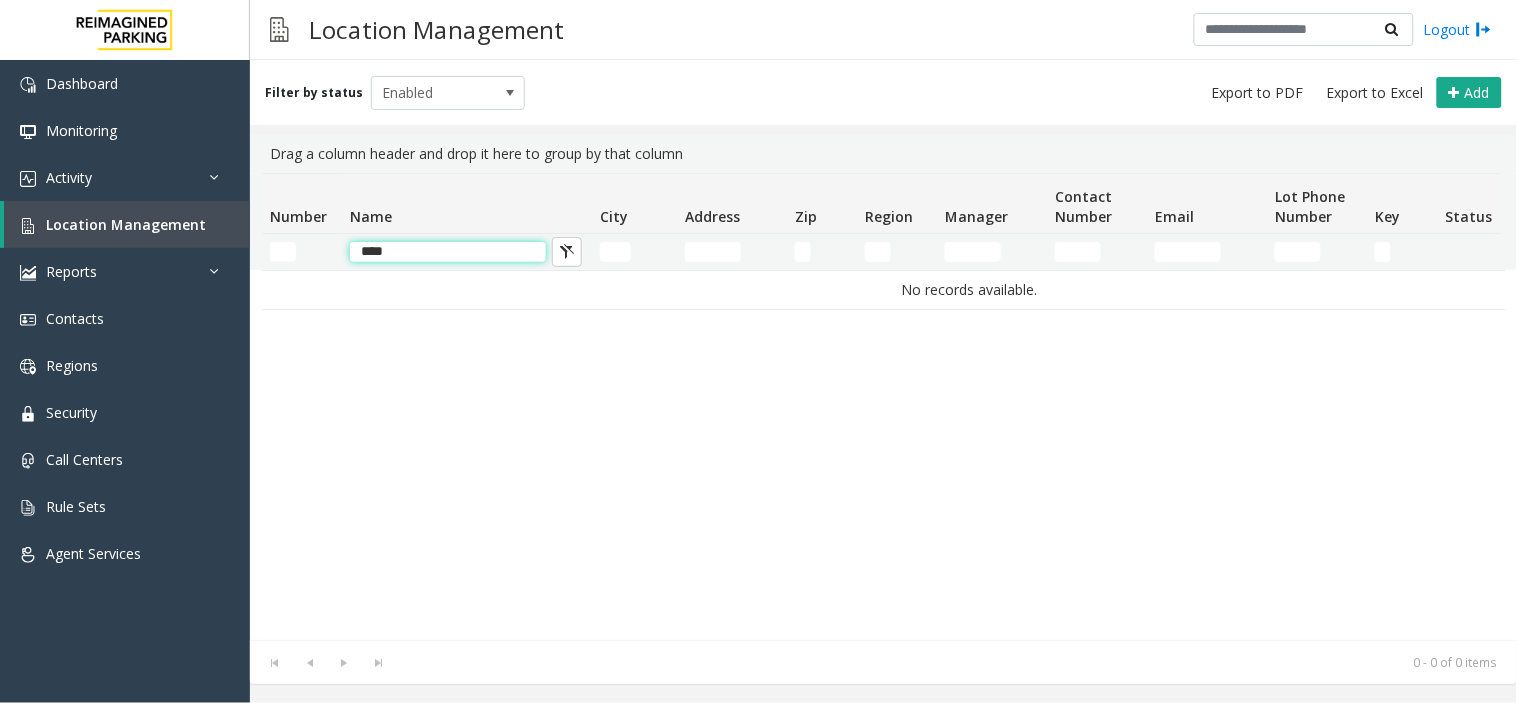 click on "****" 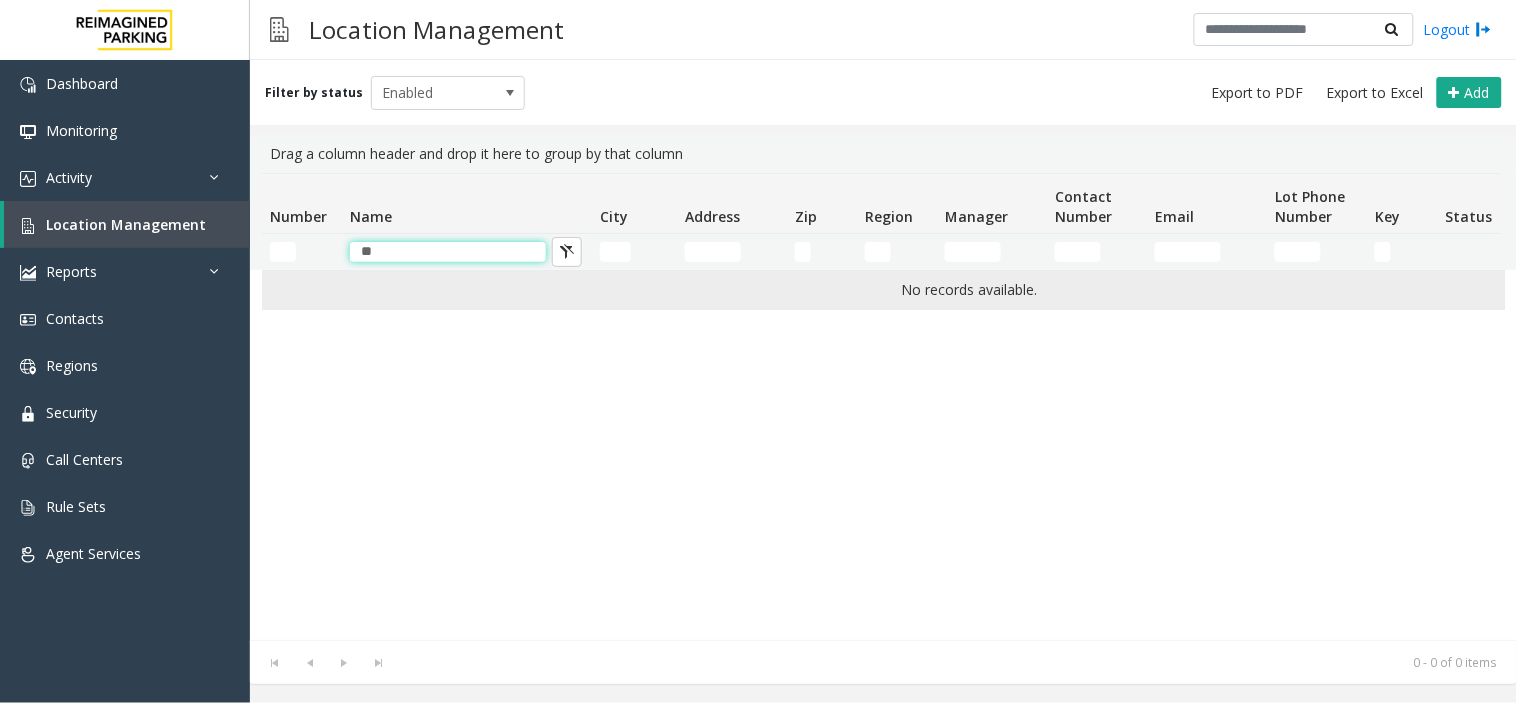 type on "*" 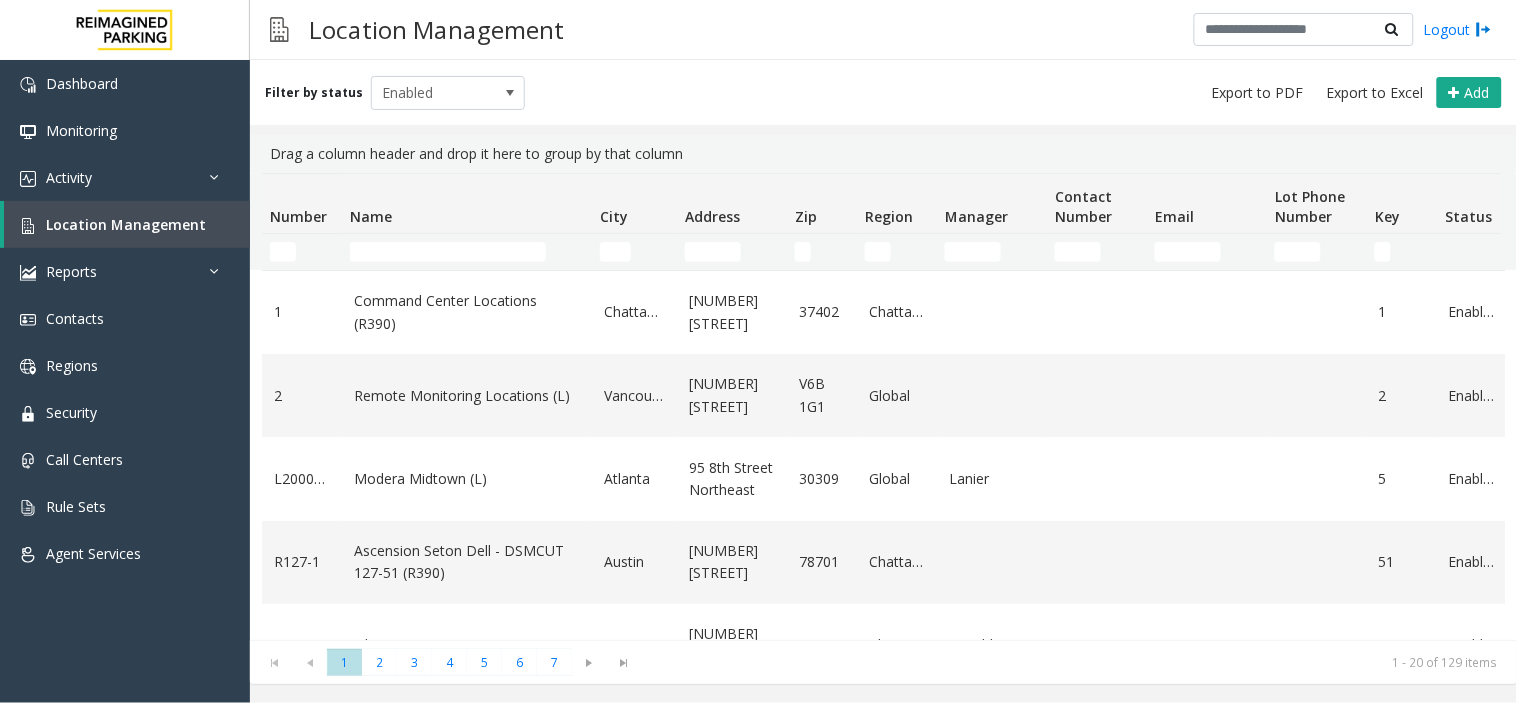 click 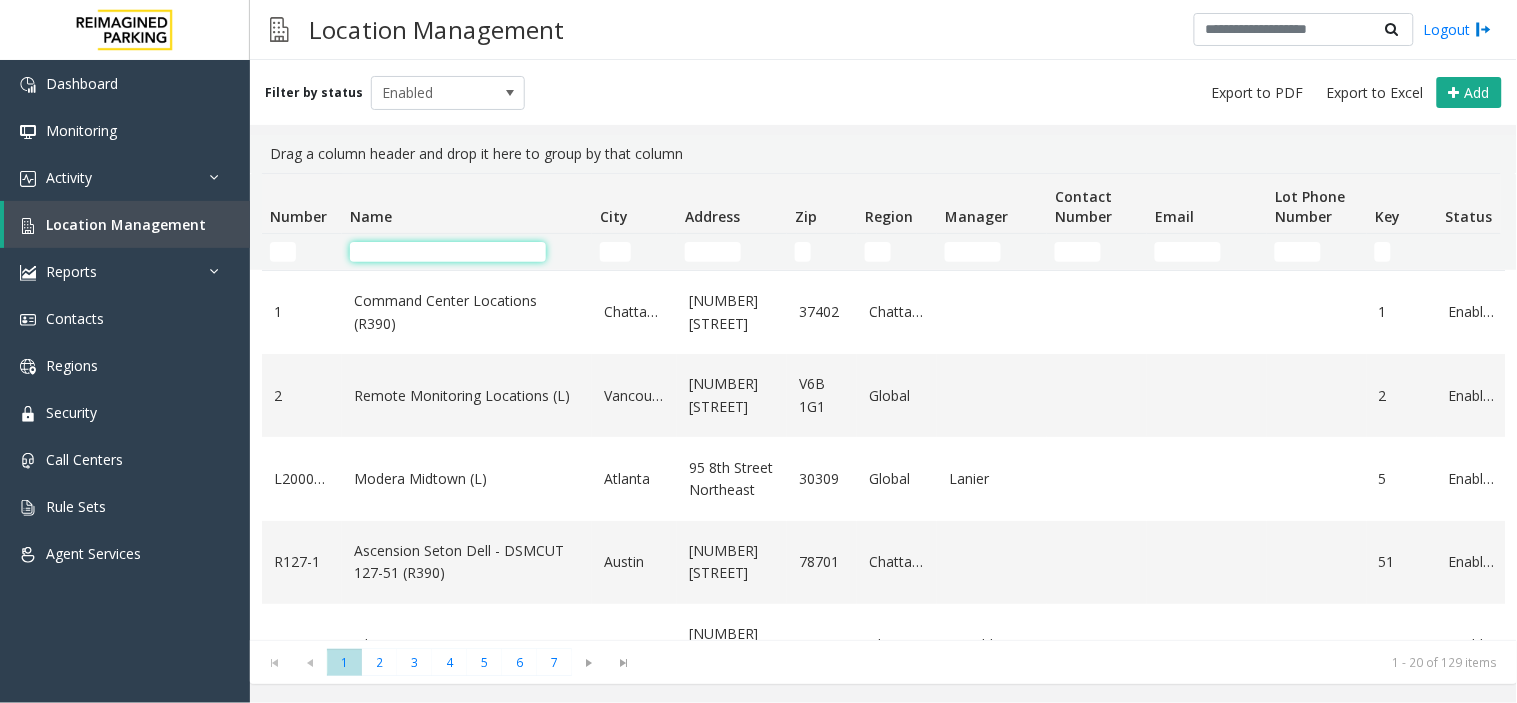 click 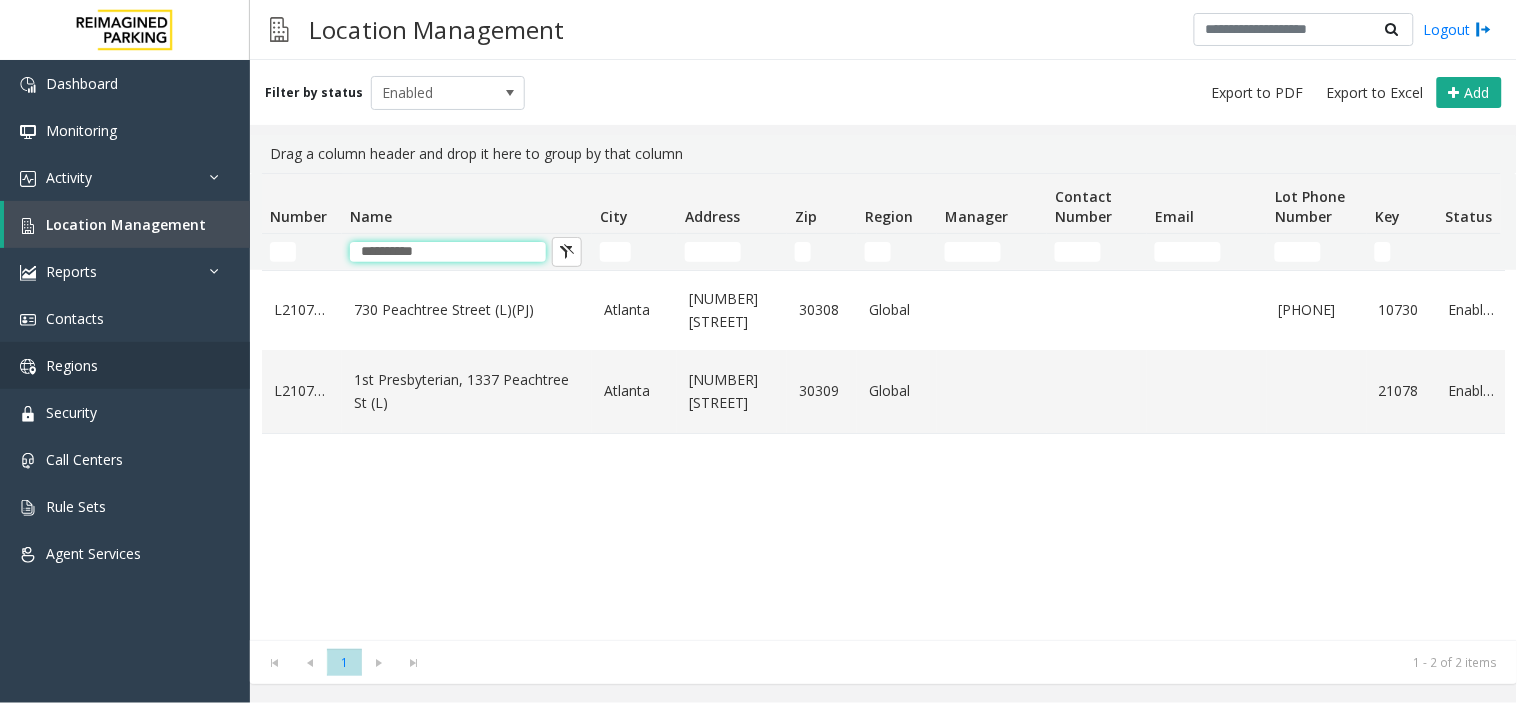 type on "*********" 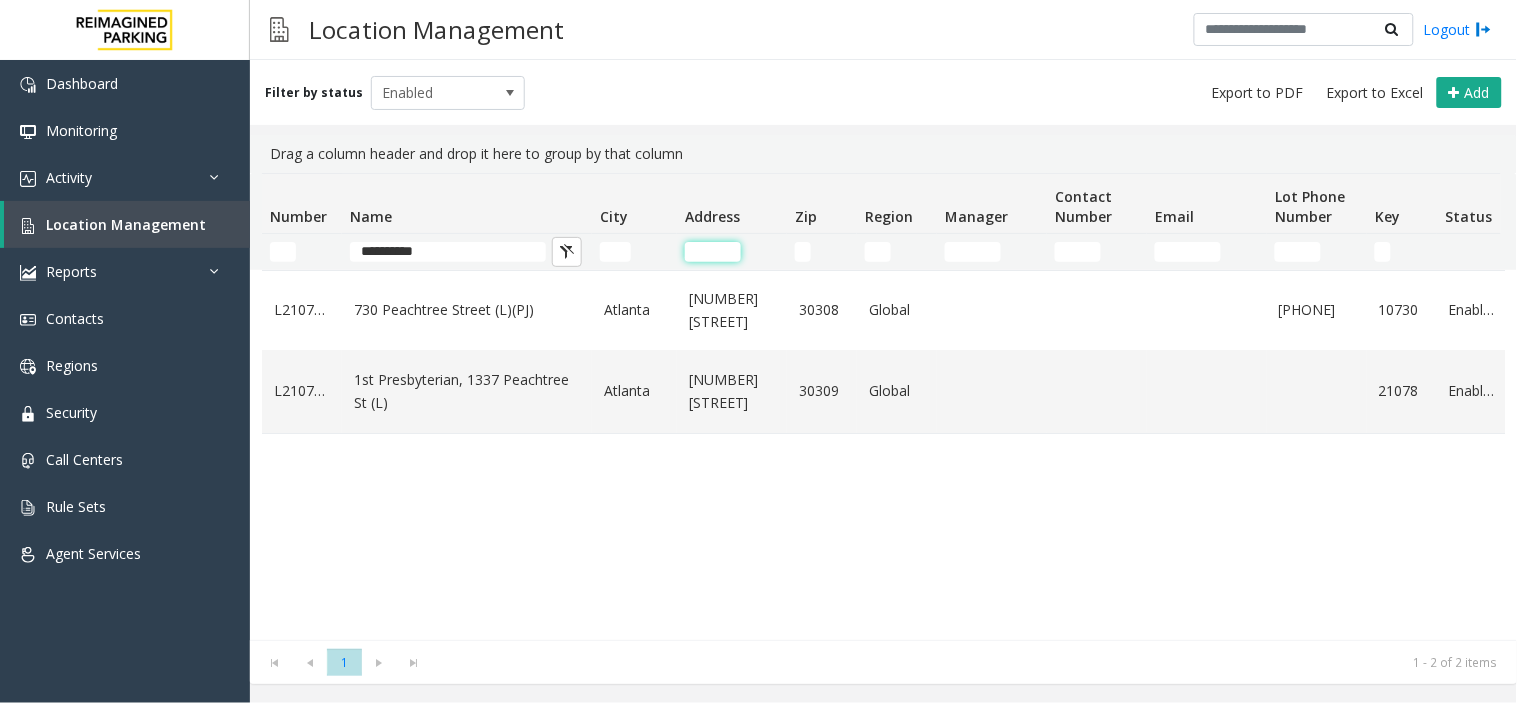 click 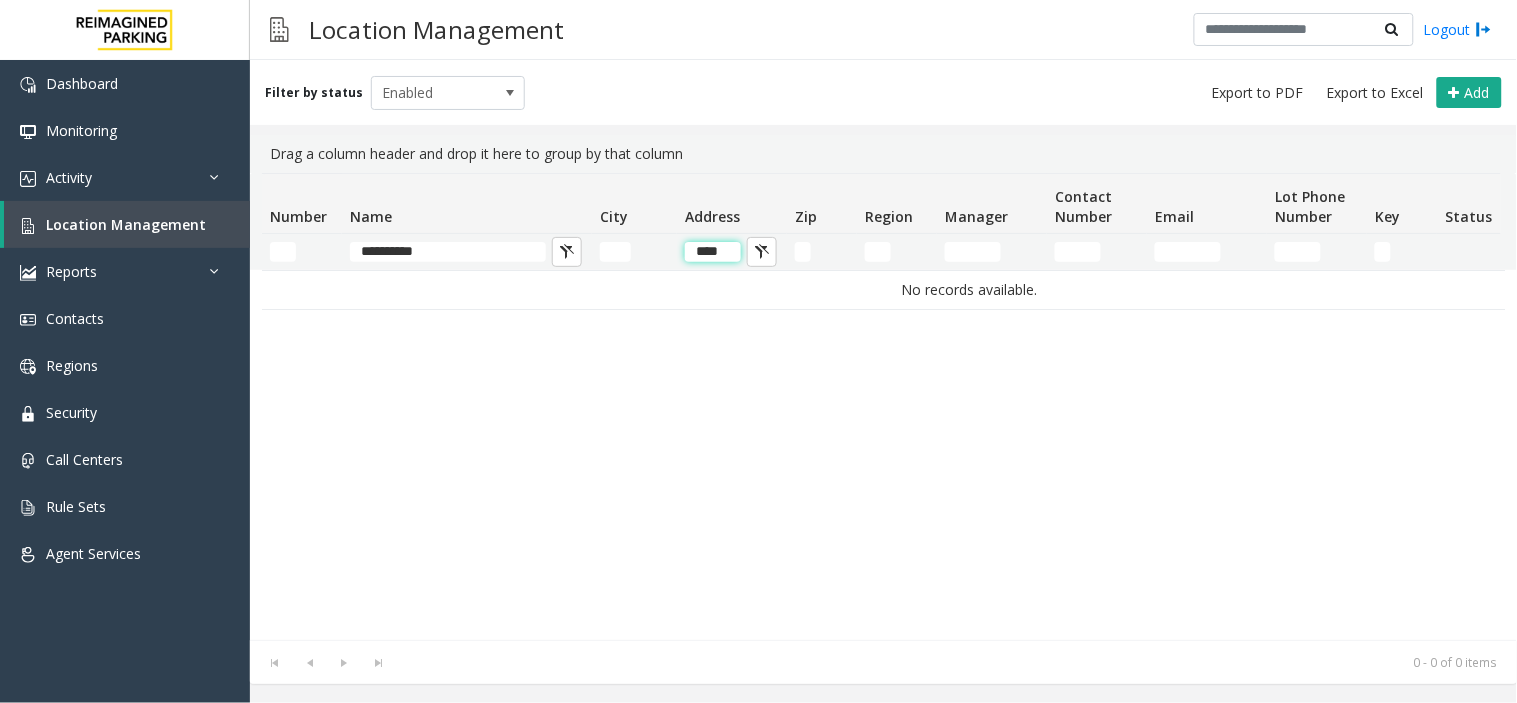 click on "****" 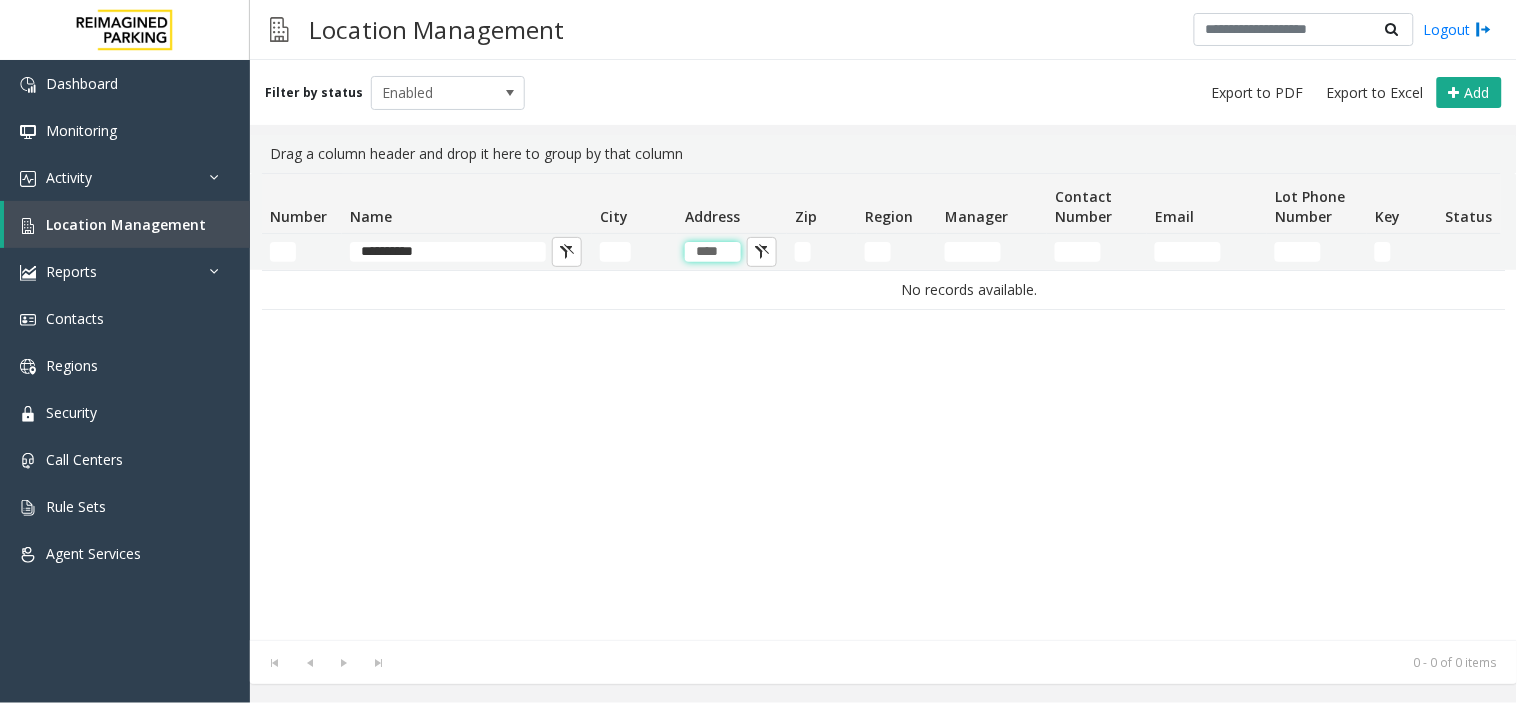 type on "****" 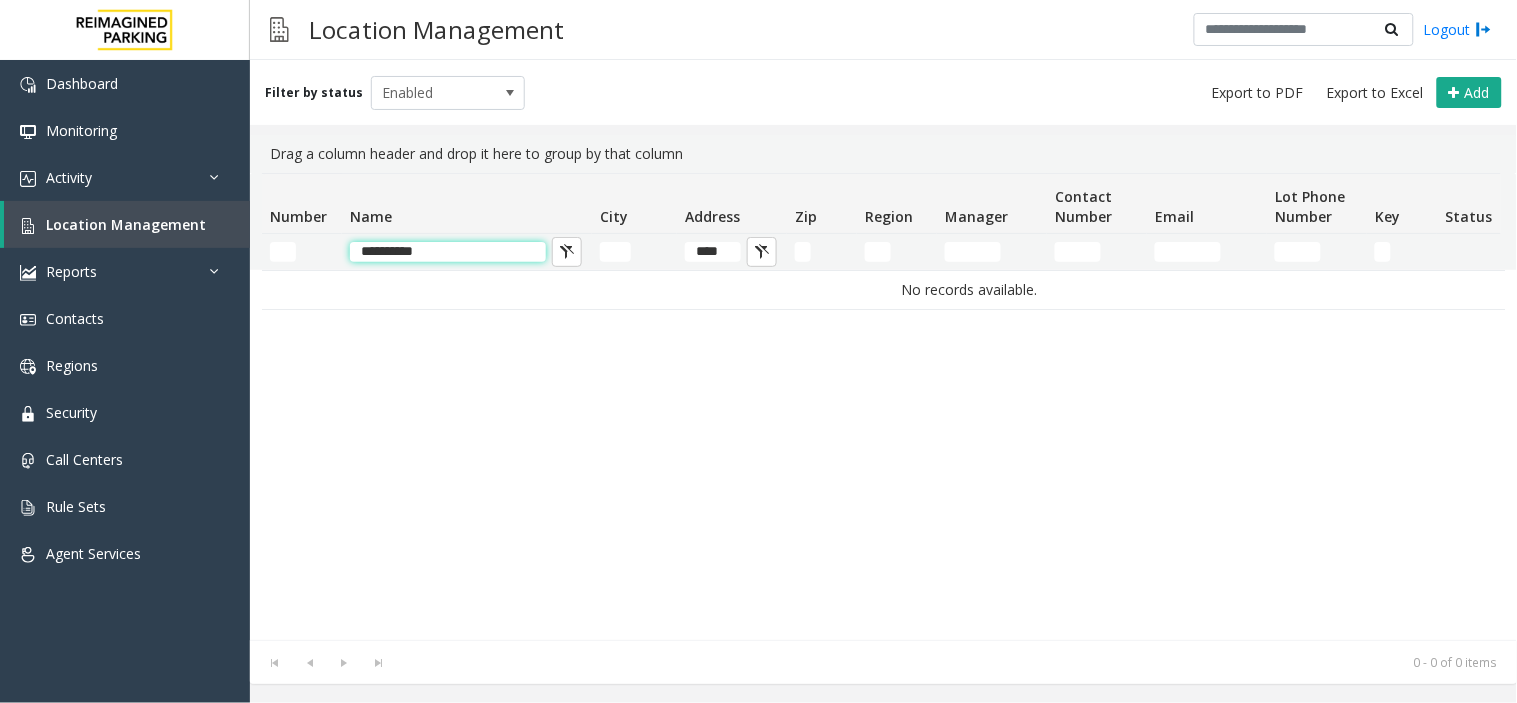 click on "*********" 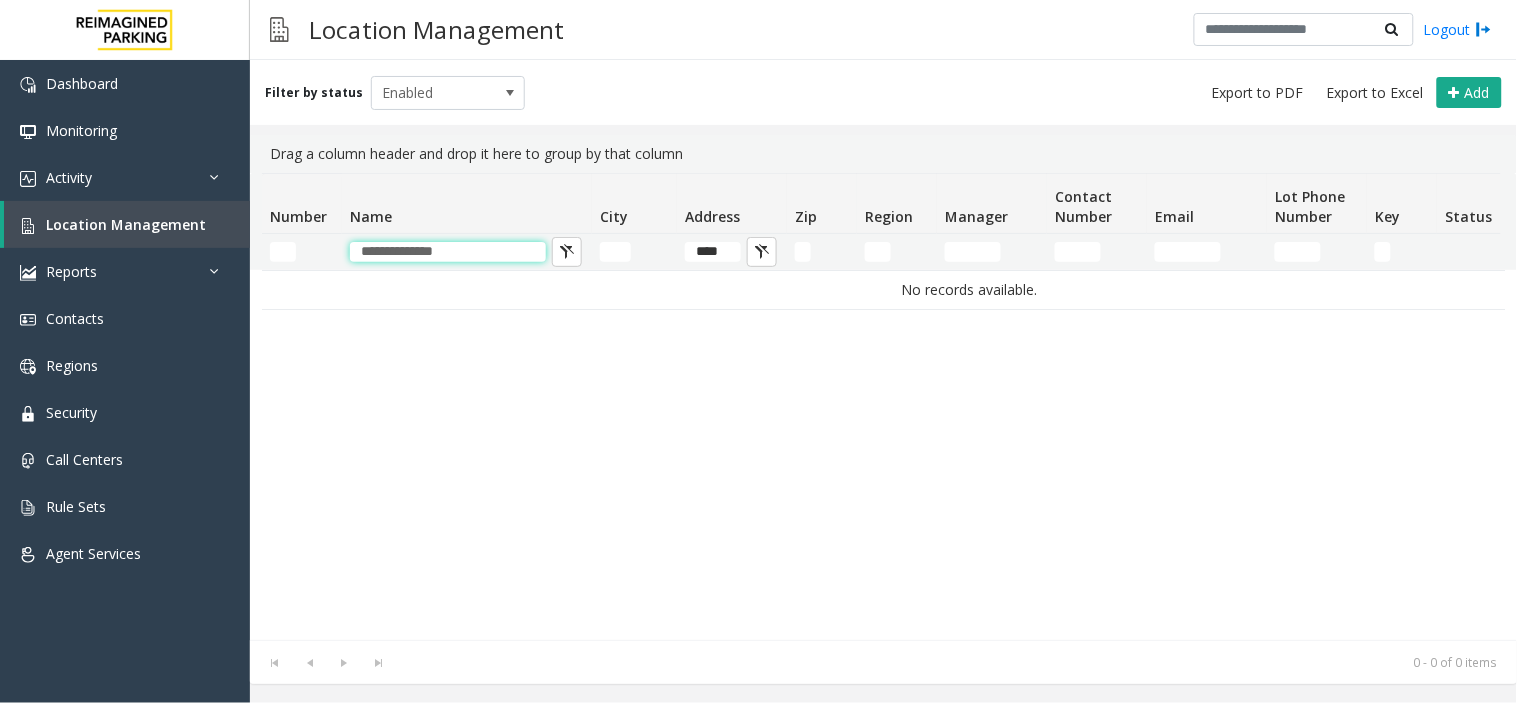 type on "**********" 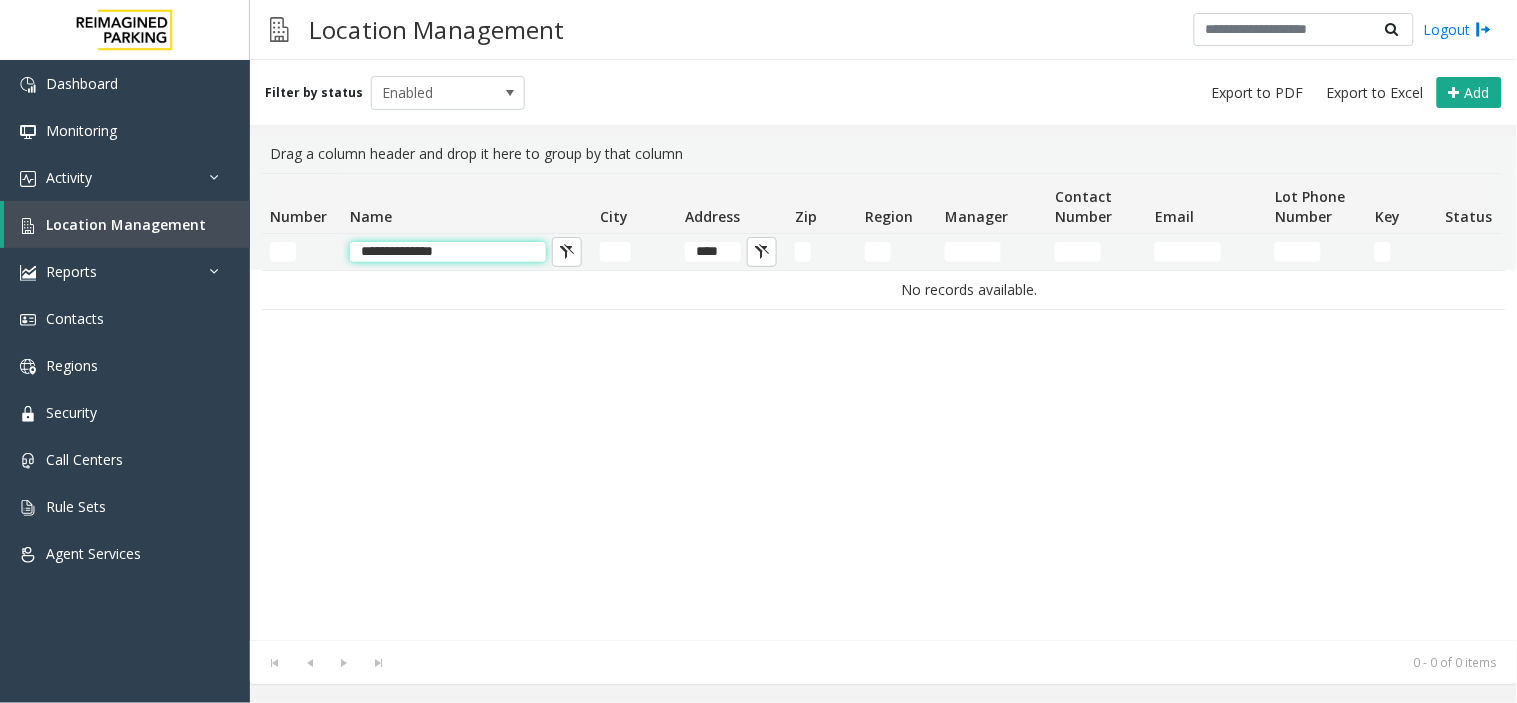 click on "**********" 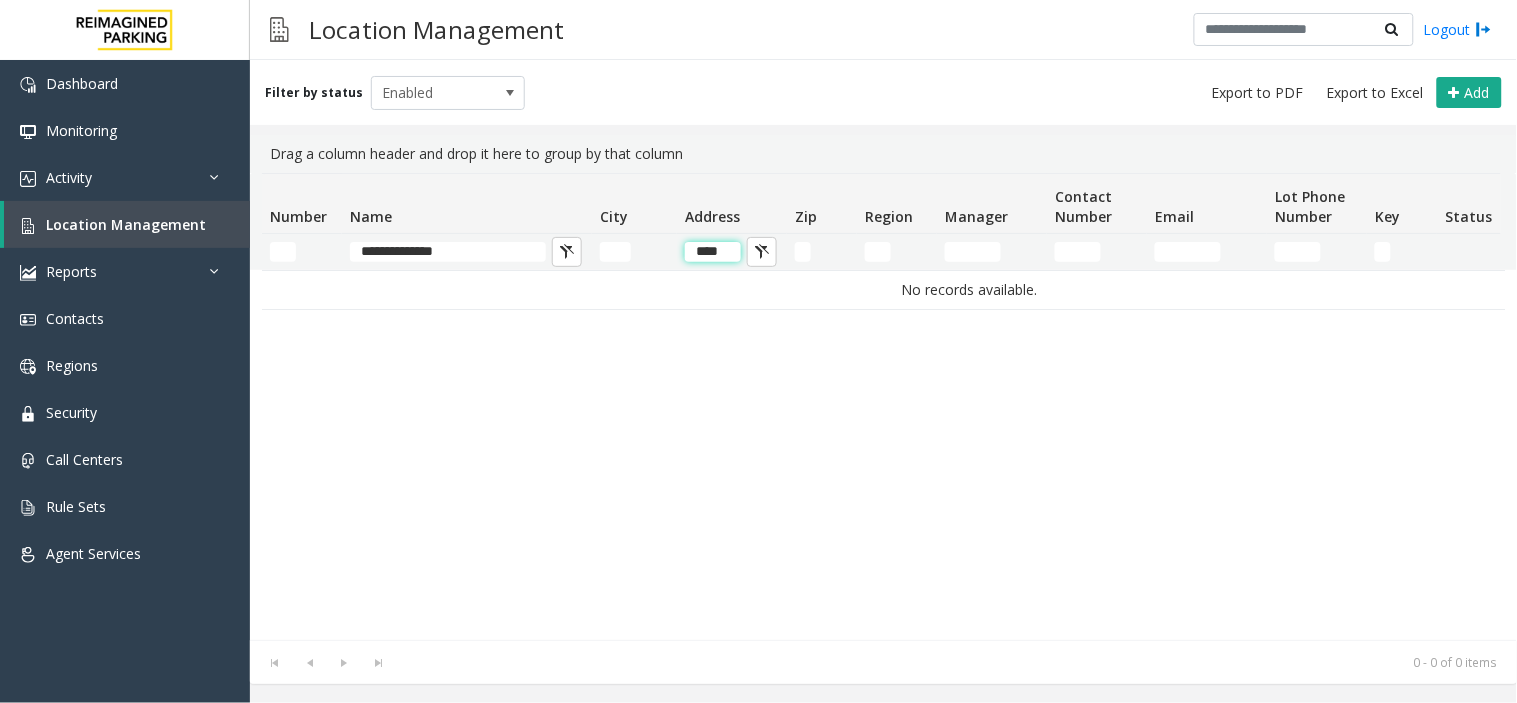 click on "****" 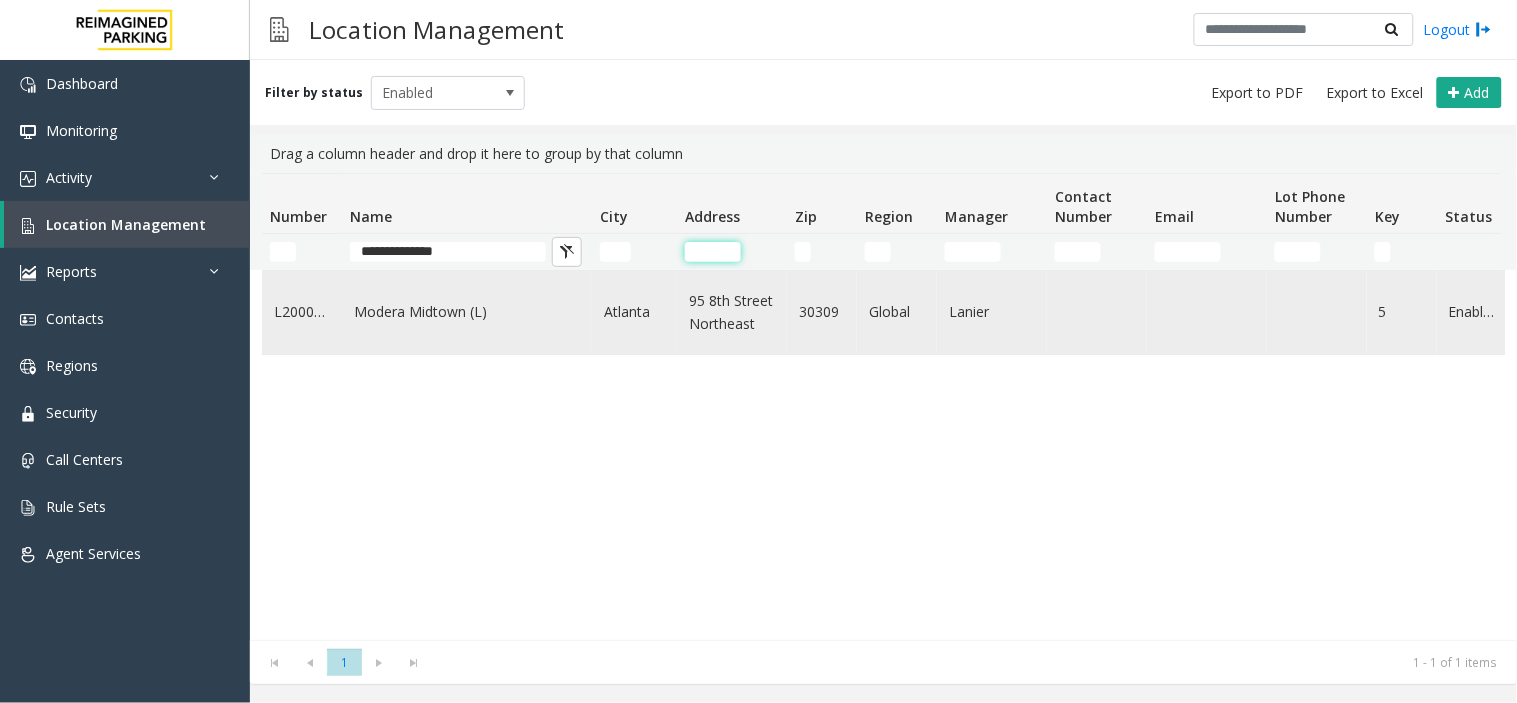 type 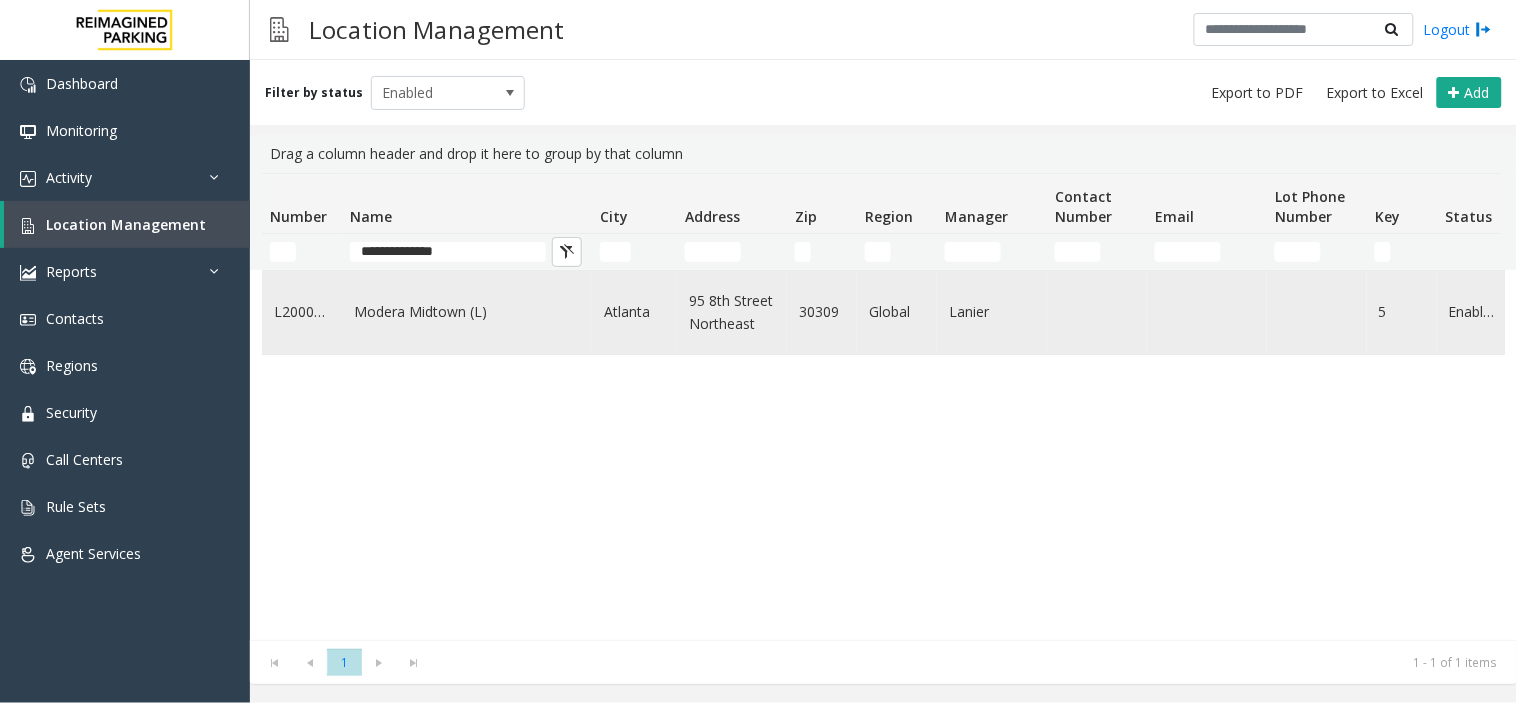 click on "Modera Midtown	(L)" 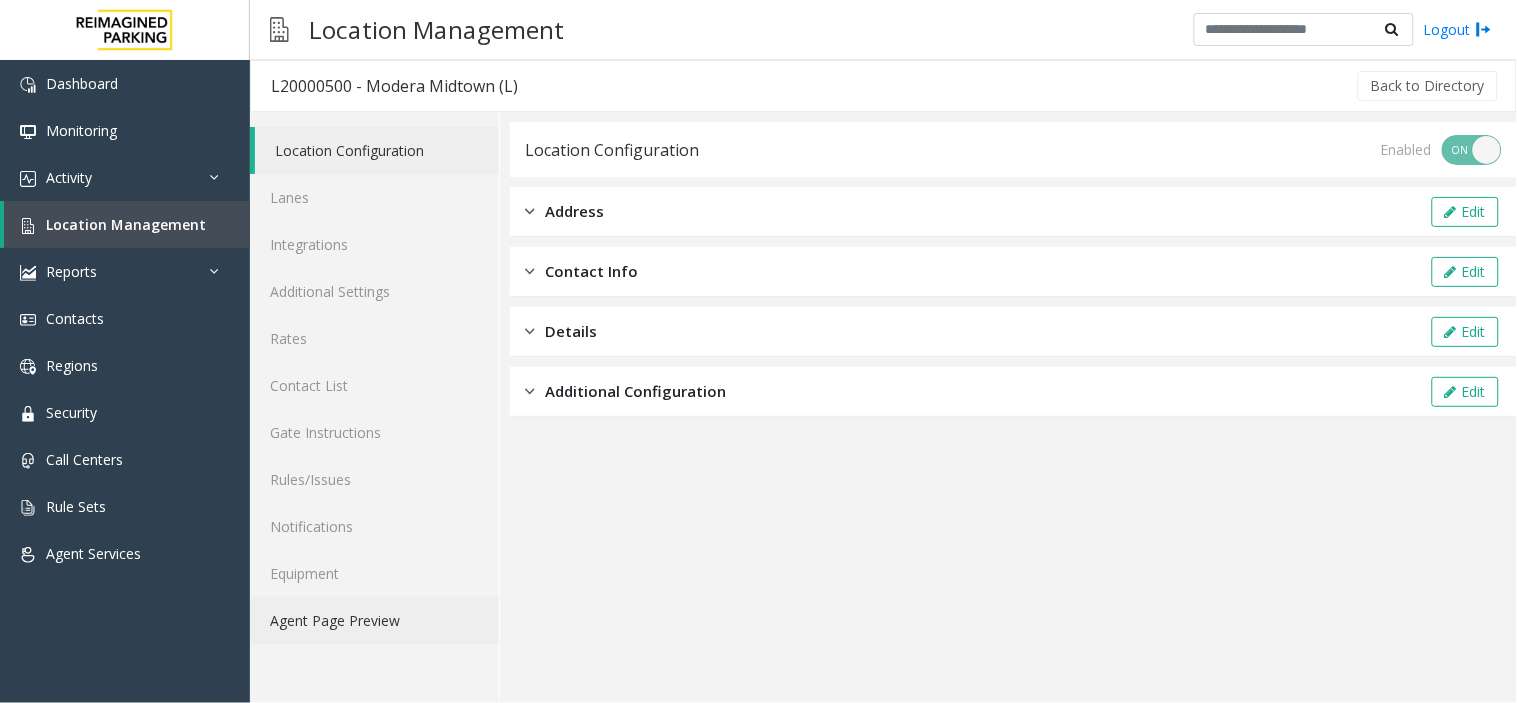 click on "Agent Page Preview" 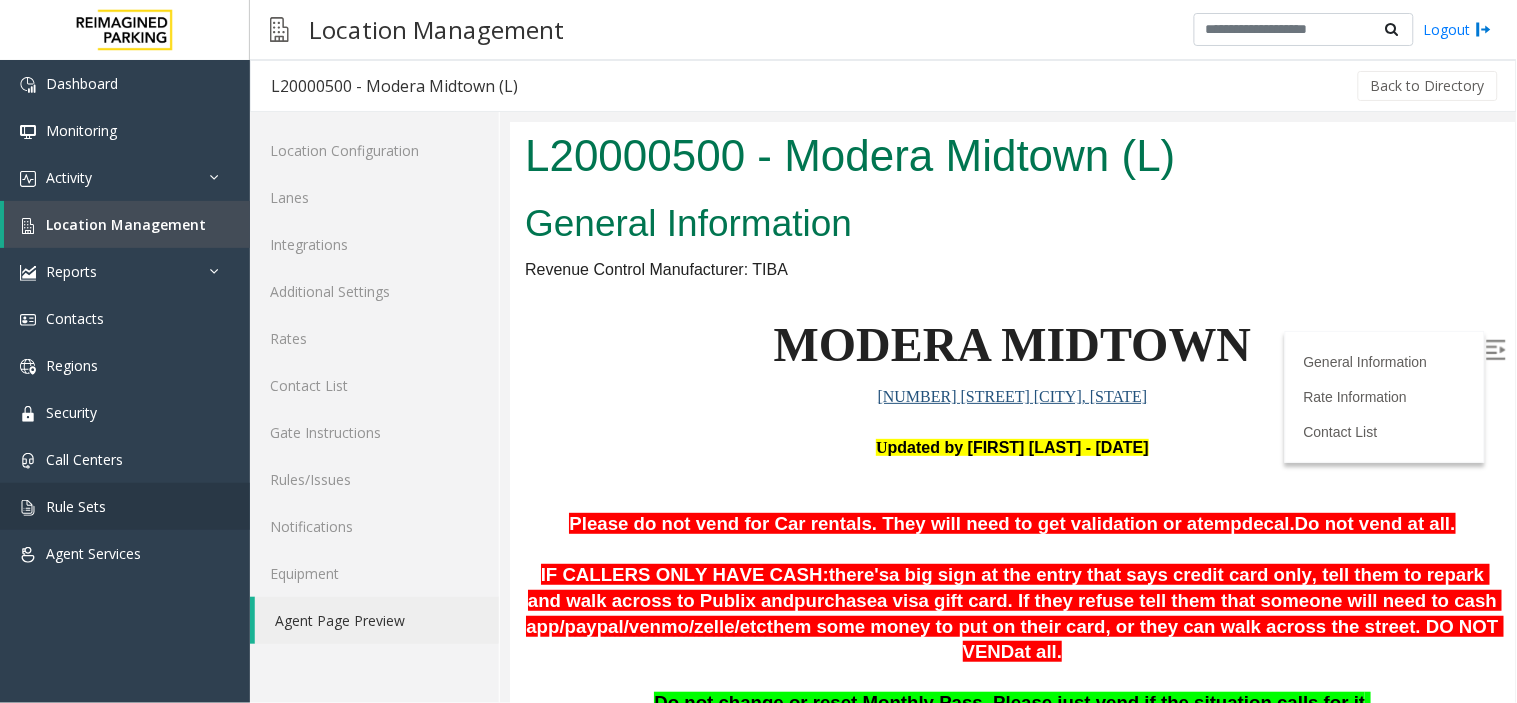 scroll, scrollTop: 0, scrollLeft: 0, axis: both 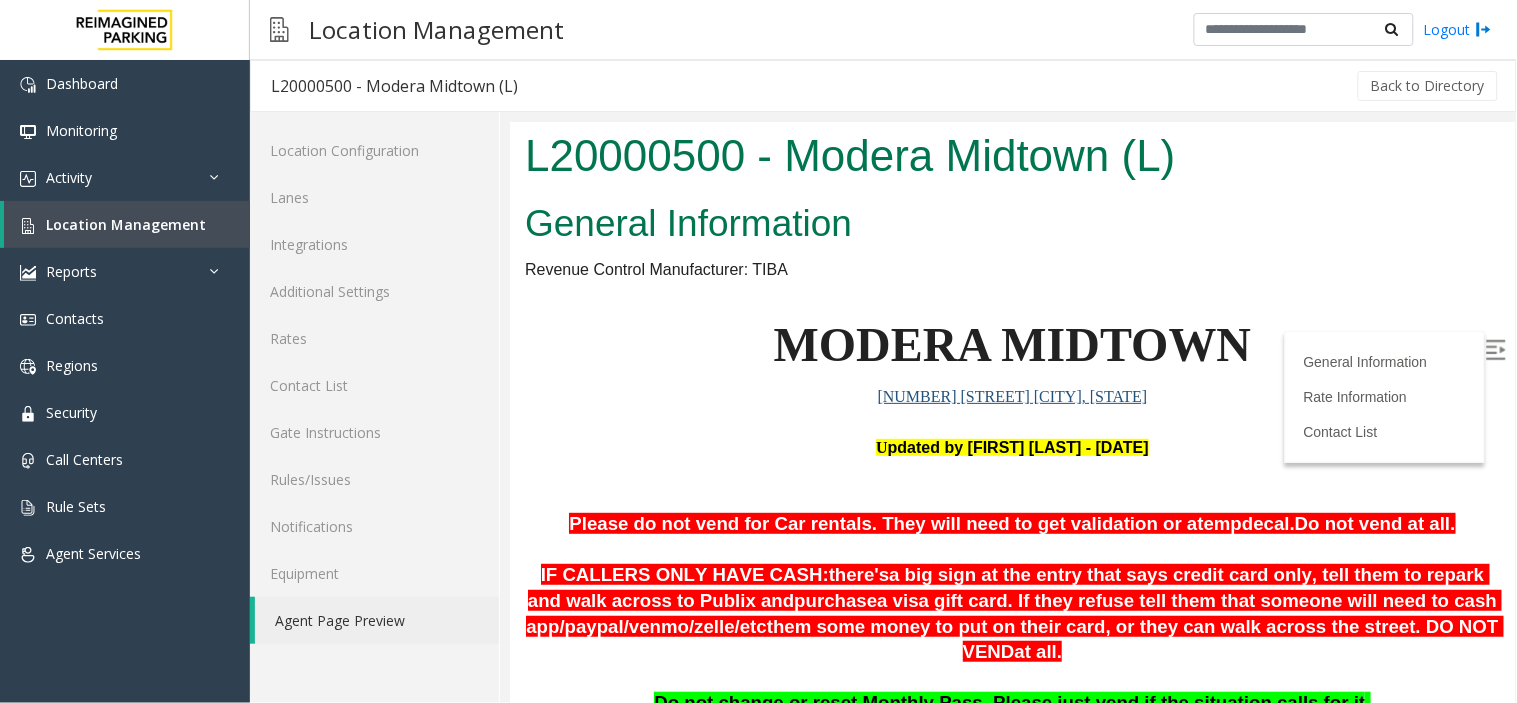 click at bounding box center (1497, 351) 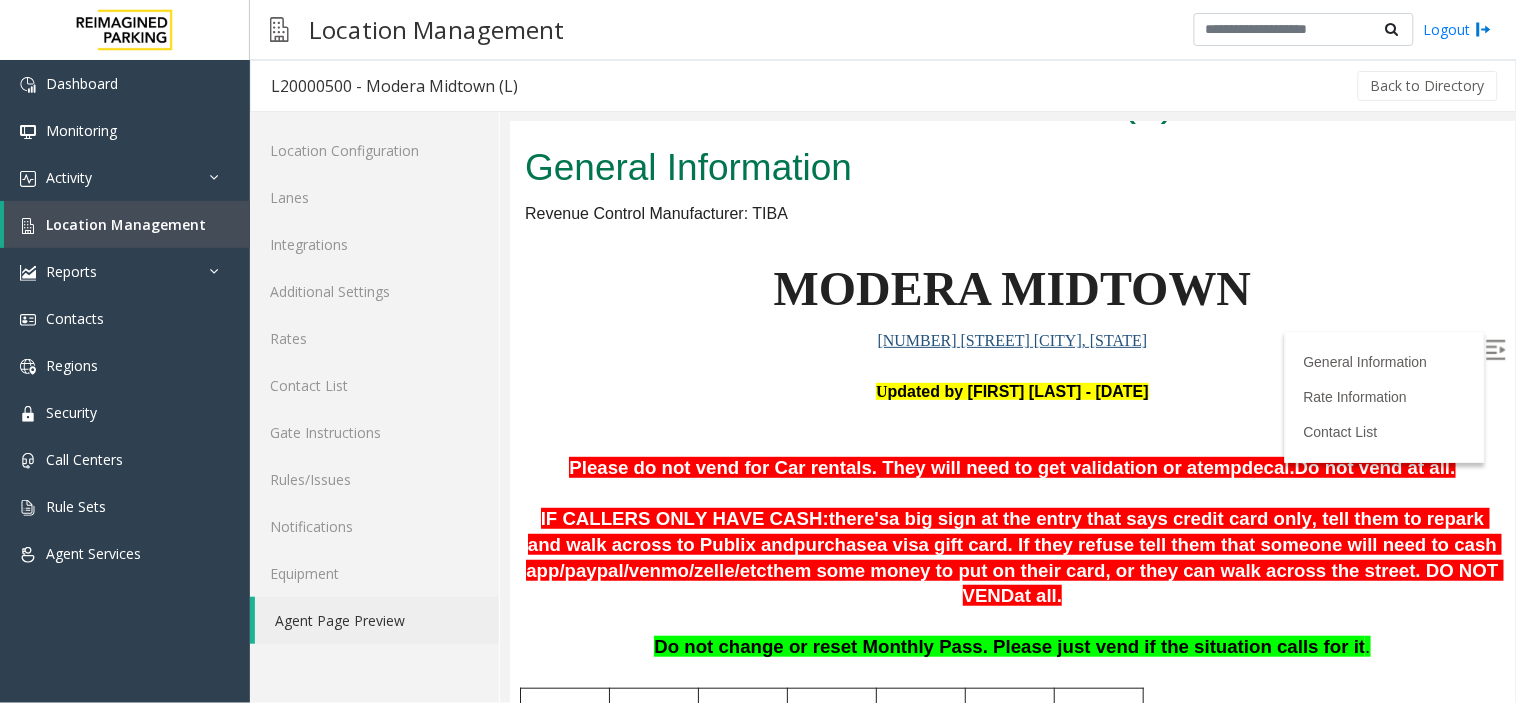 scroll, scrollTop: 111, scrollLeft: 0, axis: vertical 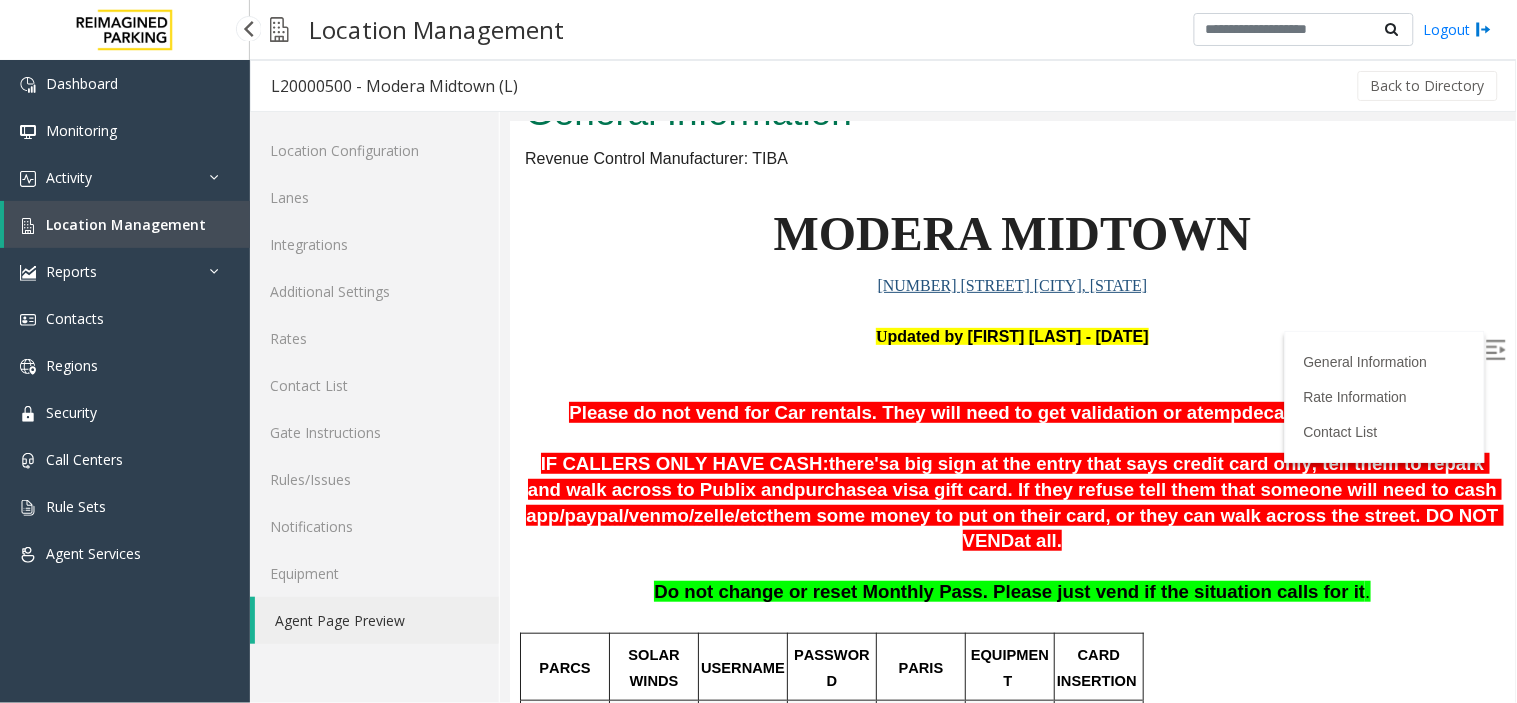click on "Location Management" at bounding box center (126, 224) 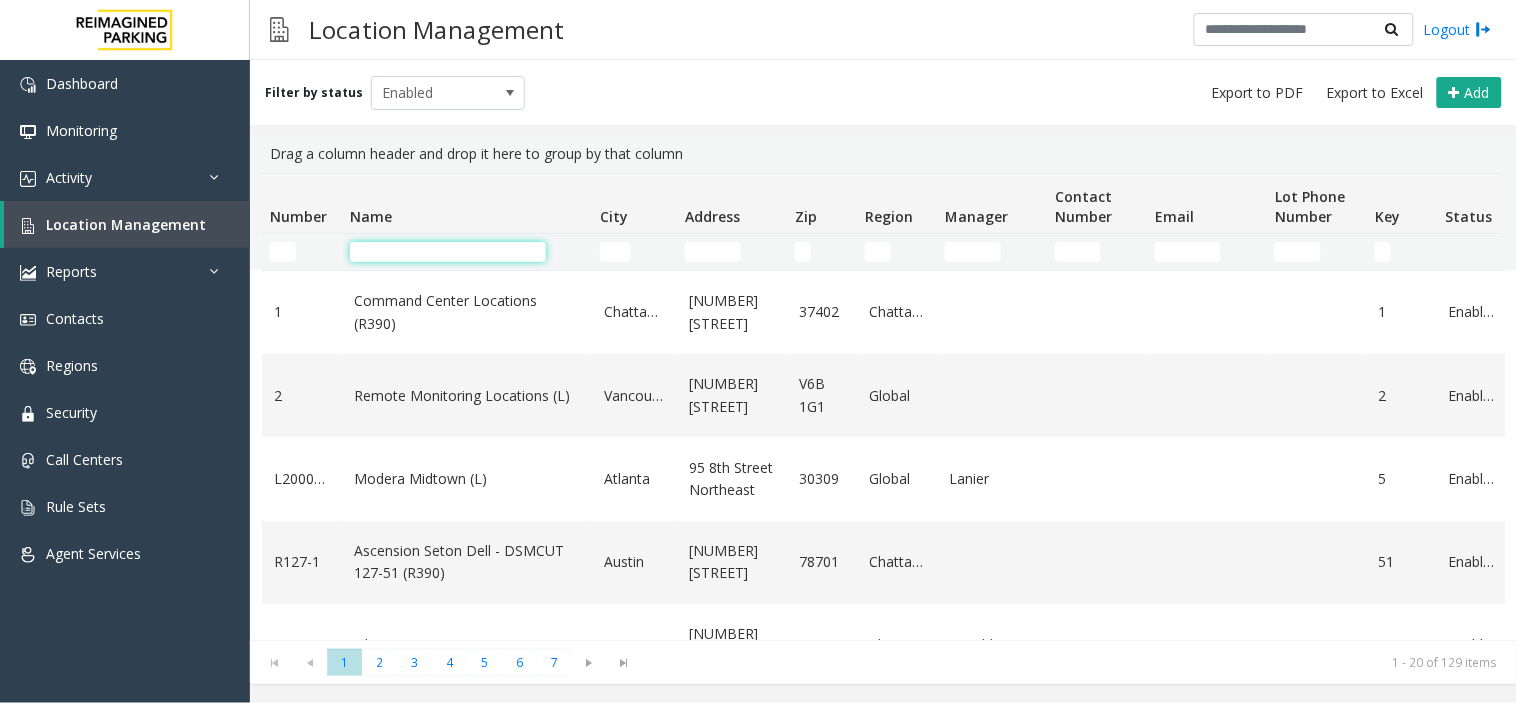 click 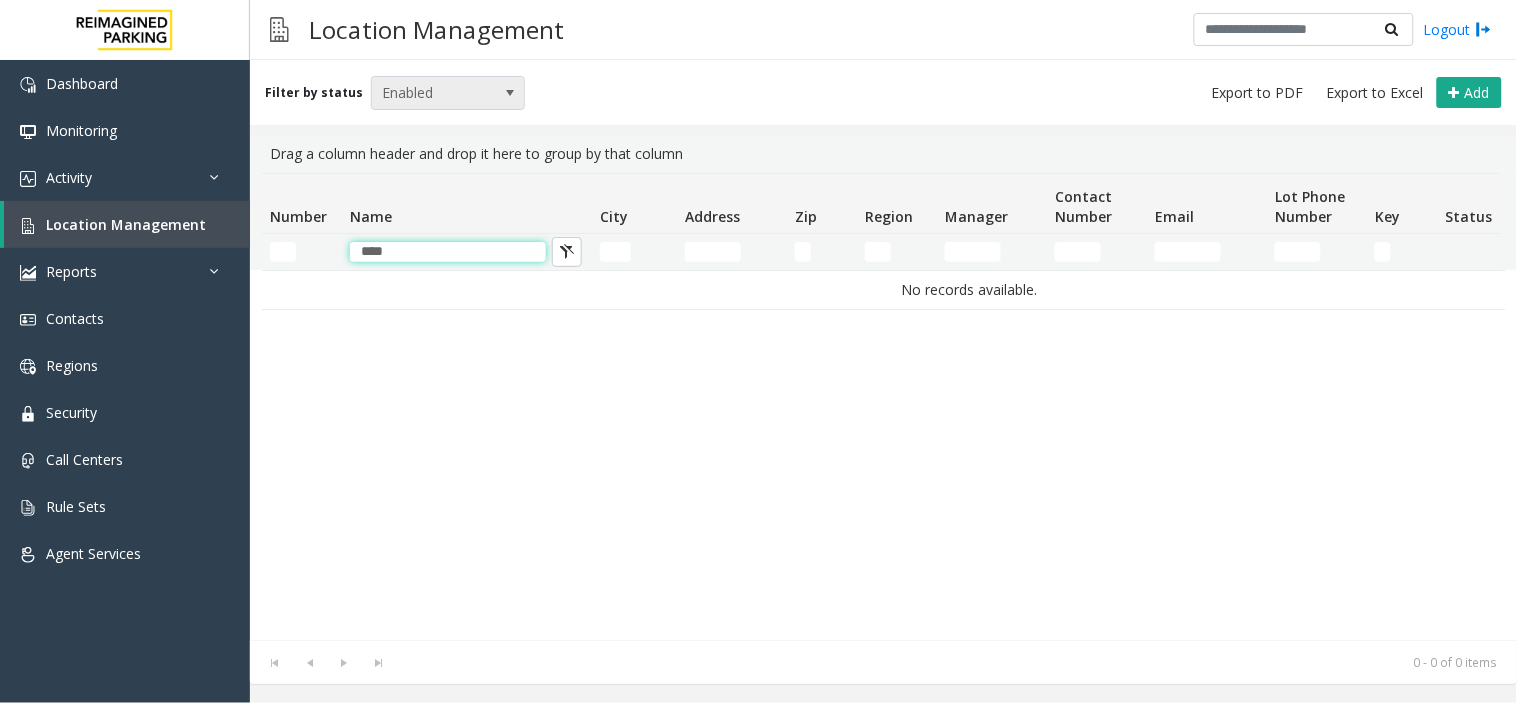 type on "****" 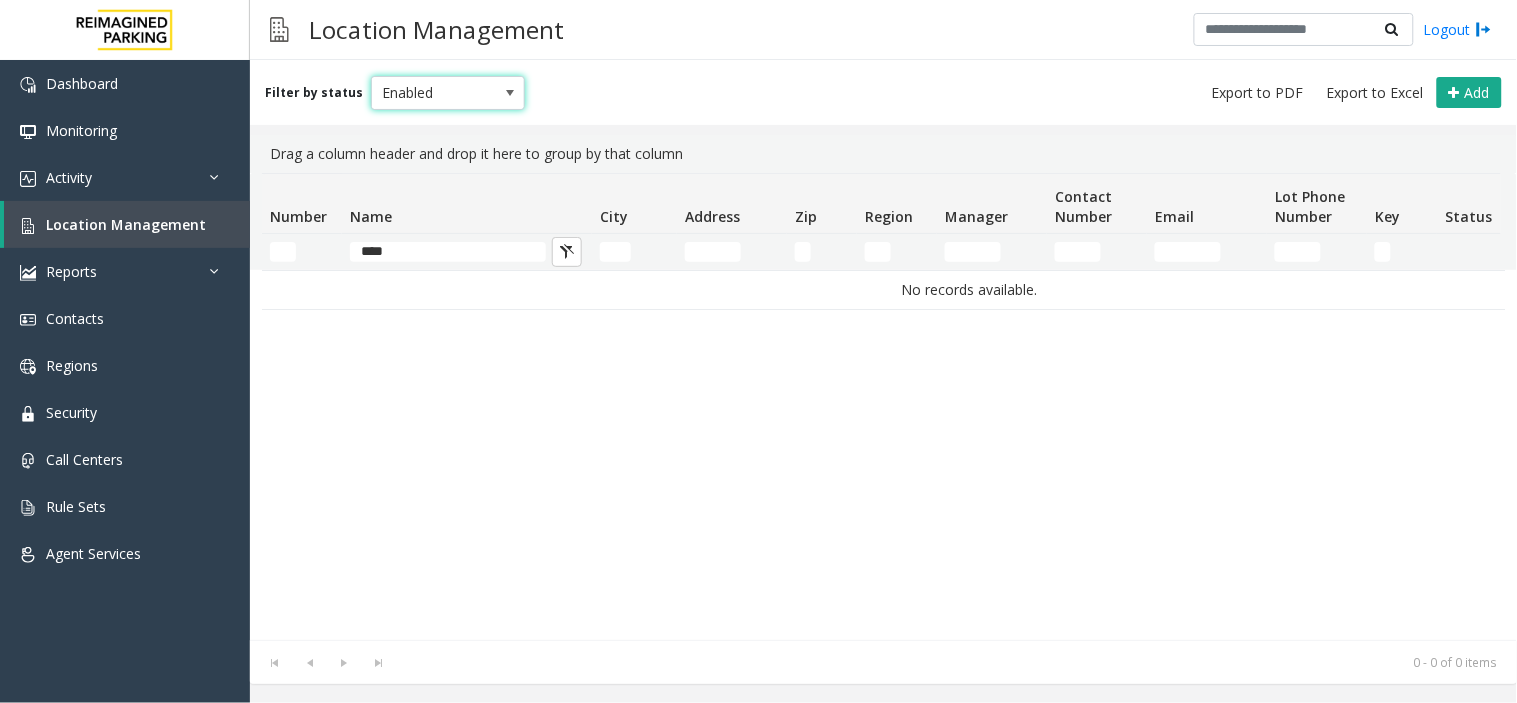 click on "Enabled" at bounding box center [433, 93] 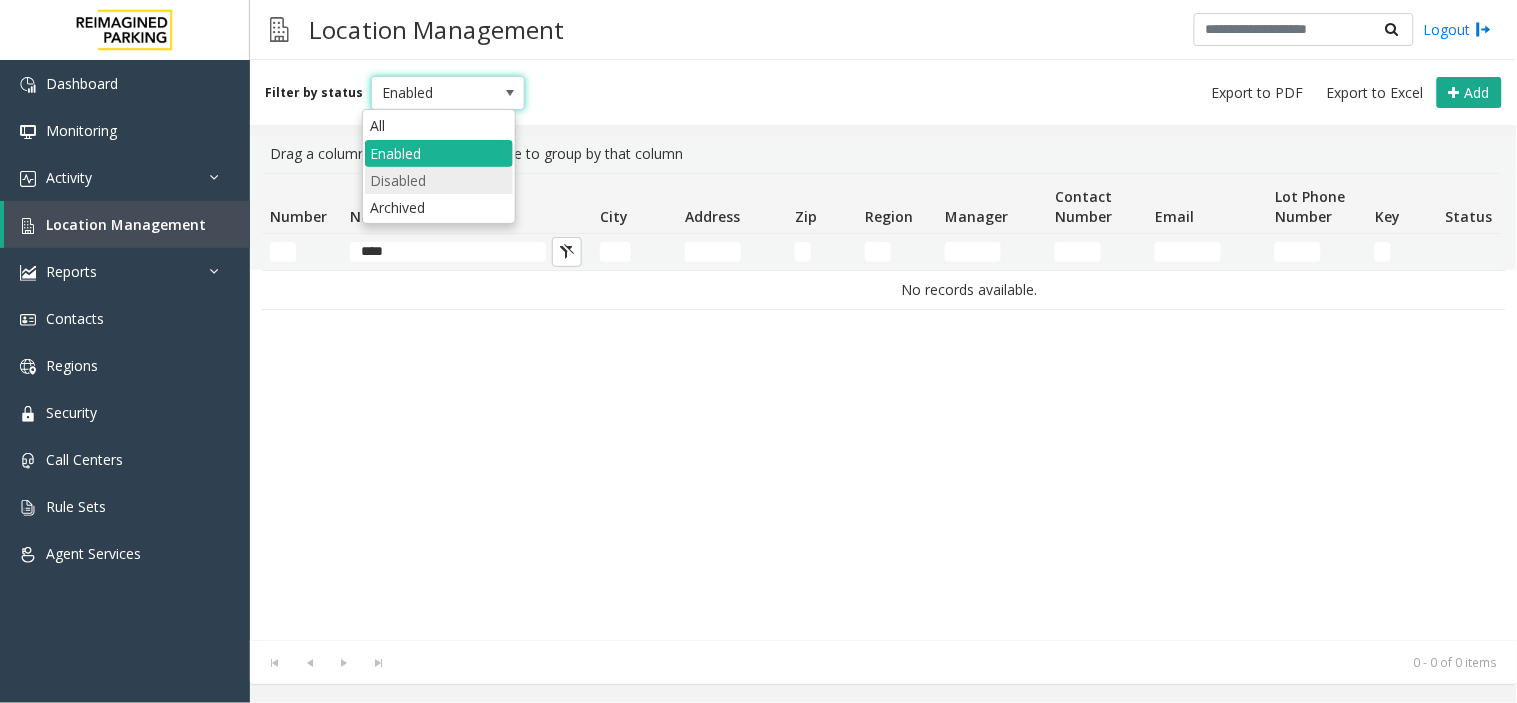 click on "Disabled" at bounding box center [439, 180] 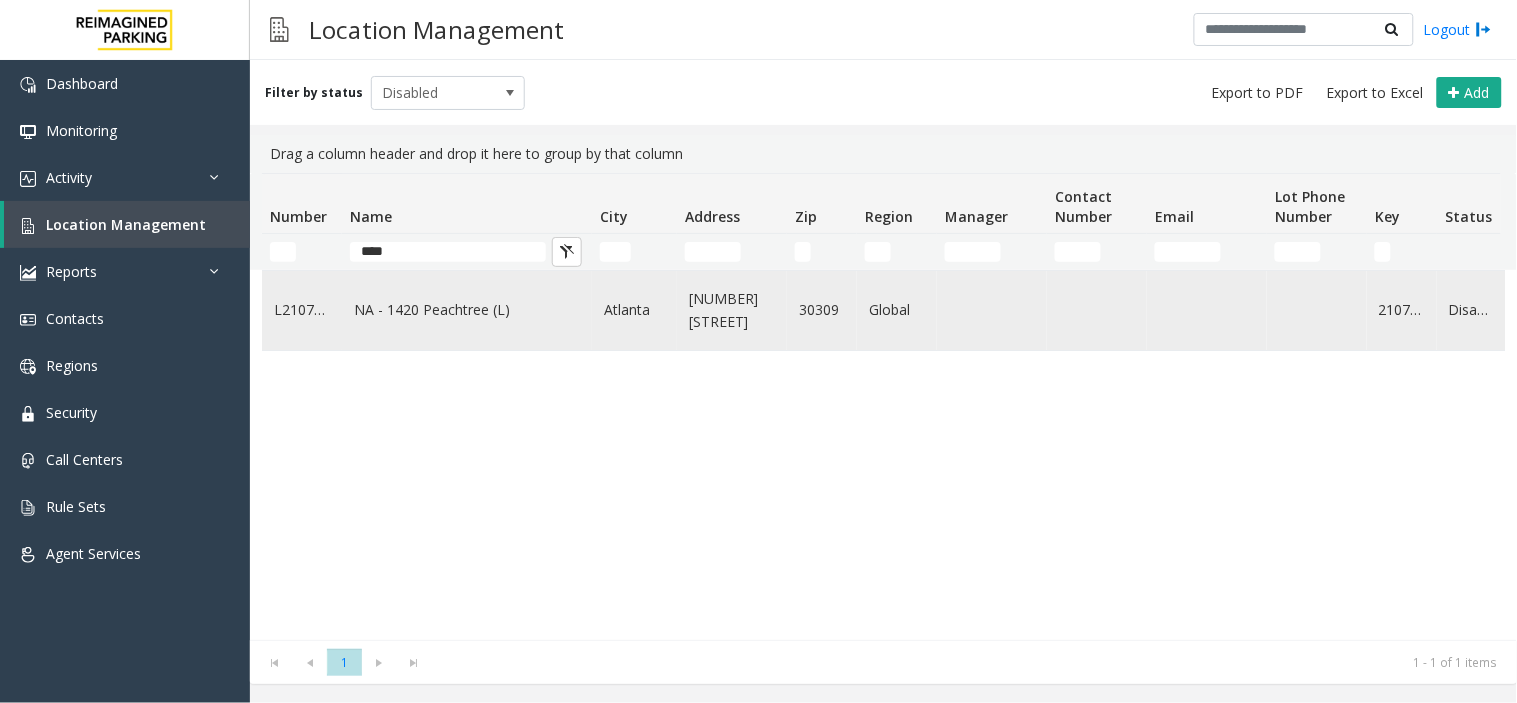click on "NA - 1420 Peachtree (L)" 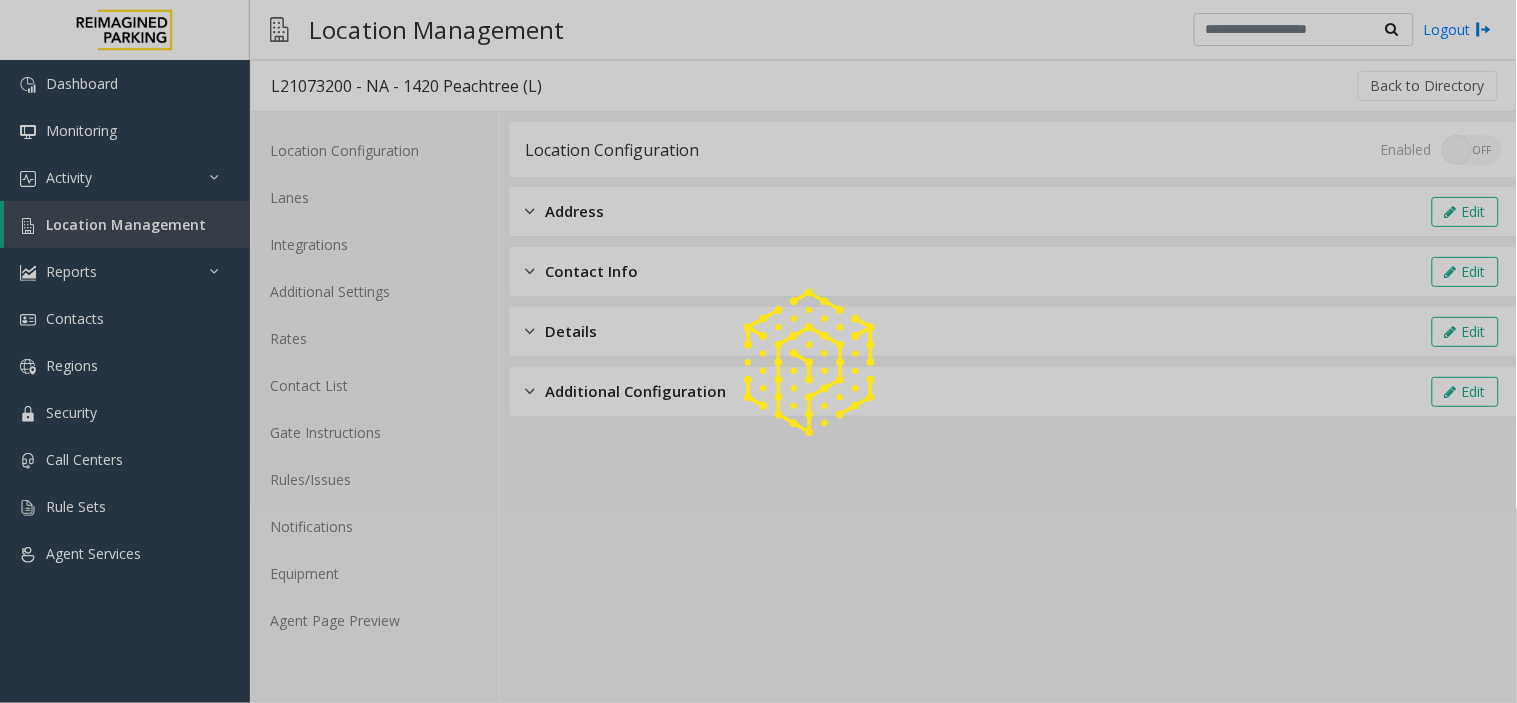 click on "Location Configuration Lanes Integrations Additional Settings Rates Contact List Gate Instructions Rules/Issues Notifications Equipment Agent Page Preview" 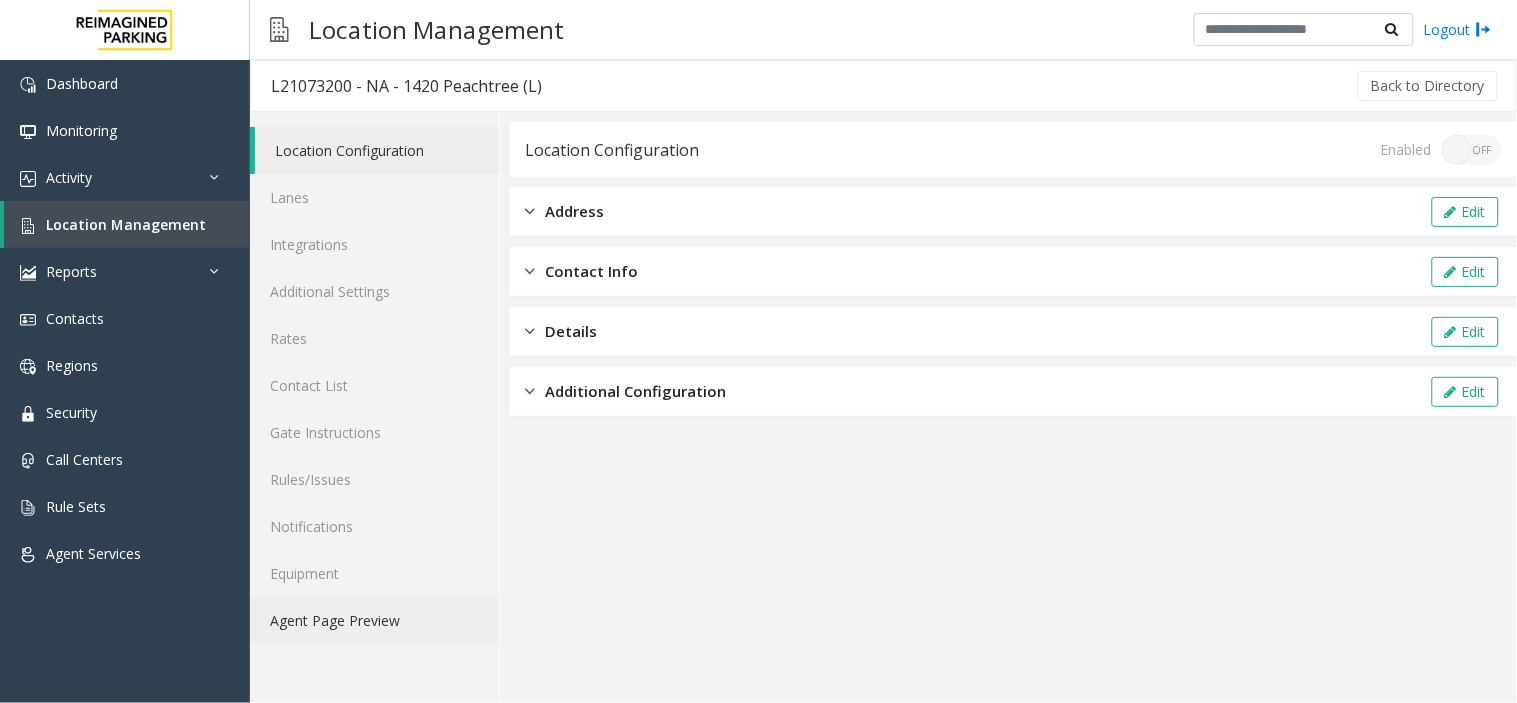 click on "Agent Page Preview" 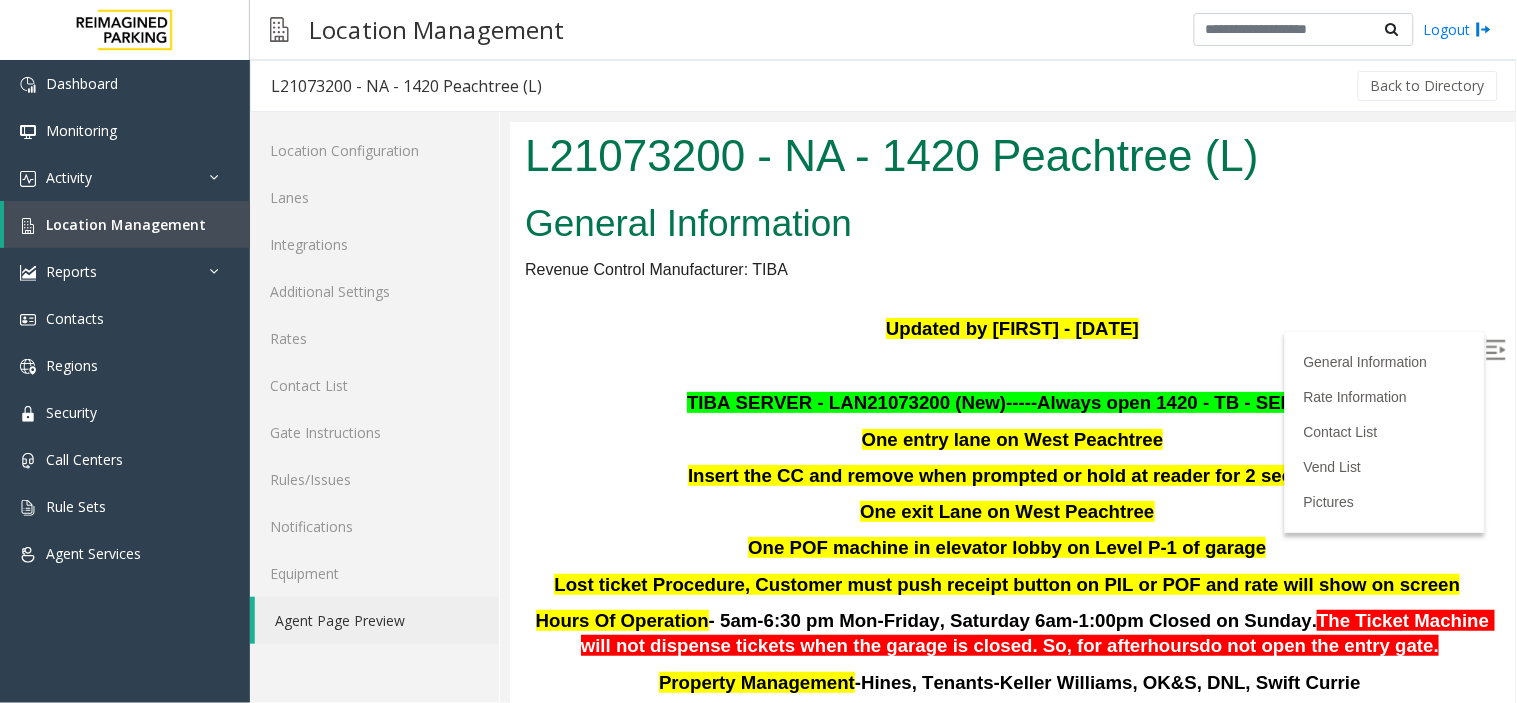 scroll, scrollTop: 222, scrollLeft: 0, axis: vertical 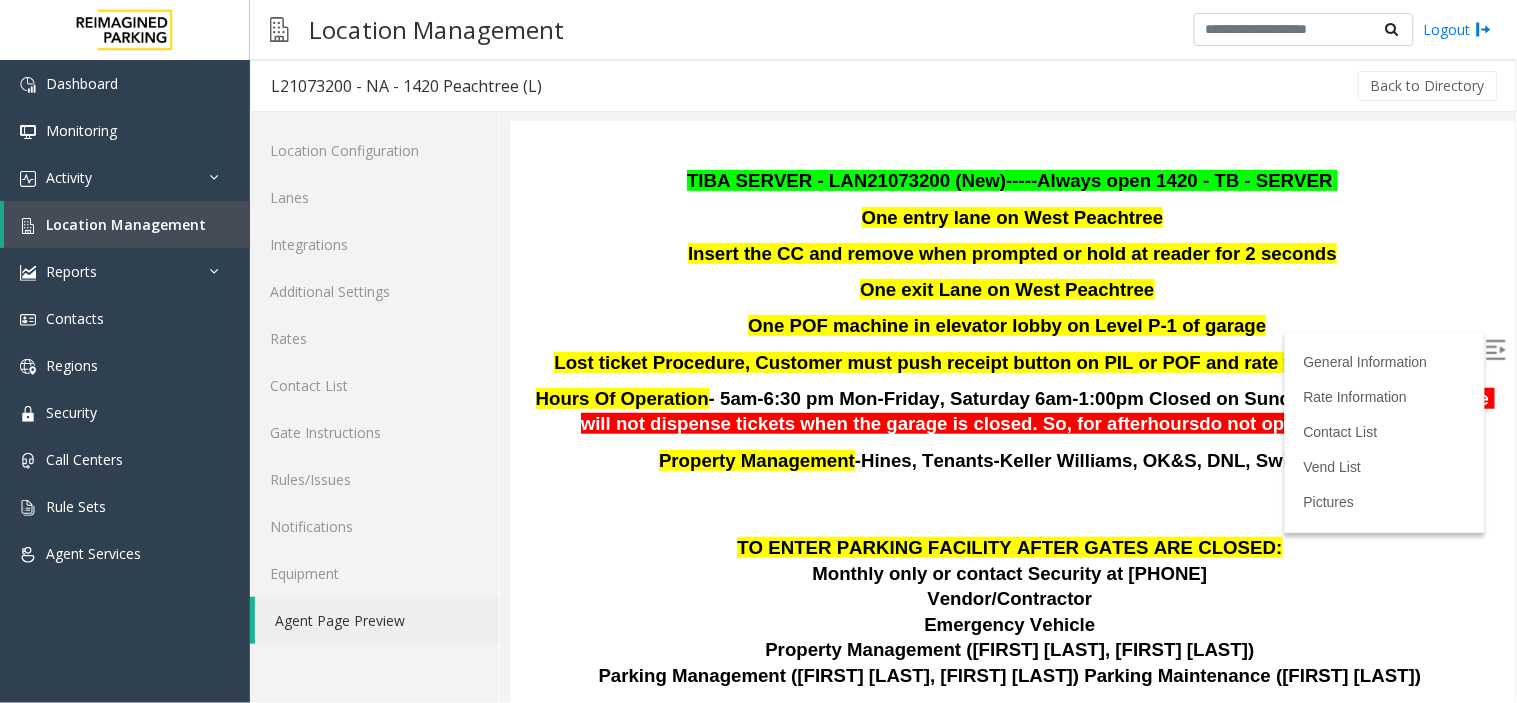 click at bounding box center [1495, 349] 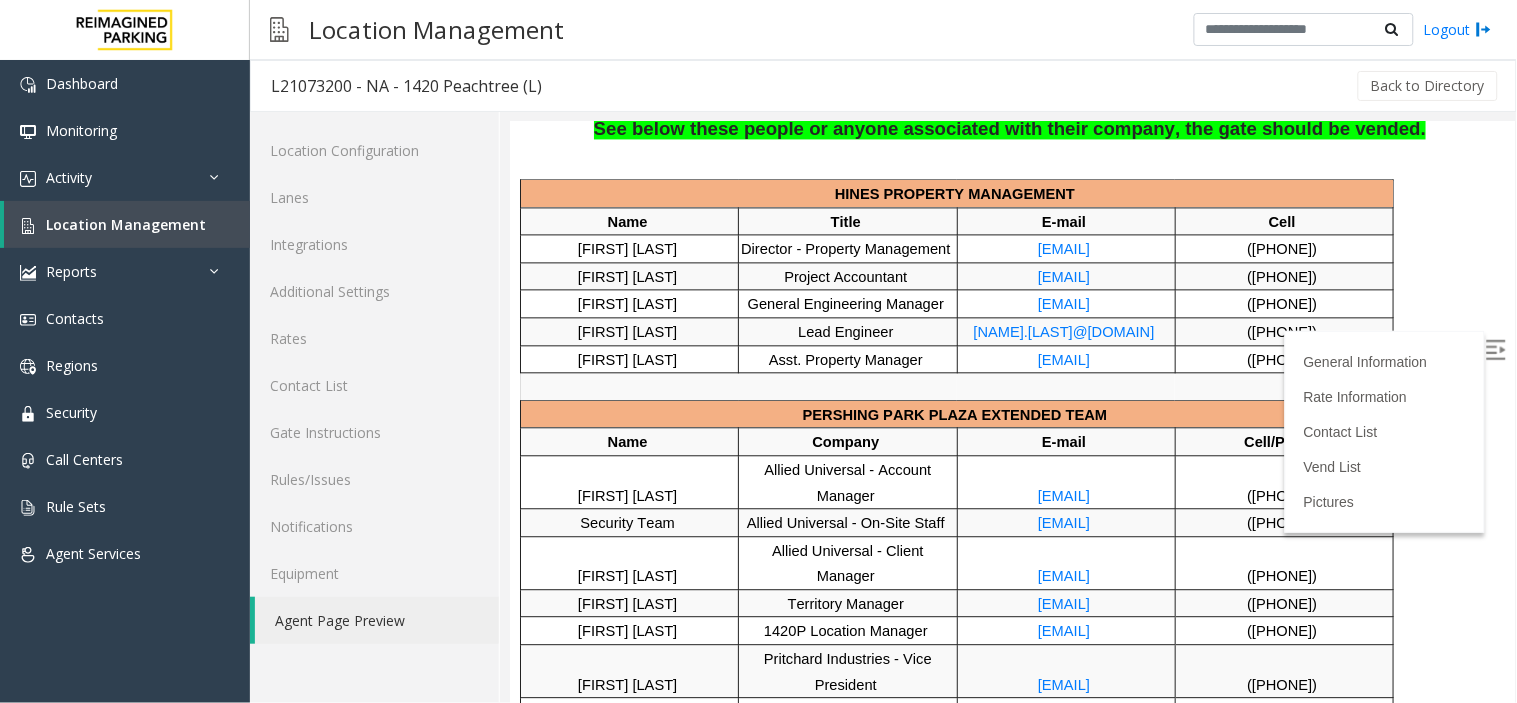 scroll, scrollTop: 1111, scrollLeft: 0, axis: vertical 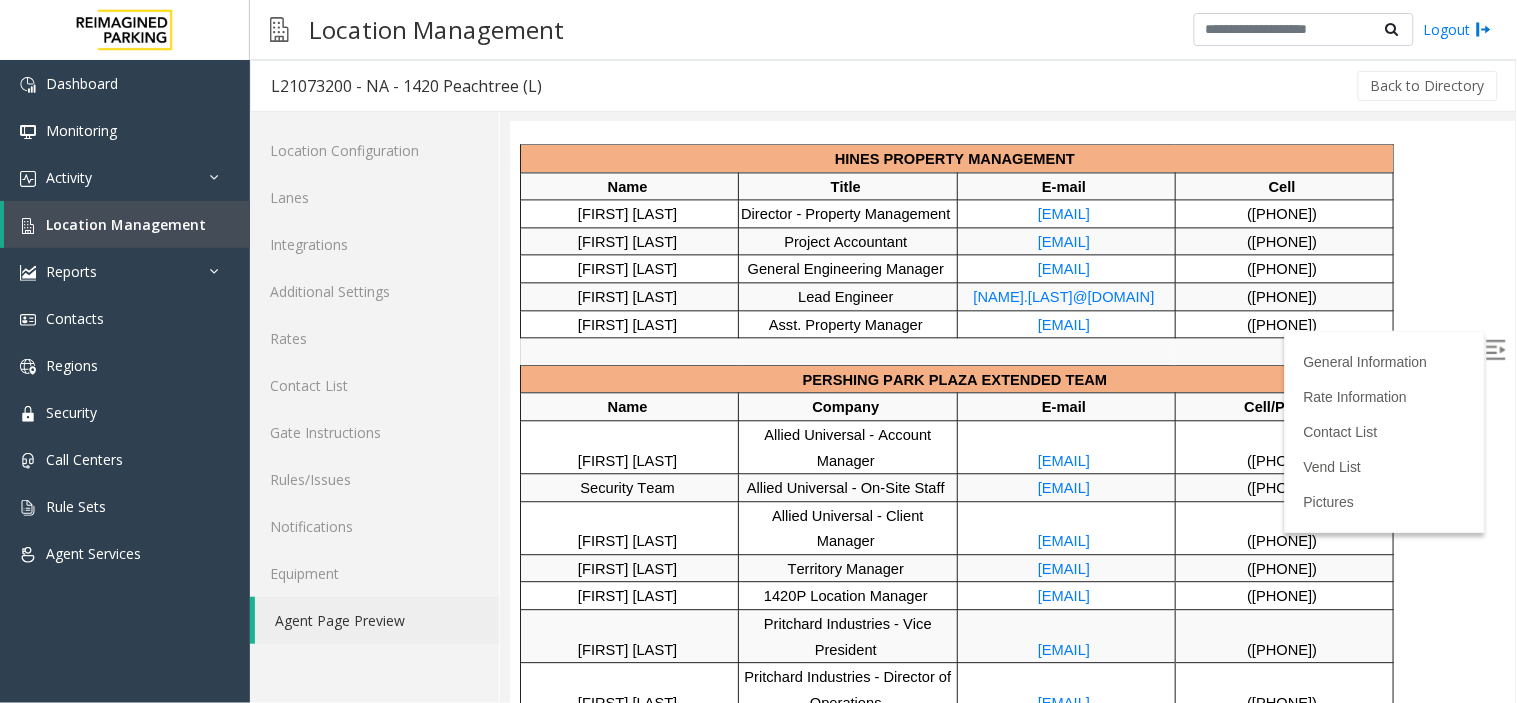 click at bounding box center (629, 351) 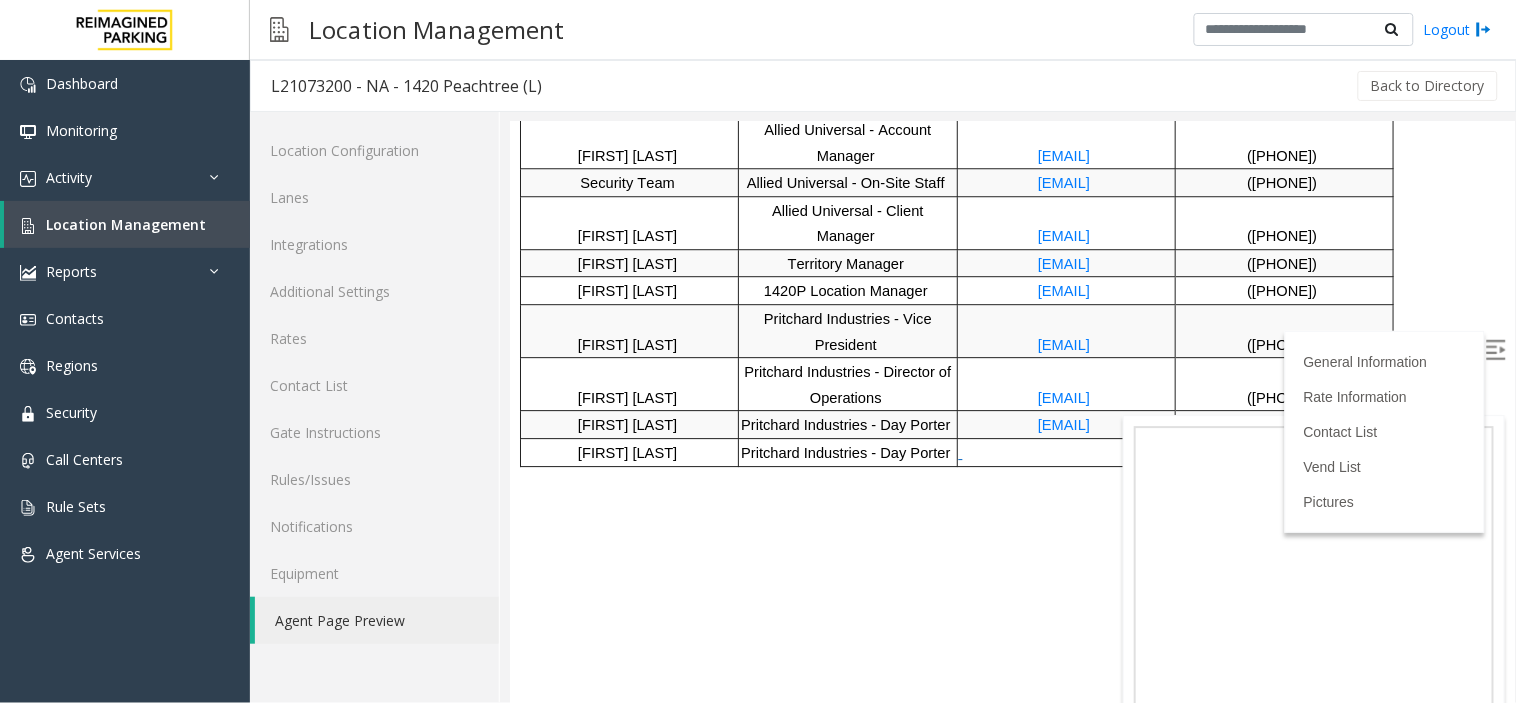 click on "L21073200 - NA - [NUMBER] [STREET] (L) General Information Revenue Control Manufacturer: TIBA Updated by [FIRST] - [DATE] TIBA SERVER - LAN21073200 (New)----- Always open 1420 - TB - SERVER One entry lane on West Peachtree Insert the CC and remove when prompted or hold at reader for 2 seconds One exit Lane on West Peachtree One POF machine in elevator lobby on Level P-1 of garage Lost ticket Procedure, Customer must push receipt button on PIL or POF and rate will show on screen Hours Of Operation - 5am-6:30 pm Mon-Friday, Saturday 6am-1:00pm Closed on Sunday. The Ticket Machine will not dispense tickets when the garage is closed. So, for afterhours do not open the entry gate. Property Management -Hines, Tenants-Keller Williams, OK&S, DNL, Swift Currie TO ENTER PARKING FACILITY AFTER GATES ARE CLOSED: Monthly only or contact Security at [PHONE] Vendor/Contractor Emergency Vehicle" at bounding box center (1011, -1005) 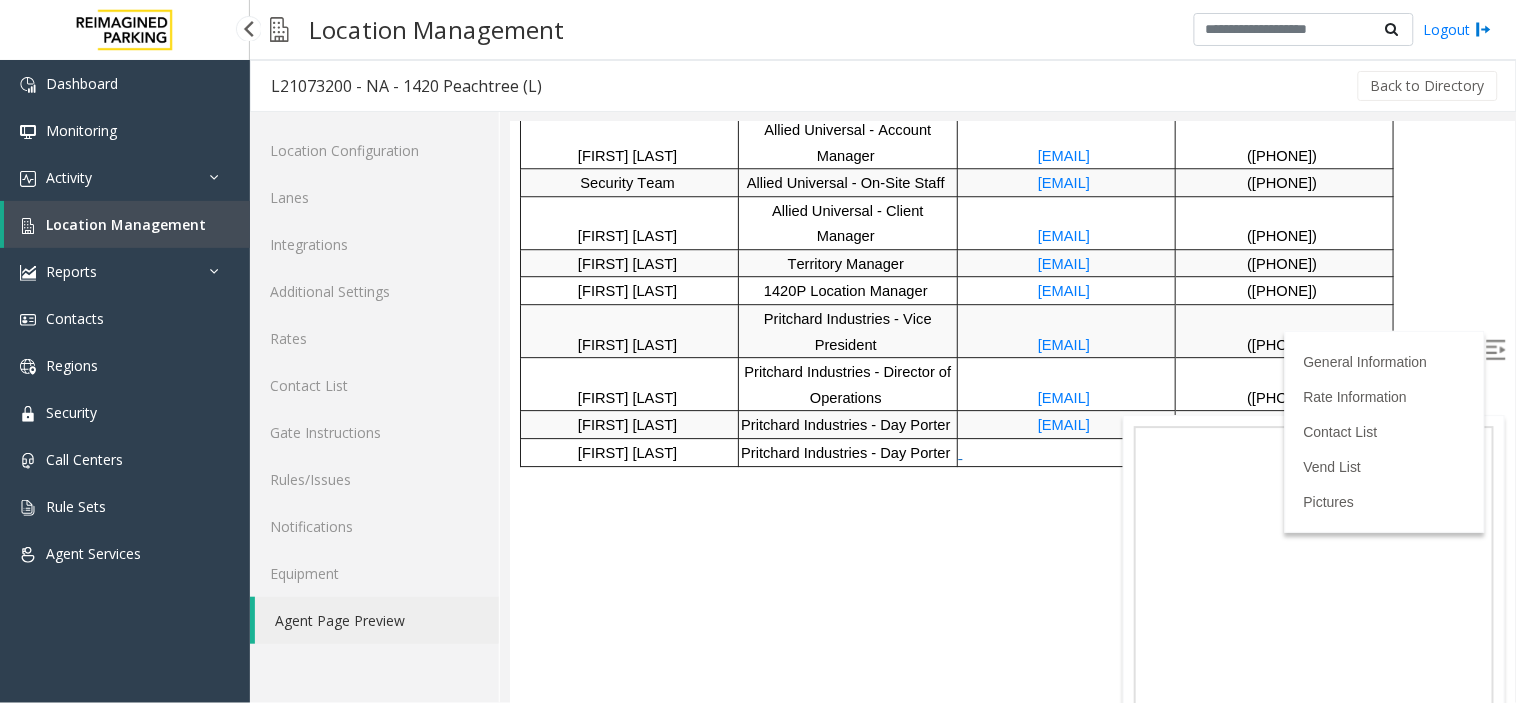 click on "Location Management" at bounding box center (126, 224) 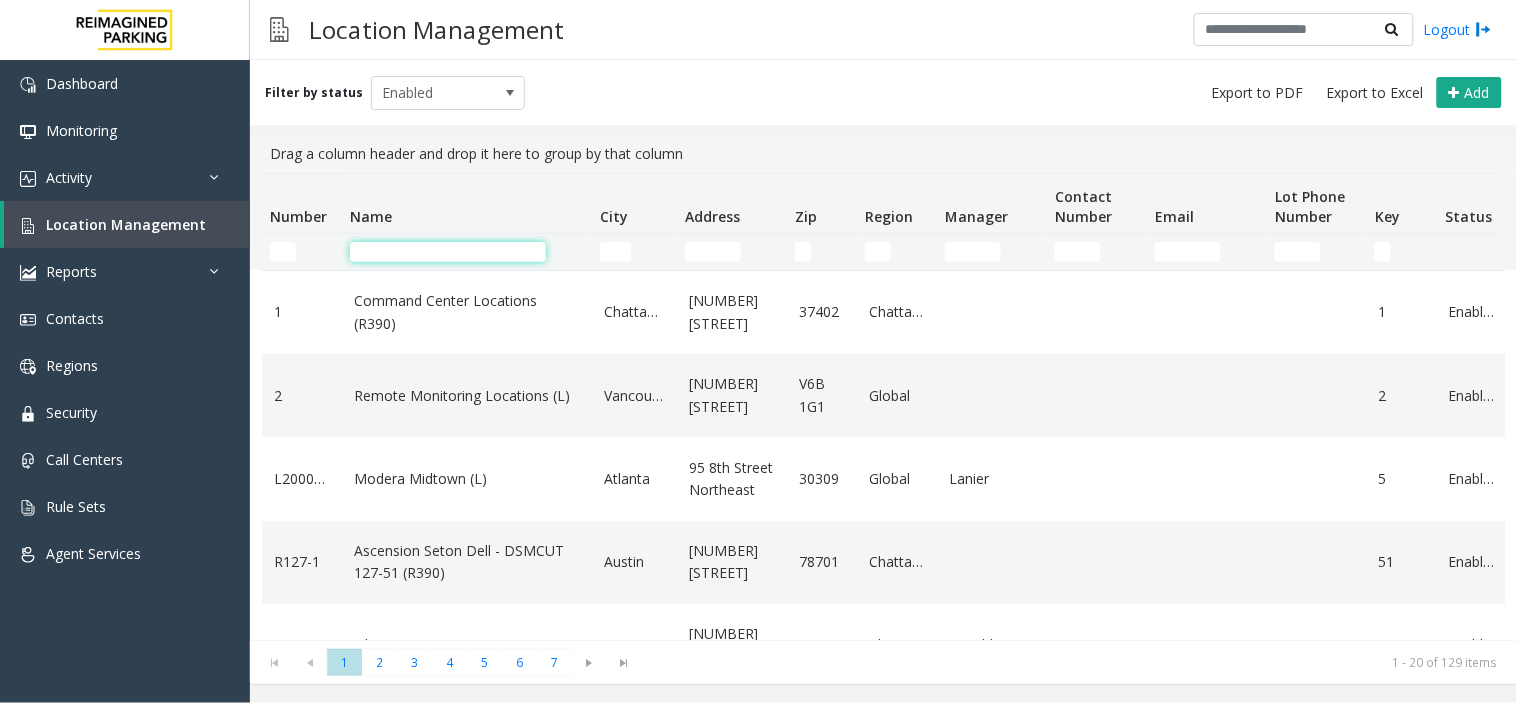 paste on "**********" 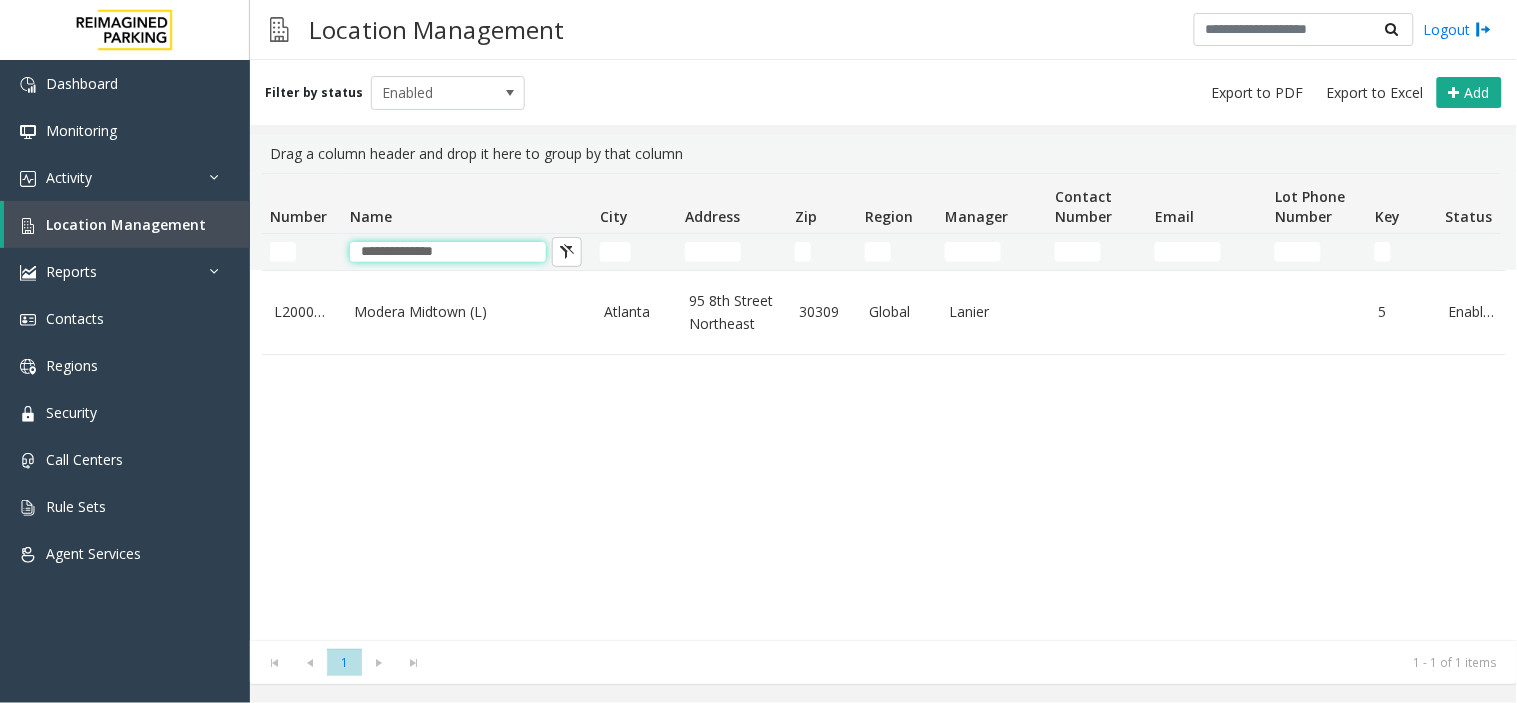 type on "**********" 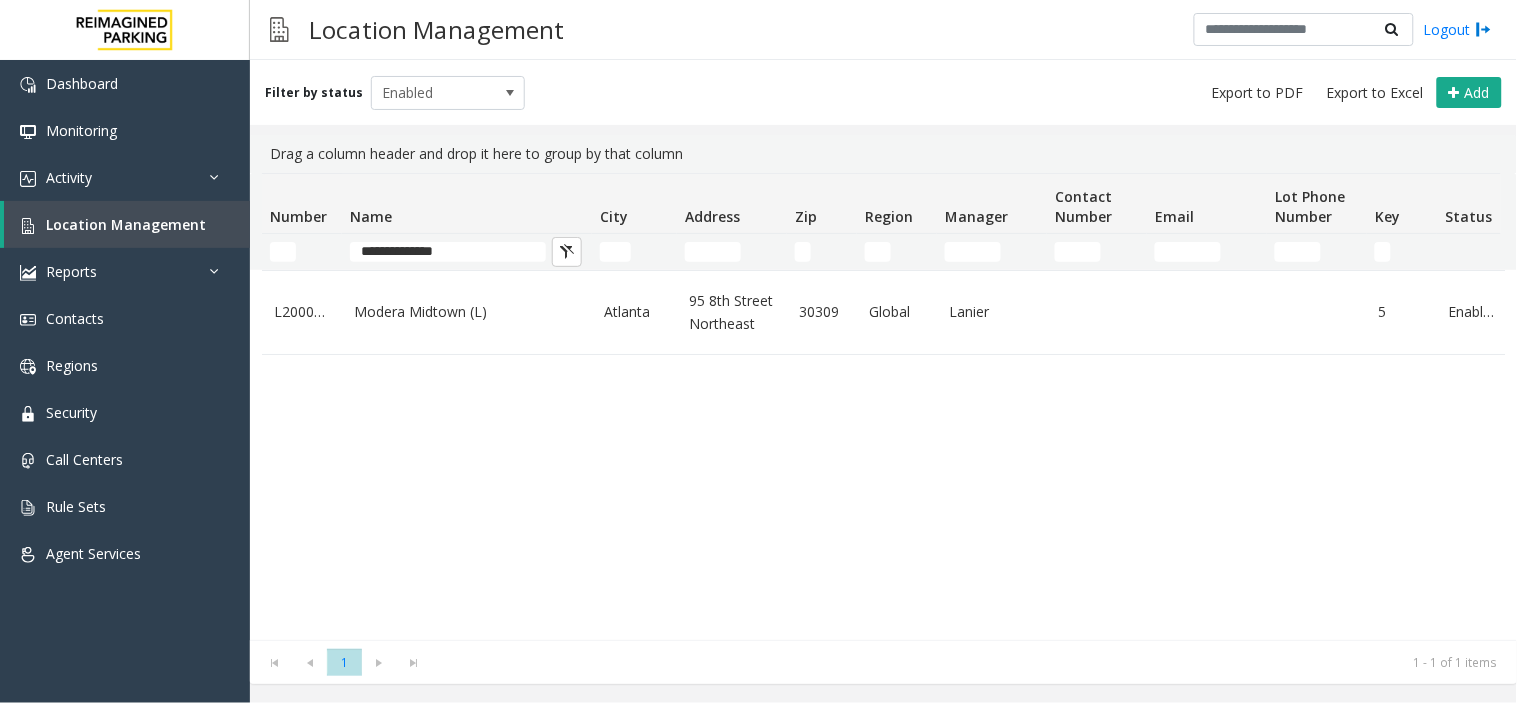 click on "Modera Midtown	(L)" 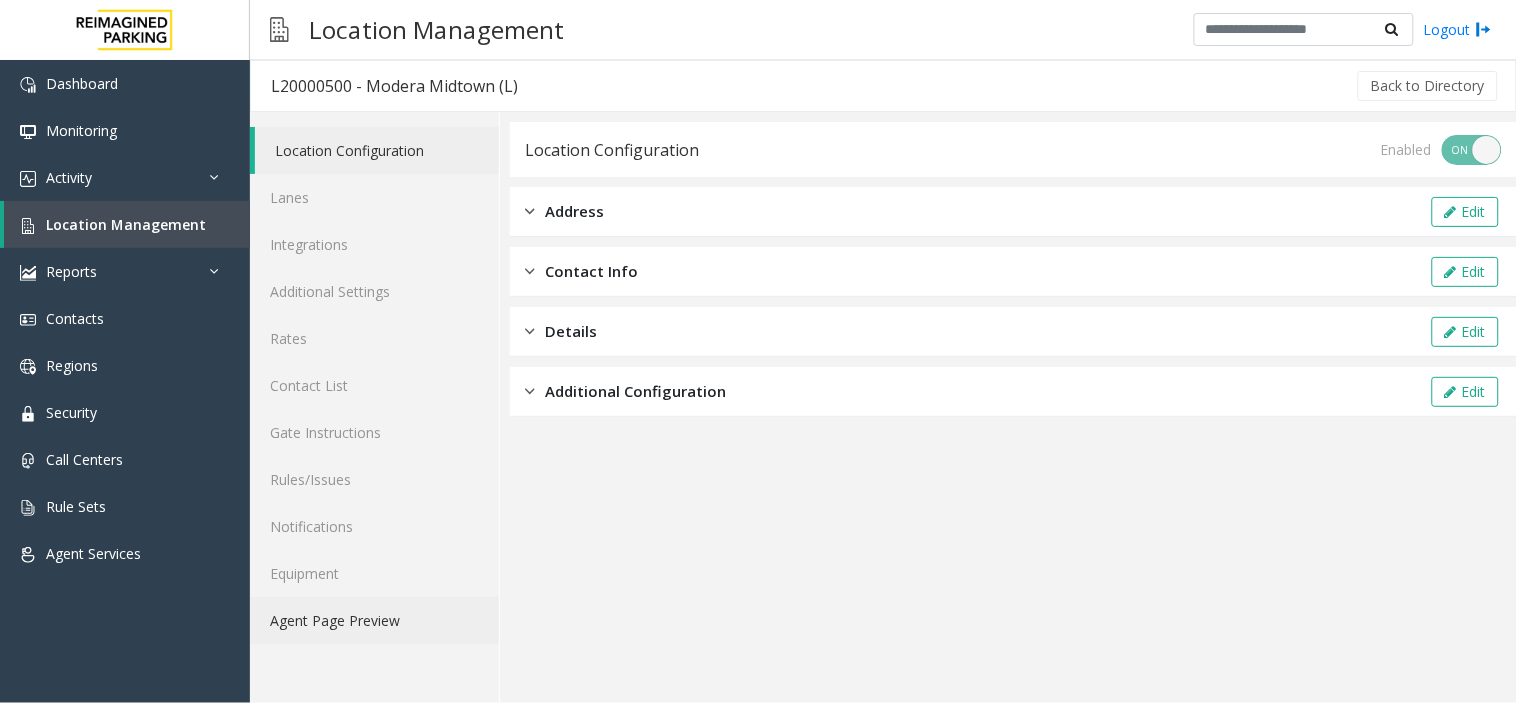 click on "Agent Page Preview" 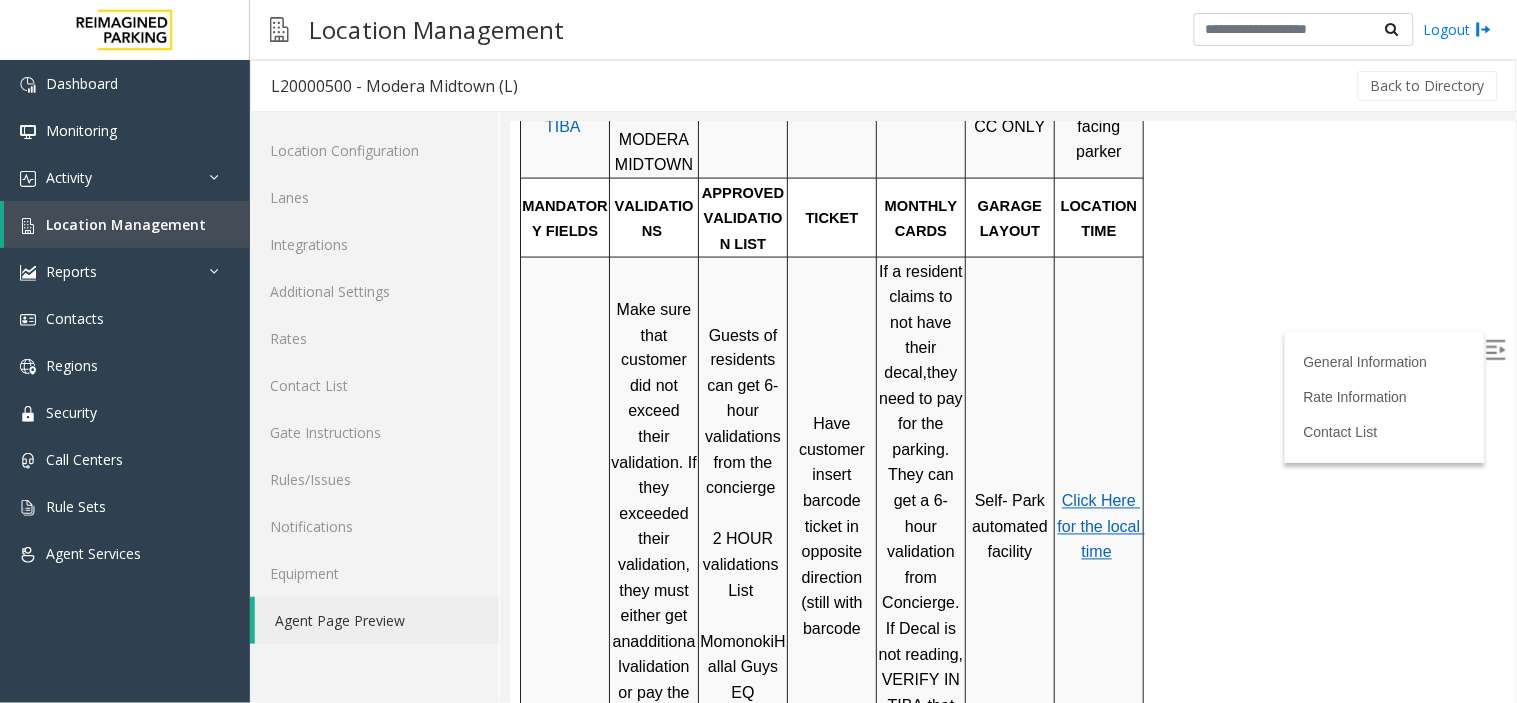 scroll, scrollTop: 777, scrollLeft: 0, axis: vertical 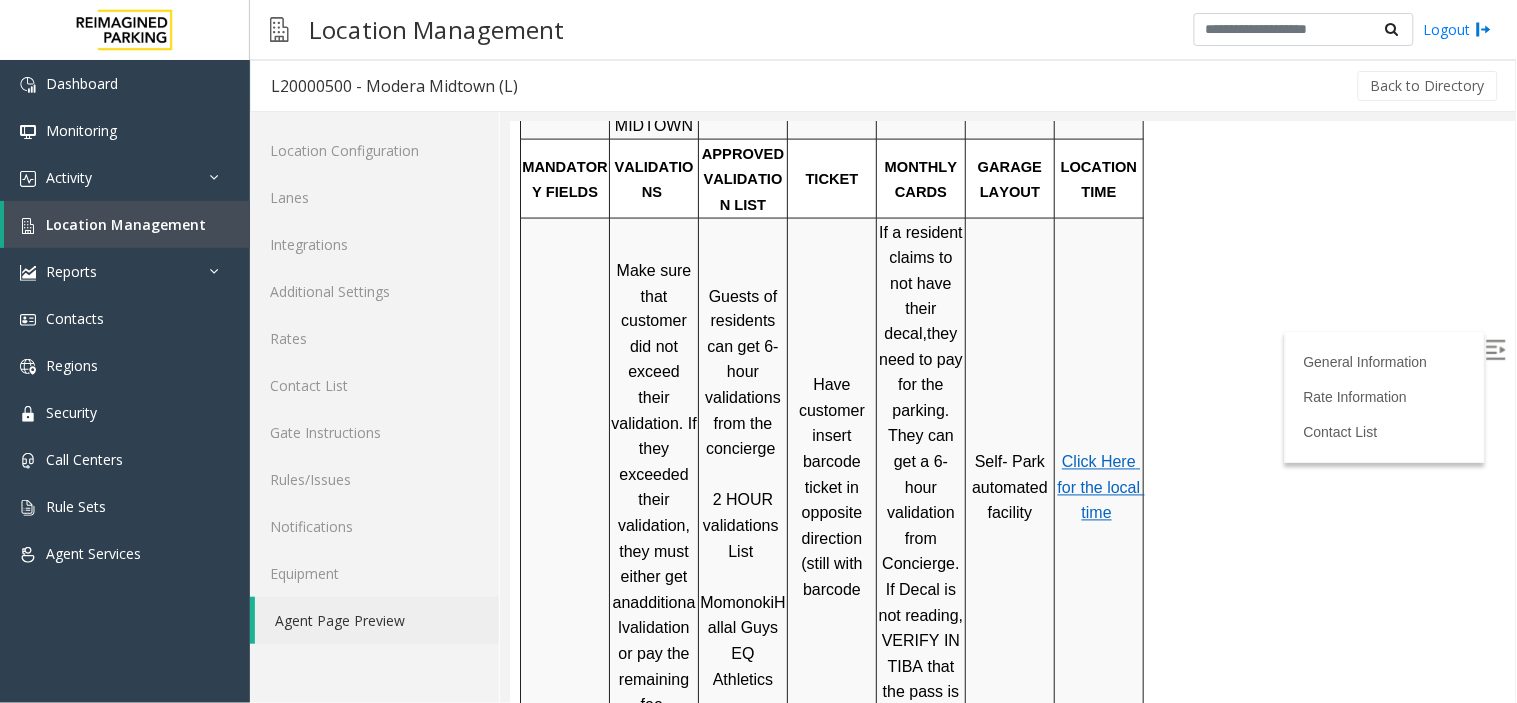 drag, startPoint x: 623, startPoint y: 214, endPoint x: 691, endPoint y: 606, distance: 397.85425 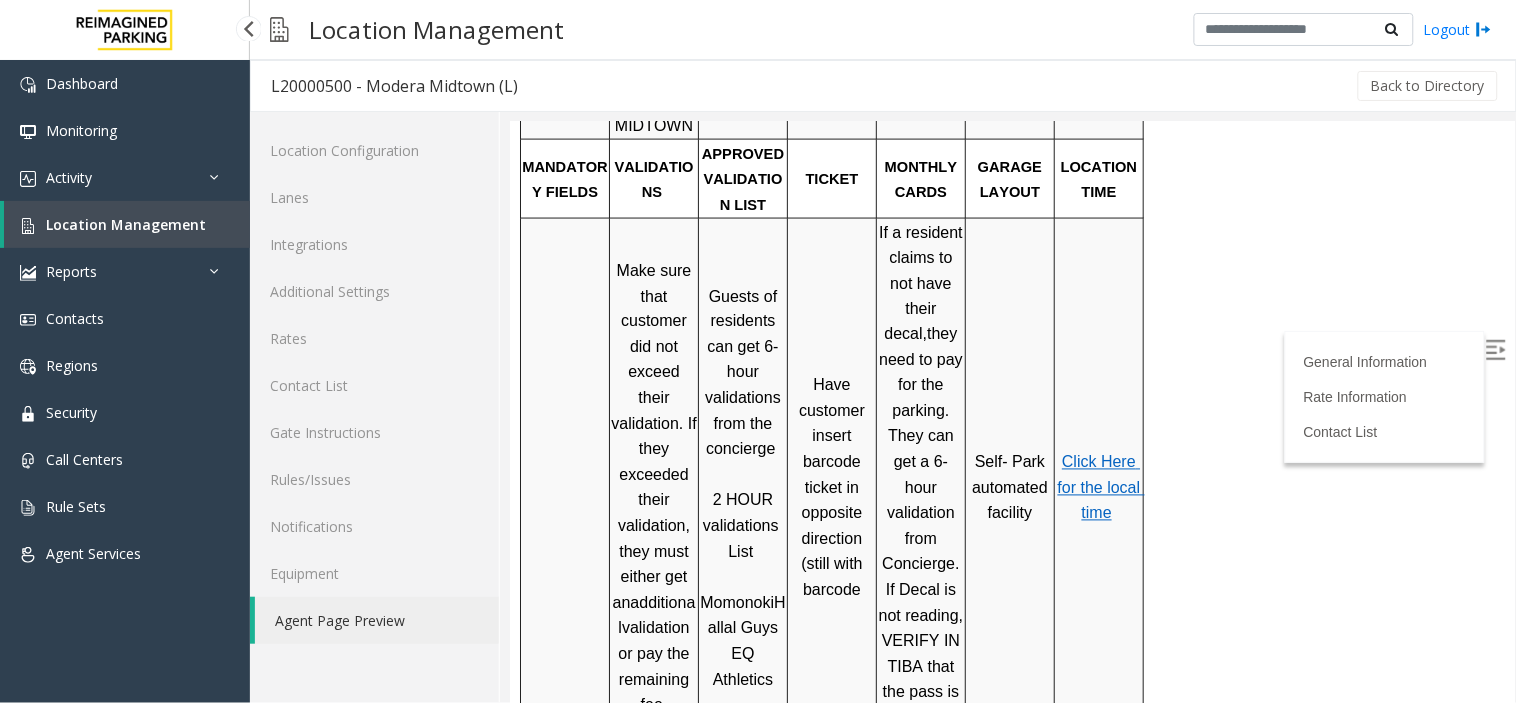 click on "Location Management" at bounding box center (127, 224) 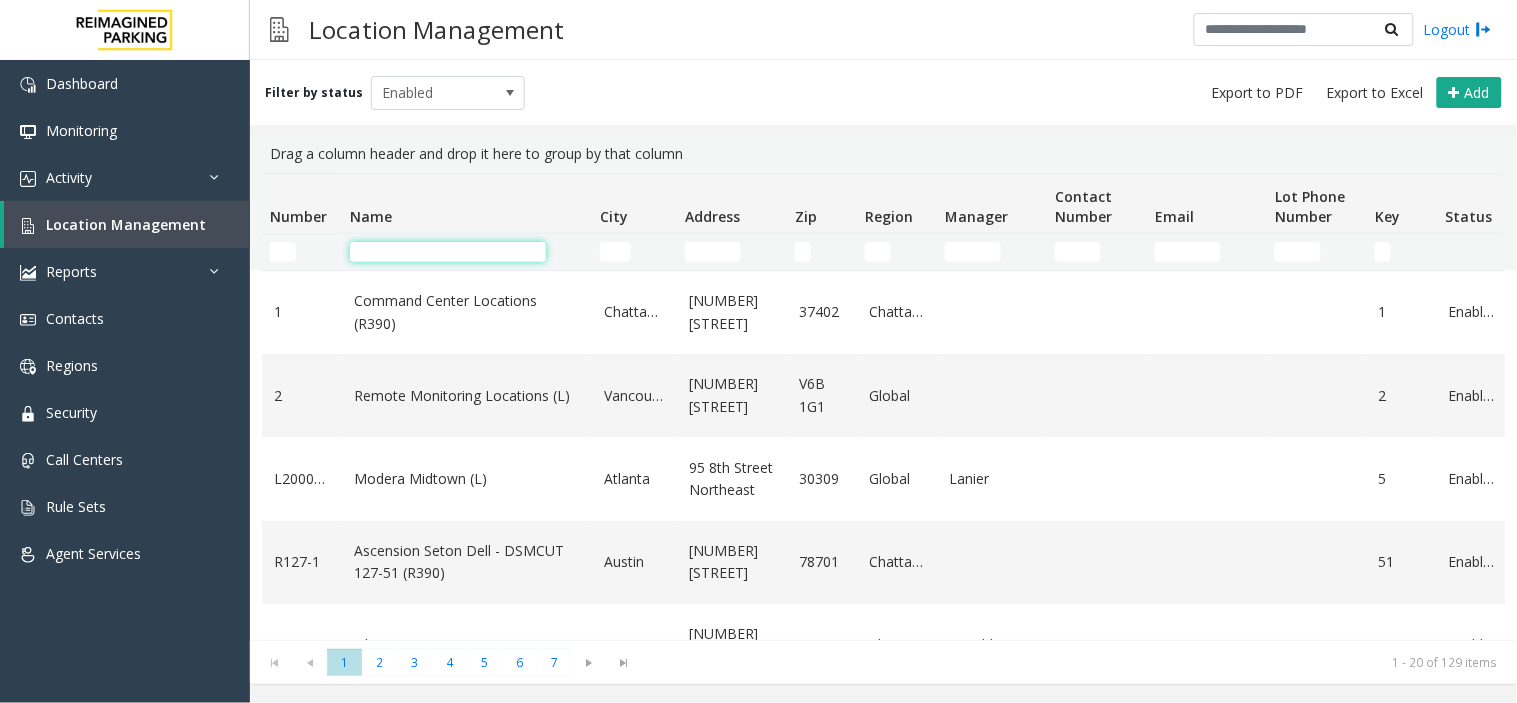 click 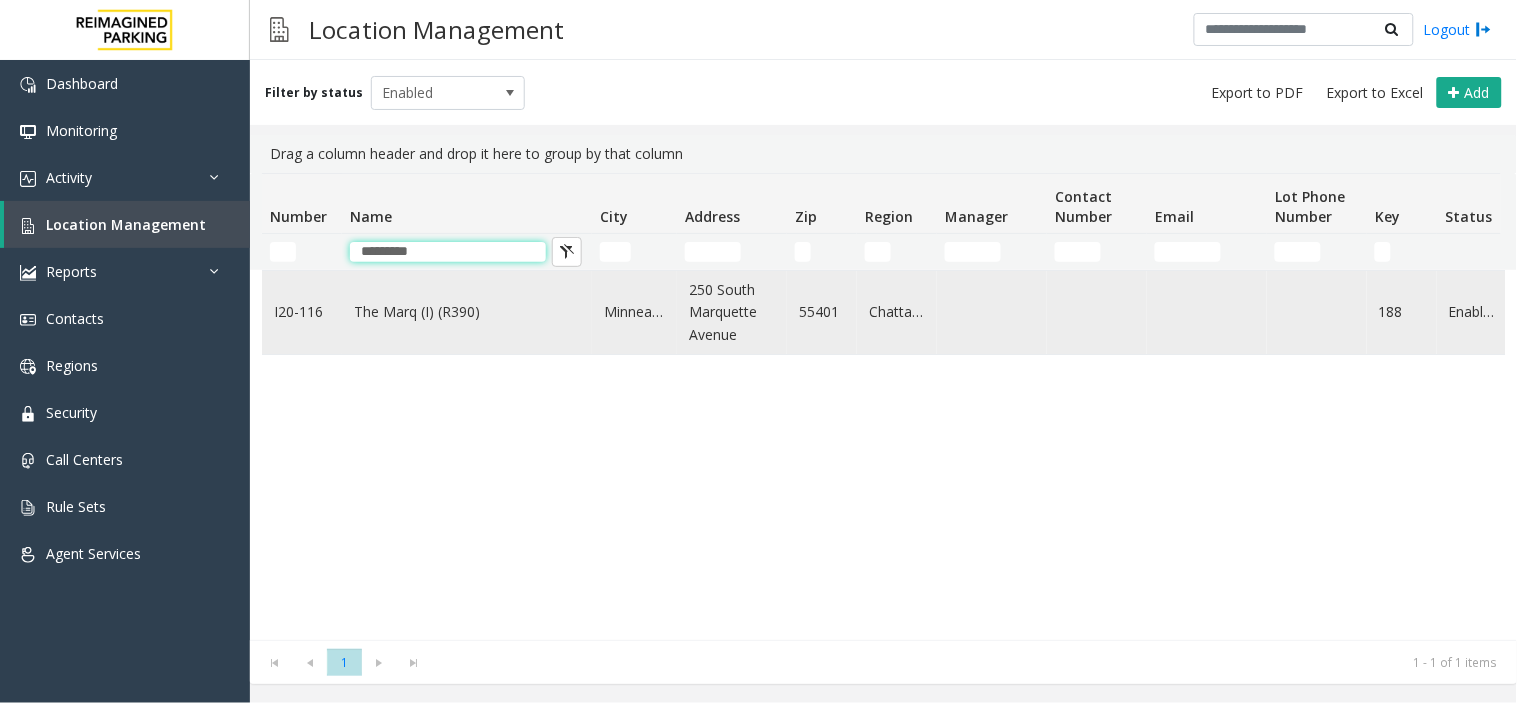 type on "********" 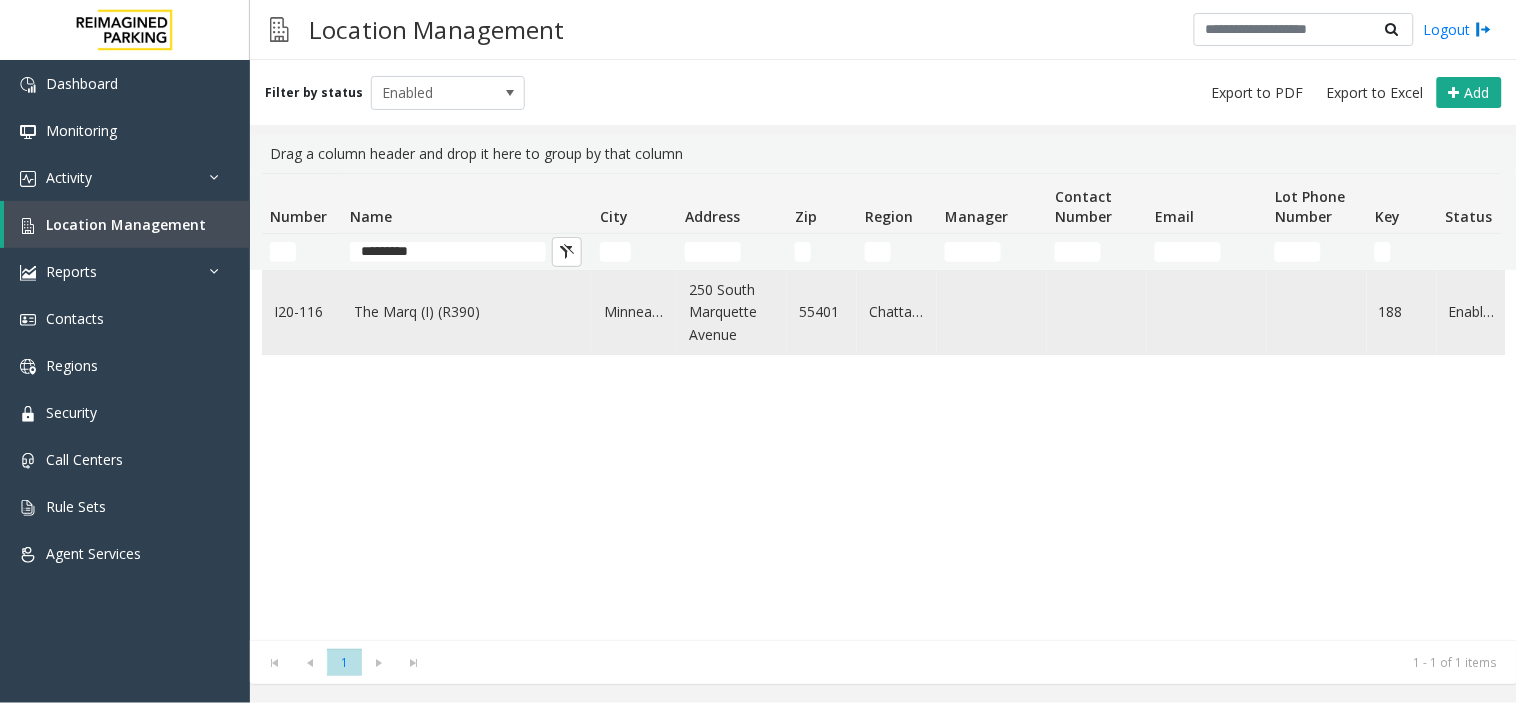 click on "The Marq (I) (R390)" 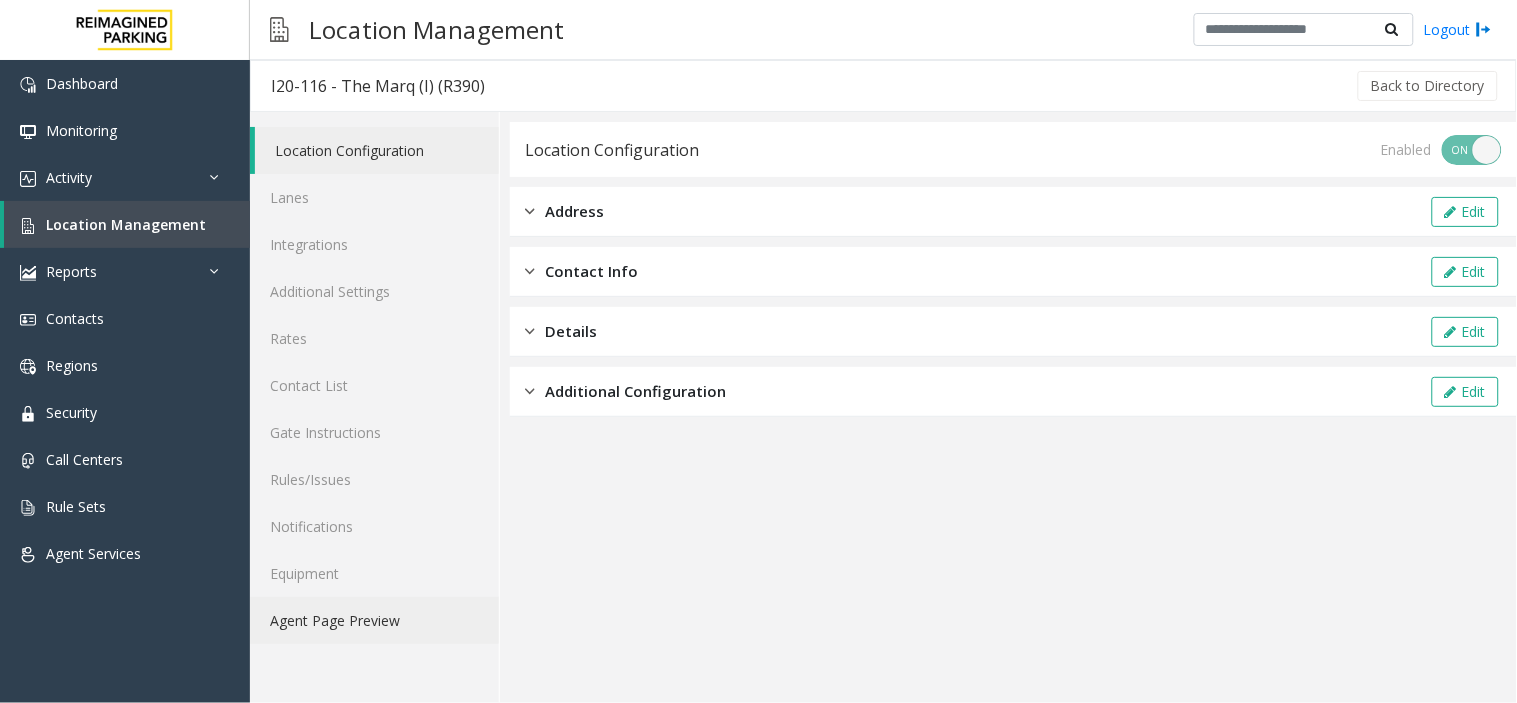 click on "Agent Page Preview" 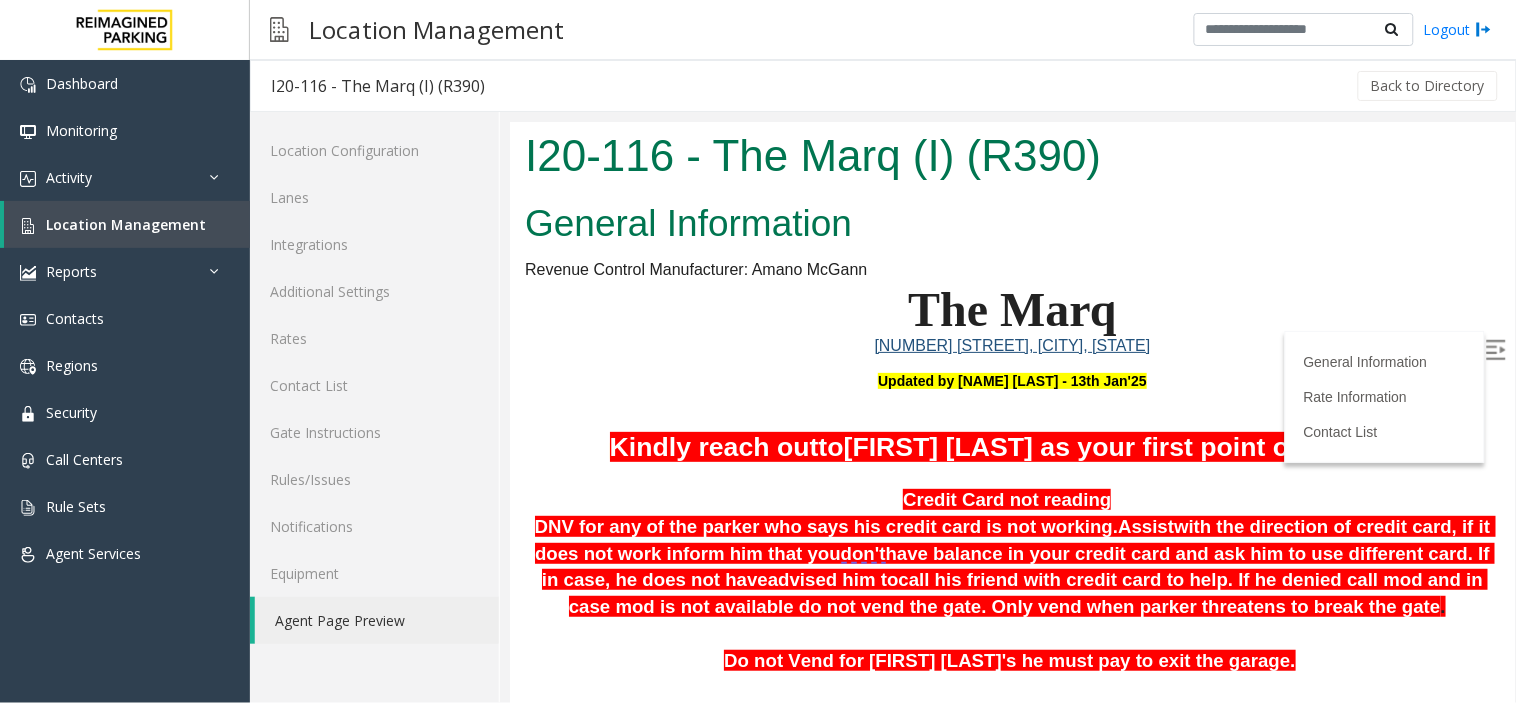scroll, scrollTop: 0, scrollLeft: 0, axis: both 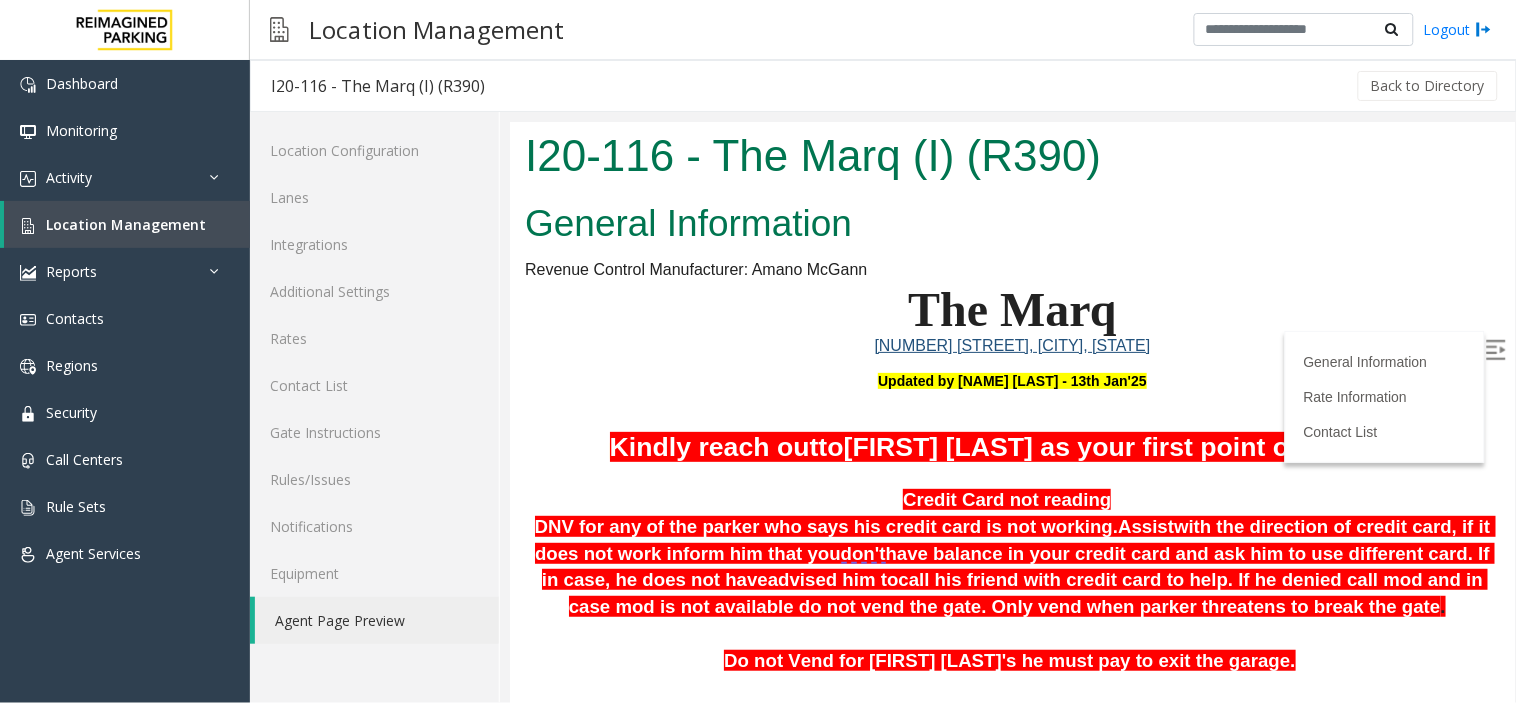 click at bounding box center [1011, 473] 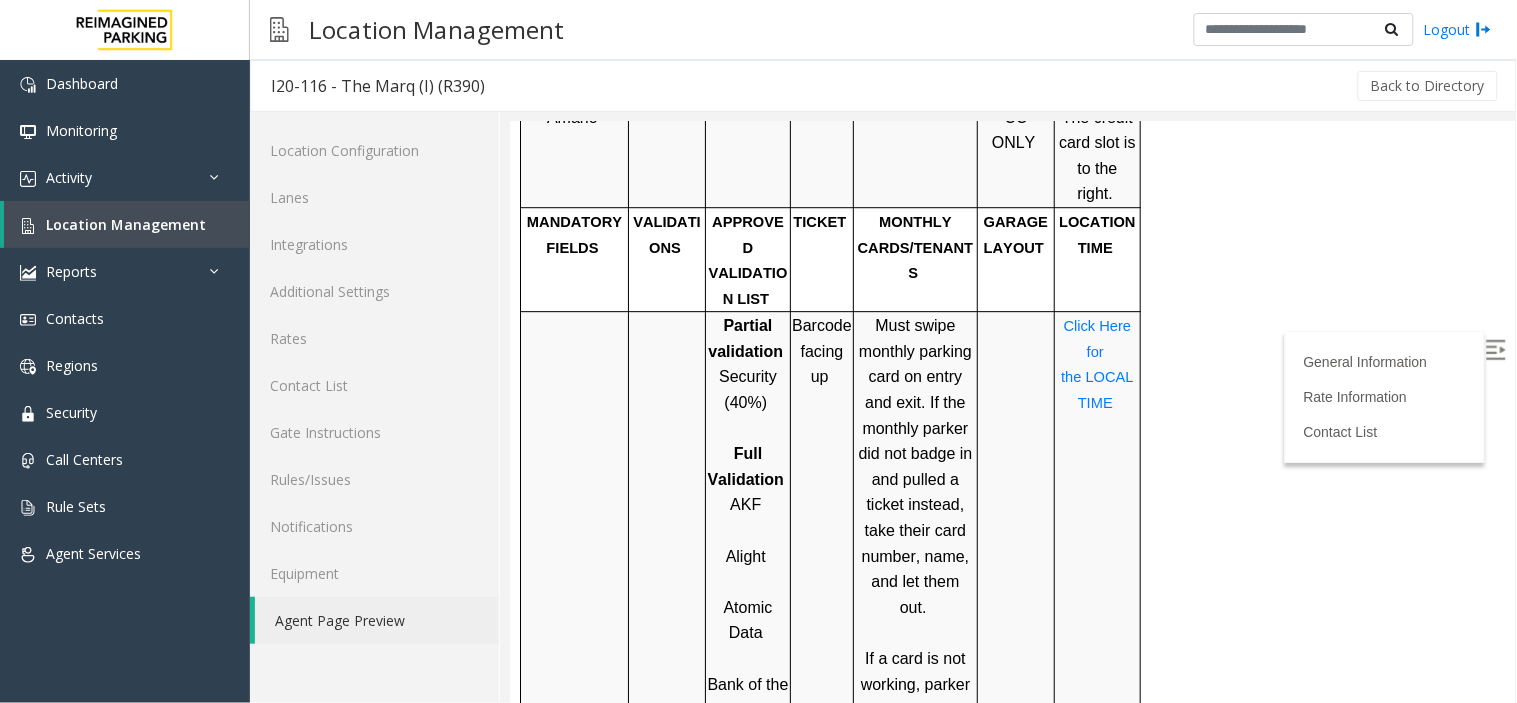 scroll, scrollTop: 1498, scrollLeft: 0, axis: vertical 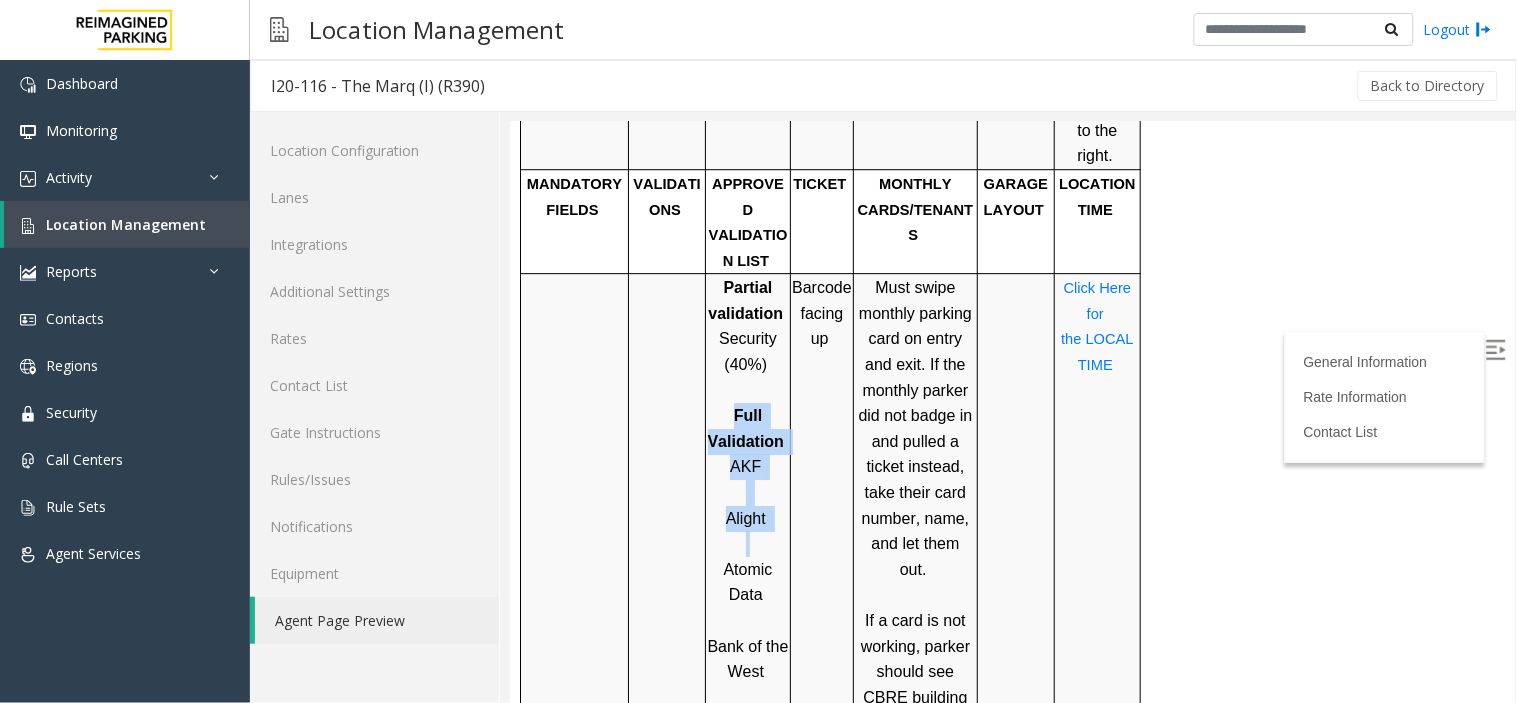 drag, startPoint x: 731, startPoint y: 267, endPoint x: 775, endPoint y: 374, distance: 115.69356 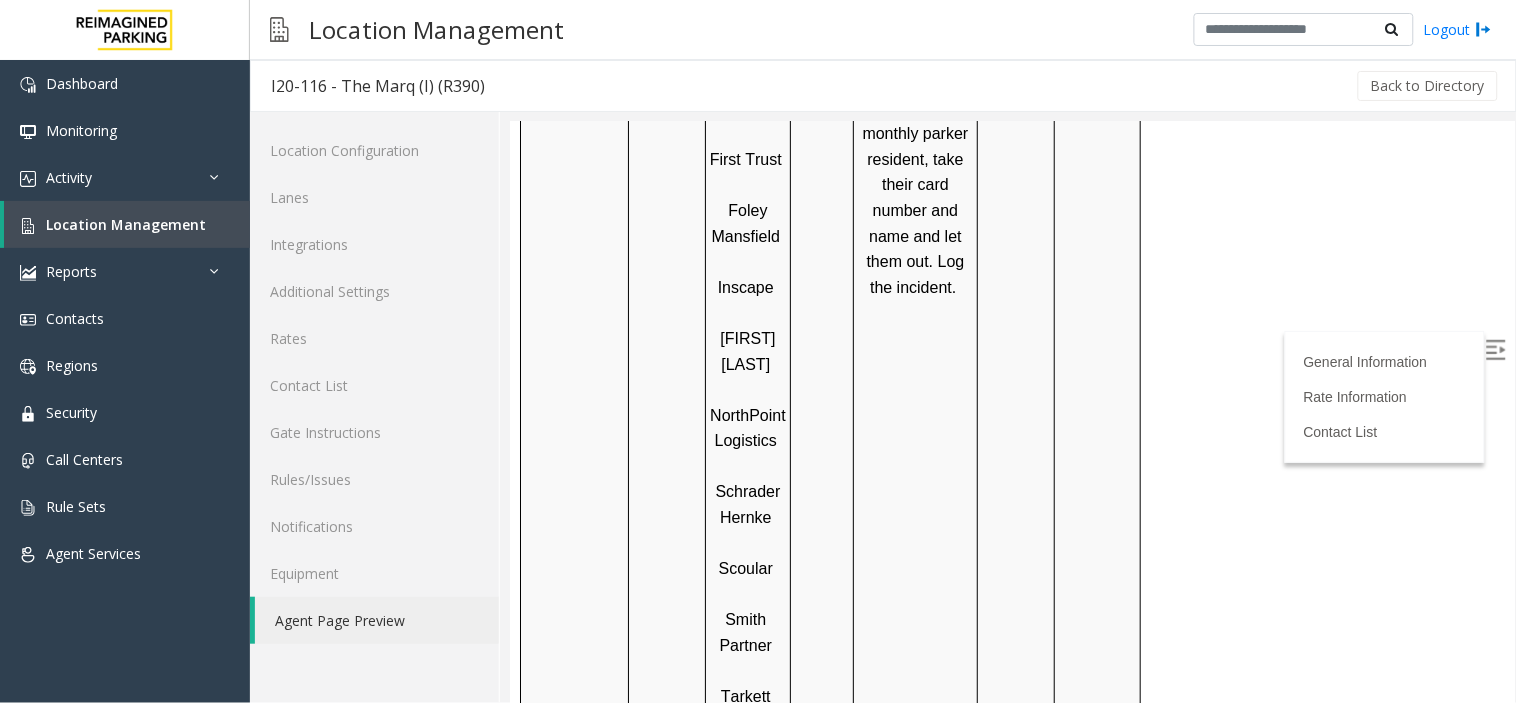 scroll, scrollTop: 2165, scrollLeft: 0, axis: vertical 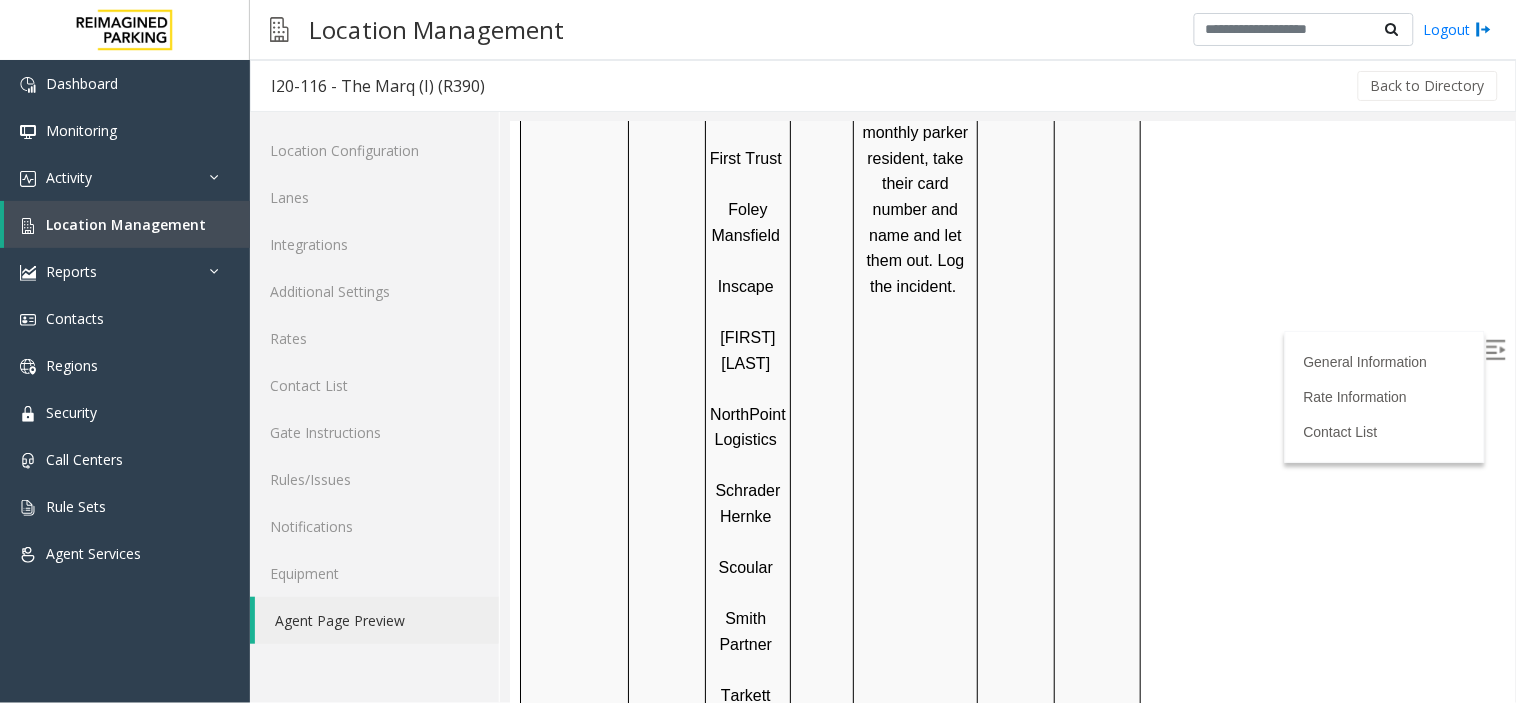 click on "Barcode facing up" at bounding box center (821, 272) 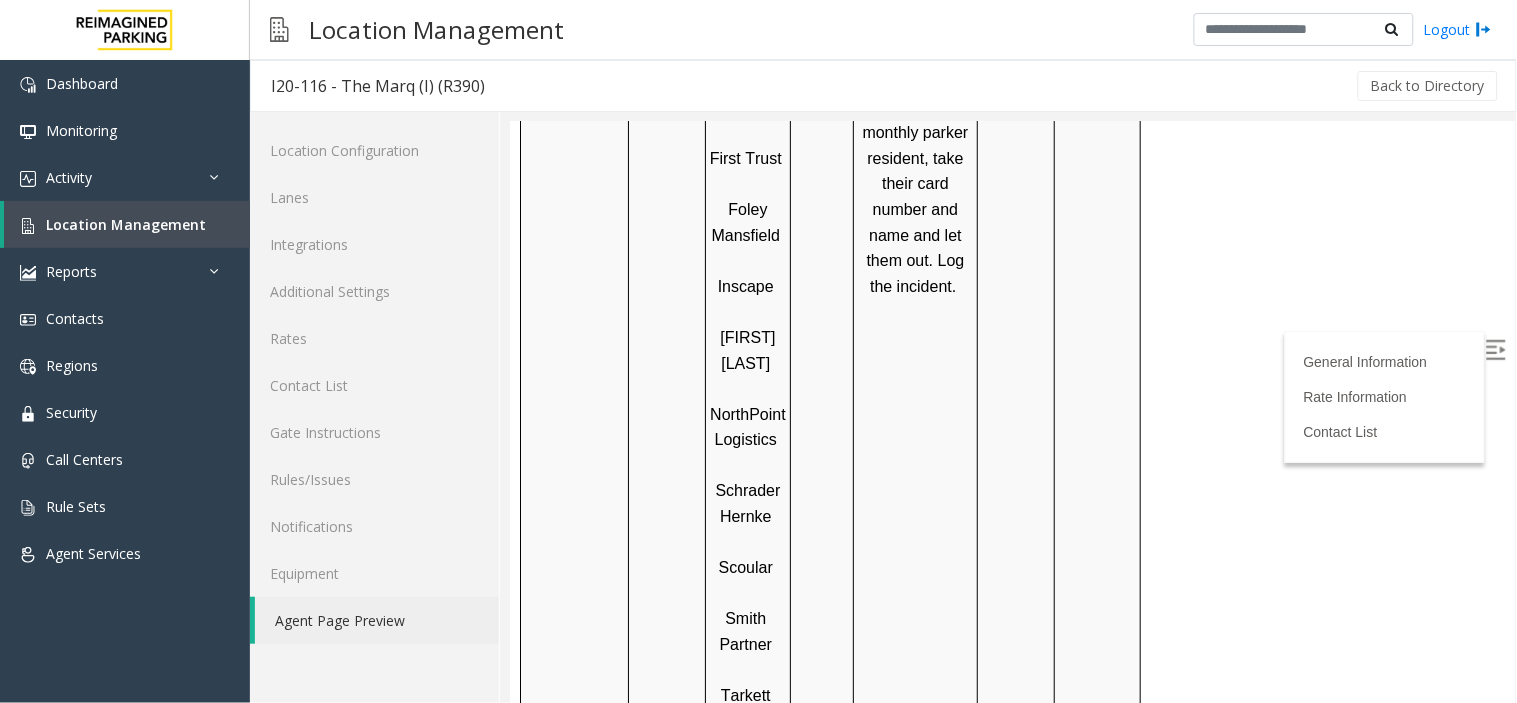click on "Must swipe monthly parking card on entry and exit. If the monthly parker did not badge in and pulled a ticket instead, take their card number, name, and let them out. If a card is not working, parker should see CBRE building management on the skyway level.If there is a monthly parker resident, take their card number and name and let them out. Log the incident." at bounding box center [915, 272] 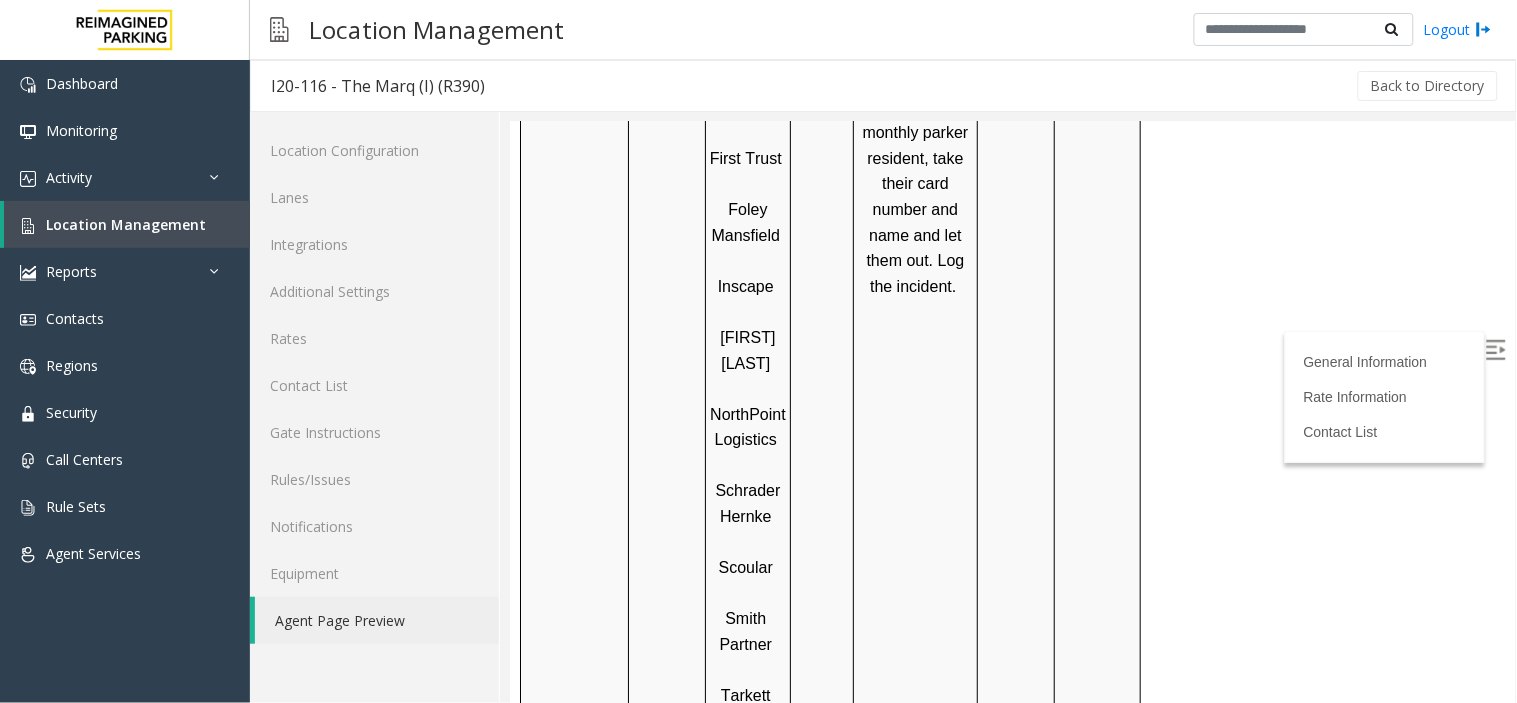 click on "Must swipe monthly parking card on entry and exit. If the monthly parker did not badge in and pulled a ticket instead, take their card number, name, and let them out. If a card is not working, parker should see CBRE building management on the skyway level.If there is a monthly parker resident, take their card number and name and let them out. Log the incident." at bounding box center [915, 272] 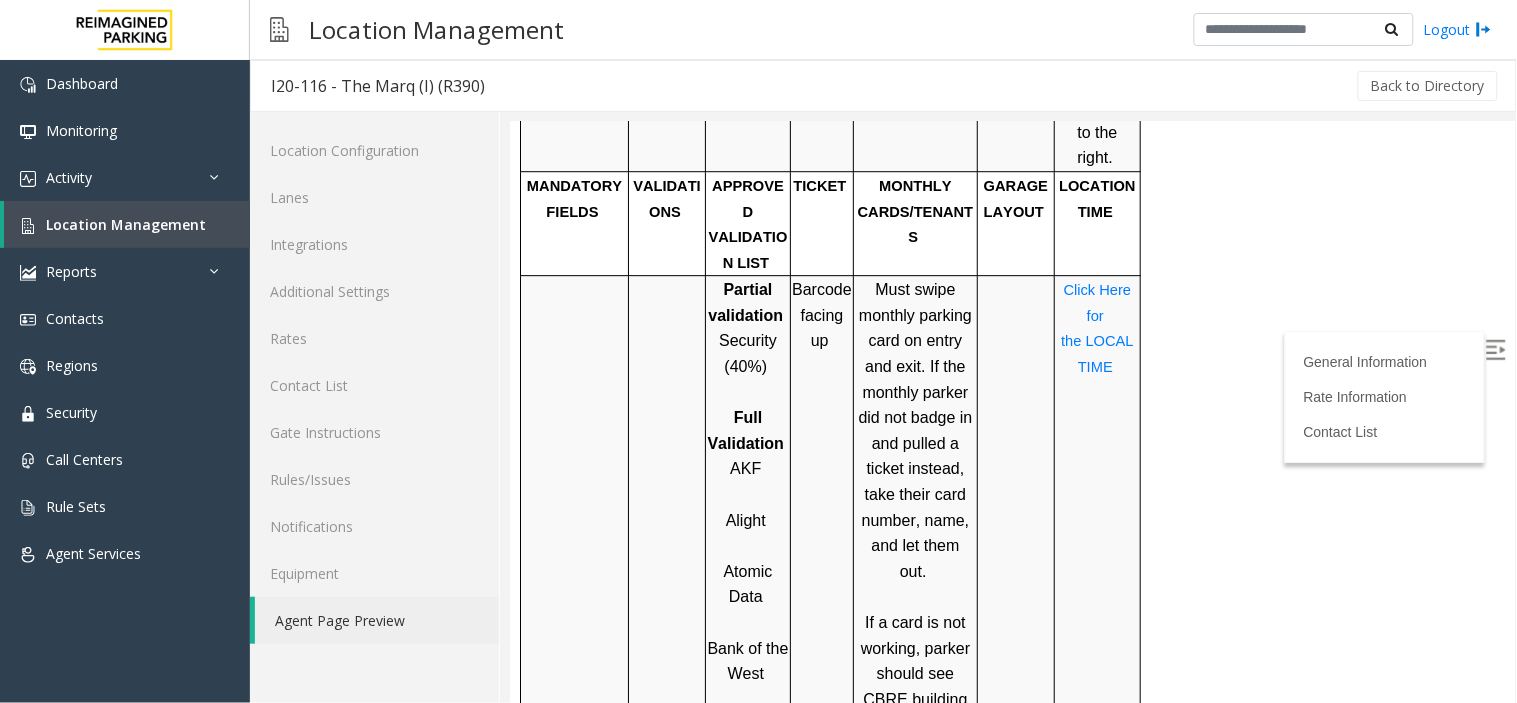 scroll, scrollTop: 1533, scrollLeft: 0, axis: vertical 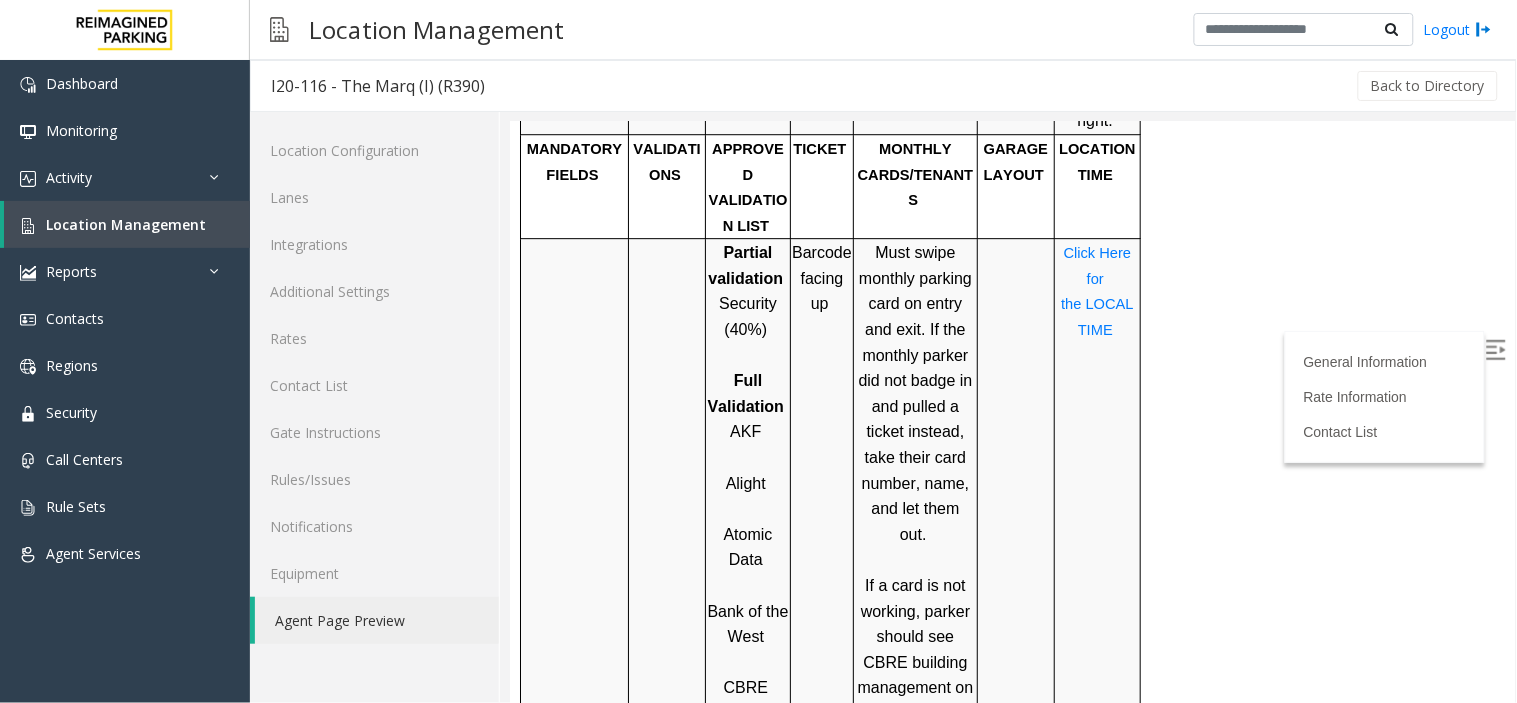 click on "Barcode facing up" at bounding box center (821, 904) 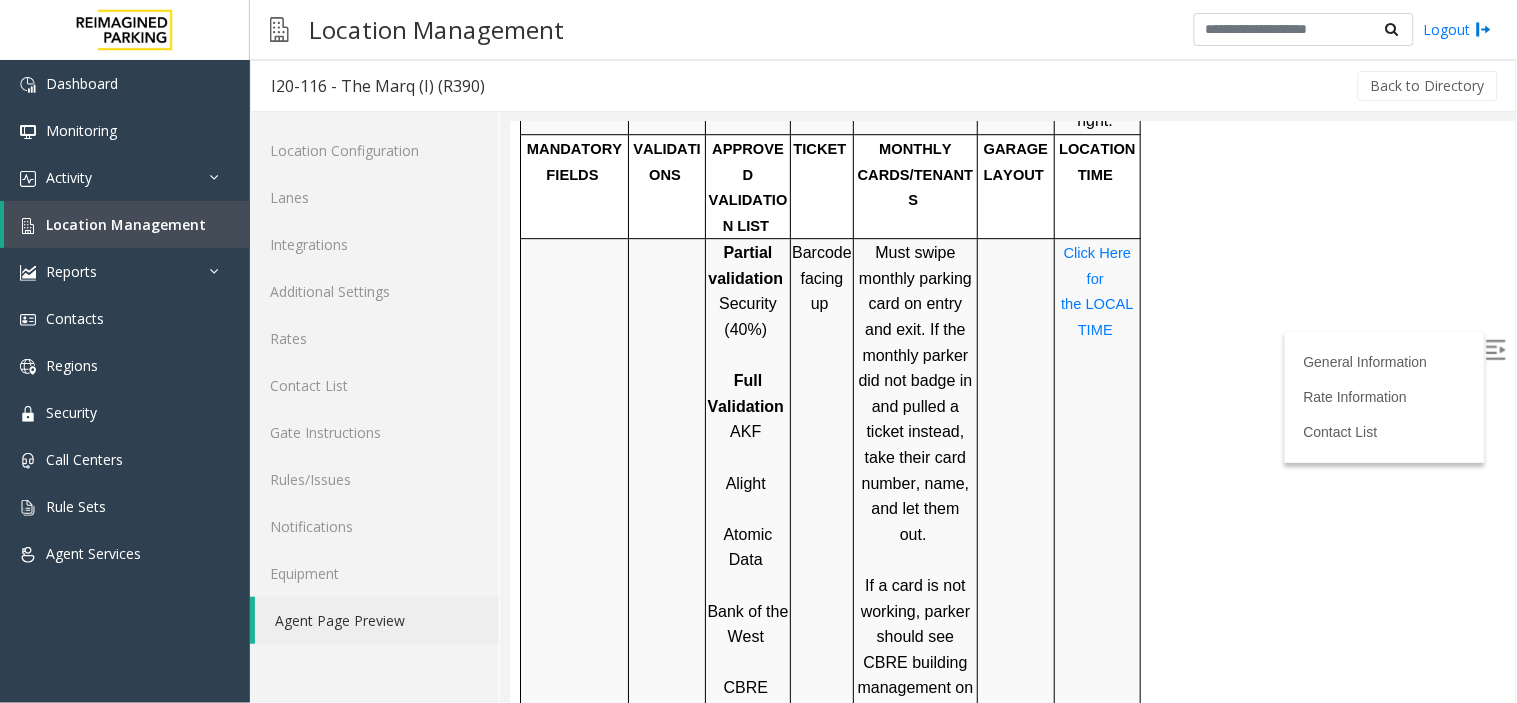 click at bounding box center [666, 904] 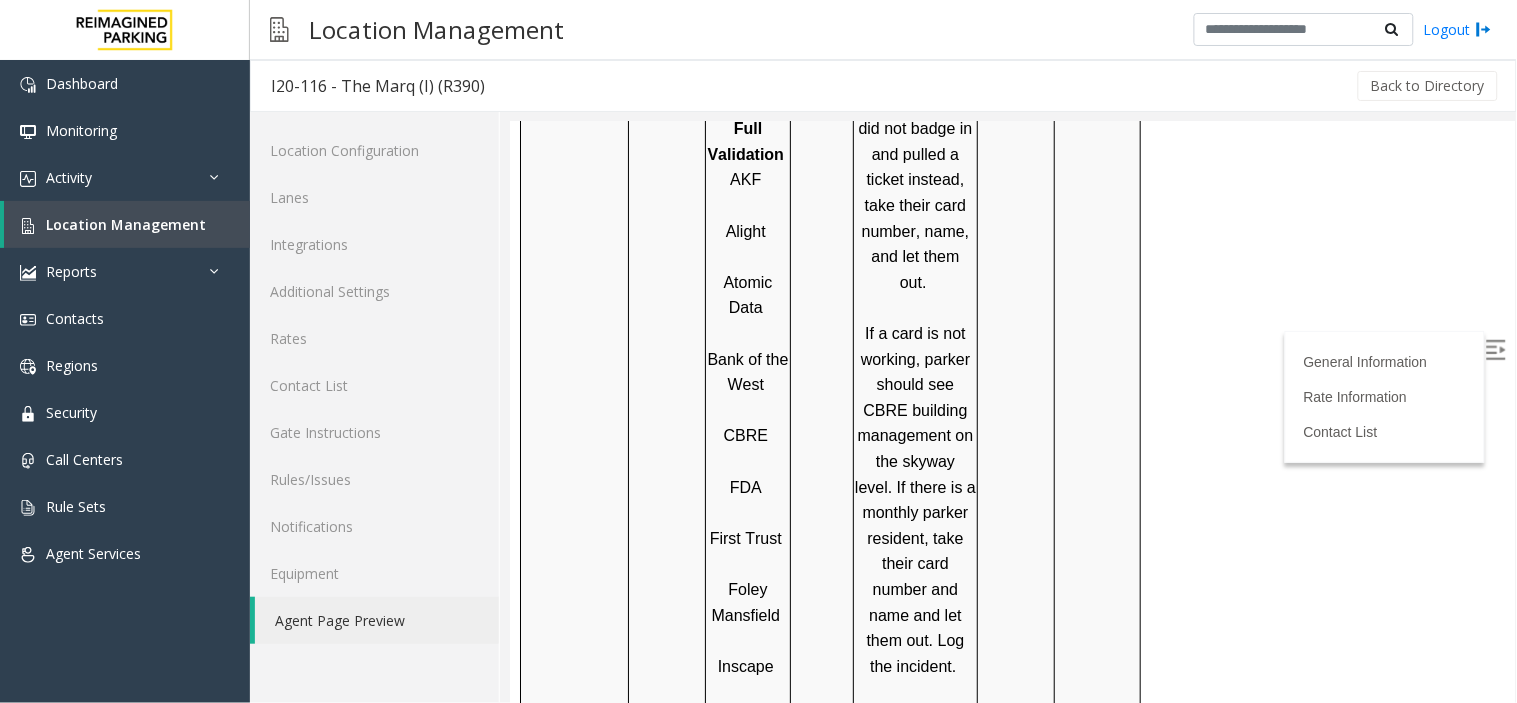 scroll, scrollTop: 1866, scrollLeft: 0, axis: vertical 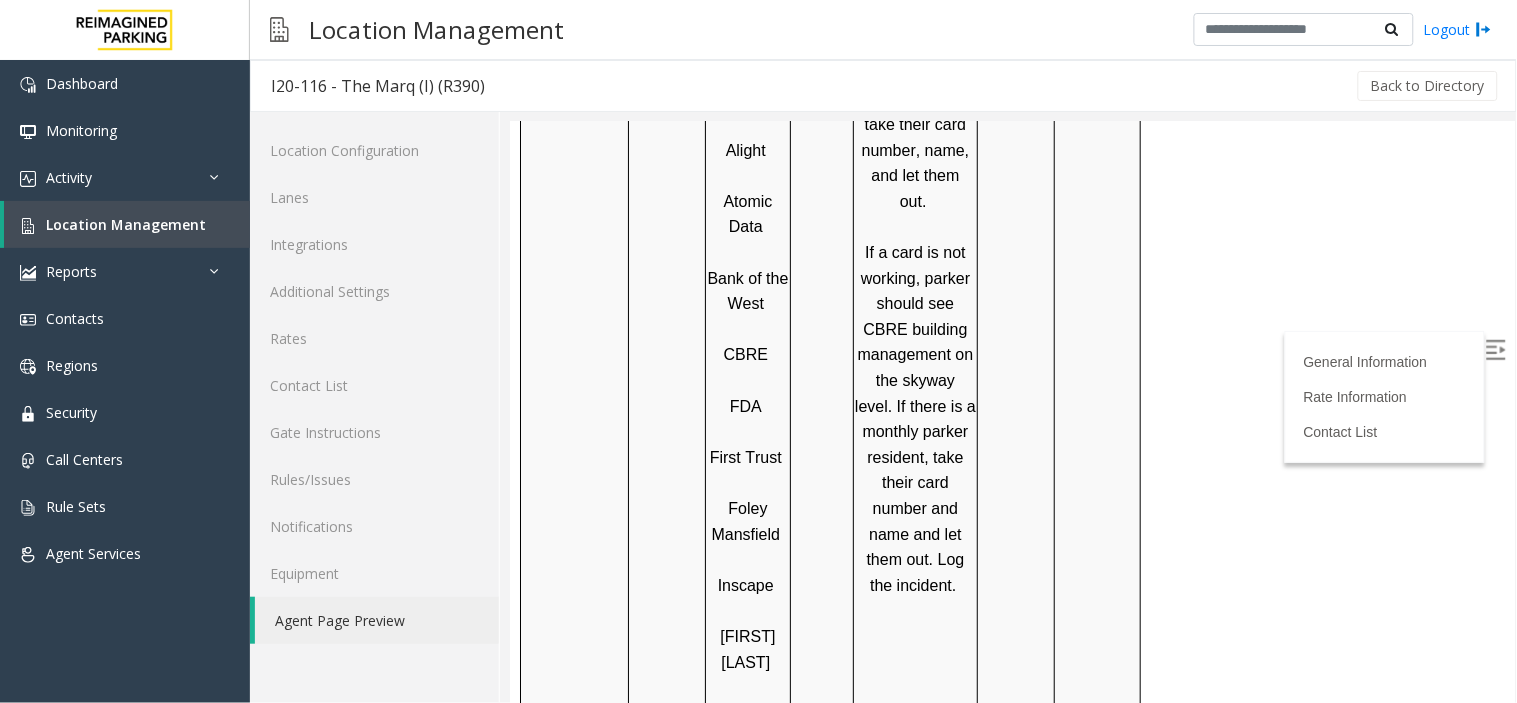 click on "Barcode facing up" at bounding box center (821, 571) 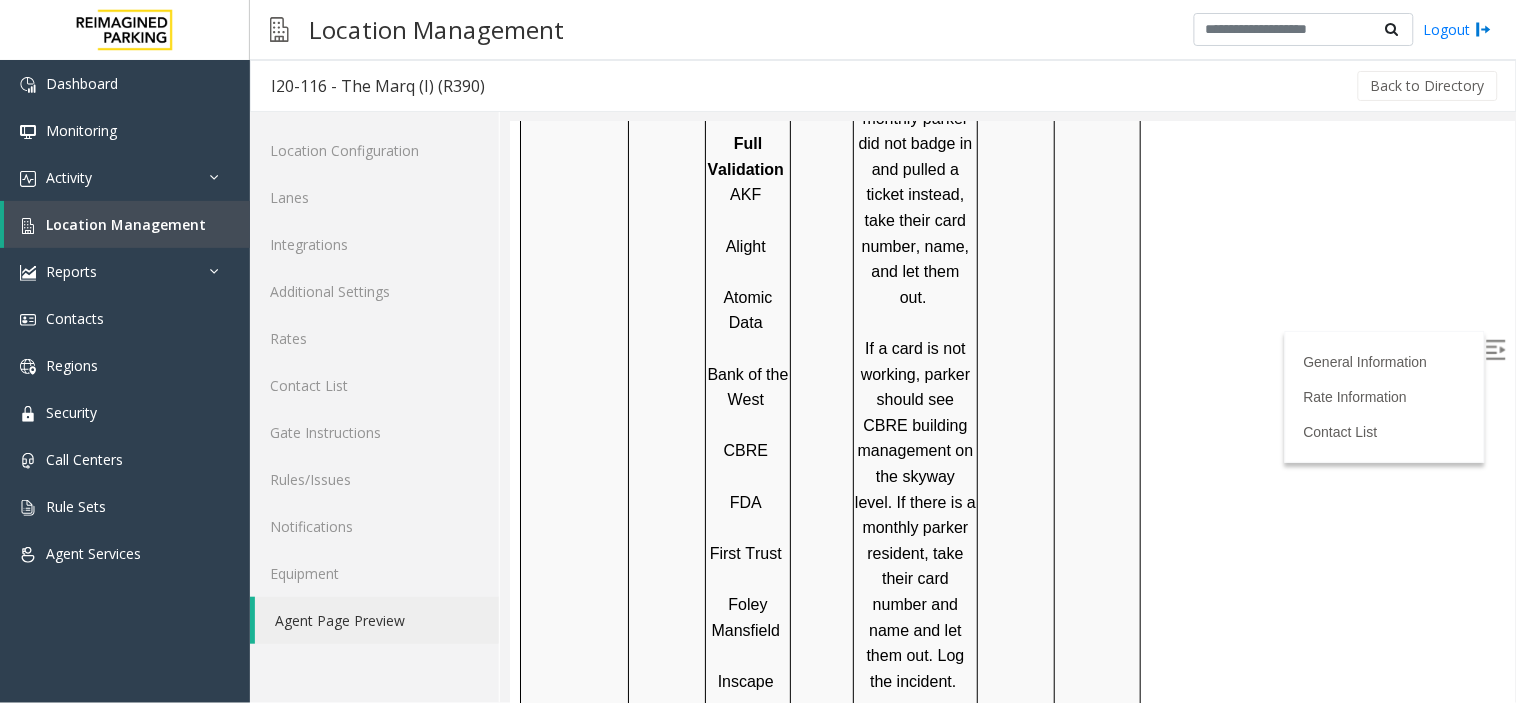scroll, scrollTop: 1774, scrollLeft: 0, axis: vertical 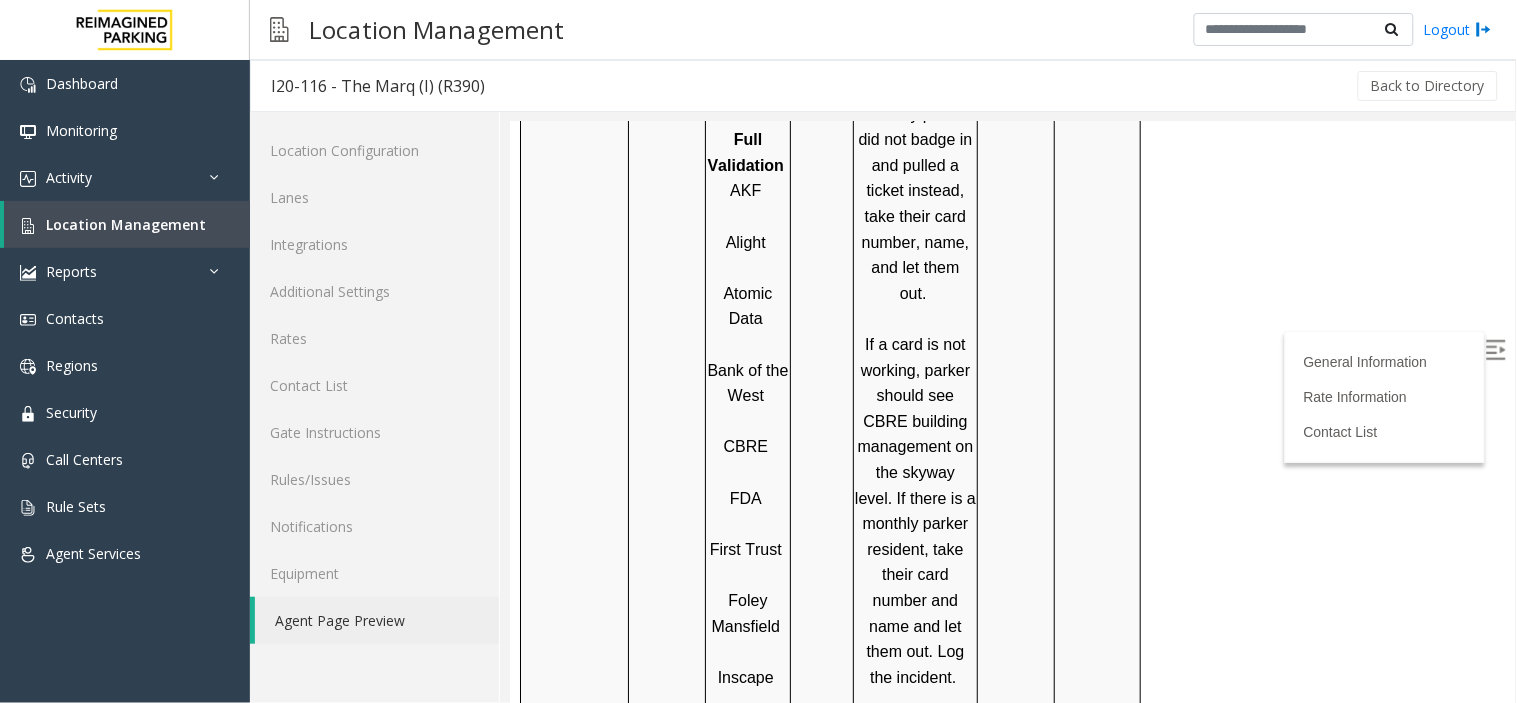 click at bounding box center (666, 663) 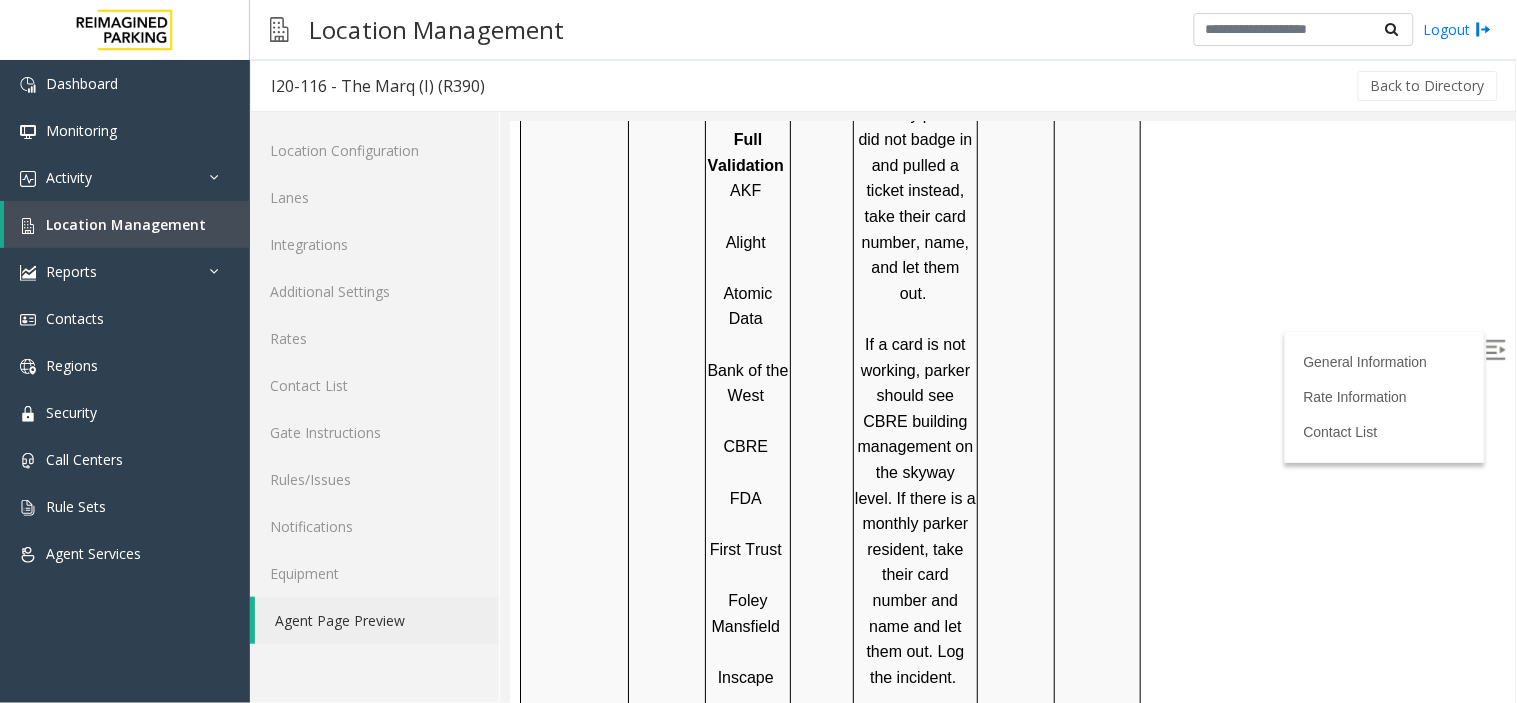 scroll, scrollTop: 1396, scrollLeft: 0, axis: vertical 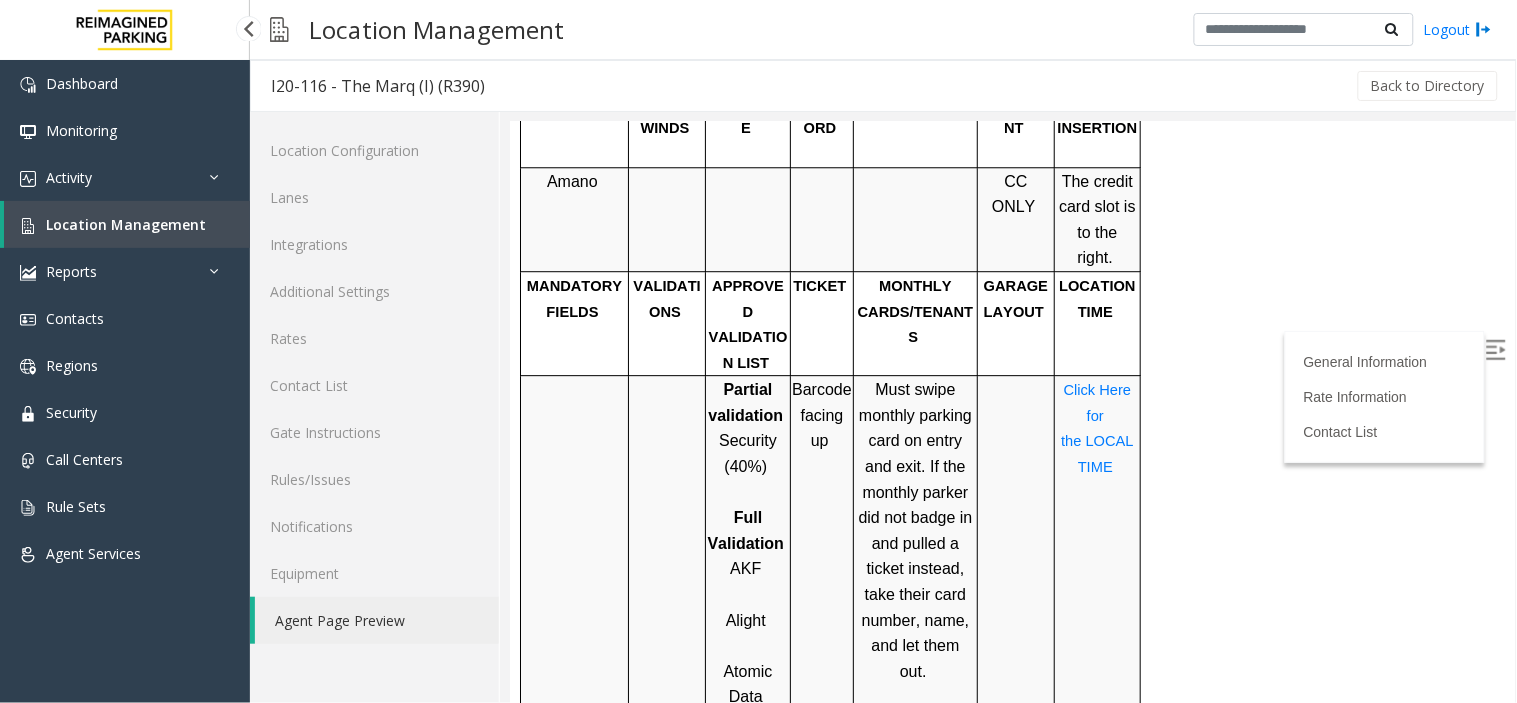 click on "Location Management" at bounding box center [126, 224] 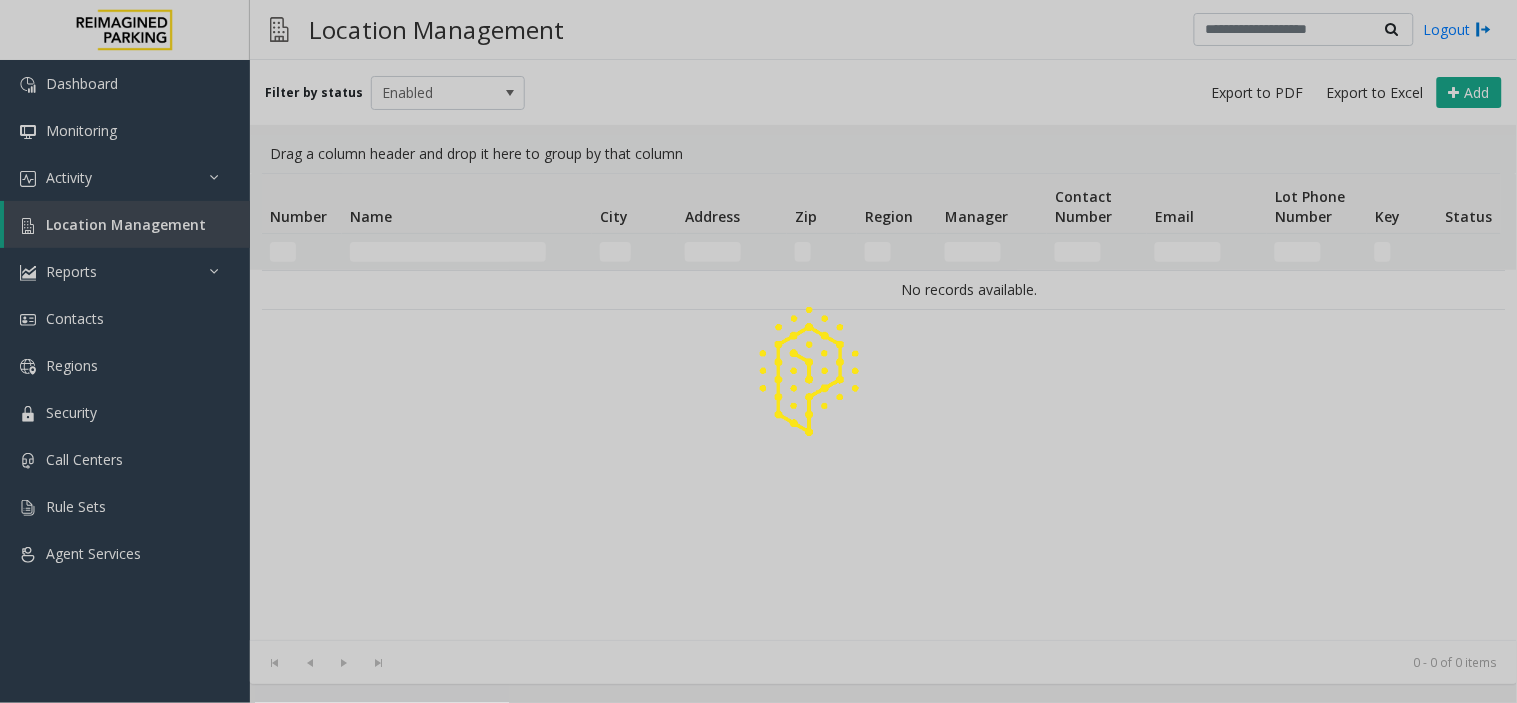 click 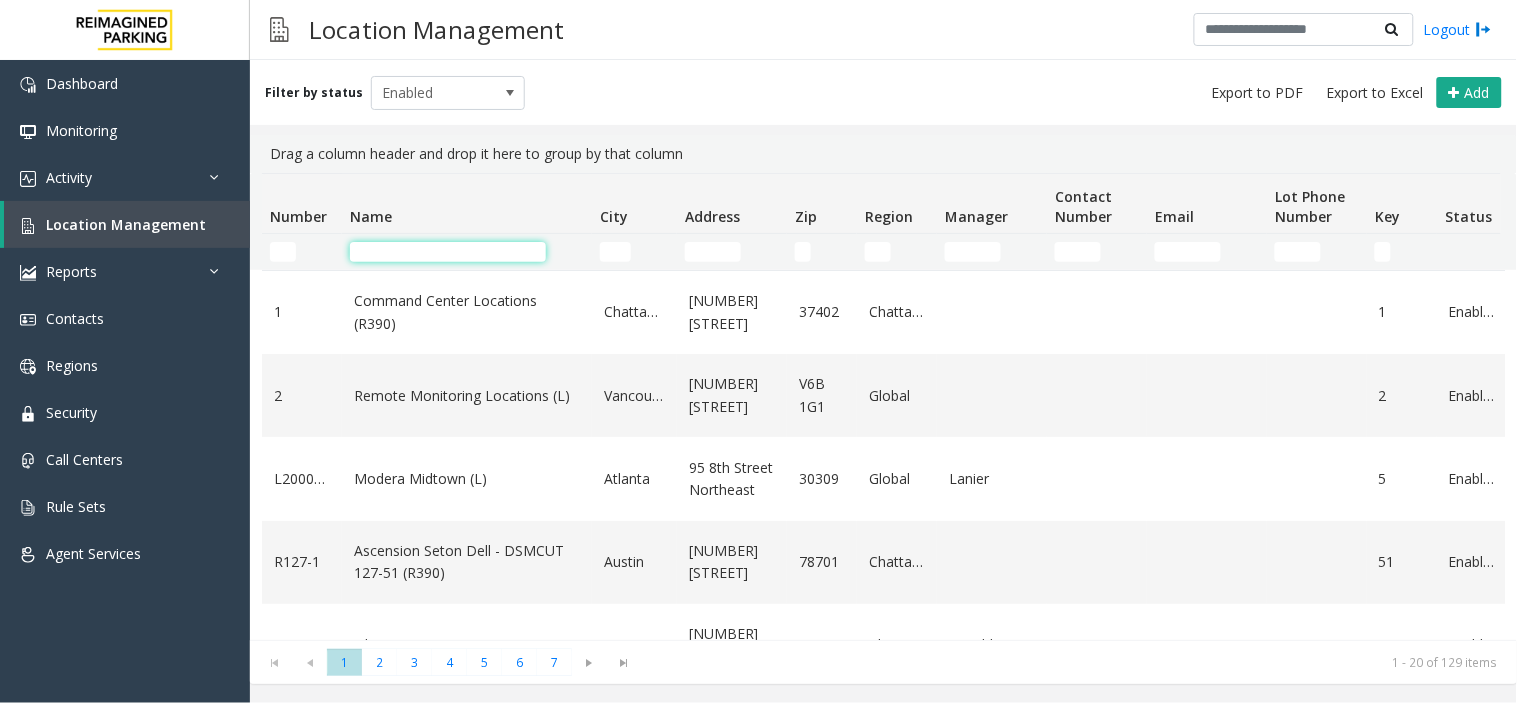 click 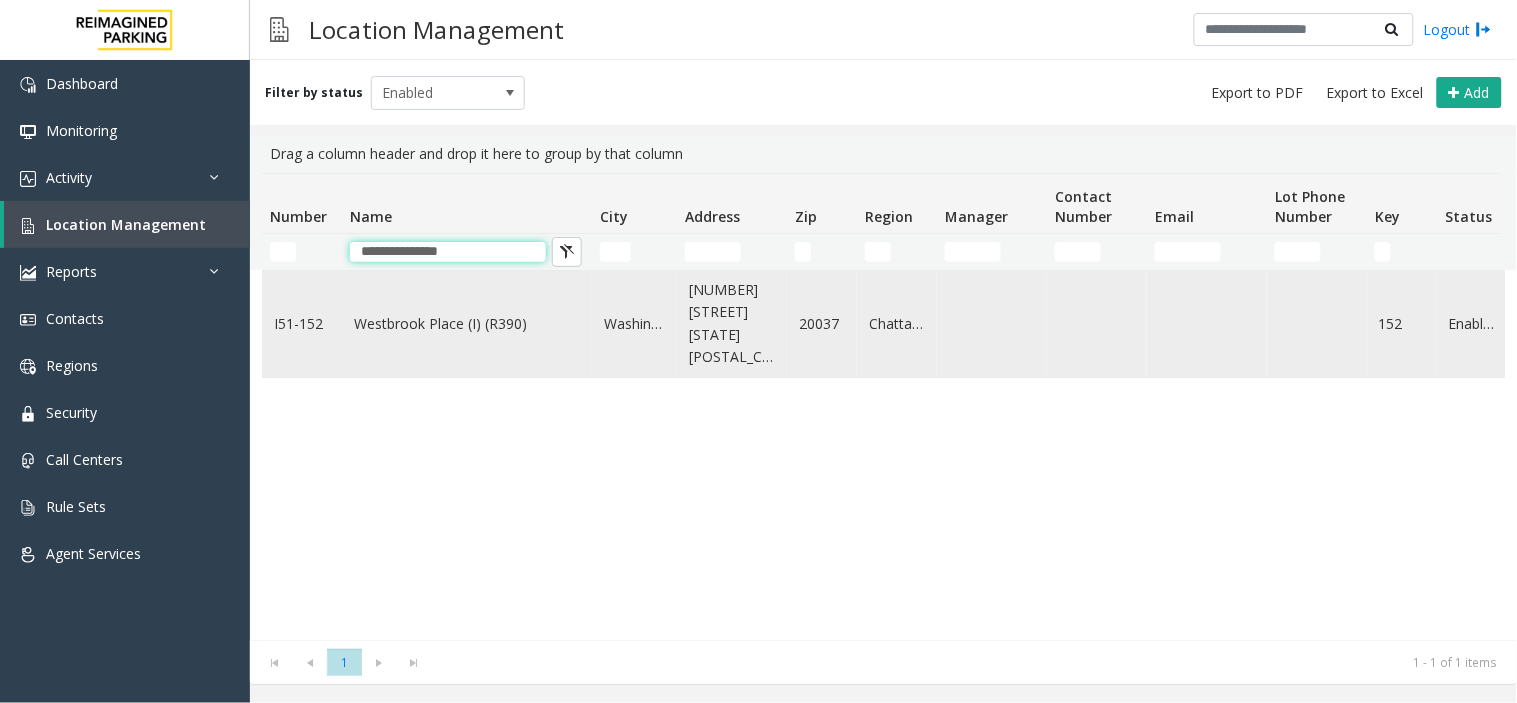 type on "**********" 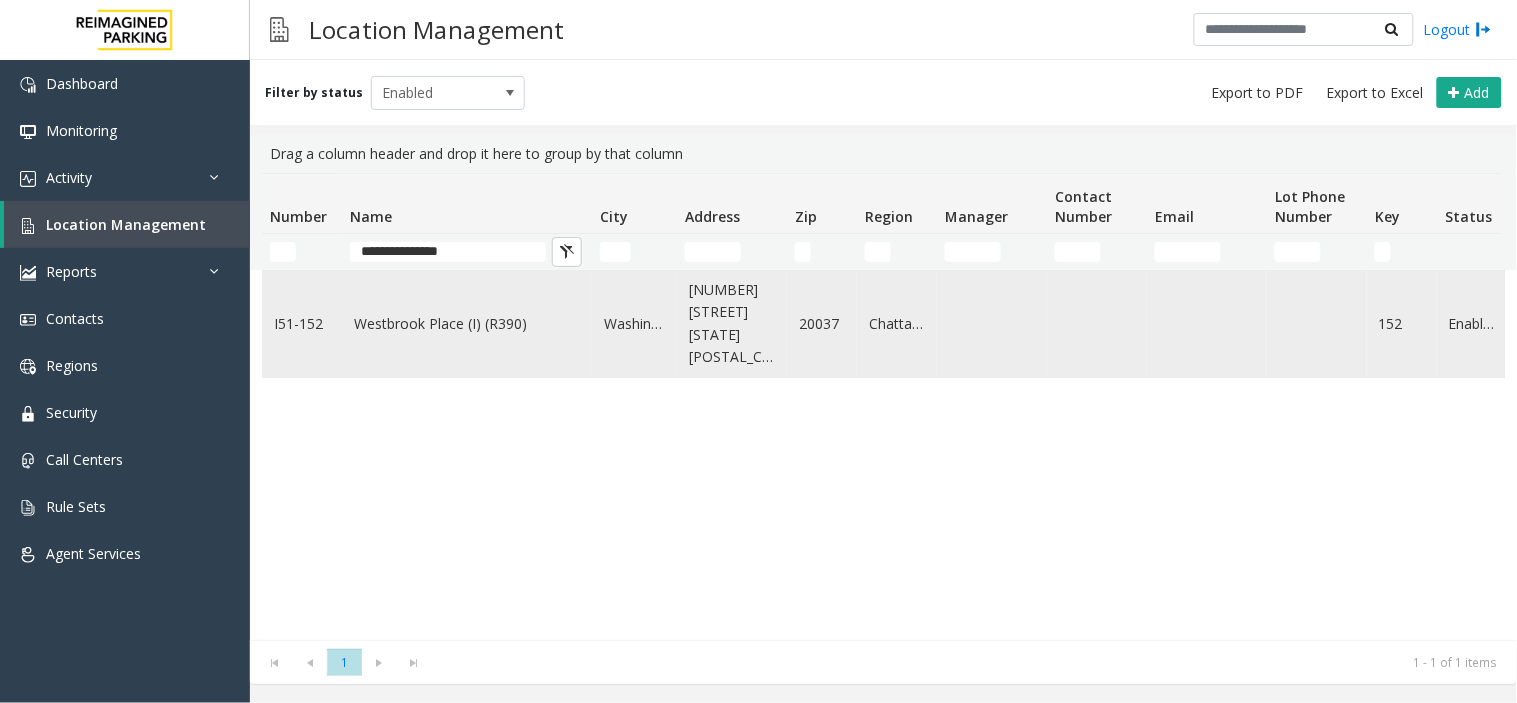click on "Westbrook Place (I) (R390)" 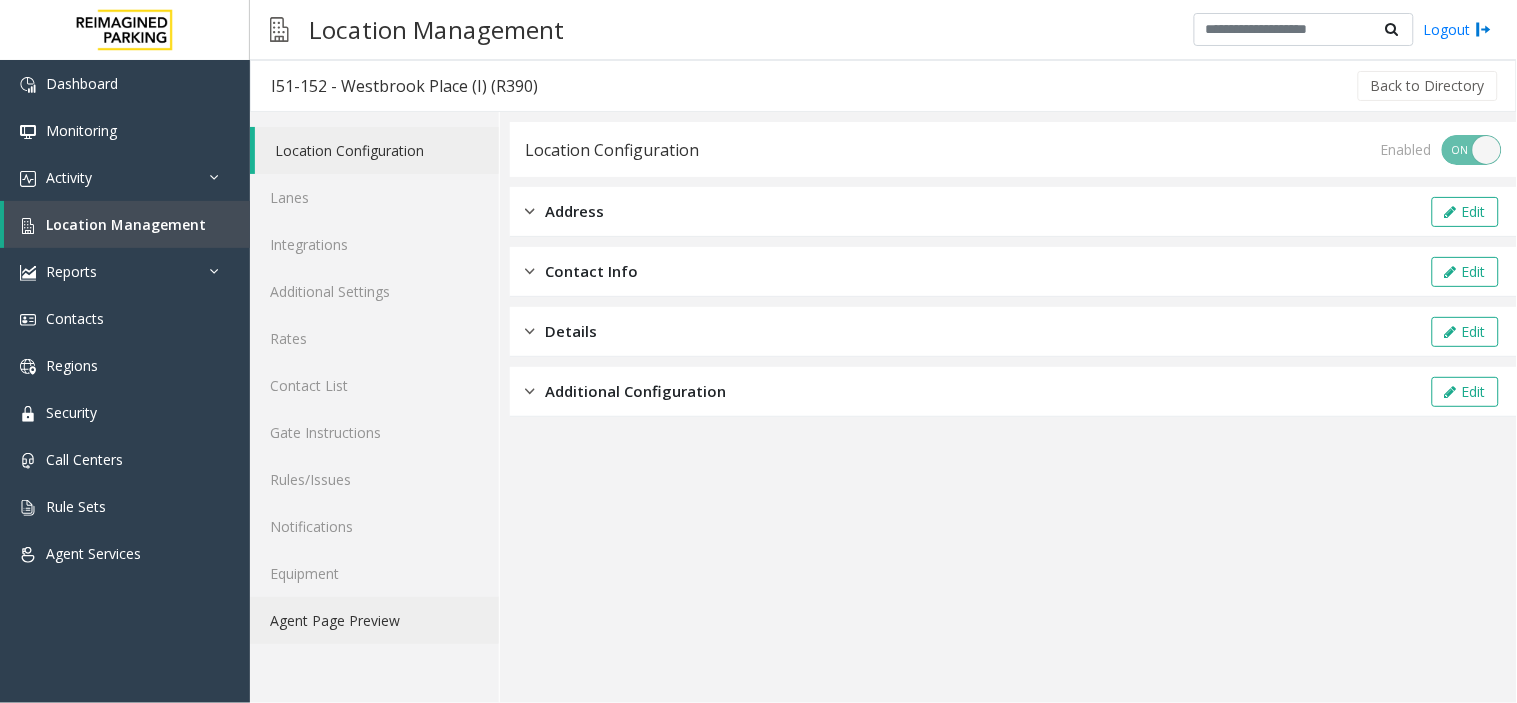 click on "Agent Page Preview" 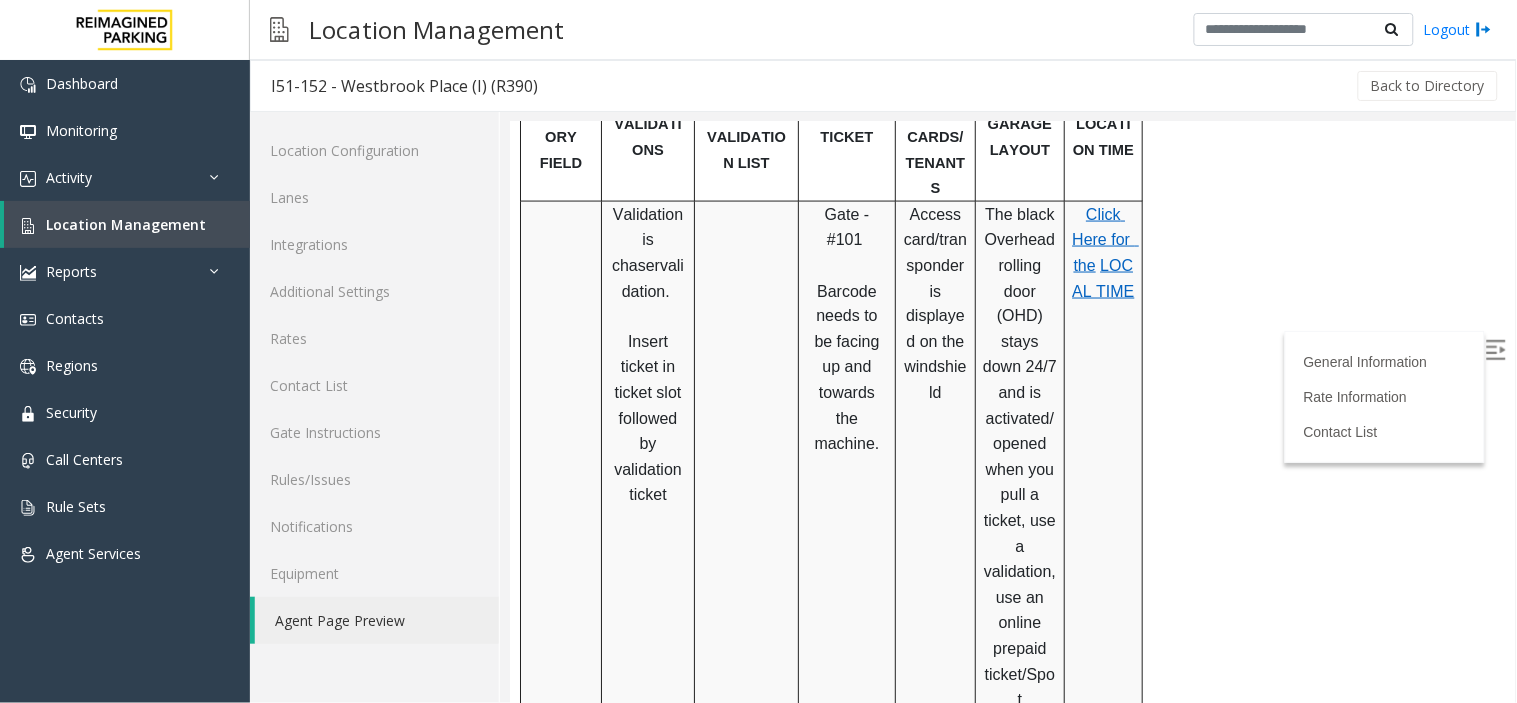 scroll, scrollTop: 888, scrollLeft: 0, axis: vertical 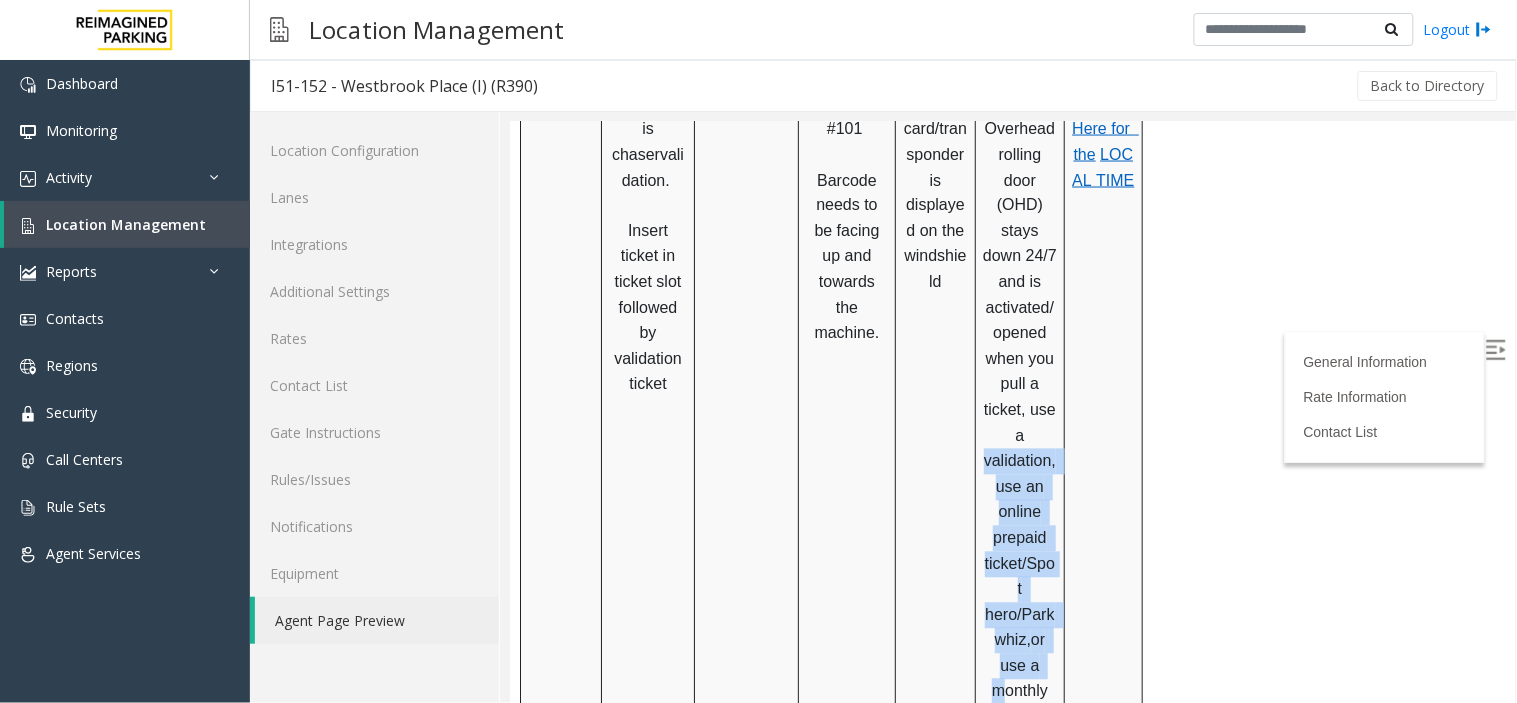 drag, startPoint x: 983, startPoint y: 389, endPoint x: 1054, endPoint y: 566, distance: 190.7092 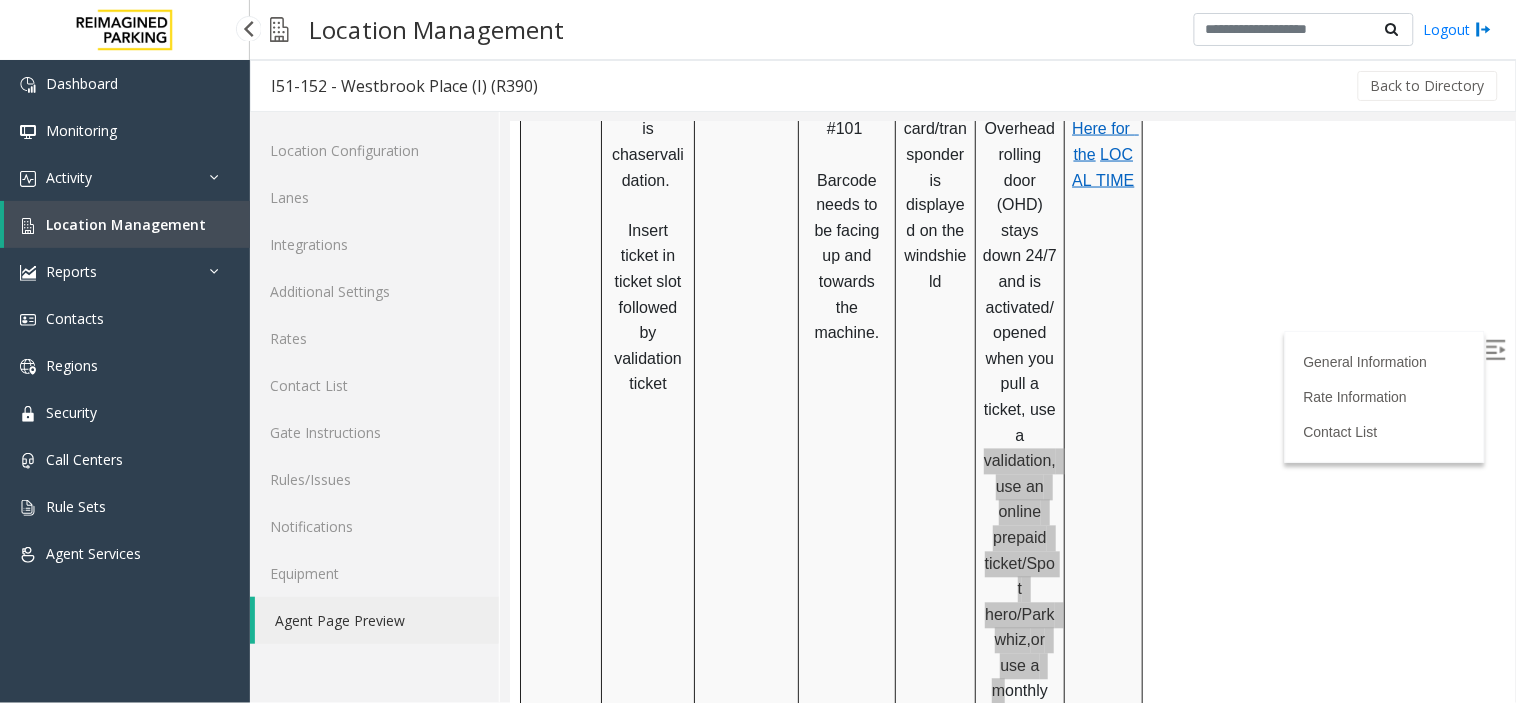 click on "Location Management" at bounding box center [127, 224] 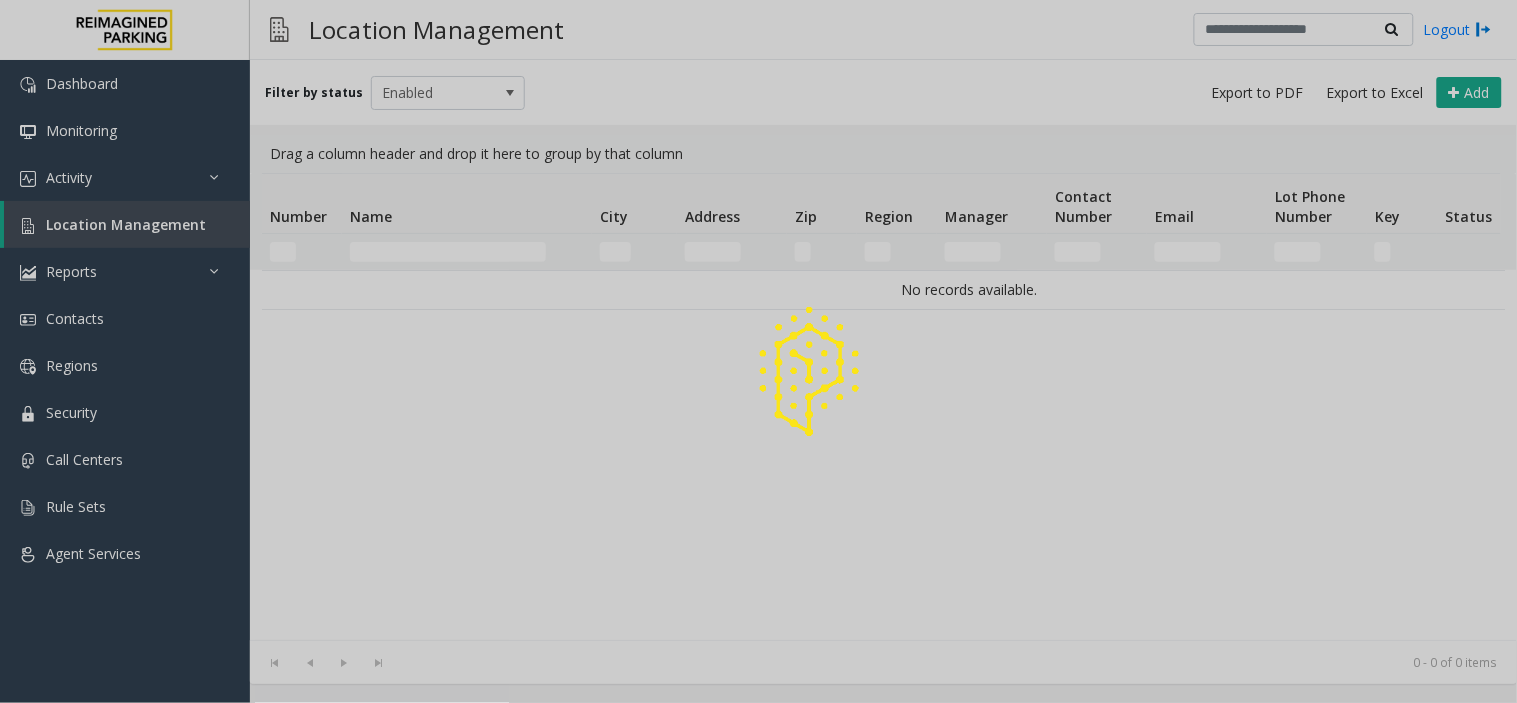click 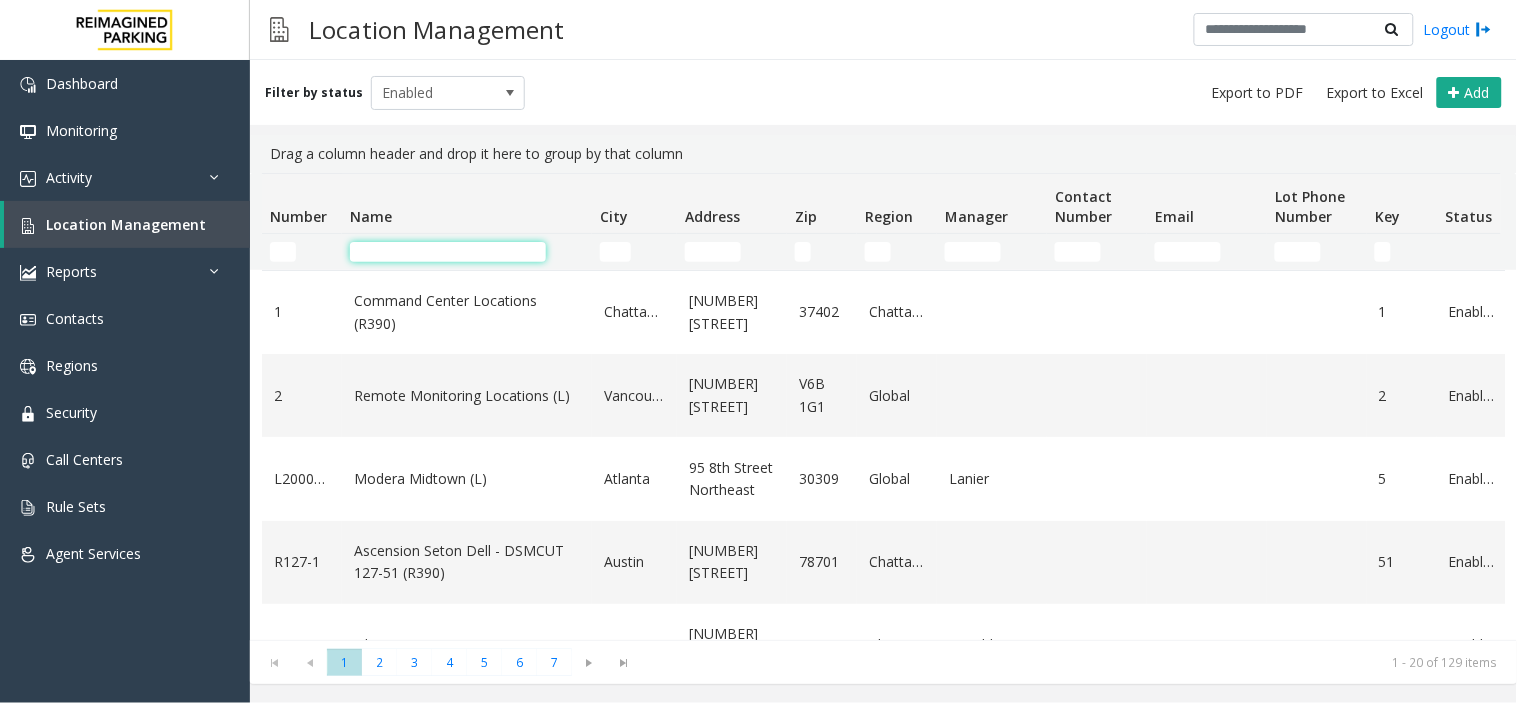 click 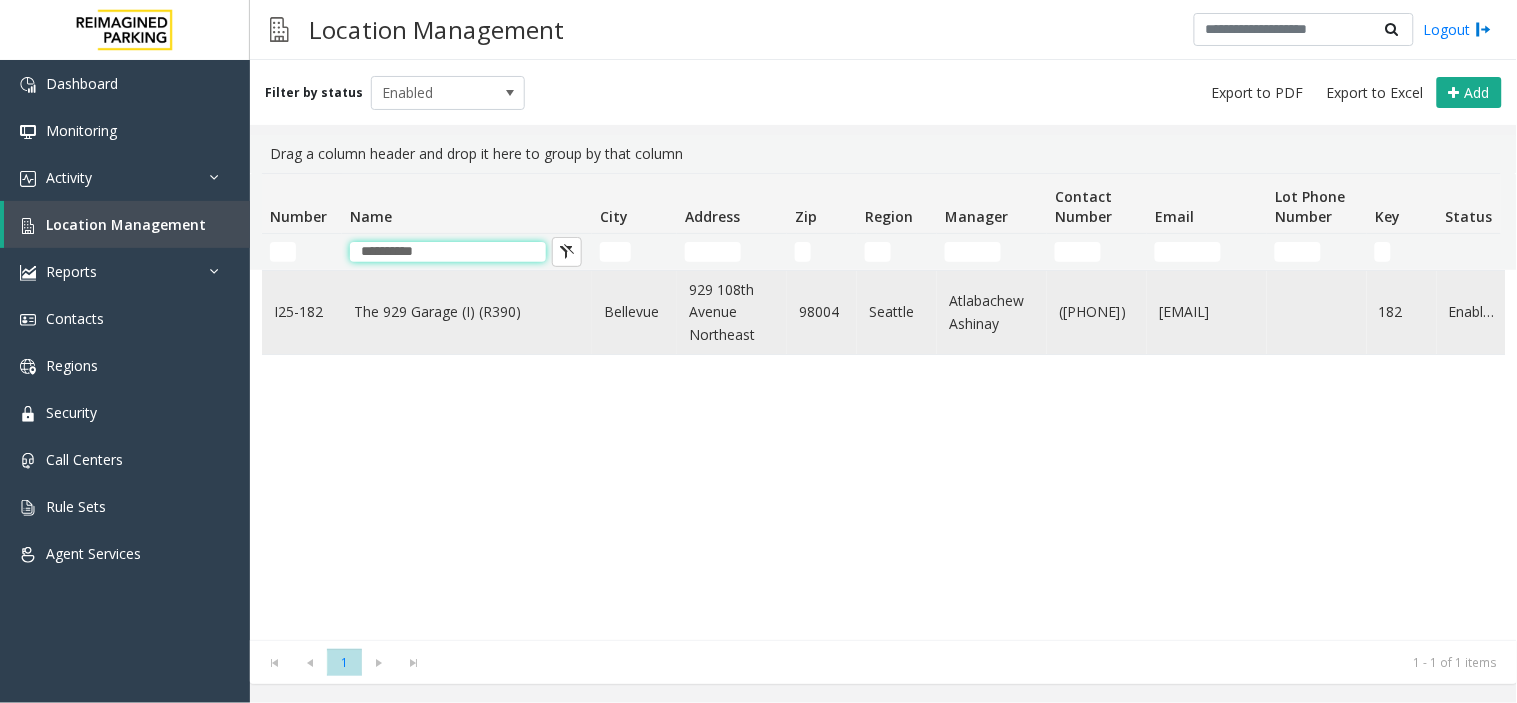type on "**********" 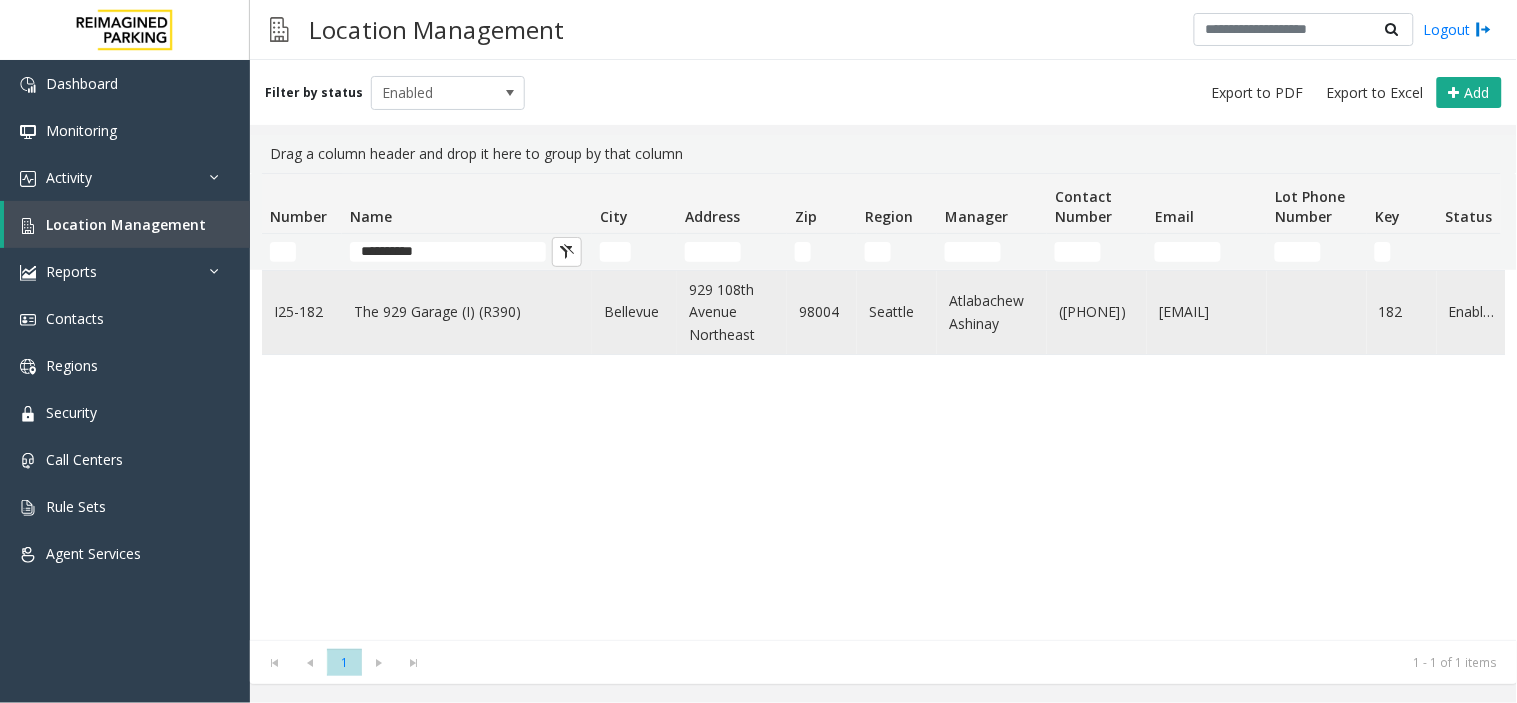 click on "The 929 Garage (I) (R390)" 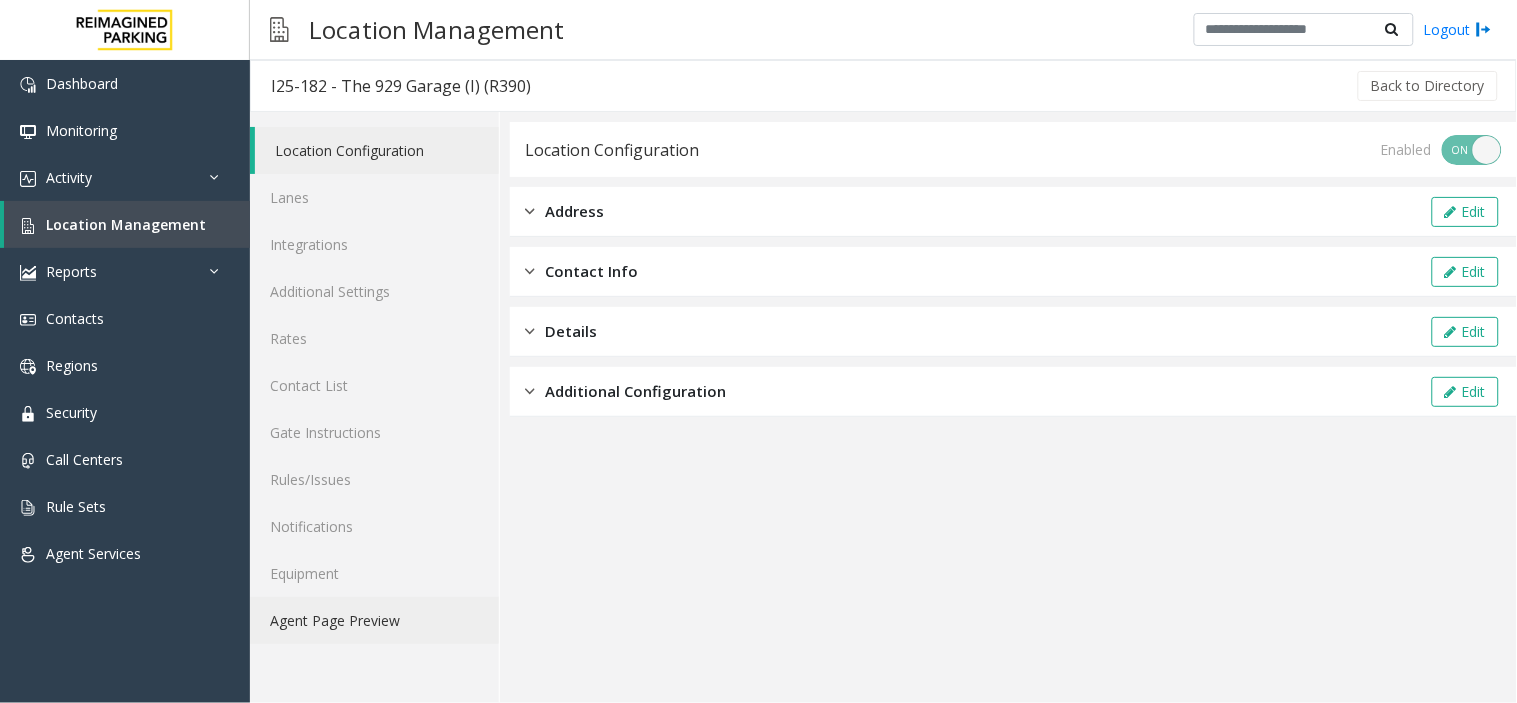 click on "Agent Page Preview" 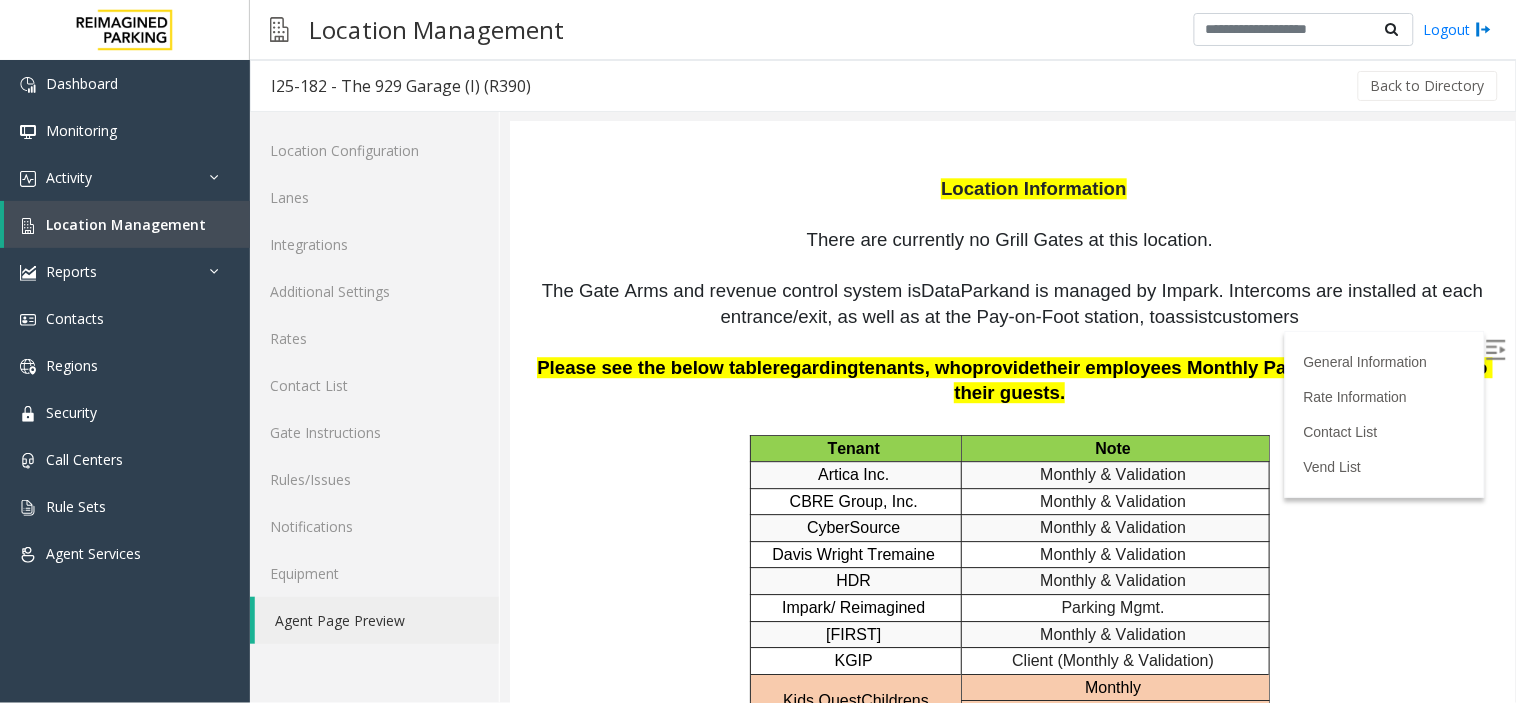 scroll, scrollTop: 3111, scrollLeft: 0, axis: vertical 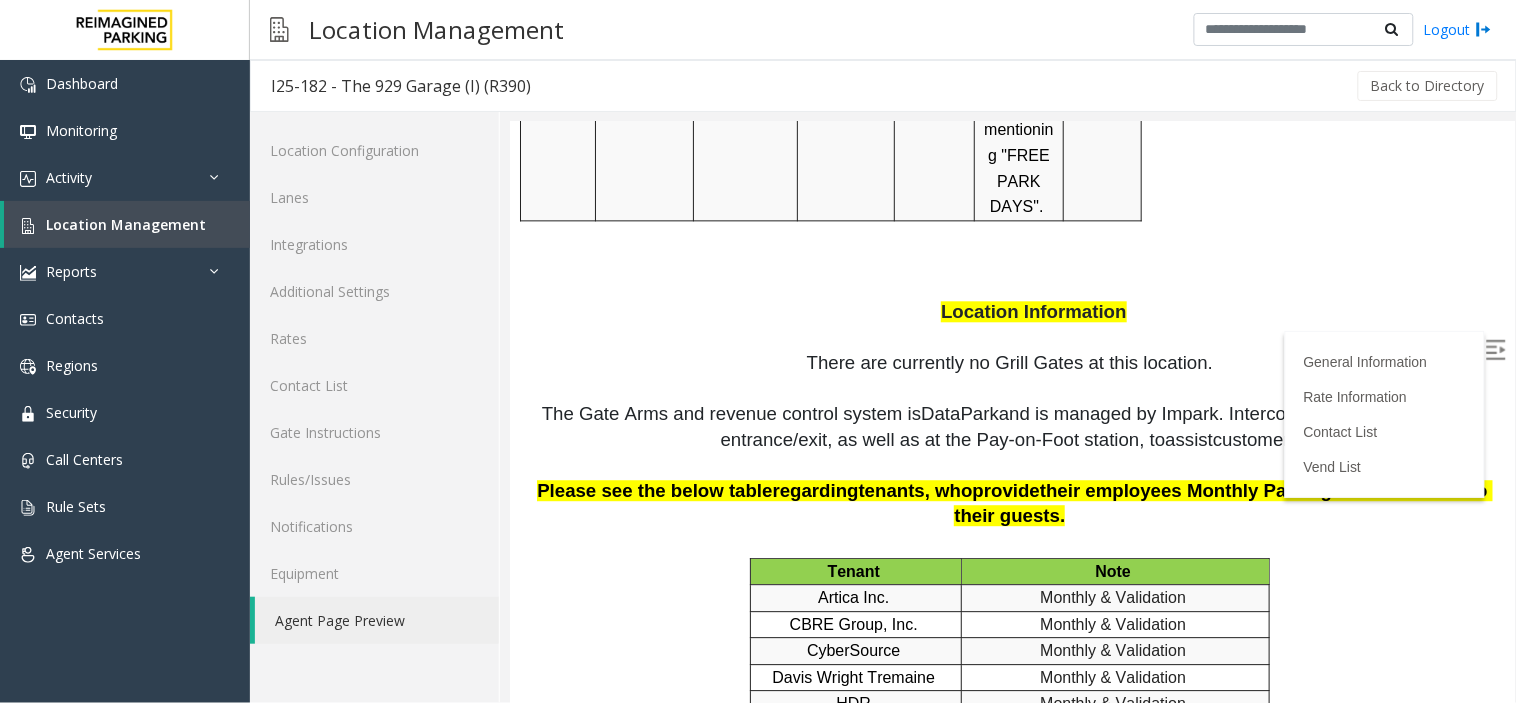 click on "[FIRST]" at bounding box center [855, 757] 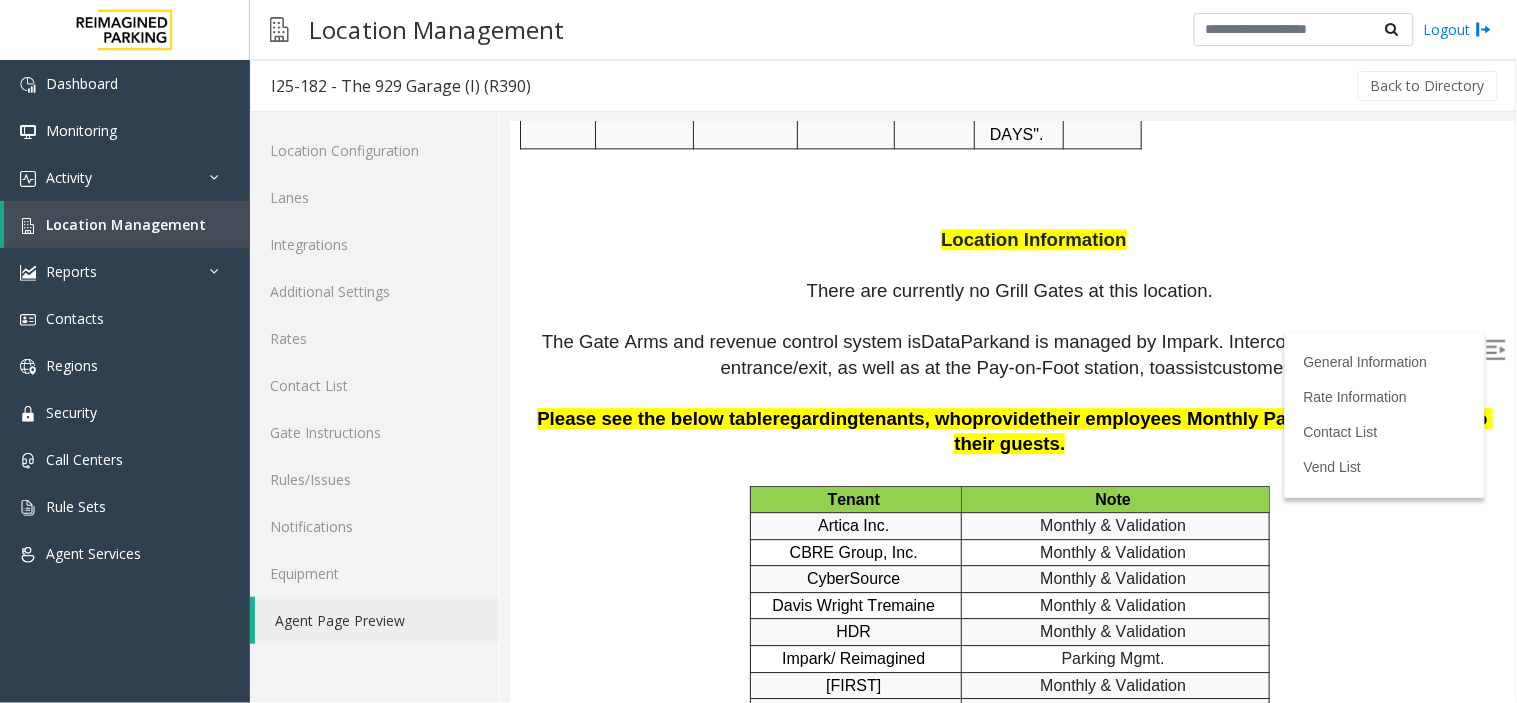 scroll, scrollTop: 3222, scrollLeft: 0, axis: vertical 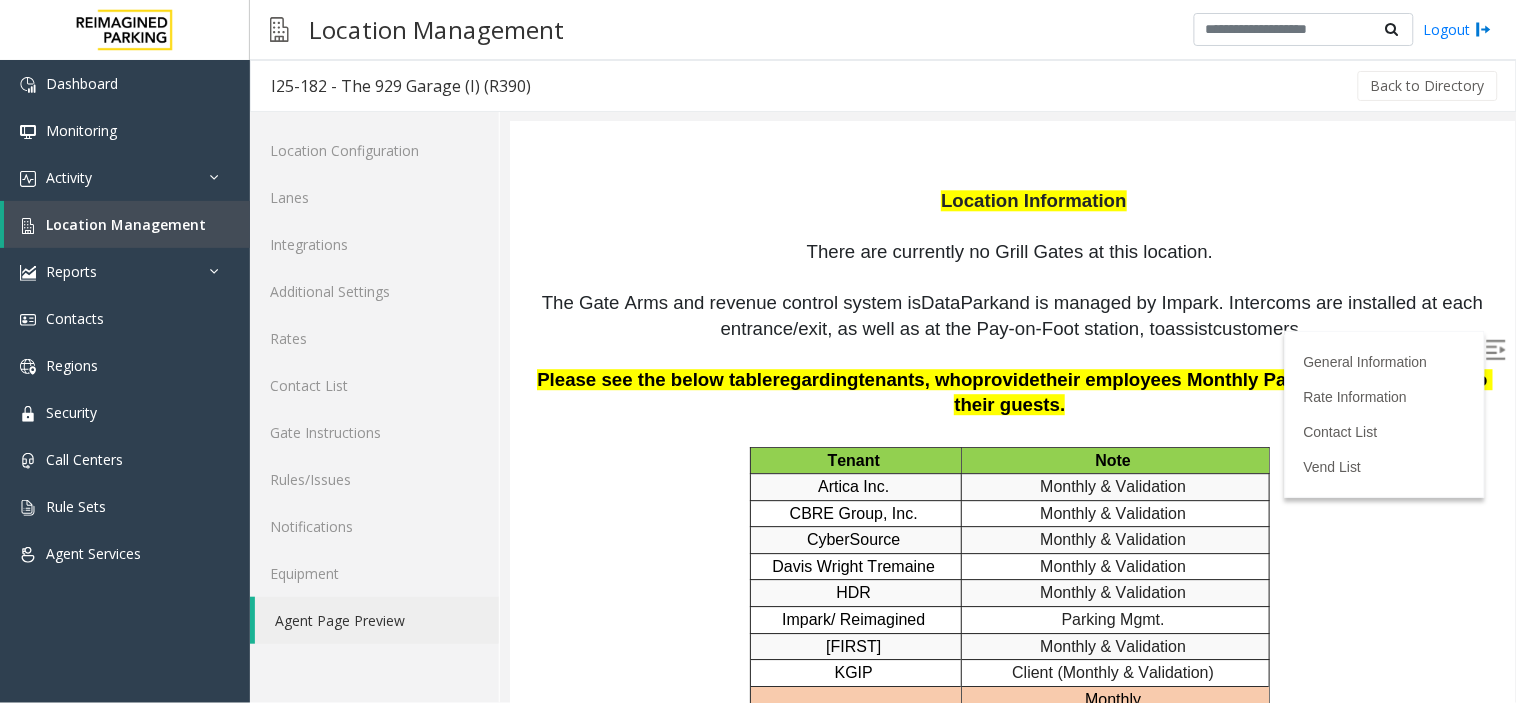 click at bounding box center [855, 843] 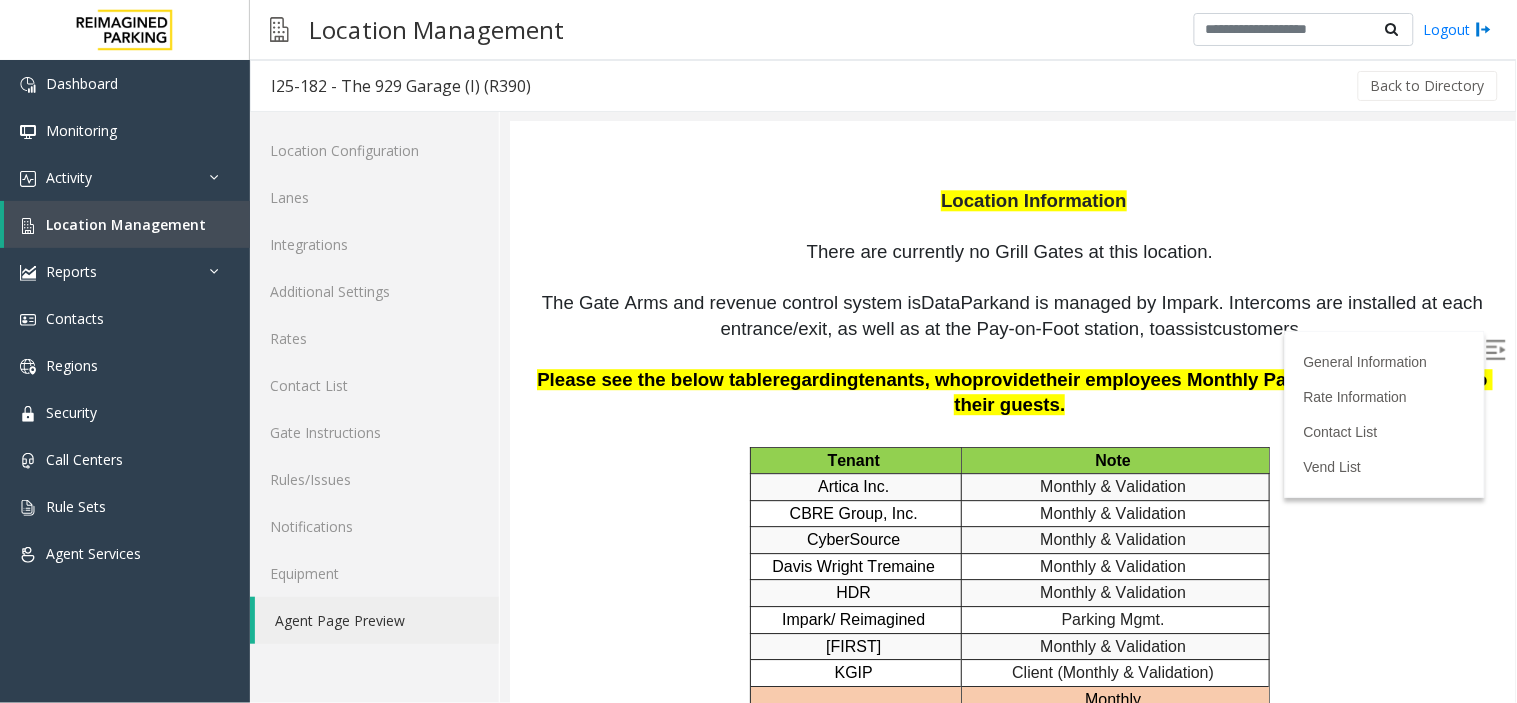 click on "Snowflake" at bounding box center [855, 857] 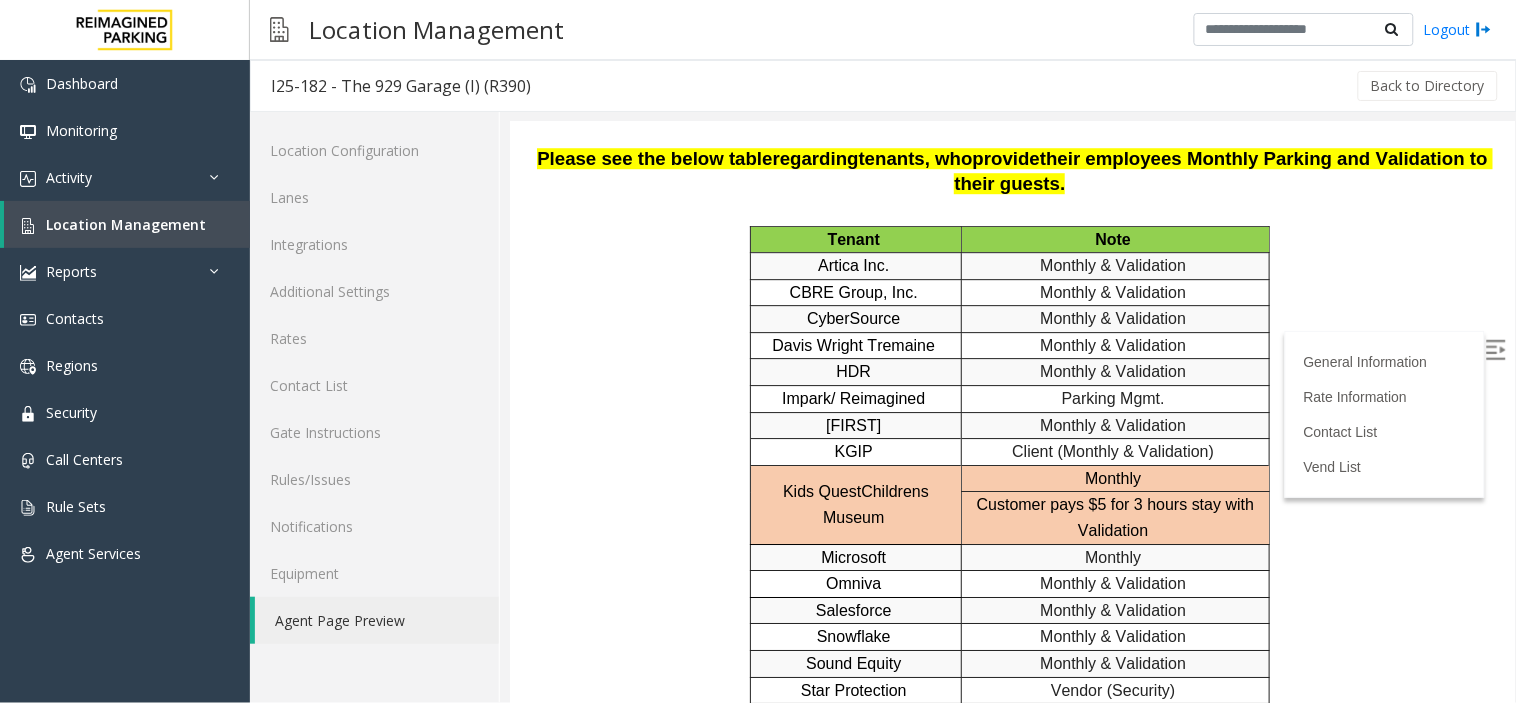 scroll, scrollTop: 3447, scrollLeft: 0, axis: vertical 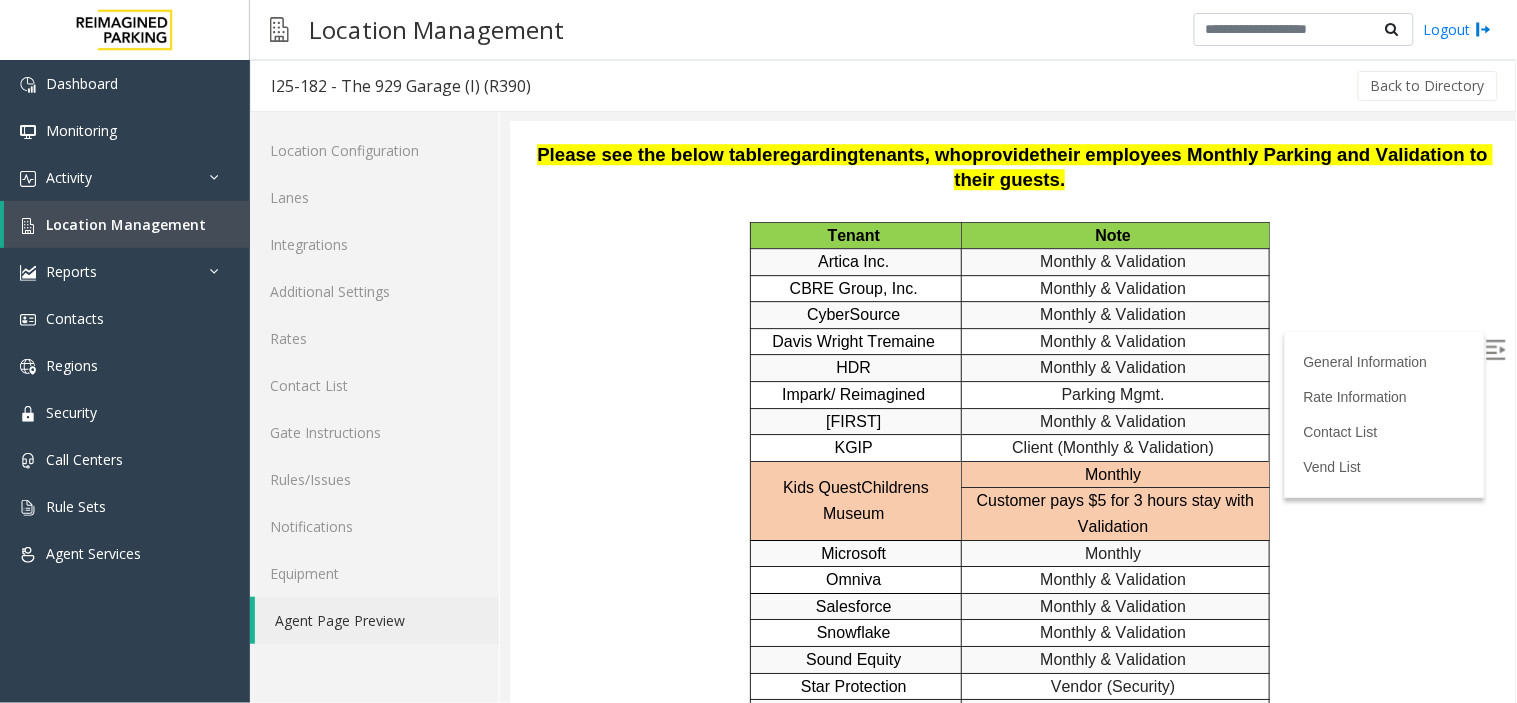 click on "Monthly & Validation" at bounding box center [1114, 659] 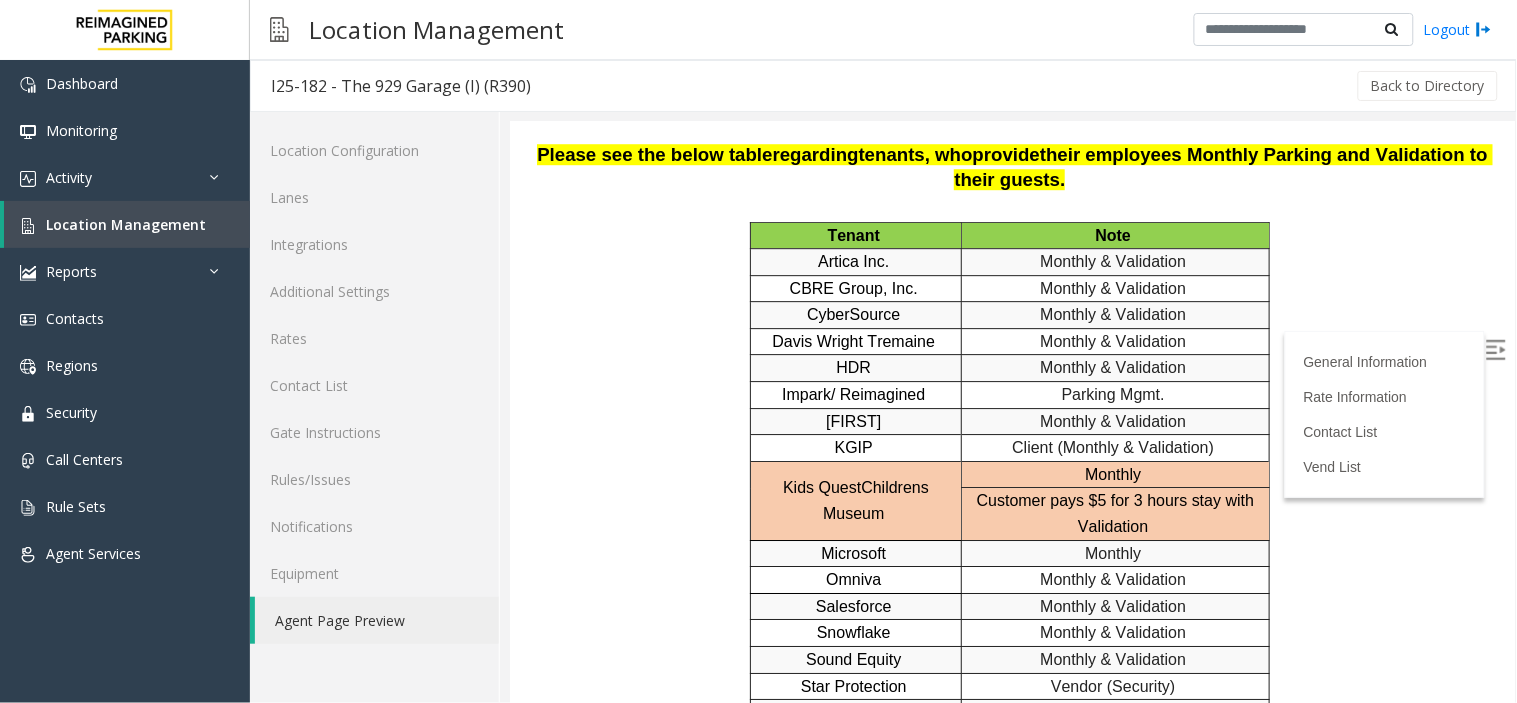 click at bounding box center (929, 738) 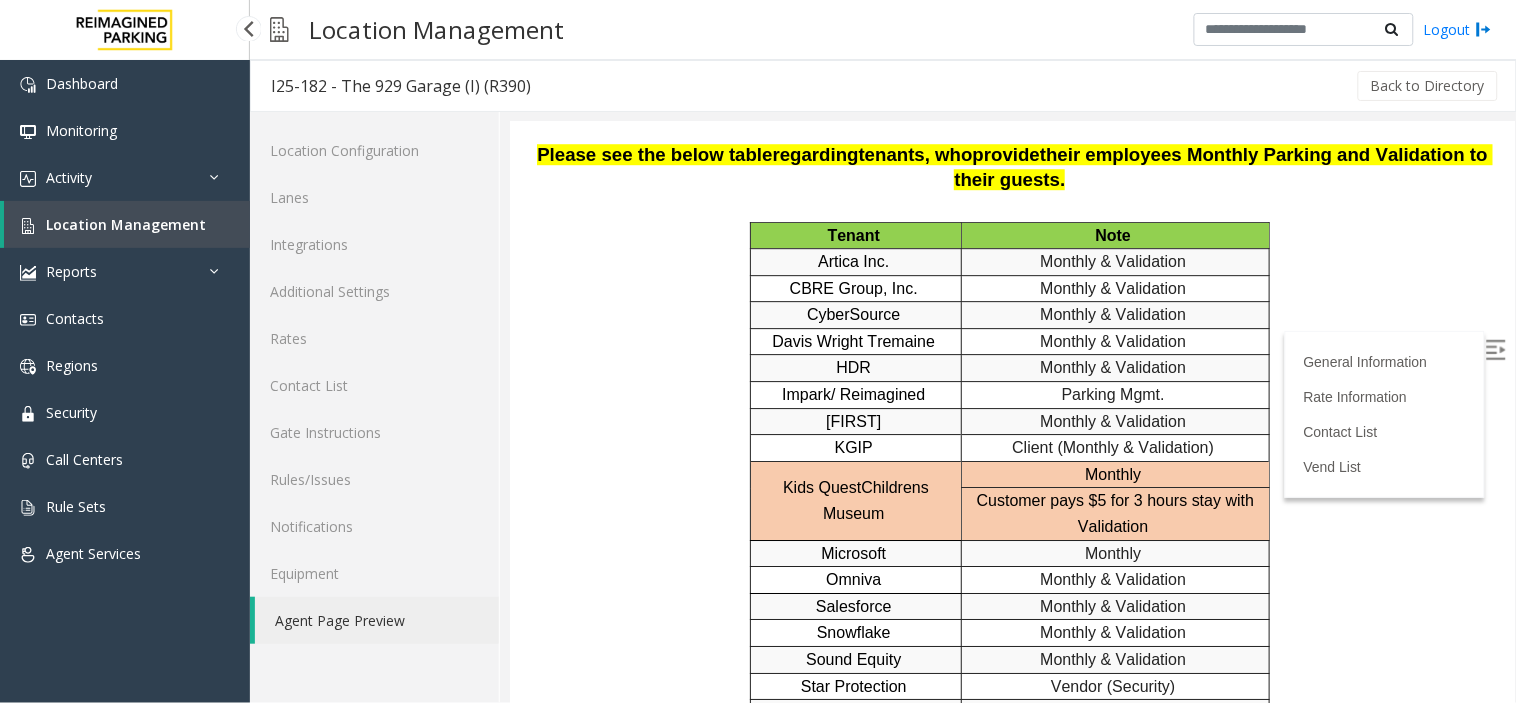 click on "Location Management" at bounding box center [127, 224] 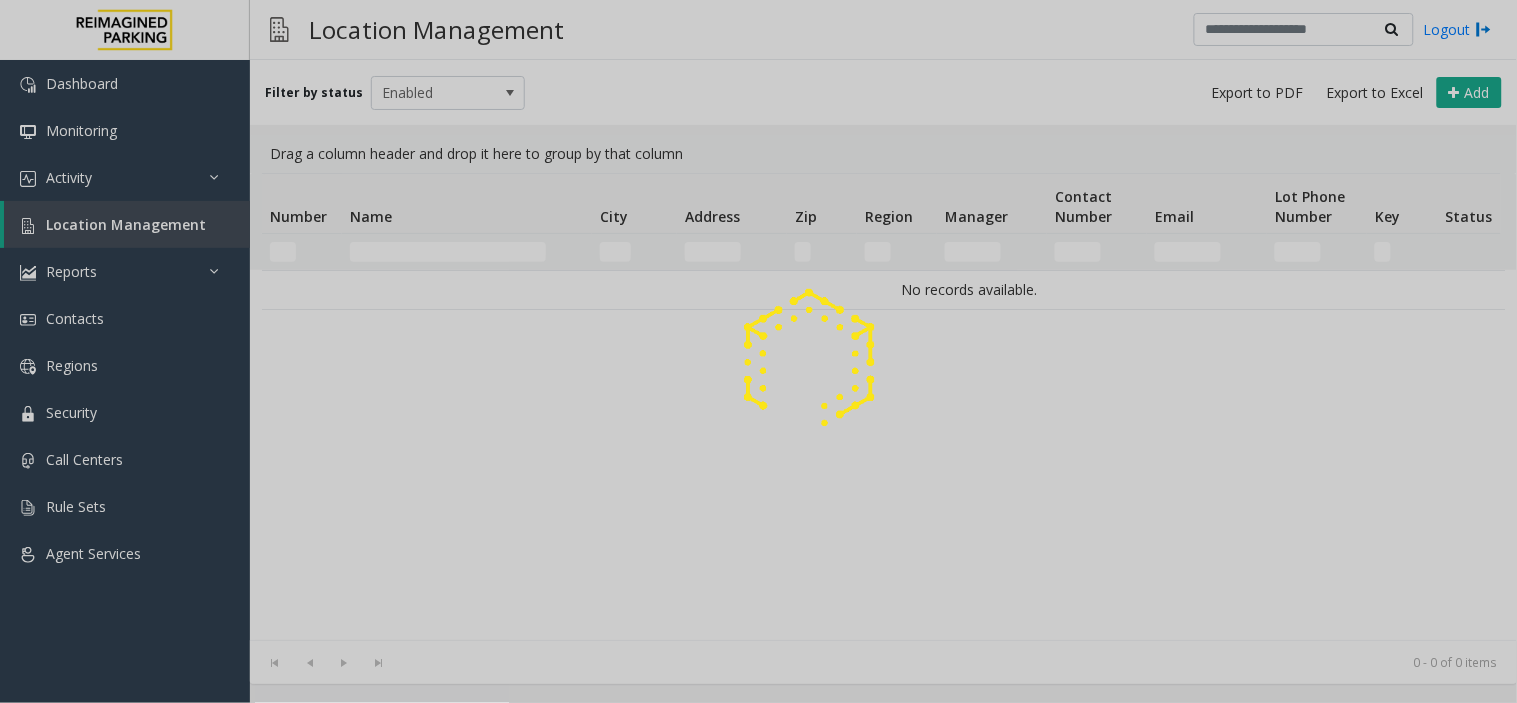 click 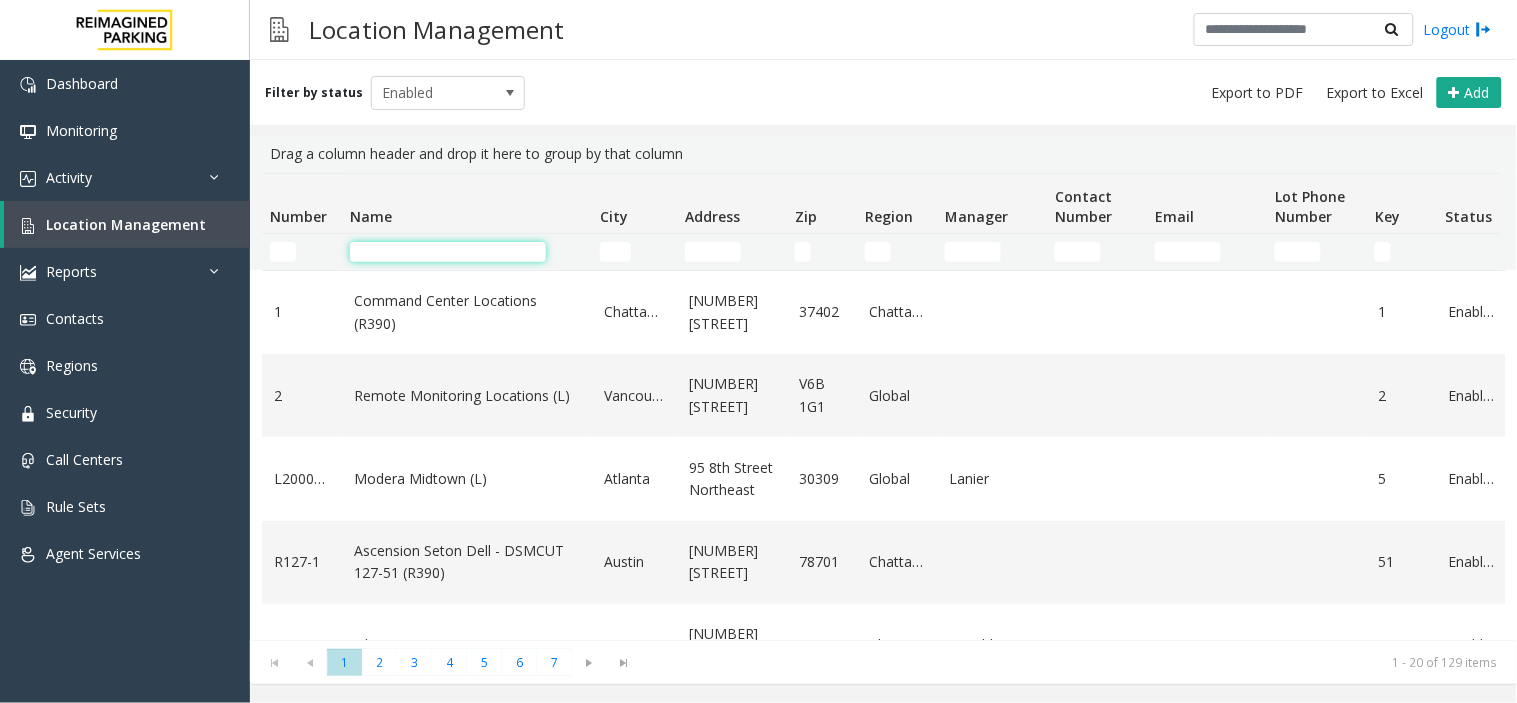 click 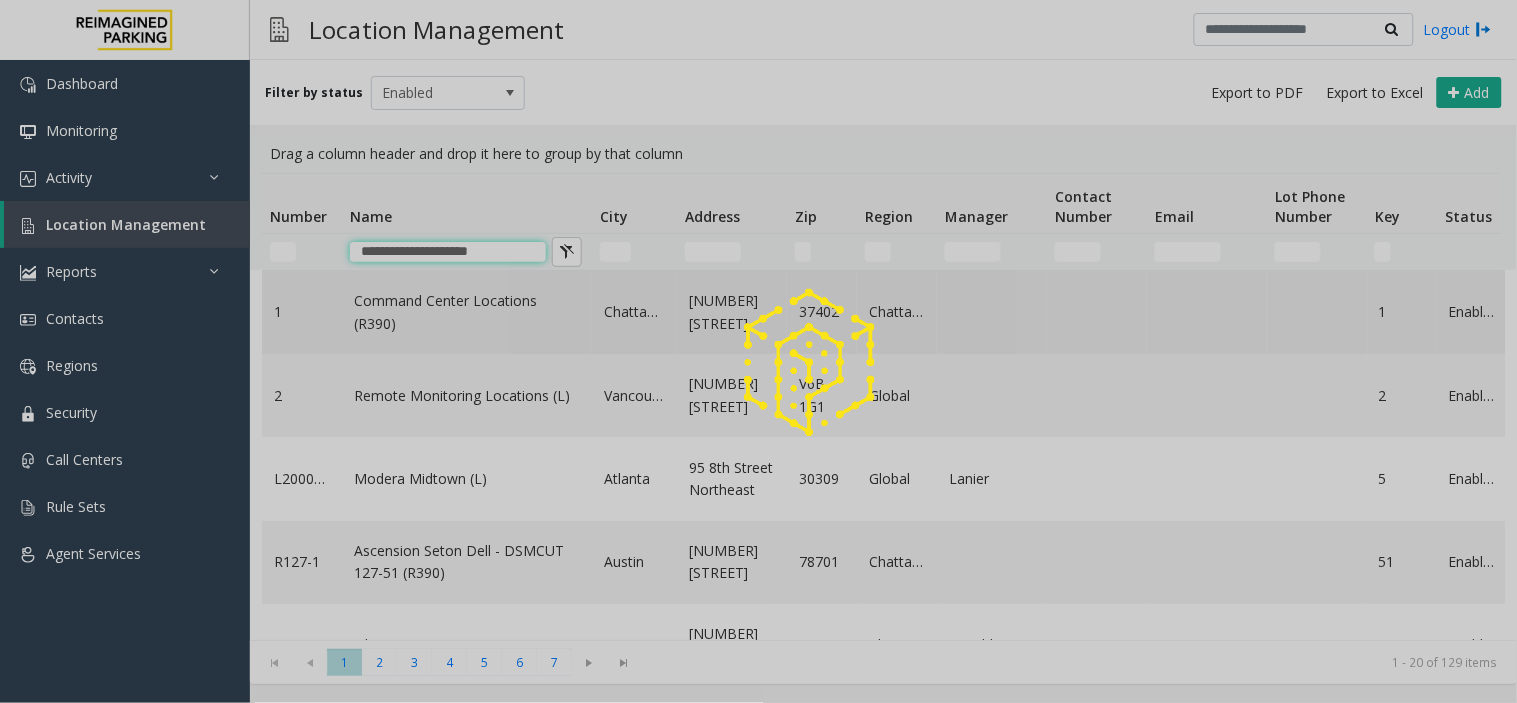type on "**********" 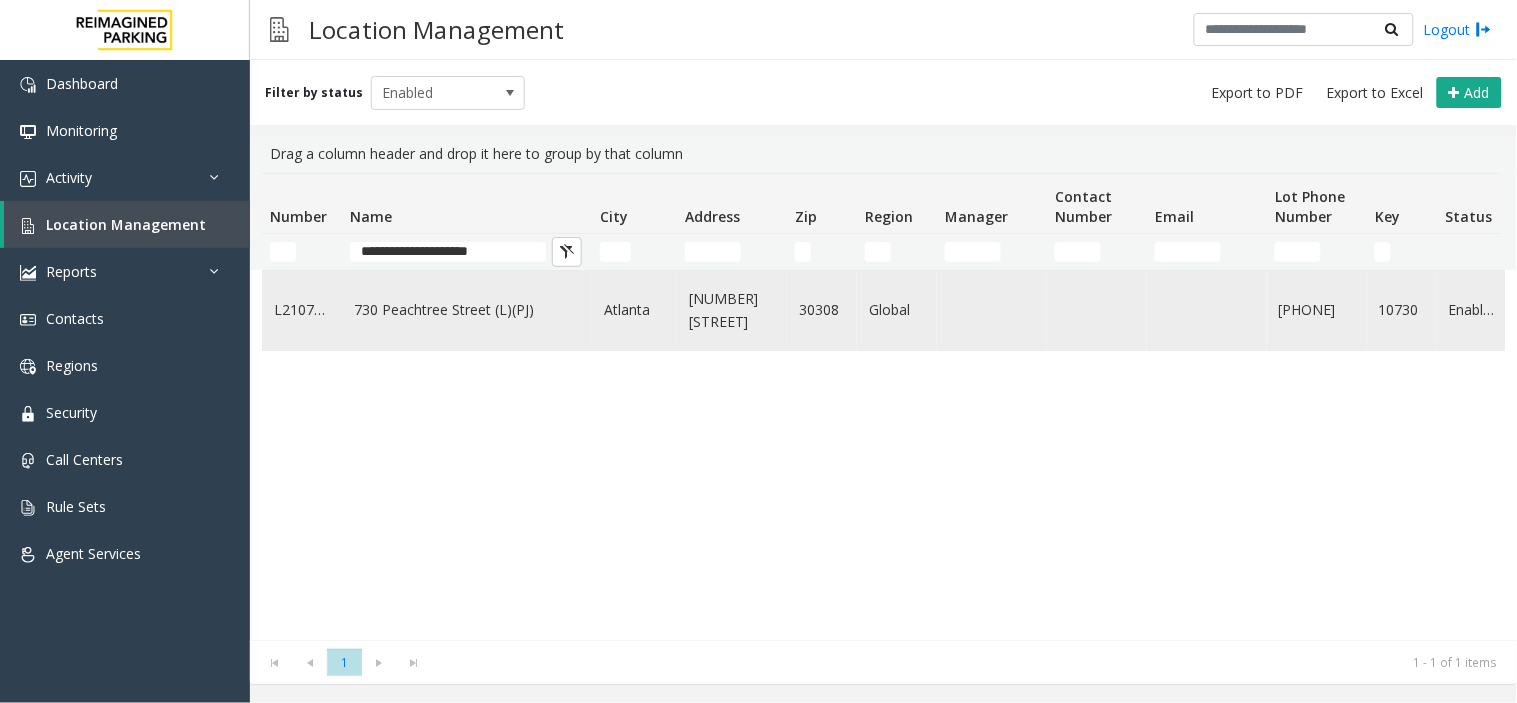 click on "730 Peachtree Street (L)(PJ)" 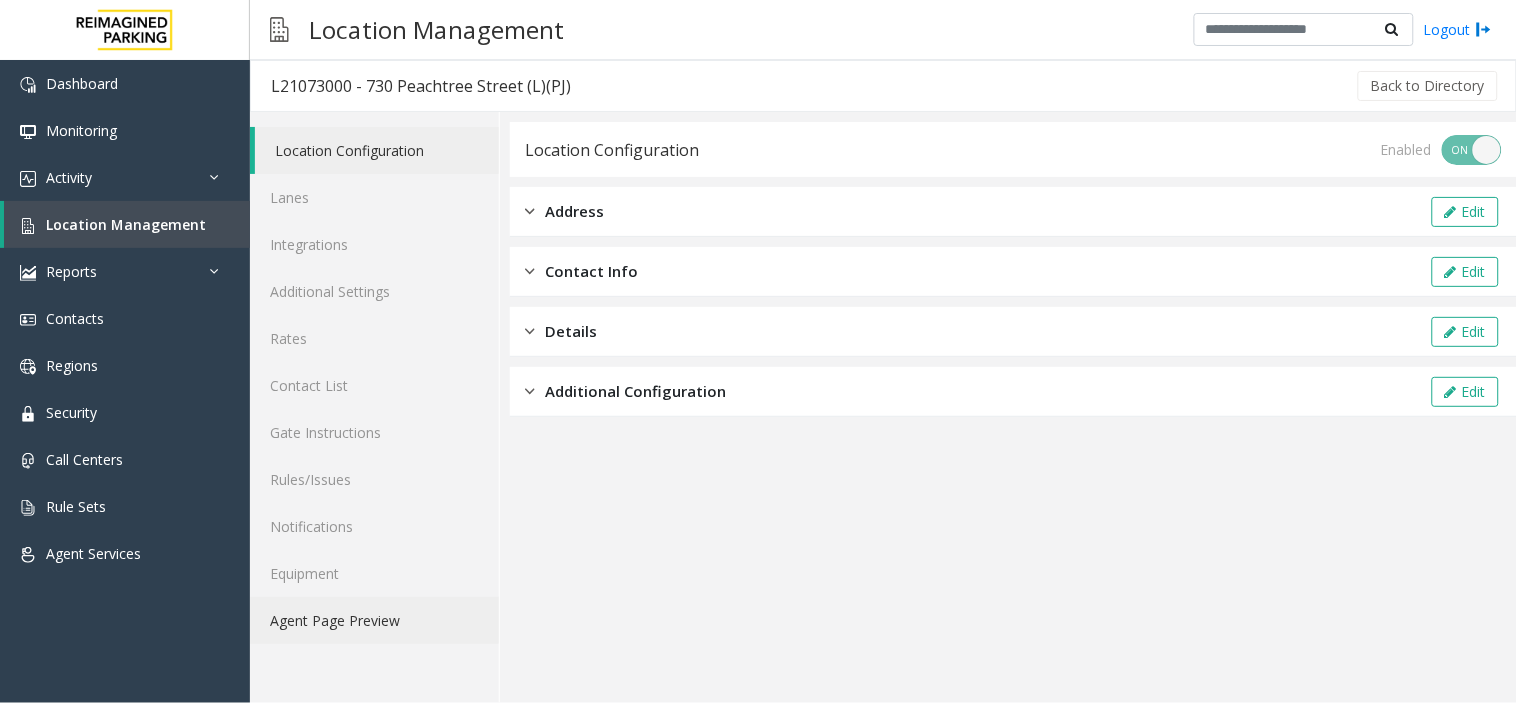click on "Agent Page Preview" 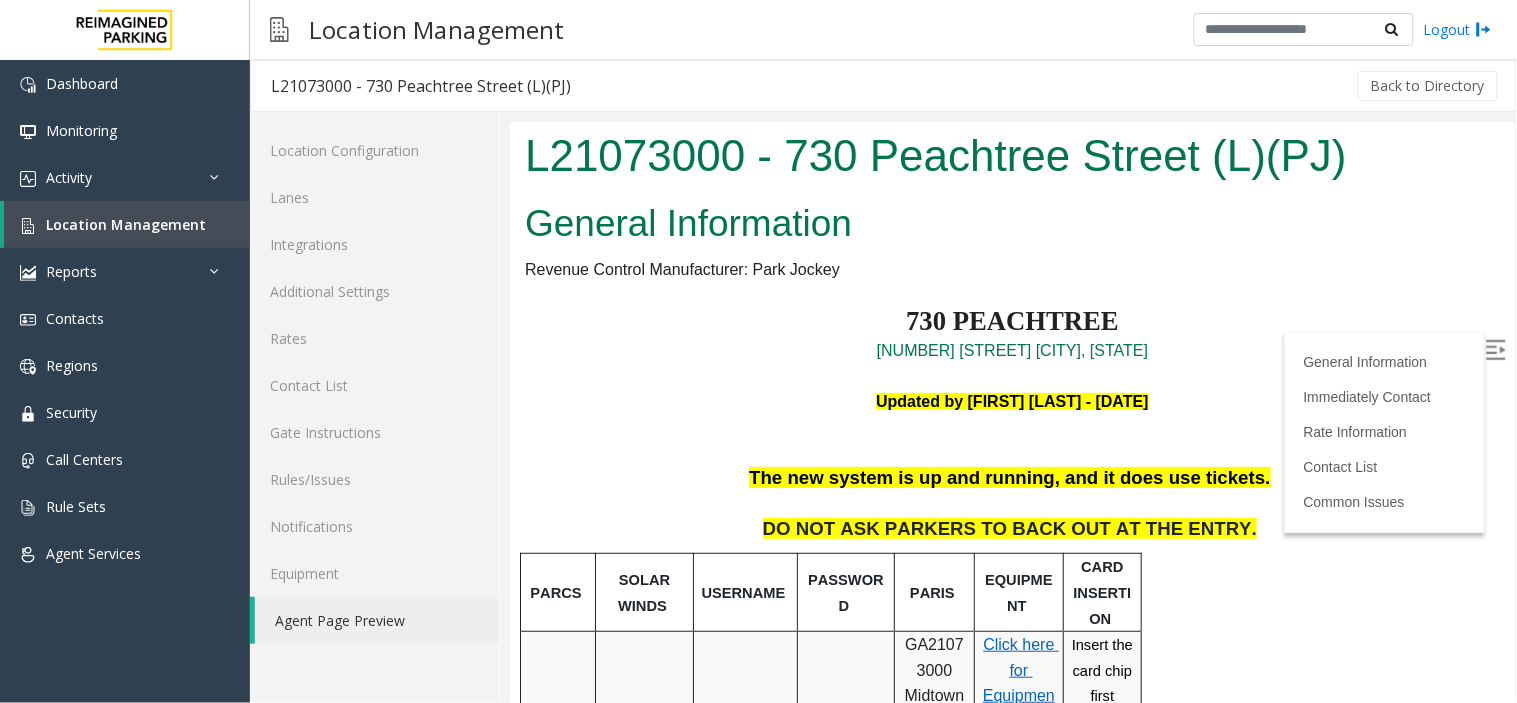 scroll, scrollTop: 0, scrollLeft: 0, axis: both 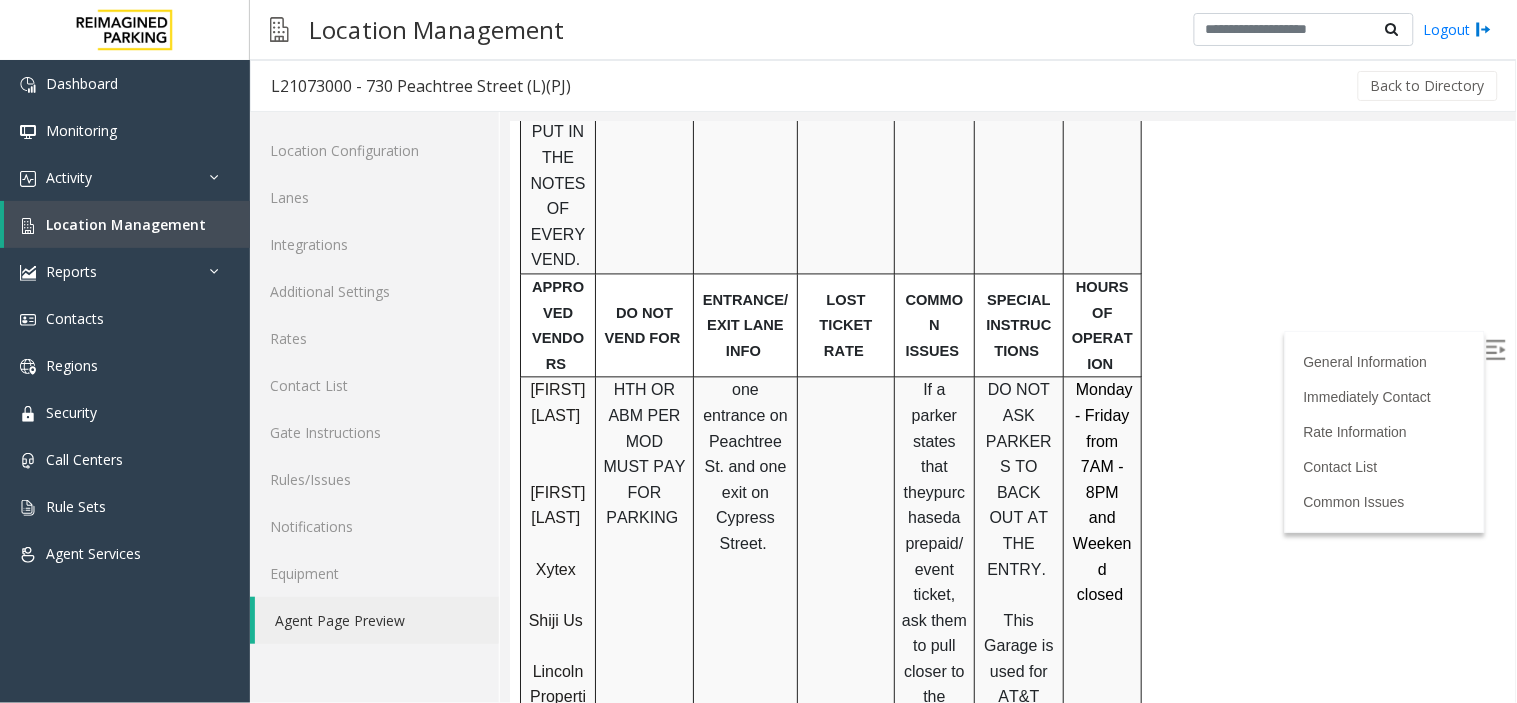click on "ENTRANCE/EXIT LANE INFO" at bounding box center [745, 324] 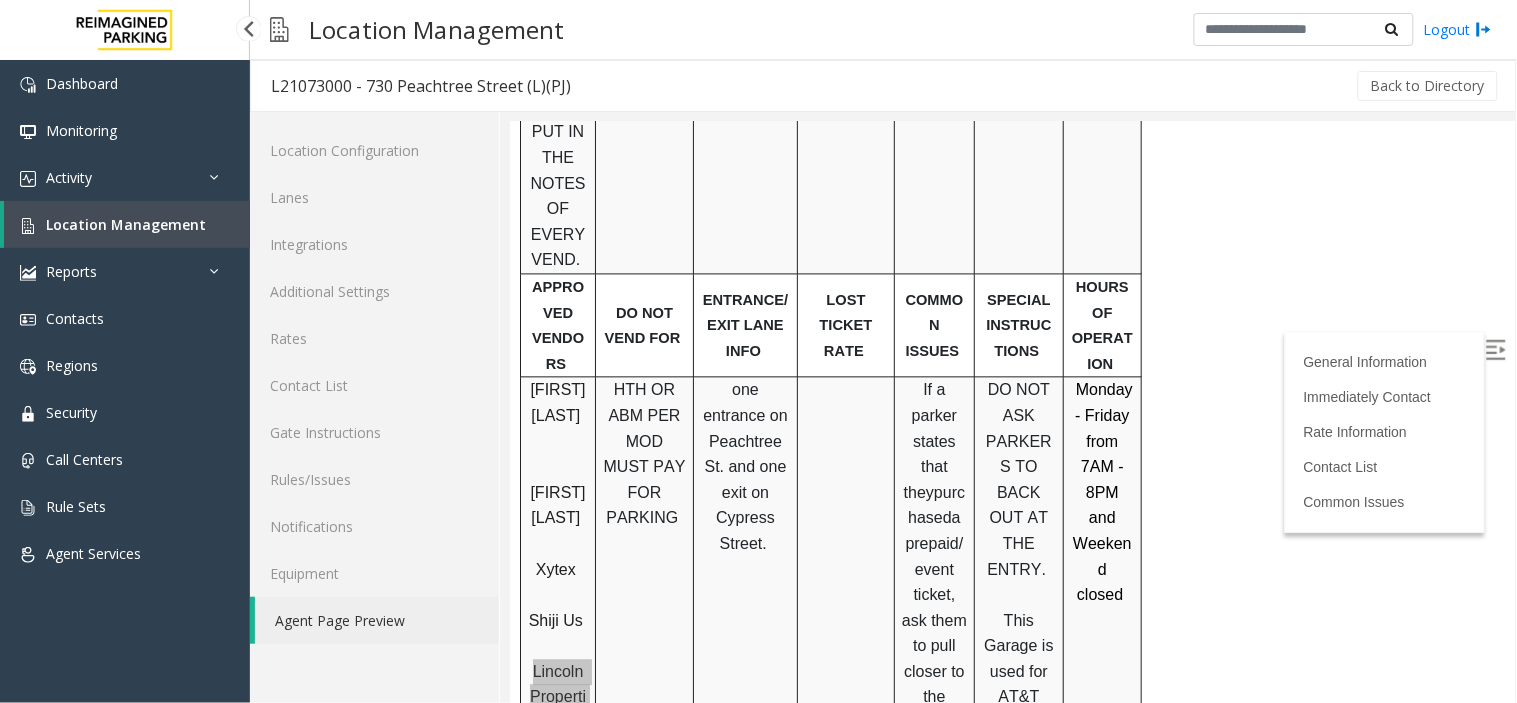 click on "Location Management" at bounding box center (127, 224) 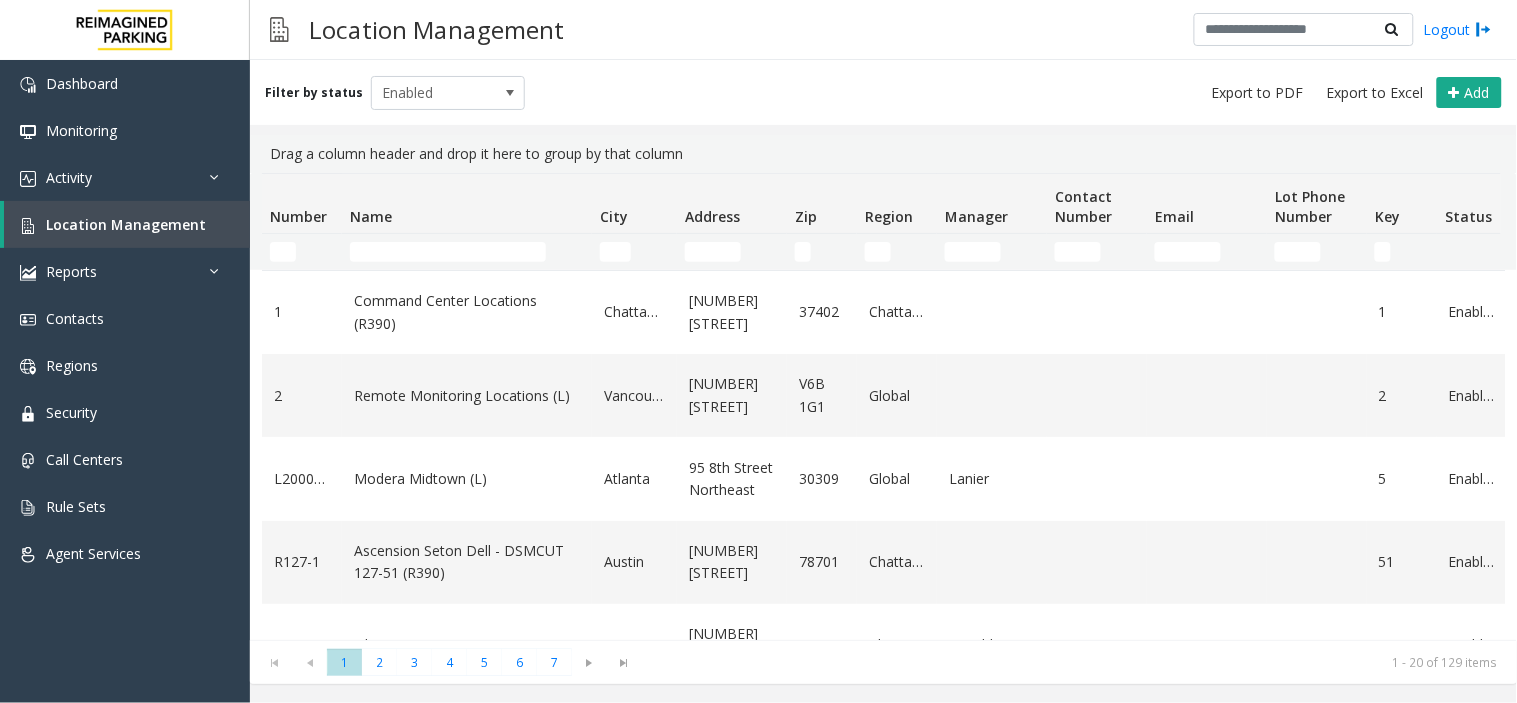 click 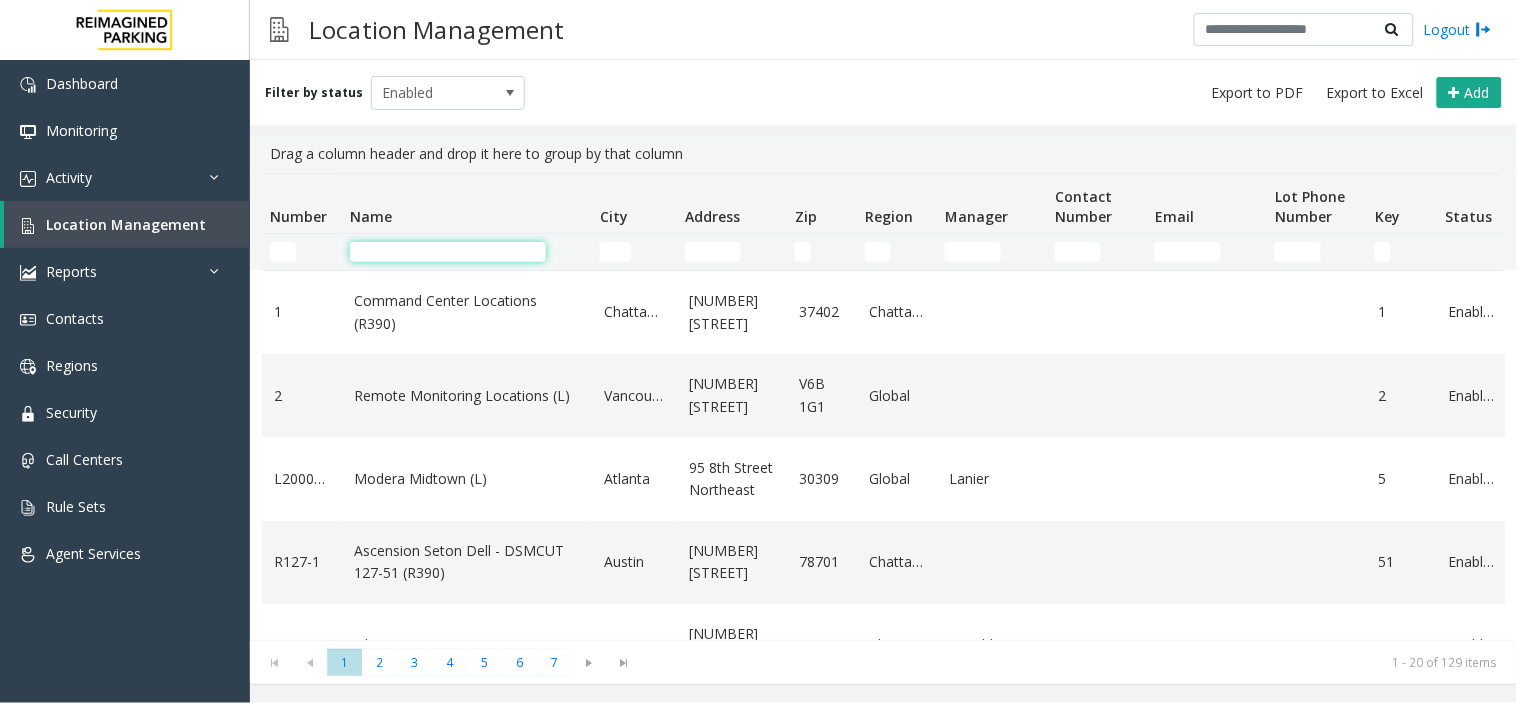 click 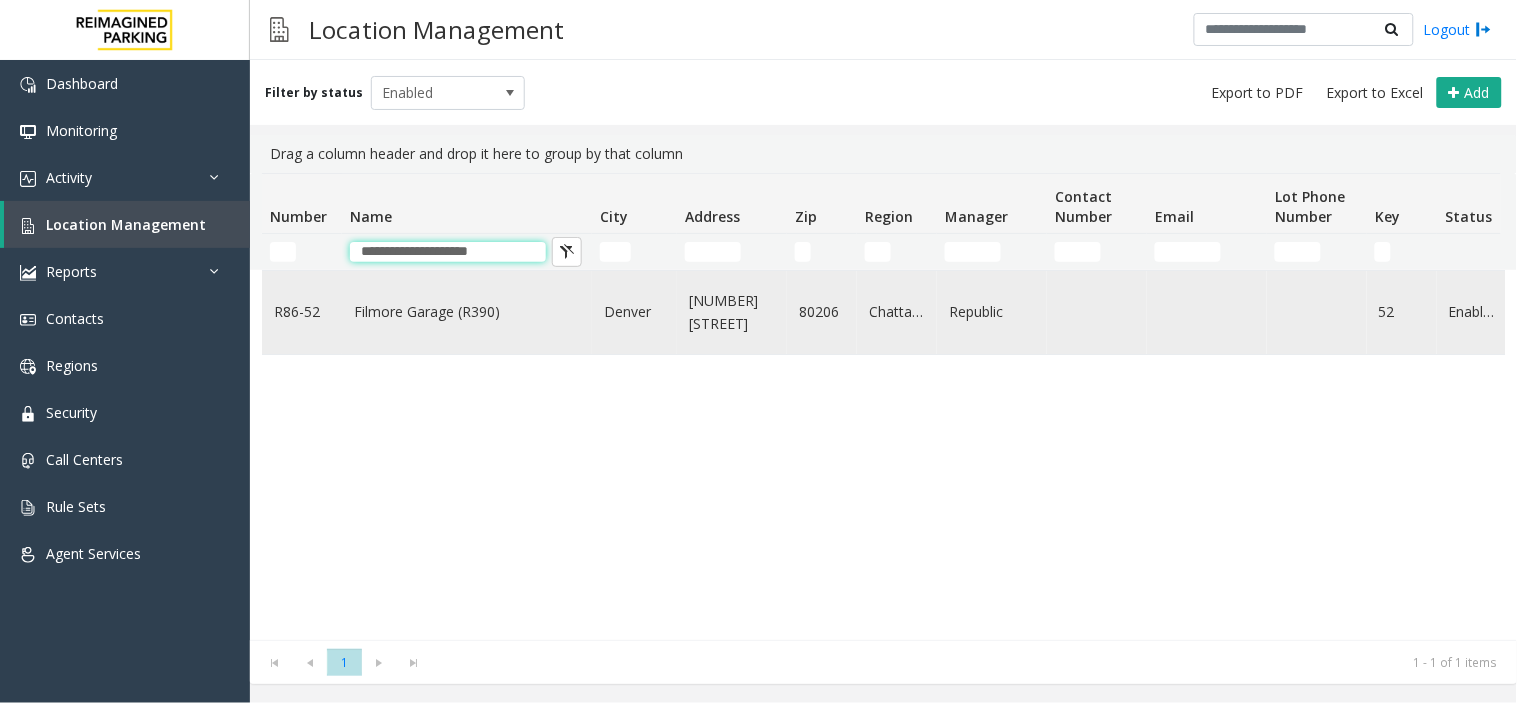 type on "**********" 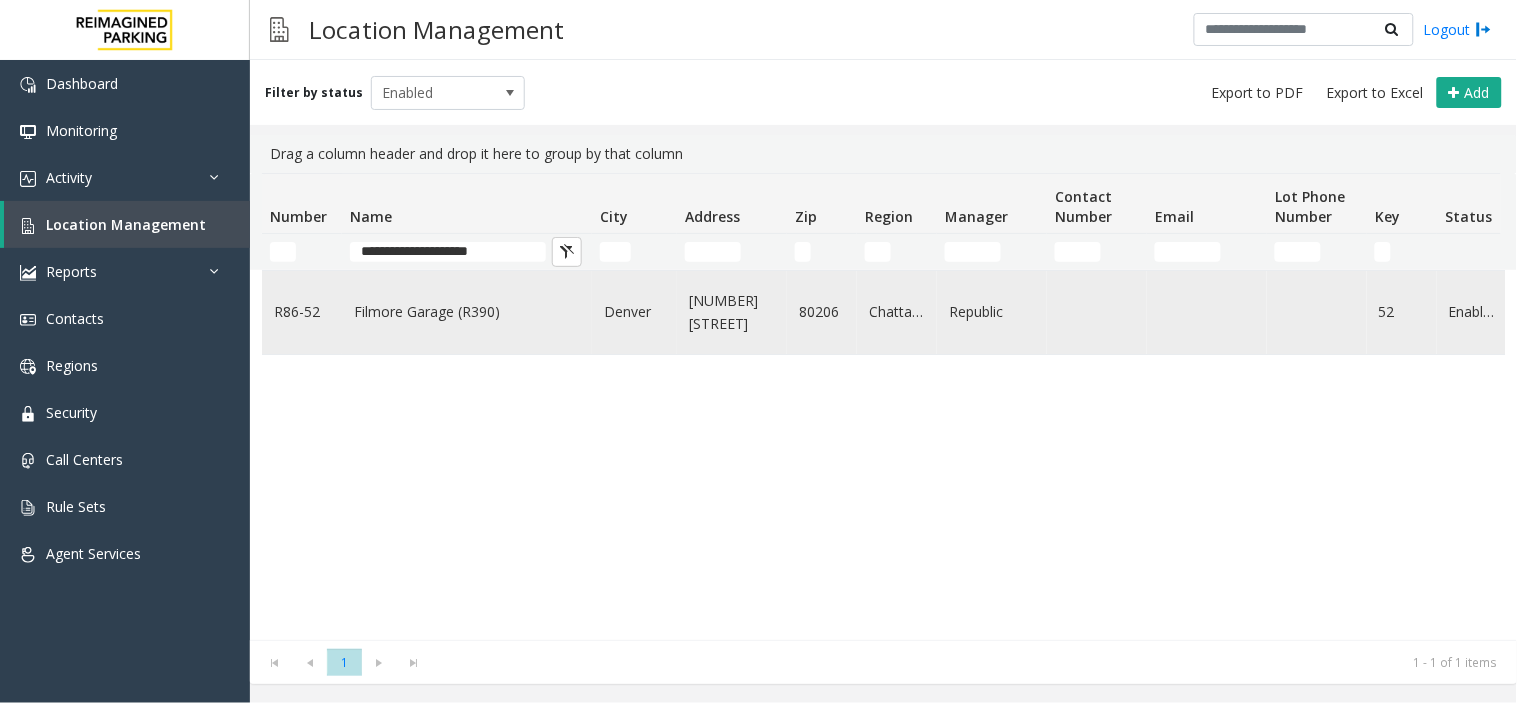 click on "Filmore Garage (R390)" 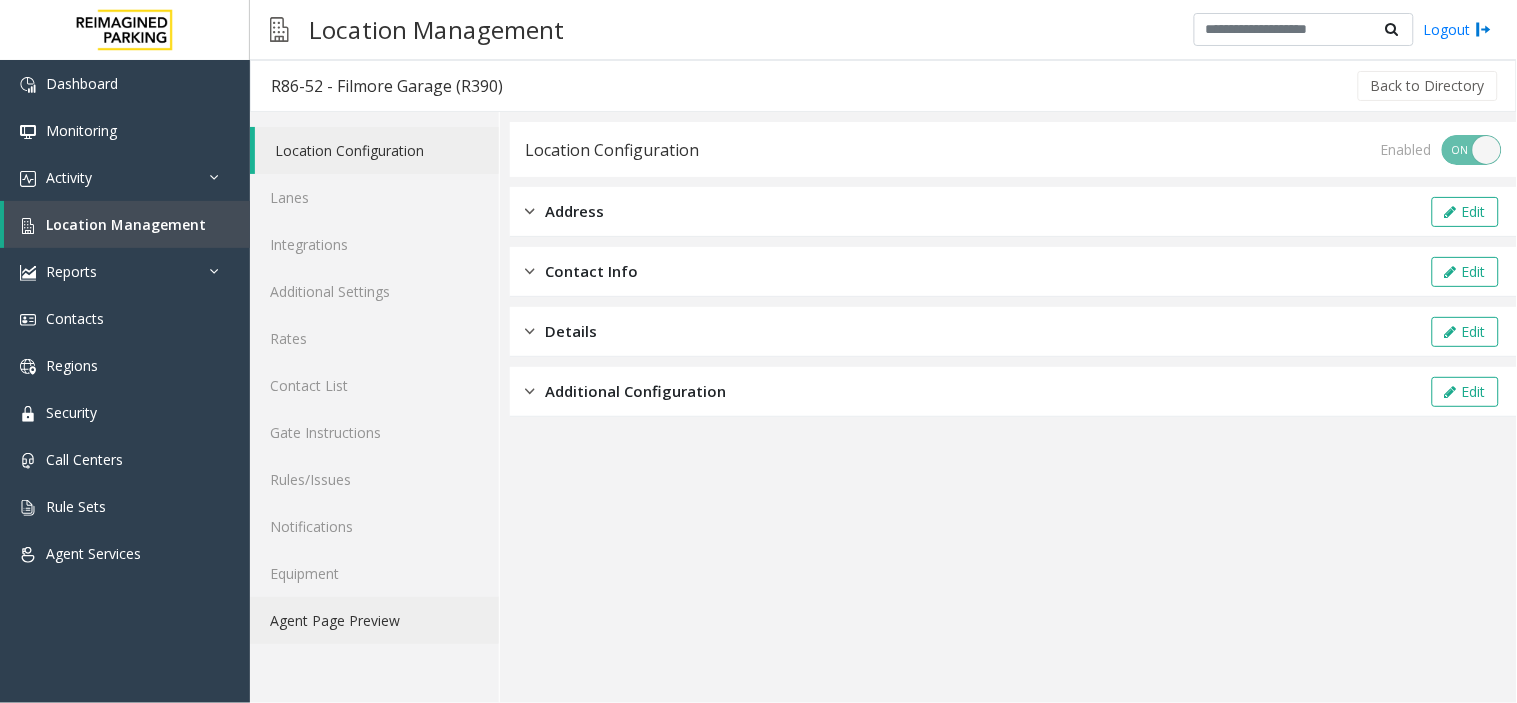 click on "Agent Page Preview" 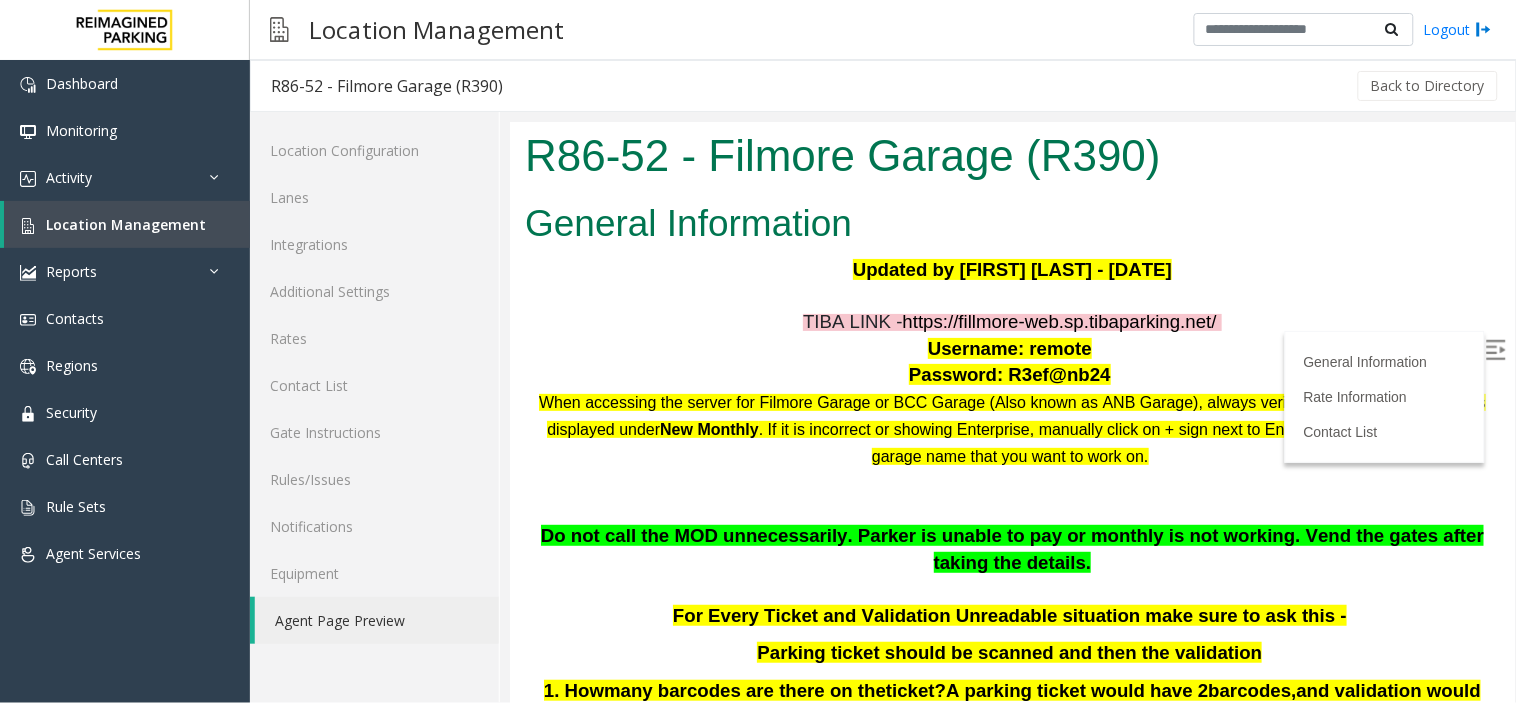 scroll, scrollTop: 0, scrollLeft: 0, axis: both 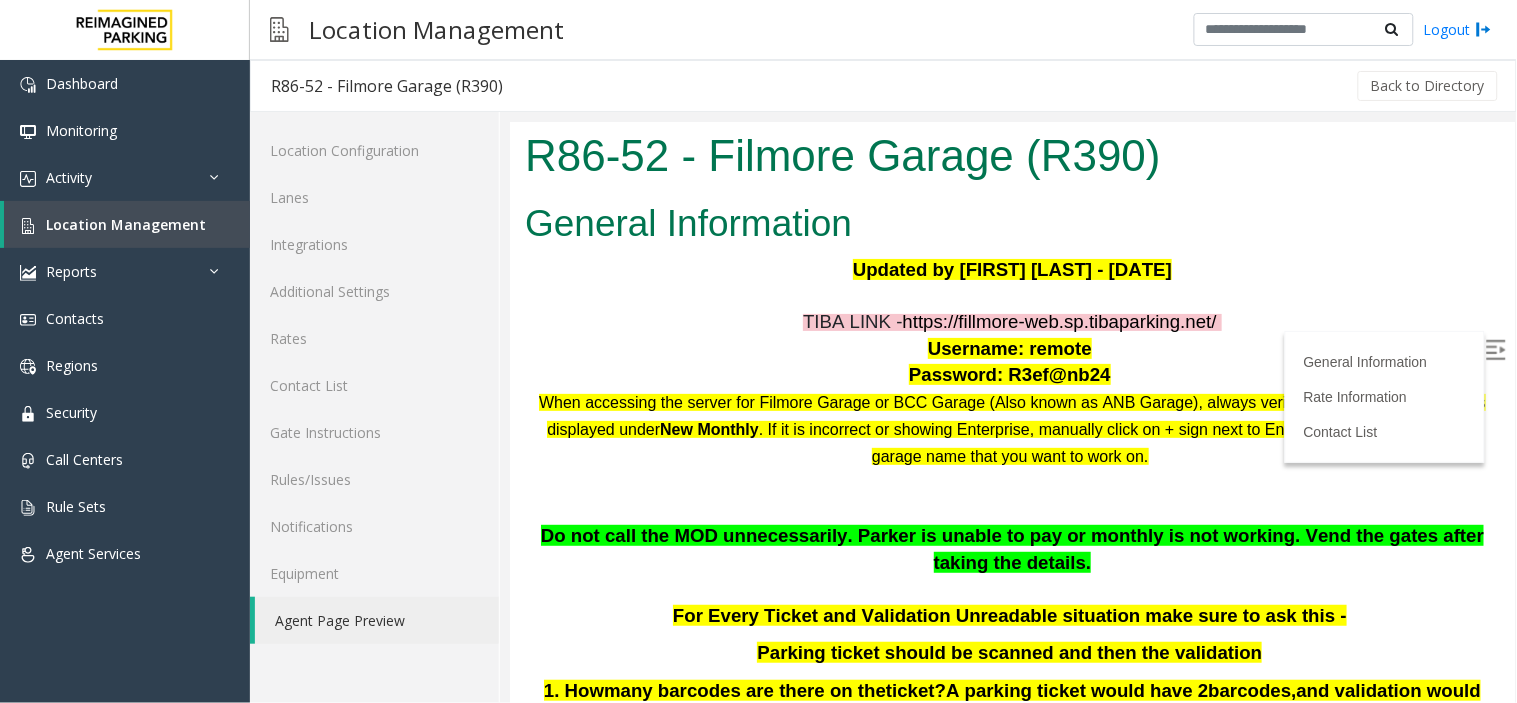 click at bounding box center [1495, 349] 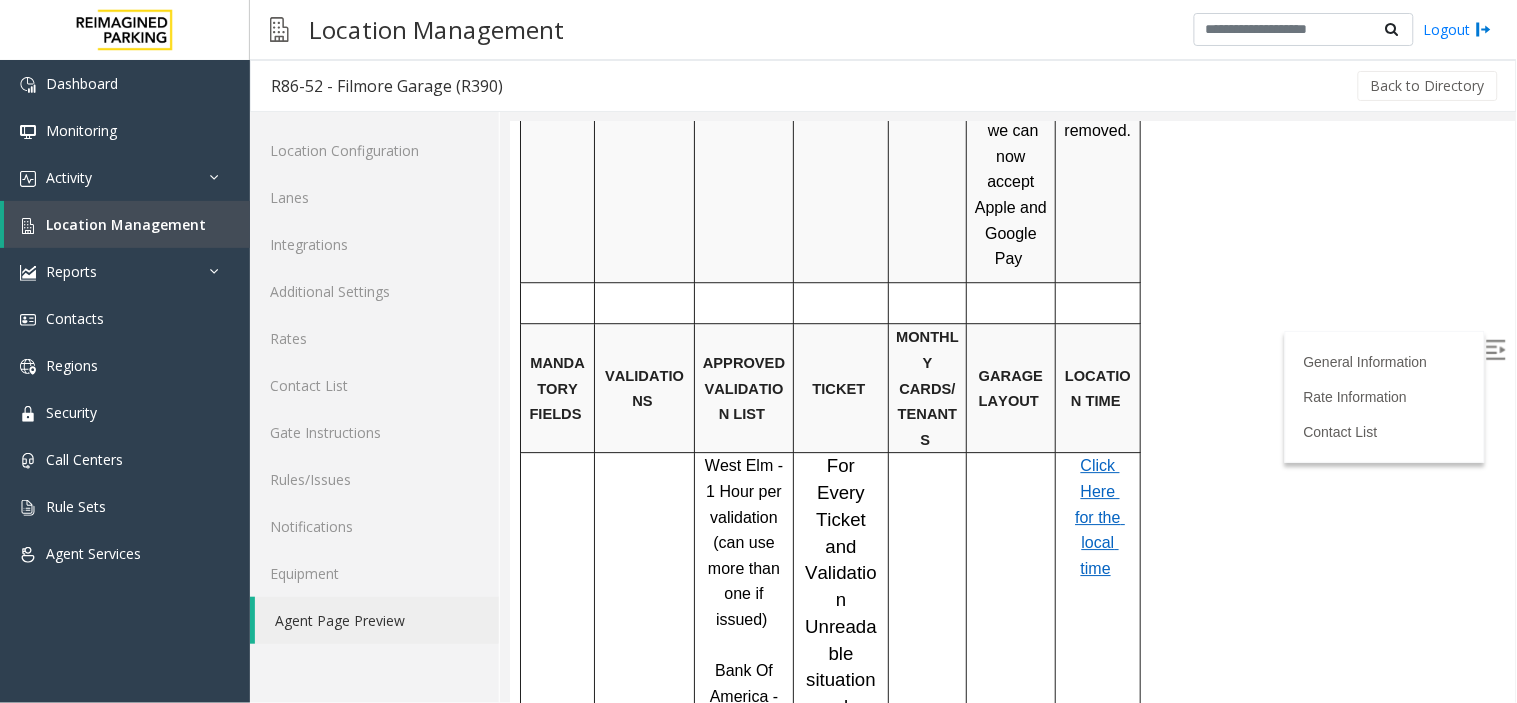 scroll, scrollTop: 1444, scrollLeft: 0, axis: vertical 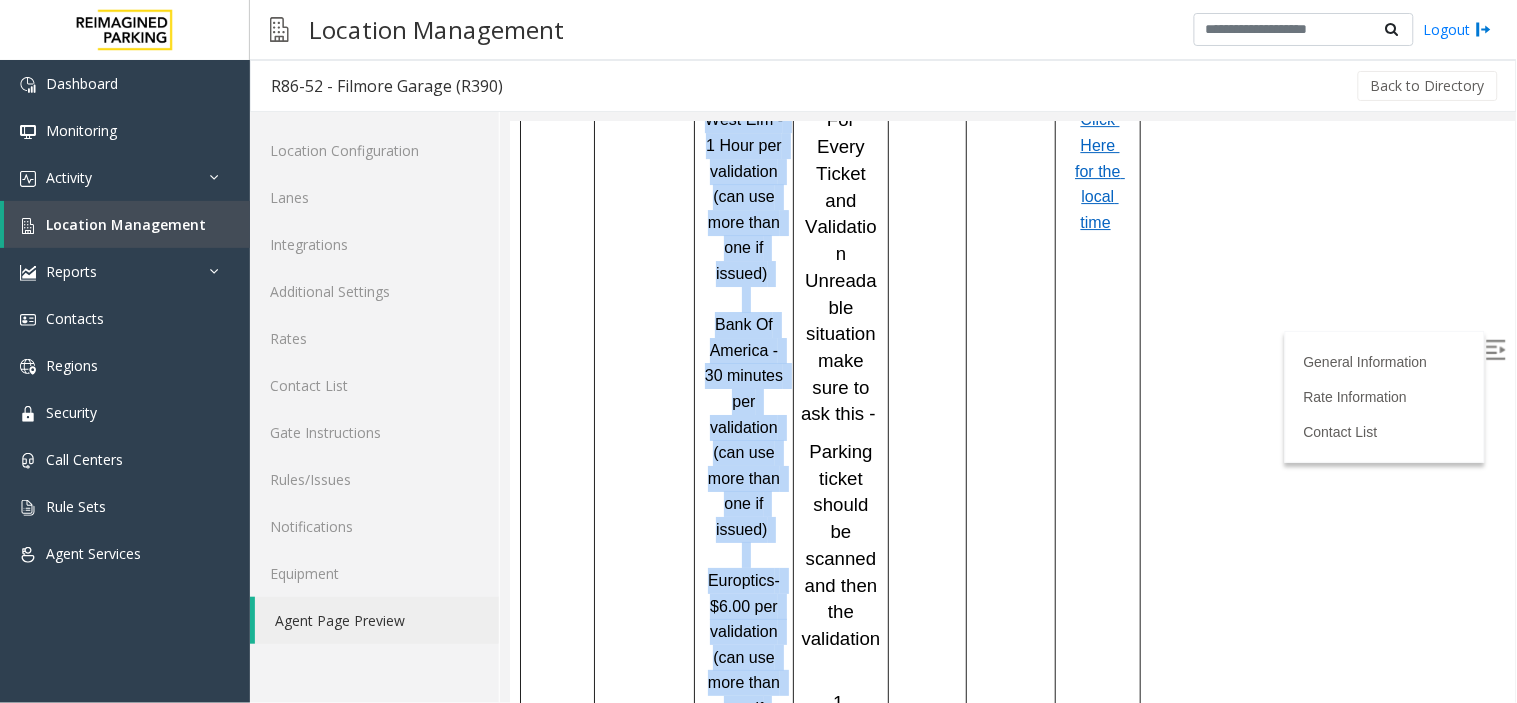 drag, startPoint x: 700, startPoint y: 313, endPoint x: 772, endPoint y: 653, distance: 347.53992 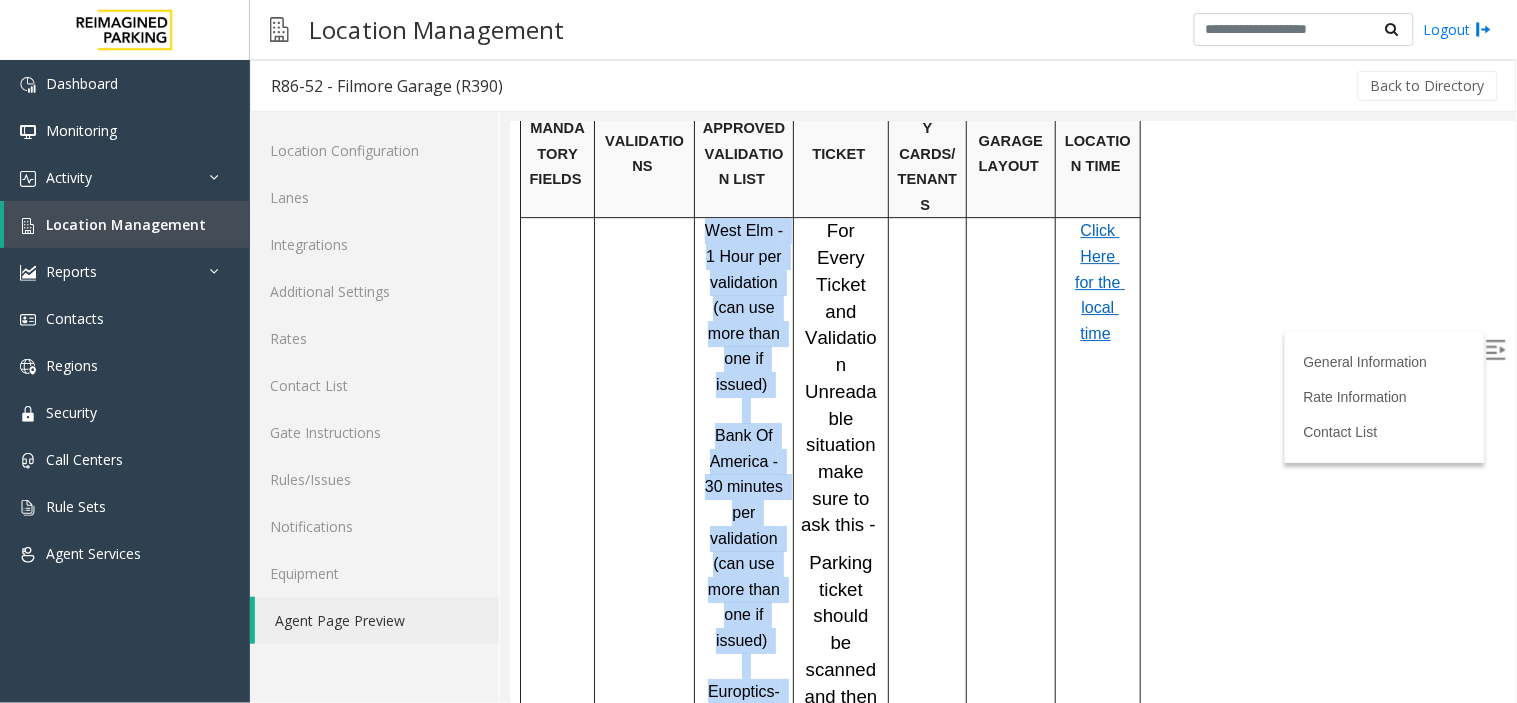 click on "West Elm - 1 Hour per validation (can use more than one if issued)" at bounding box center [743, 306] 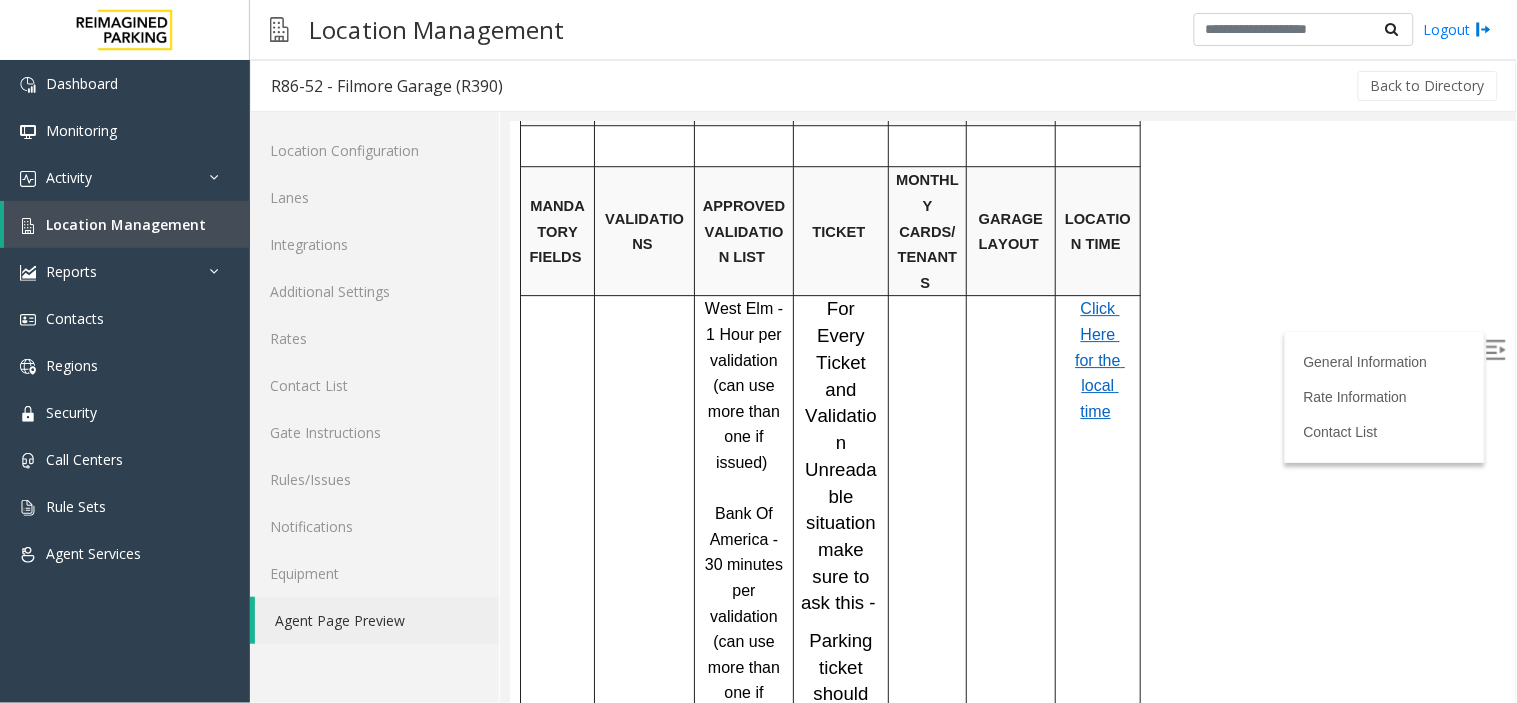 scroll, scrollTop: 1484, scrollLeft: 0, axis: vertical 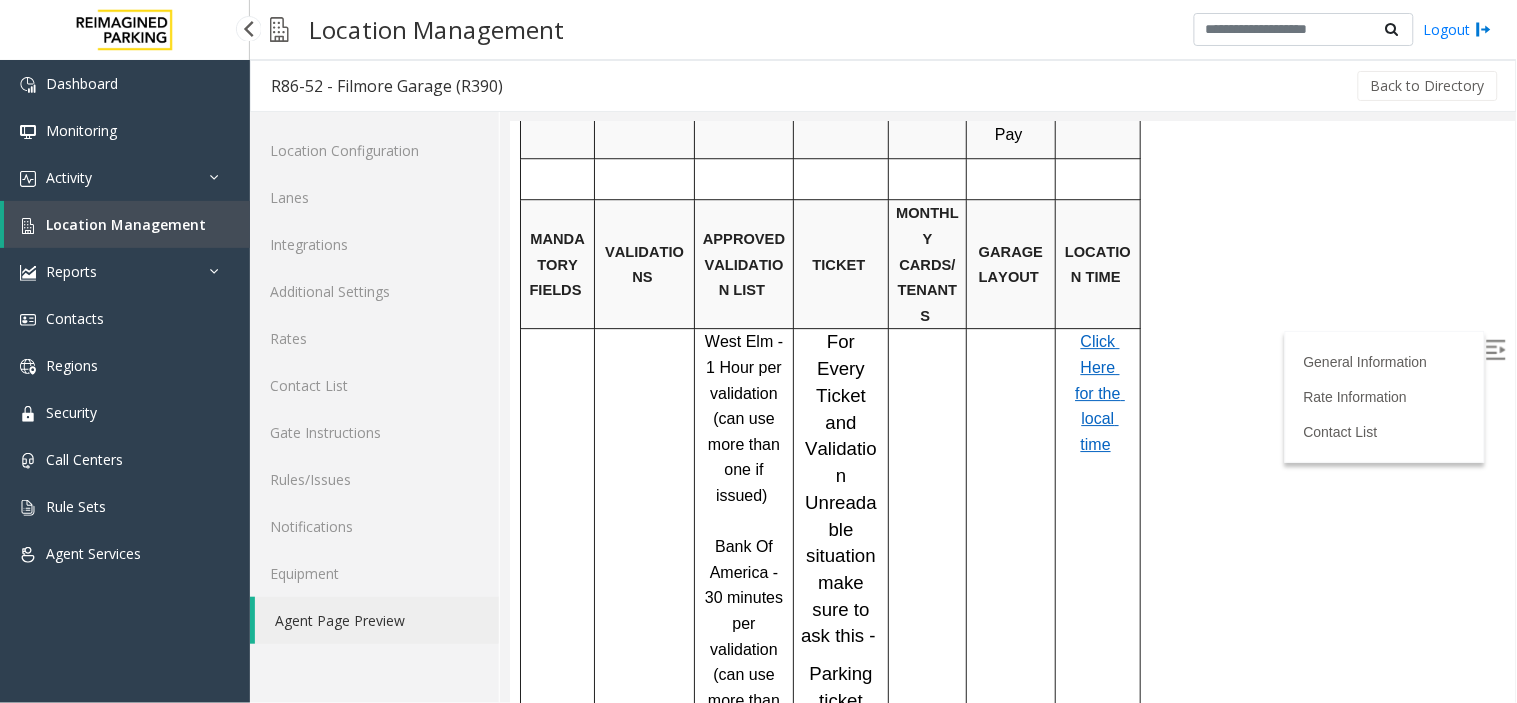 click on "Location Management" at bounding box center [127, 224] 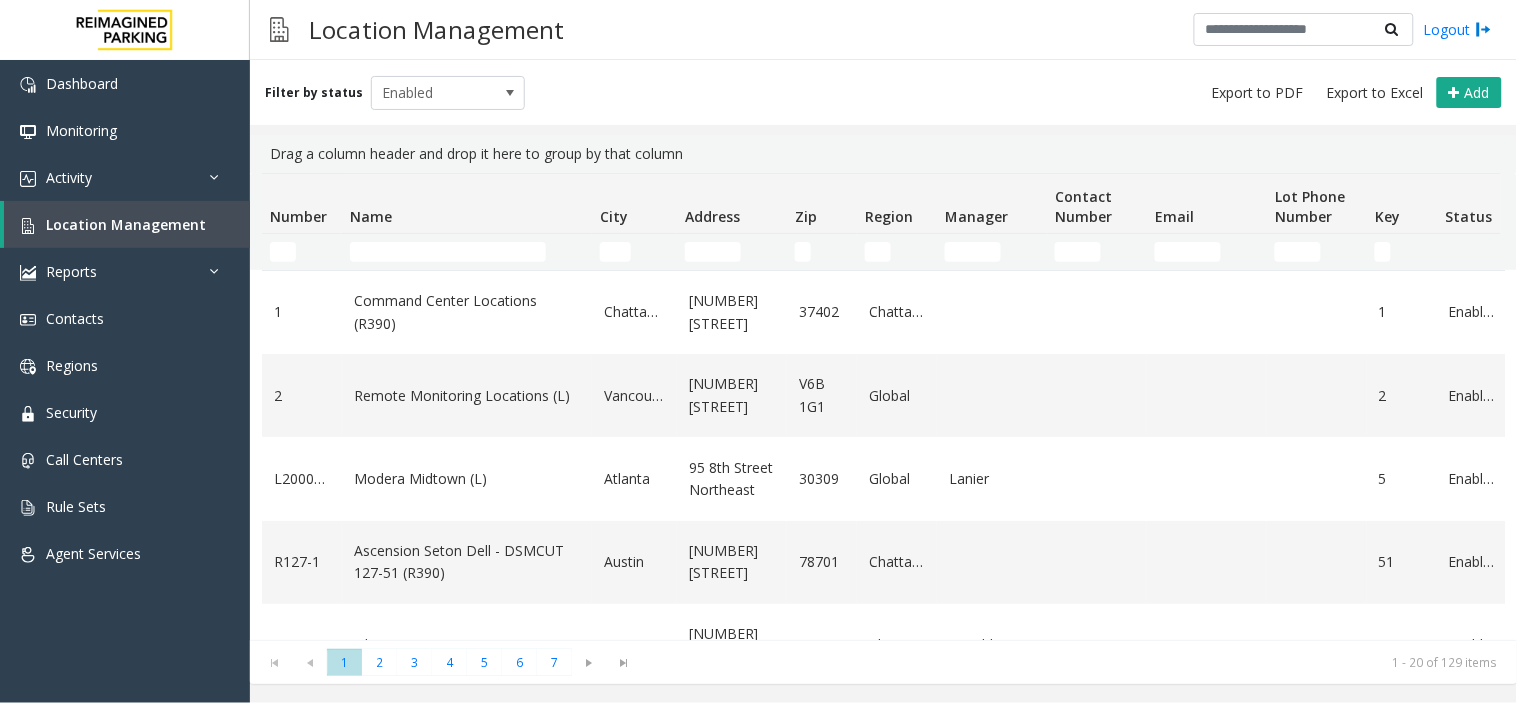 drag, startPoint x: 392, startPoint y: 264, endPoint x: 403, endPoint y: 257, distance: 13.038404 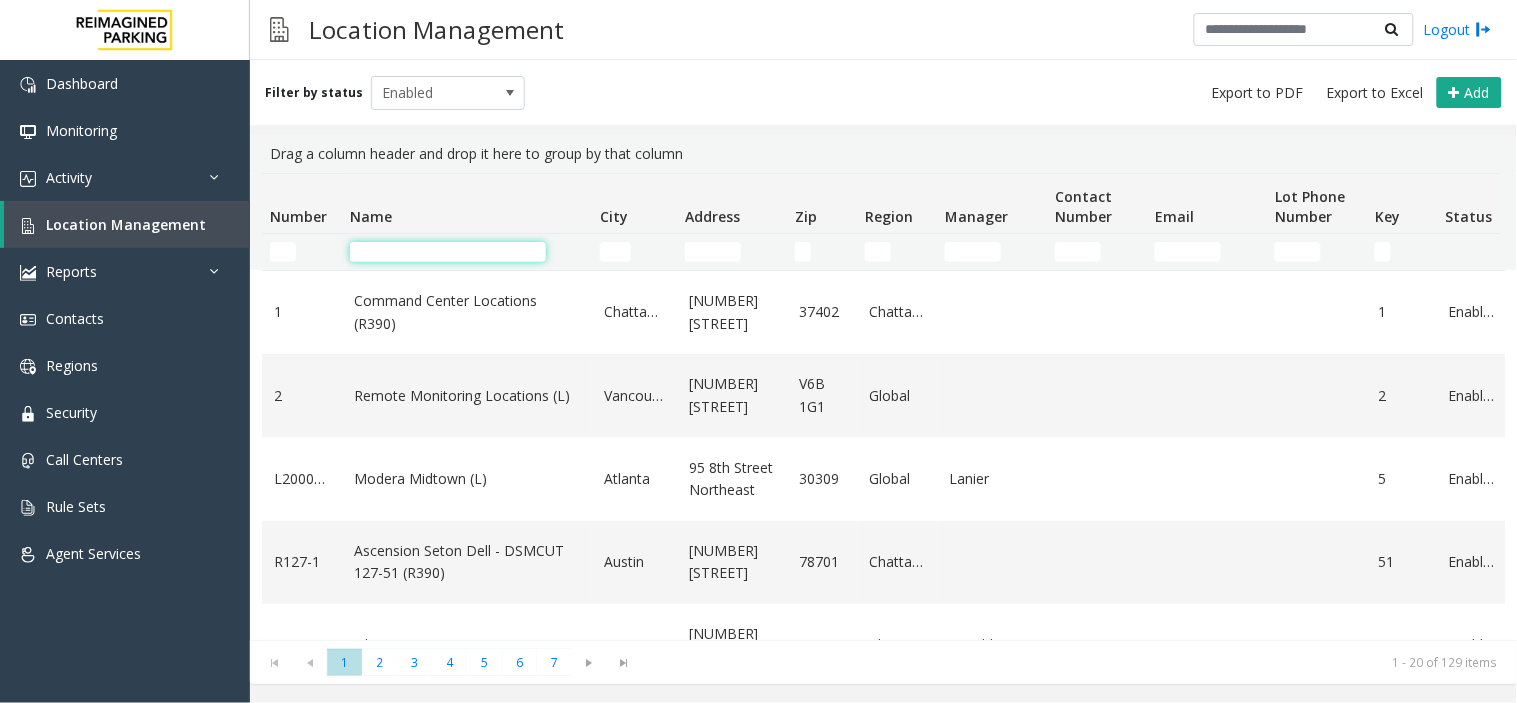 click 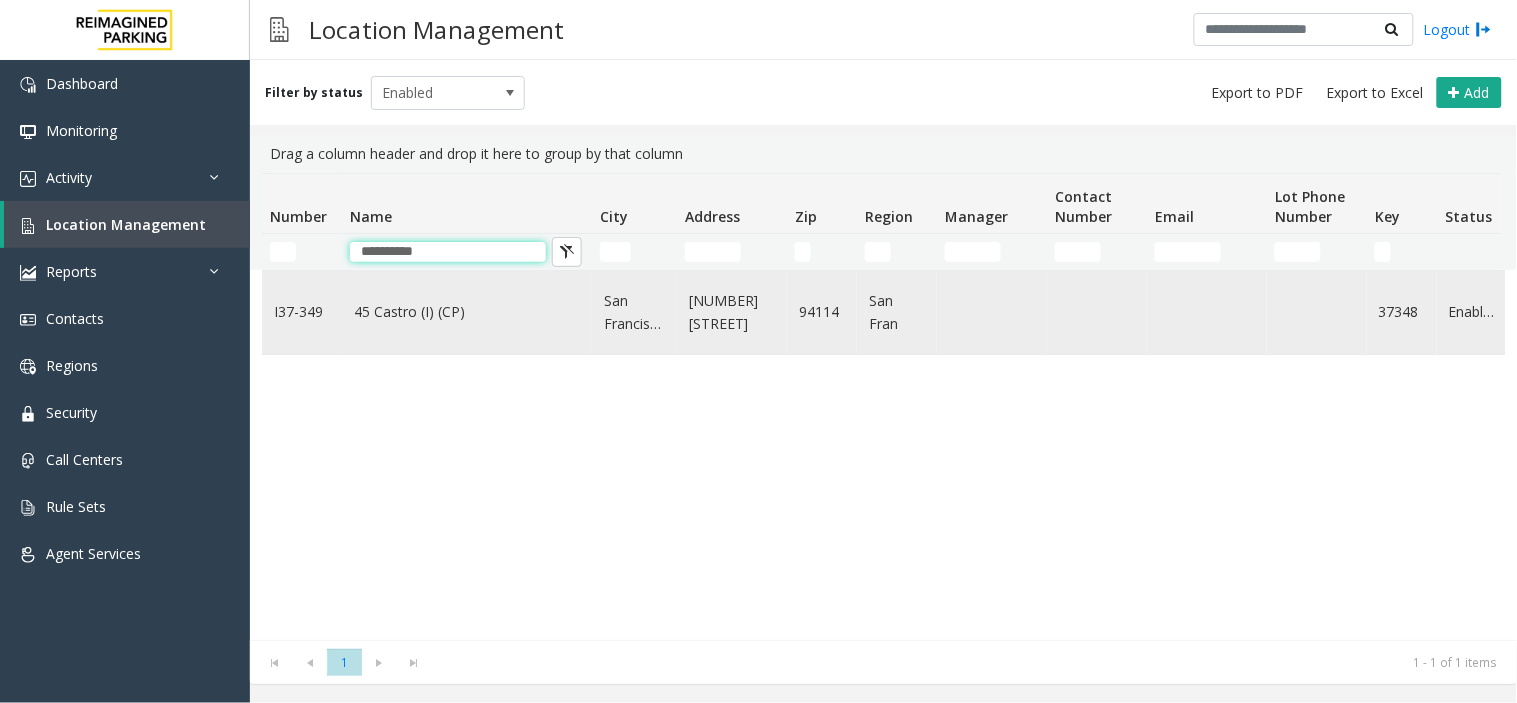 type on "*********" 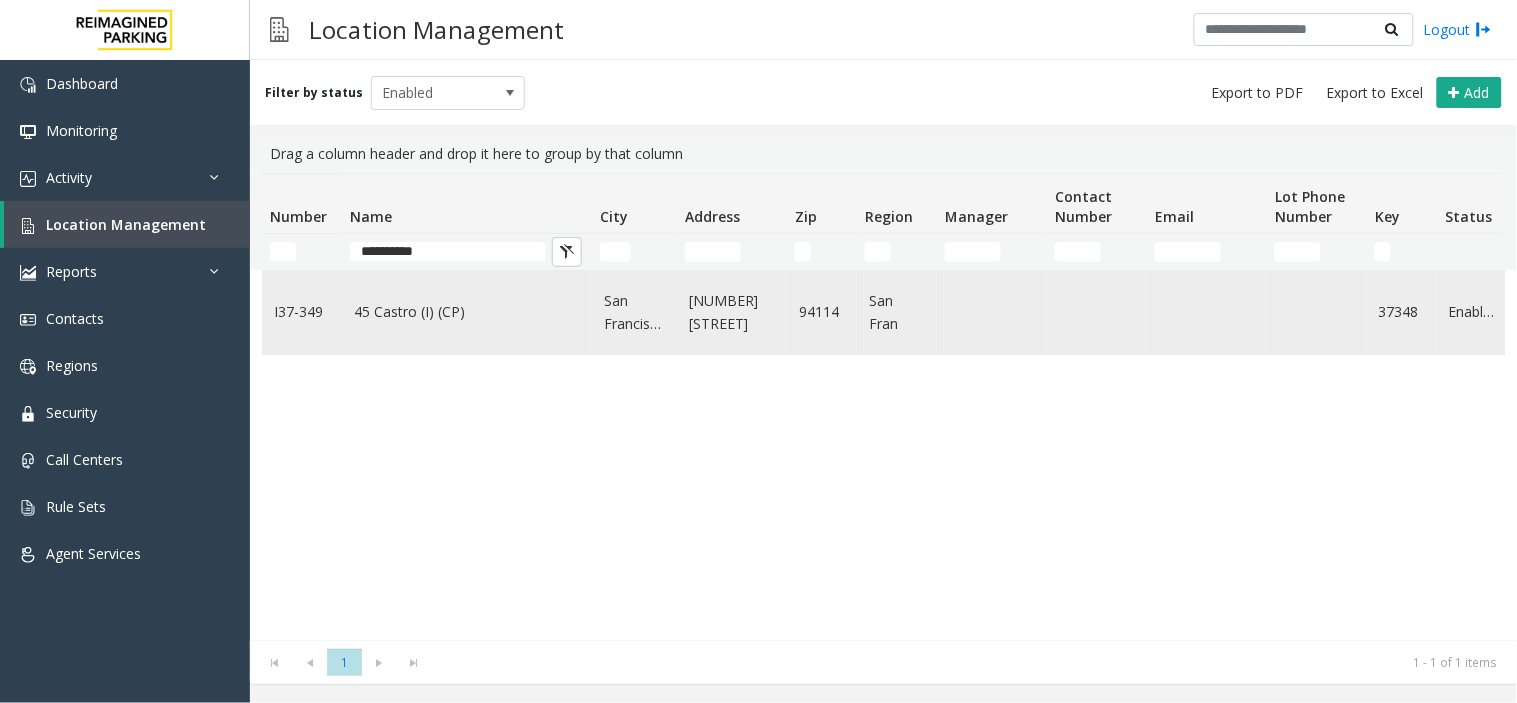 click on "45 Castro (I) (CP)" 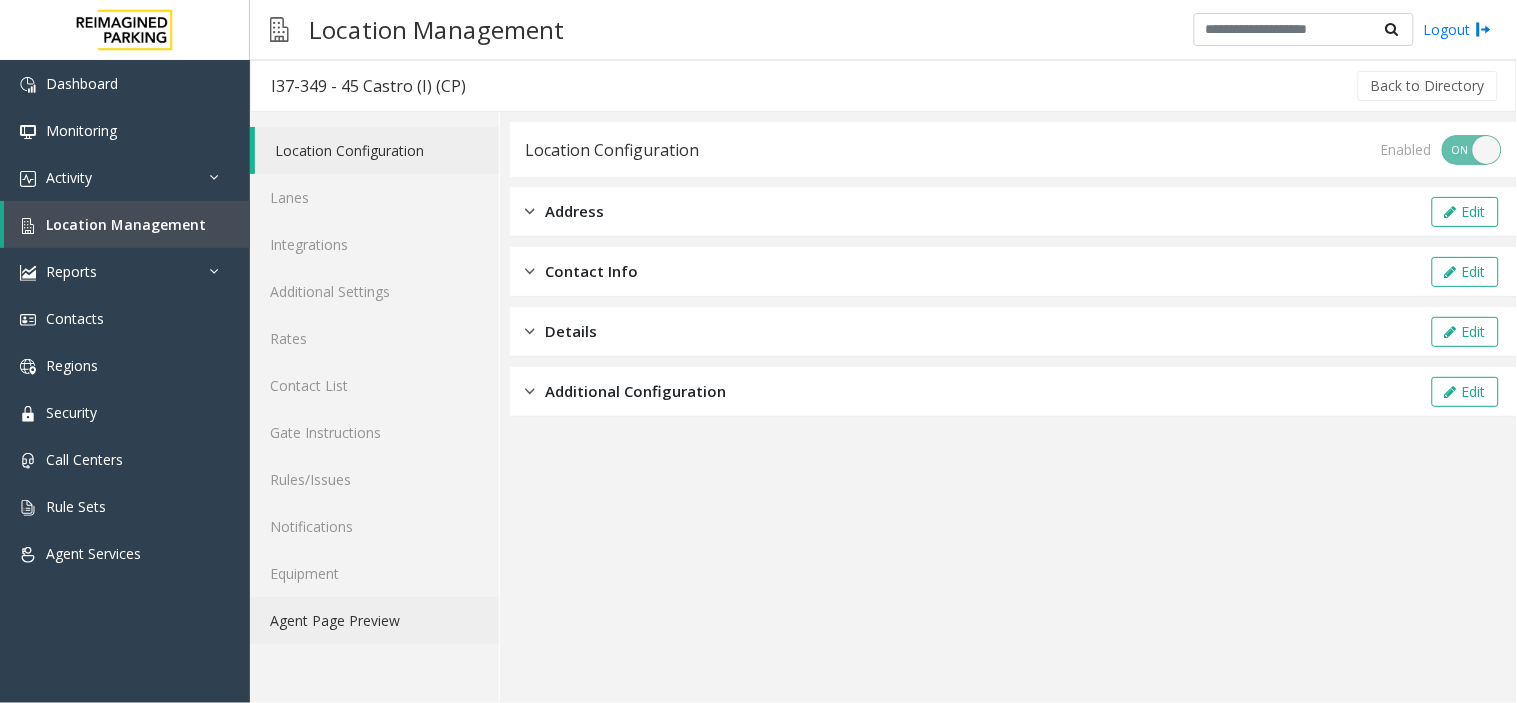 click on "Agent Page Preview" 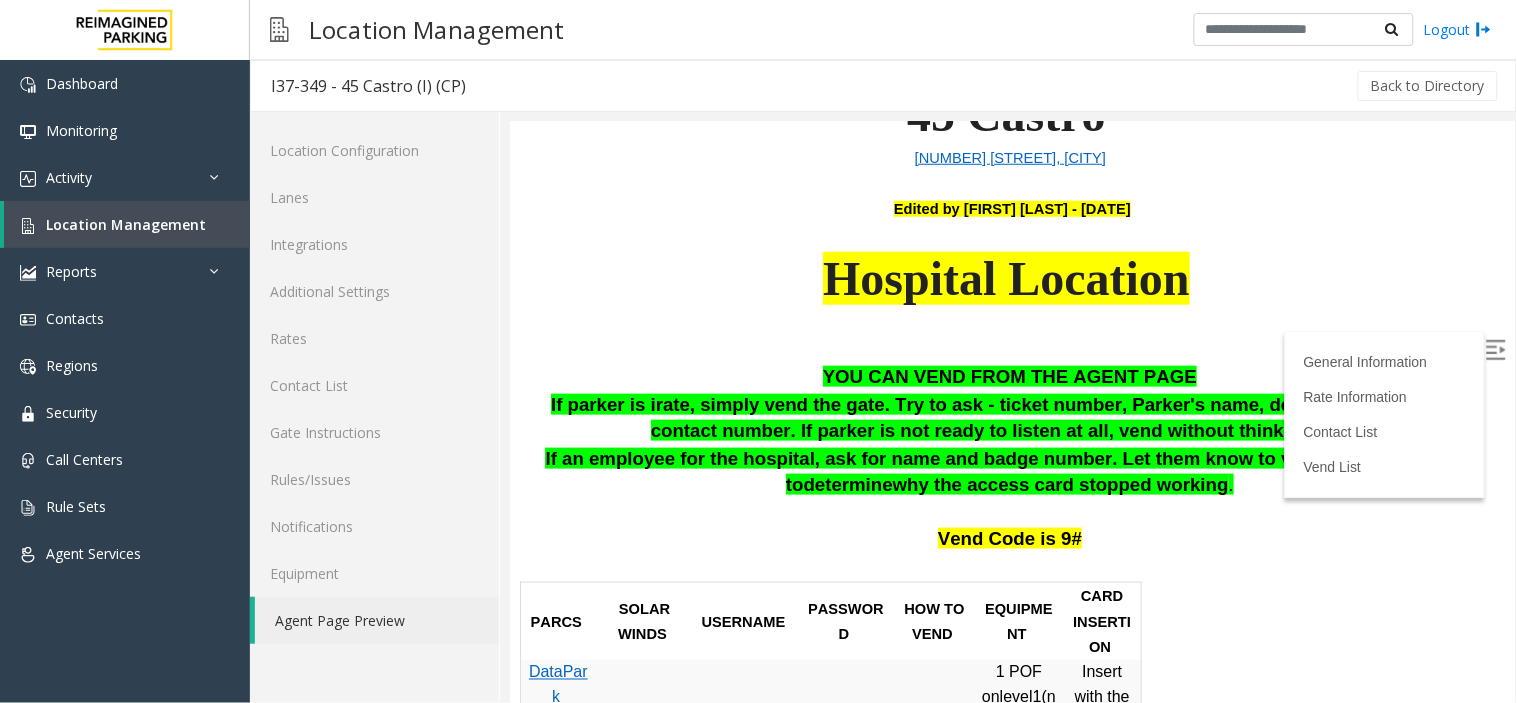 click at bounding box center (1495, 349) 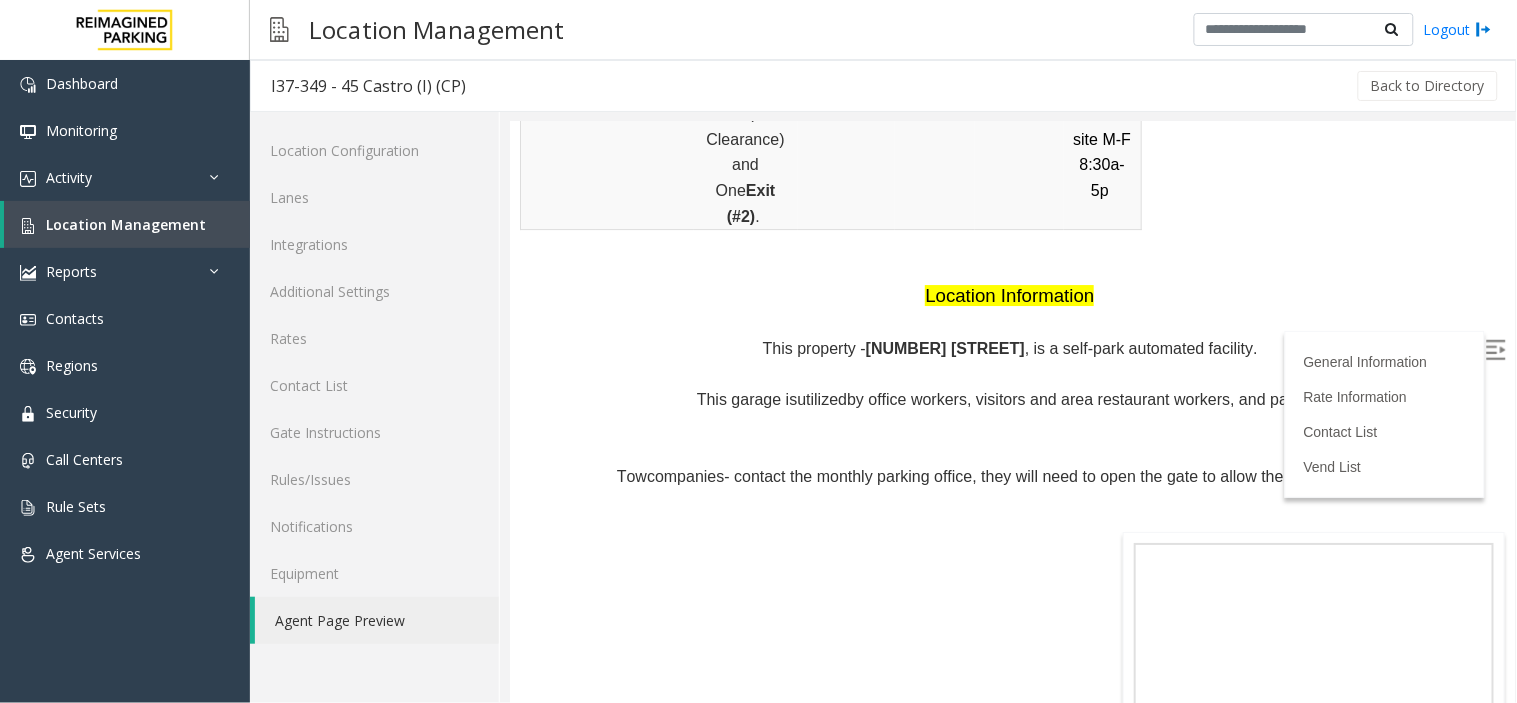 scroll, scrollTop: 1666, scrollLeft: 0, axis: vertical 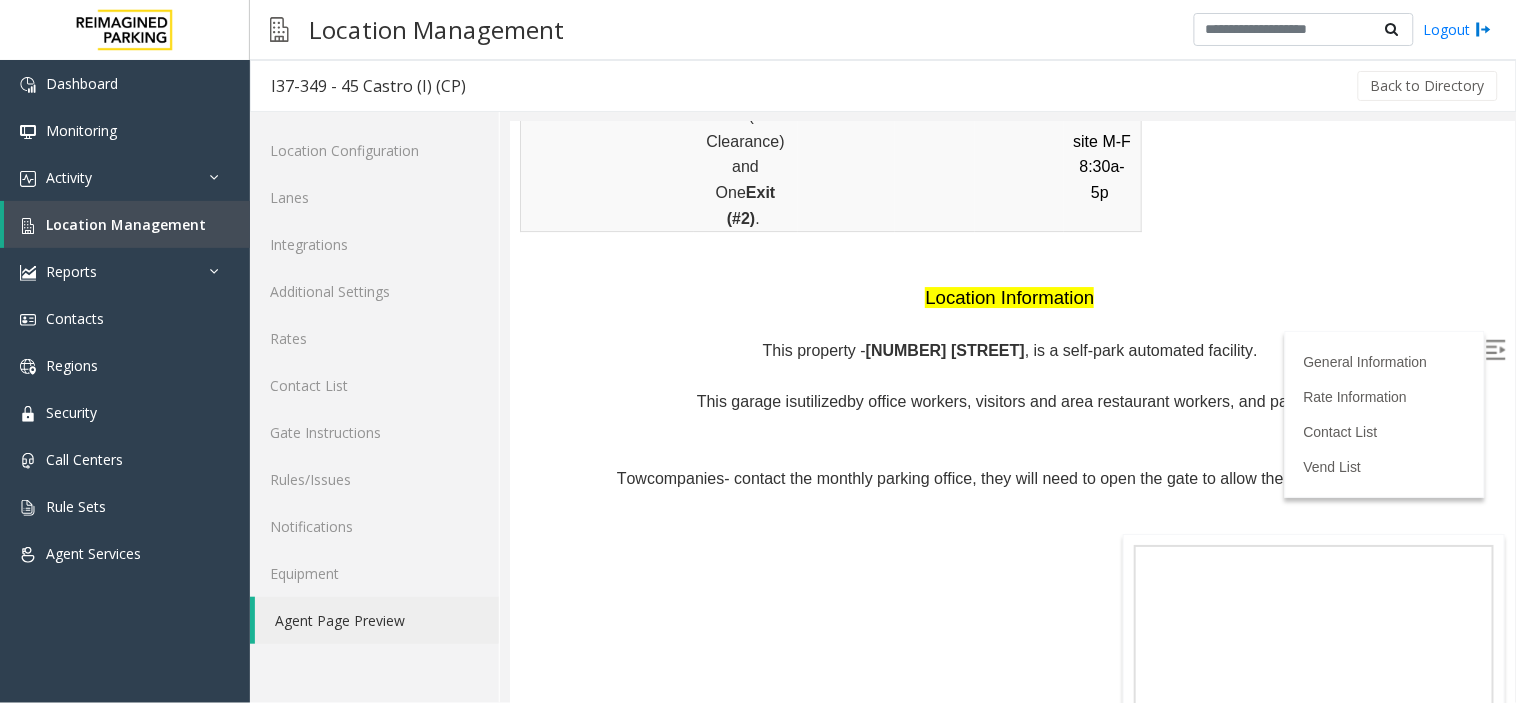 drag, startPoint x: 873, startPoint y: 322, endPoint x: 1301, endPoint y: 314, distance: 428.07477 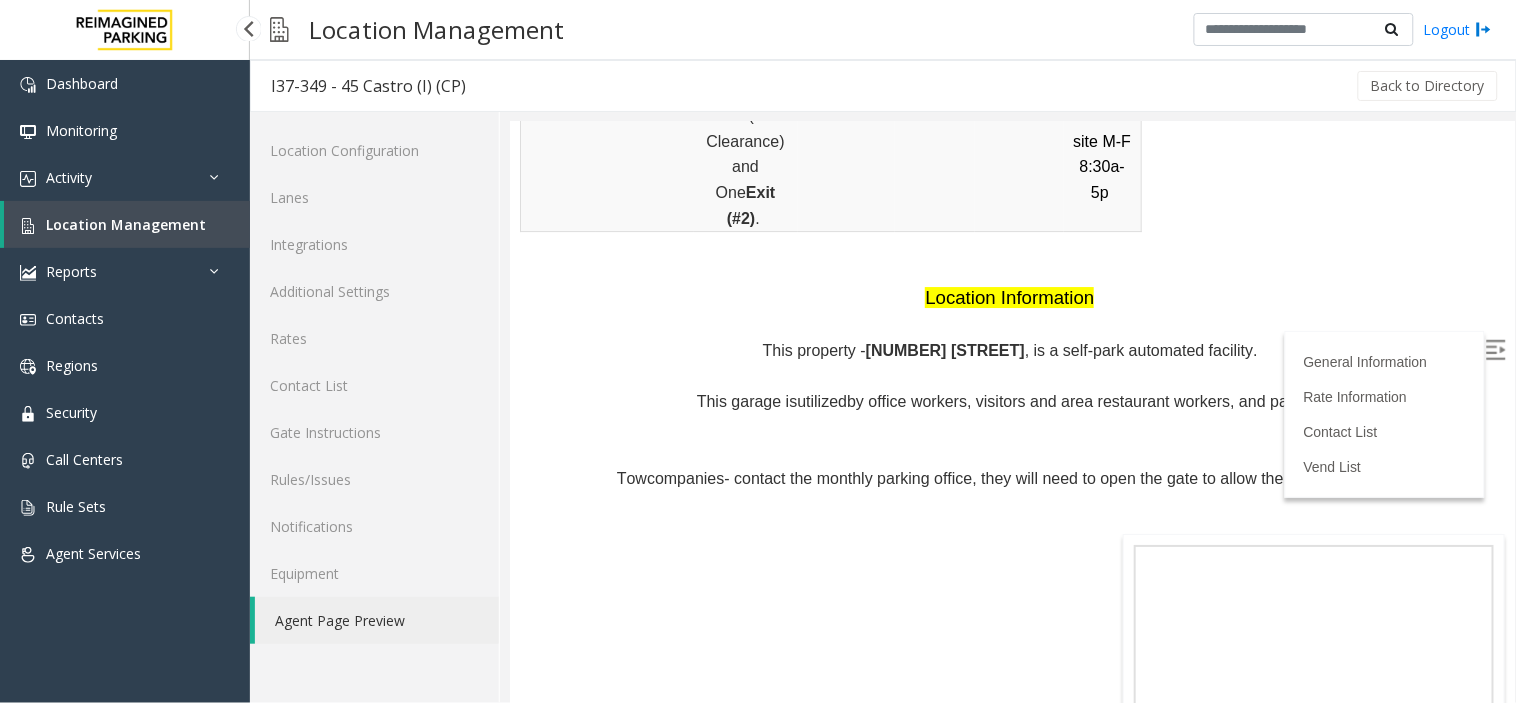 click on "Location Management" at bounding box center [126, 224] 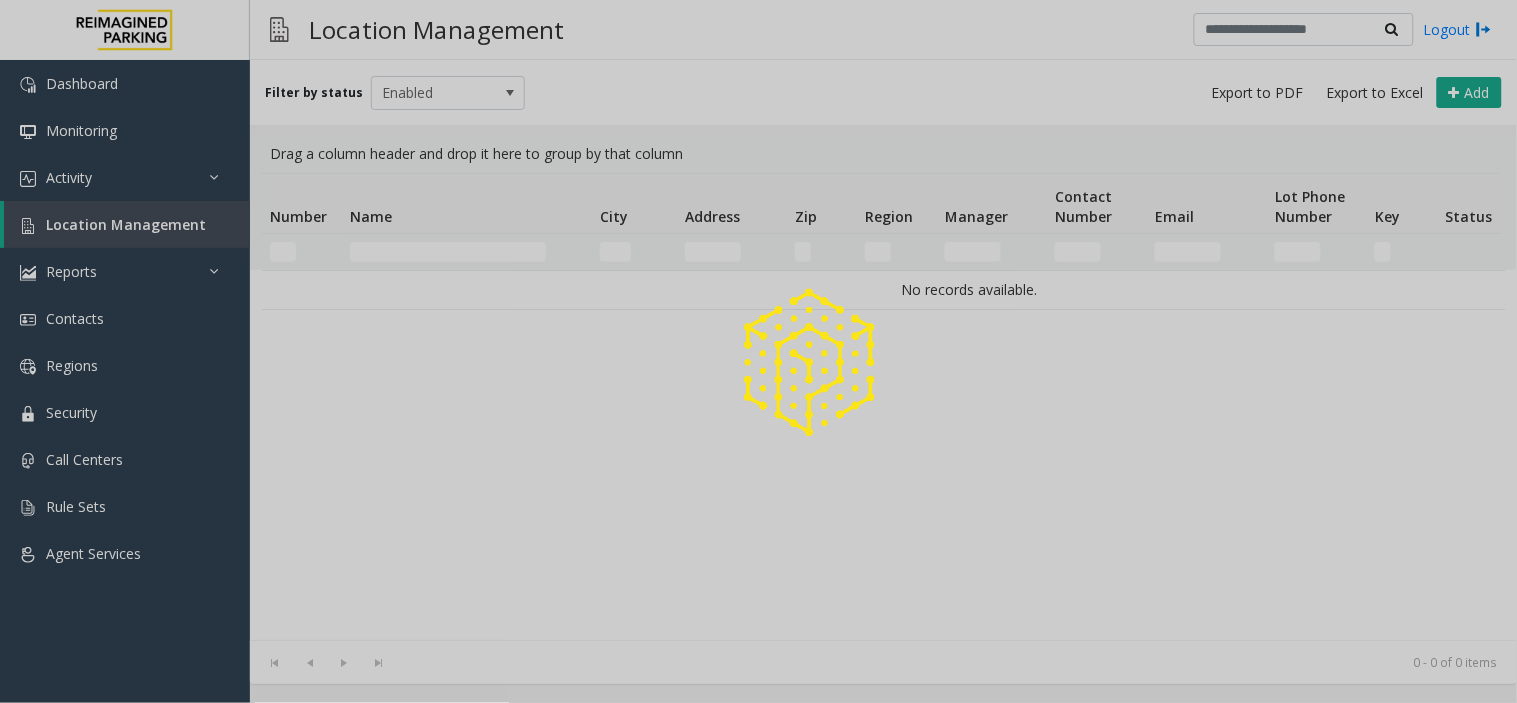 click 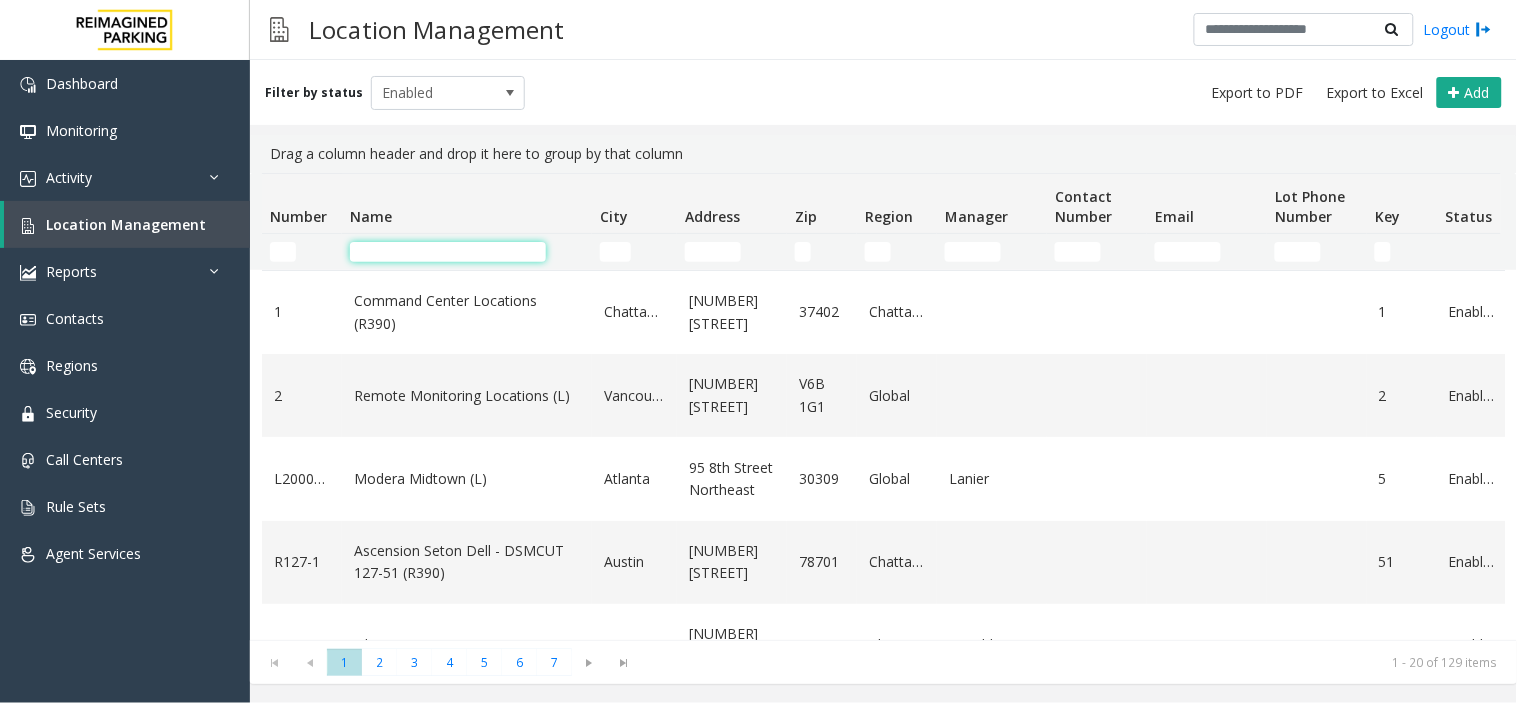 click 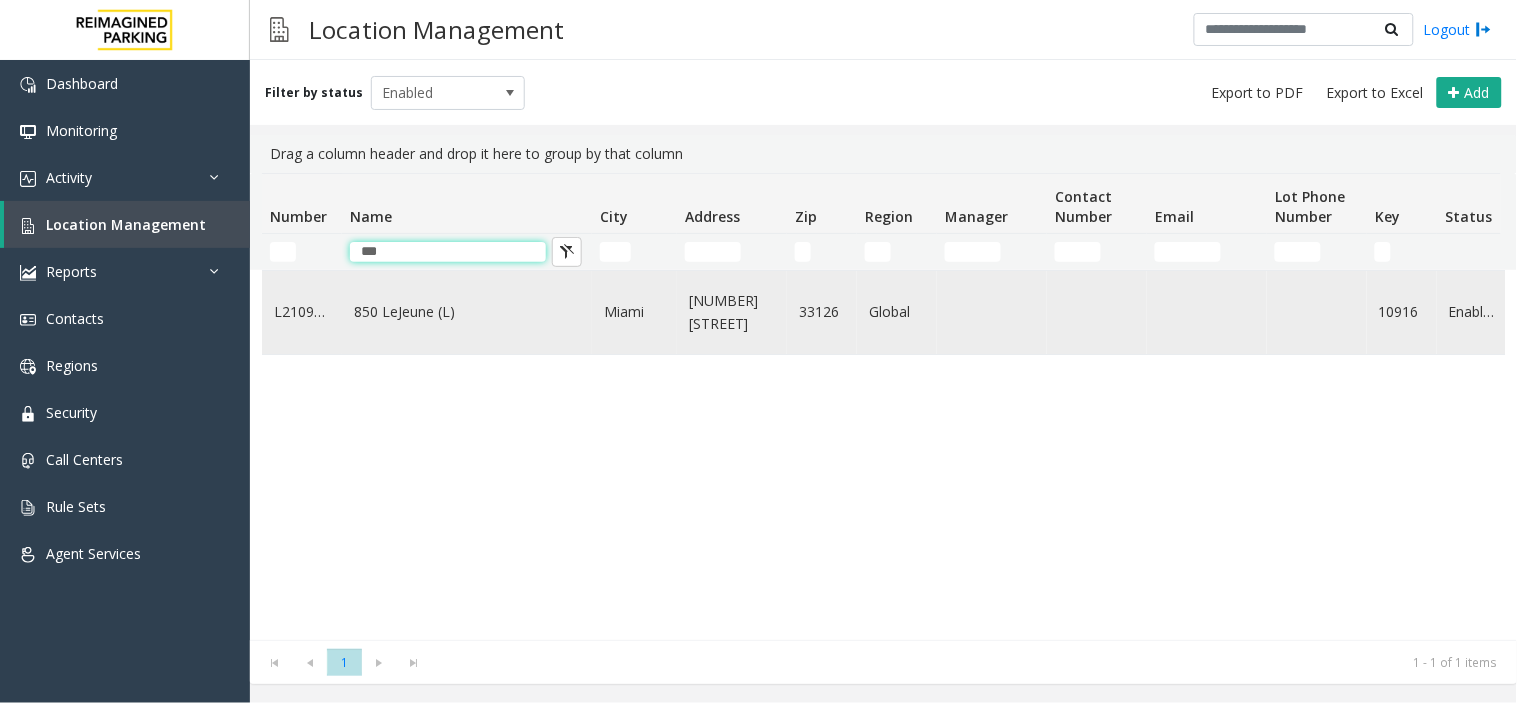 type on "***" 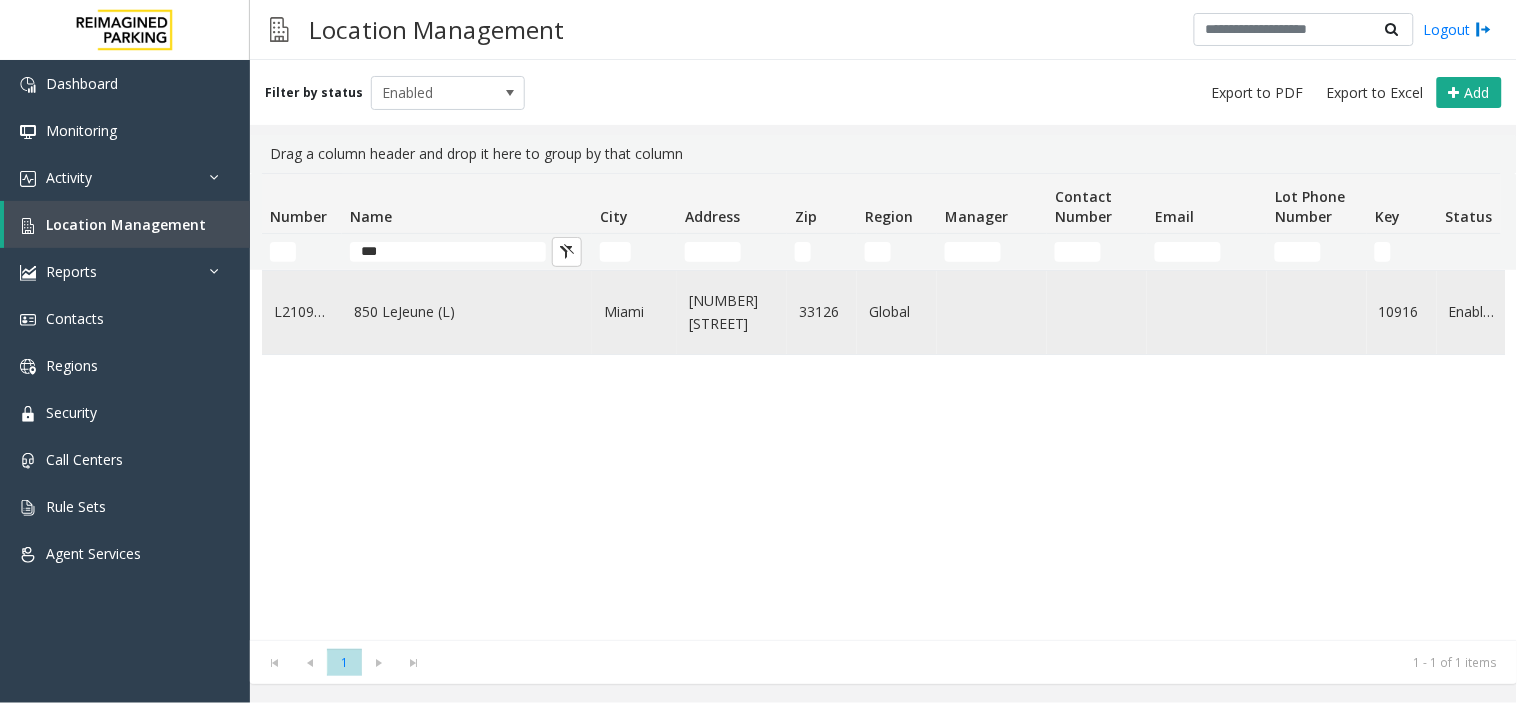 click on "850 LeJeune (L)" 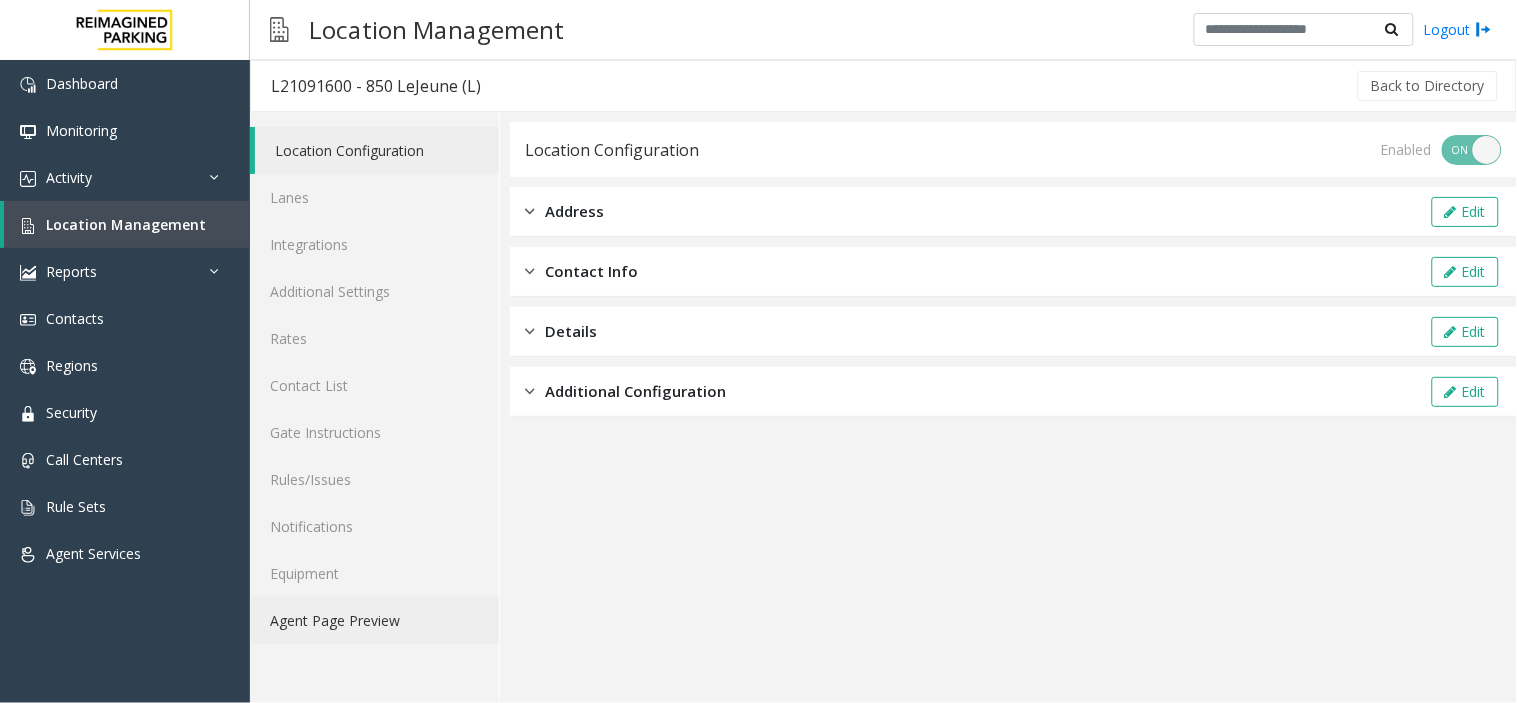 click on "Agent Page Preview" 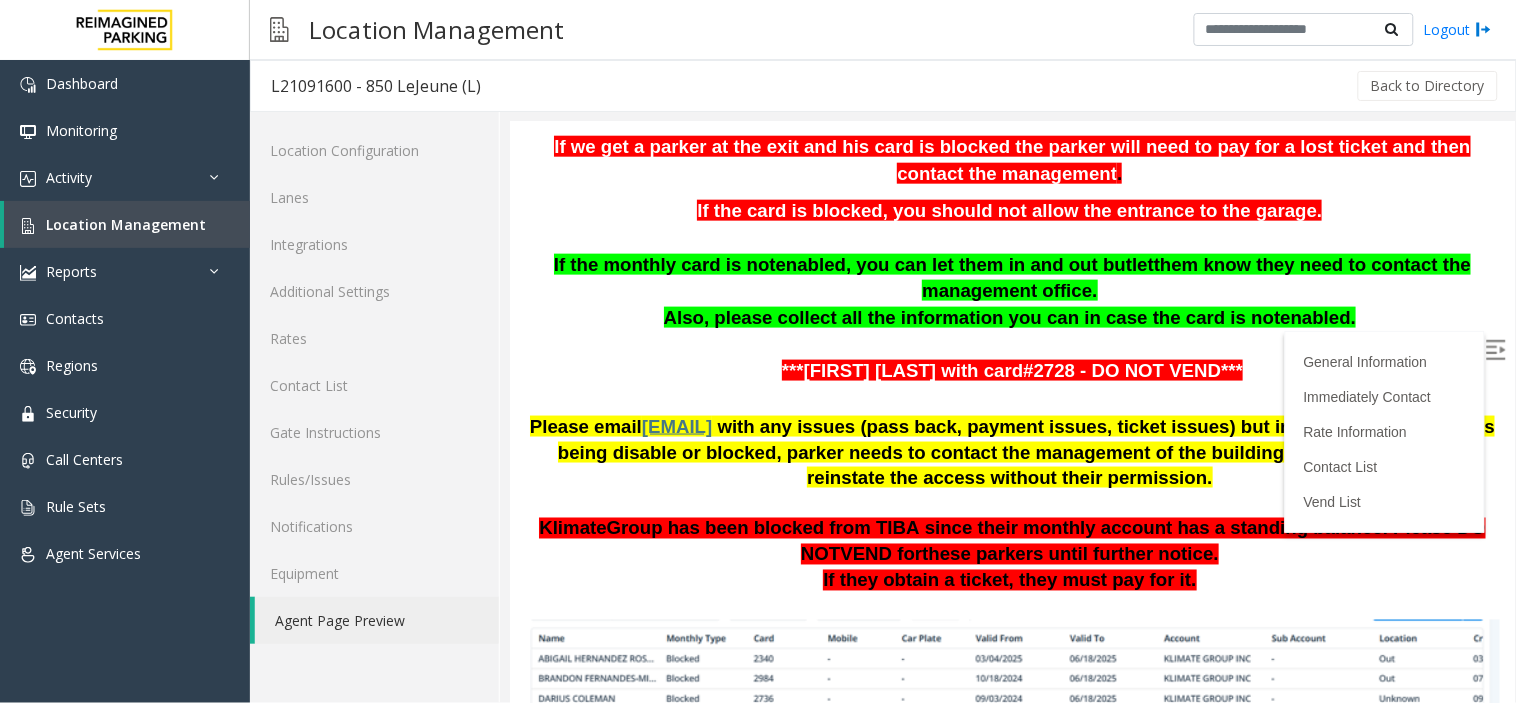 scroll, scrollTop: 777, scrollLeft: 0, axis: vertical 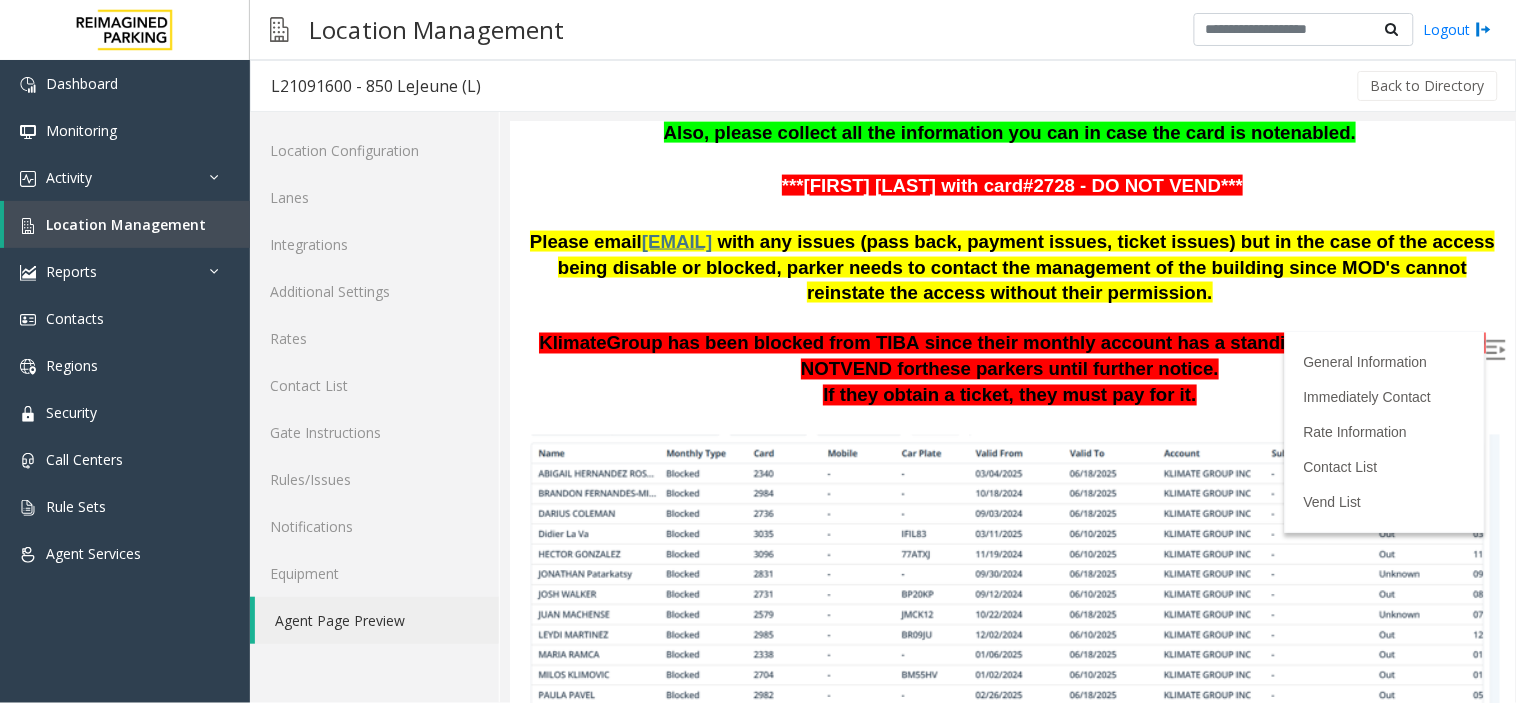 click at bounding box center [1495, 349] 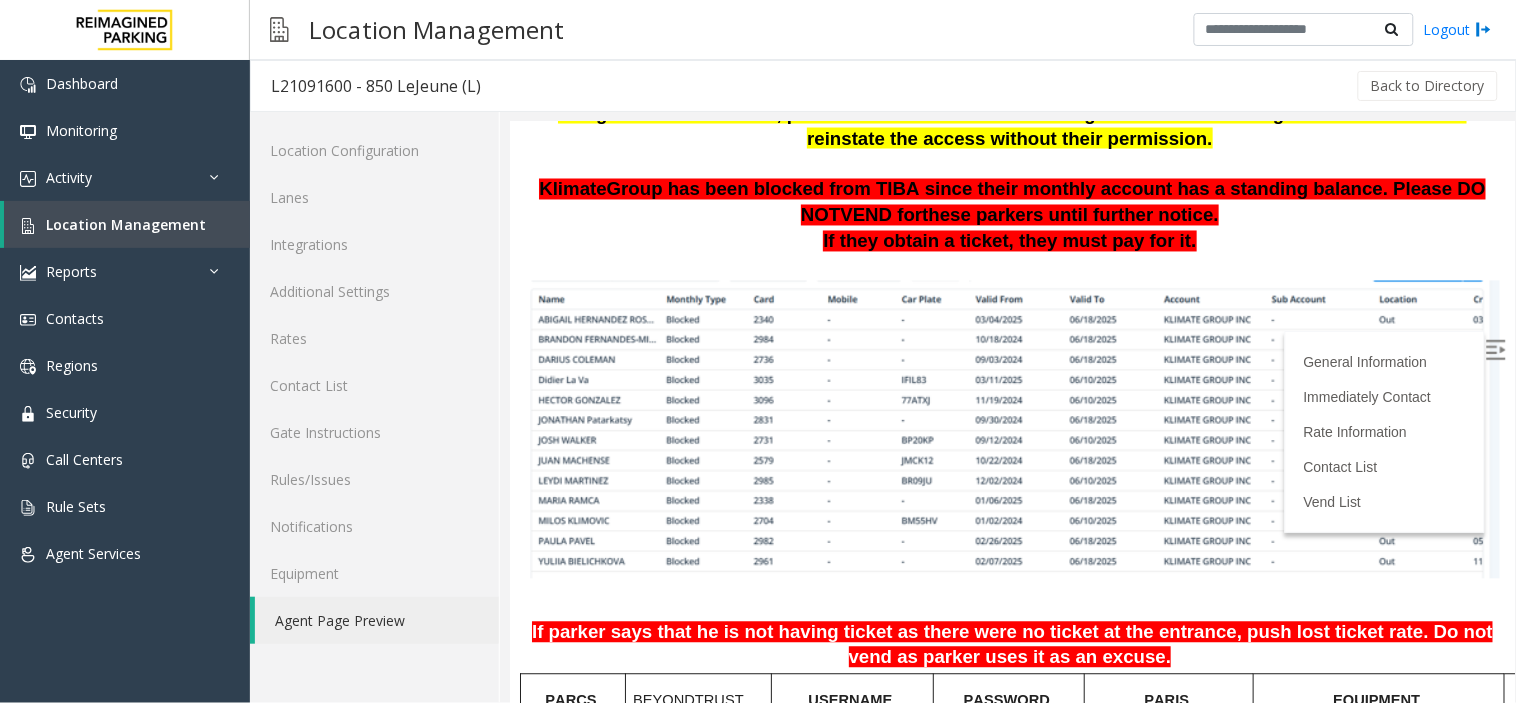 scroll, scrollTop: 1222, scrollLeft: 0, axis: vertical 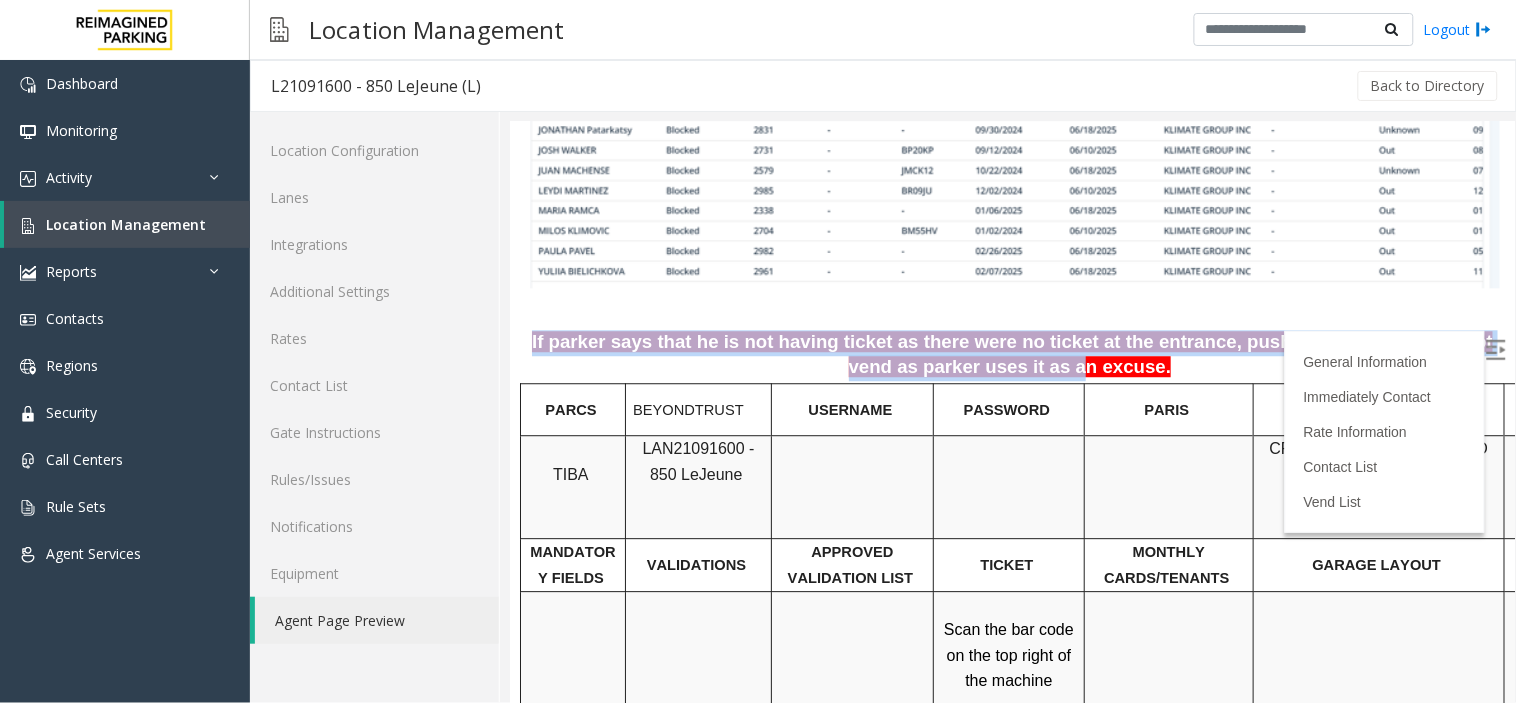 drag, startPoint x: 551, startPoint y: 403, endPoint x: 965, endPoint y: 424, distance: 414.53226 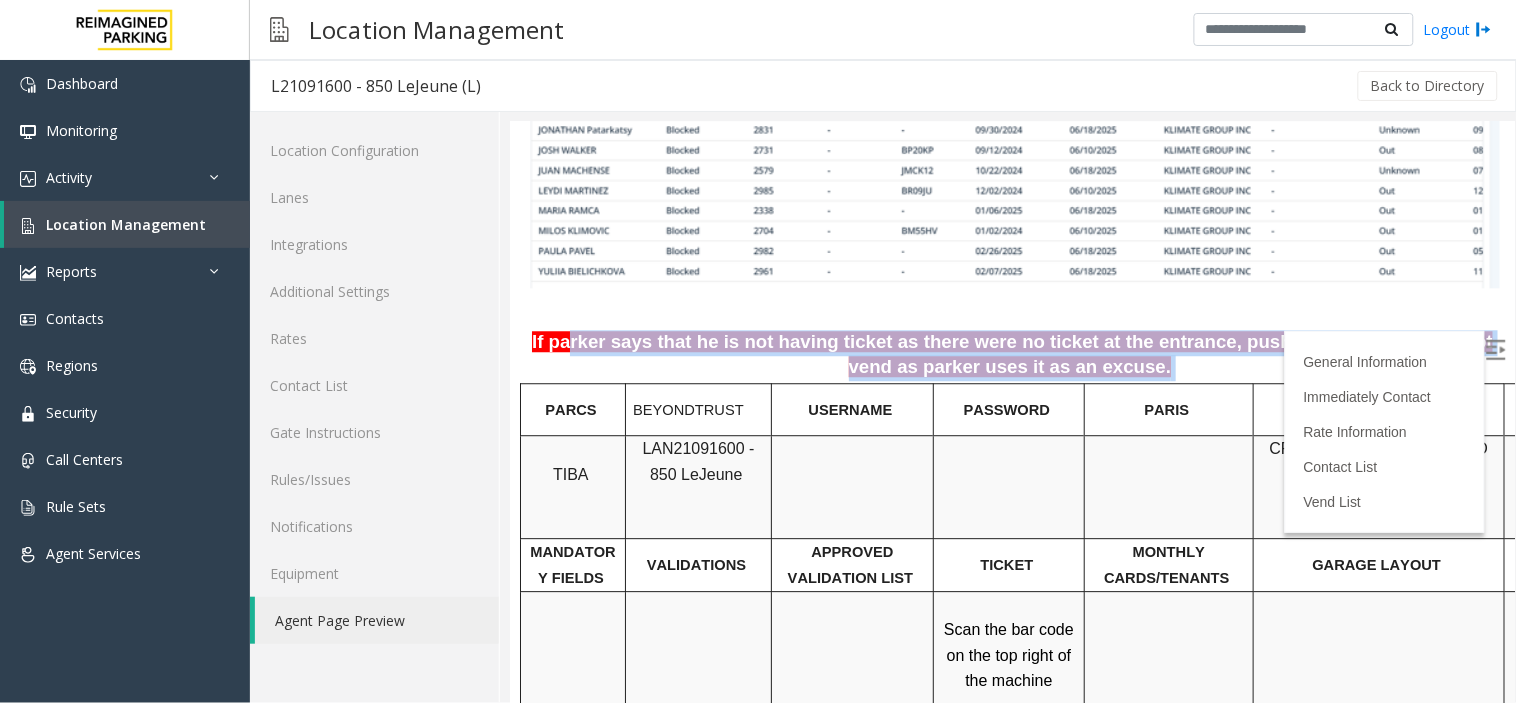 drag, startPoint x: 1177, startPoint y: 427, endPoint x: 580, endPoint y: 397, distance: 597.7533 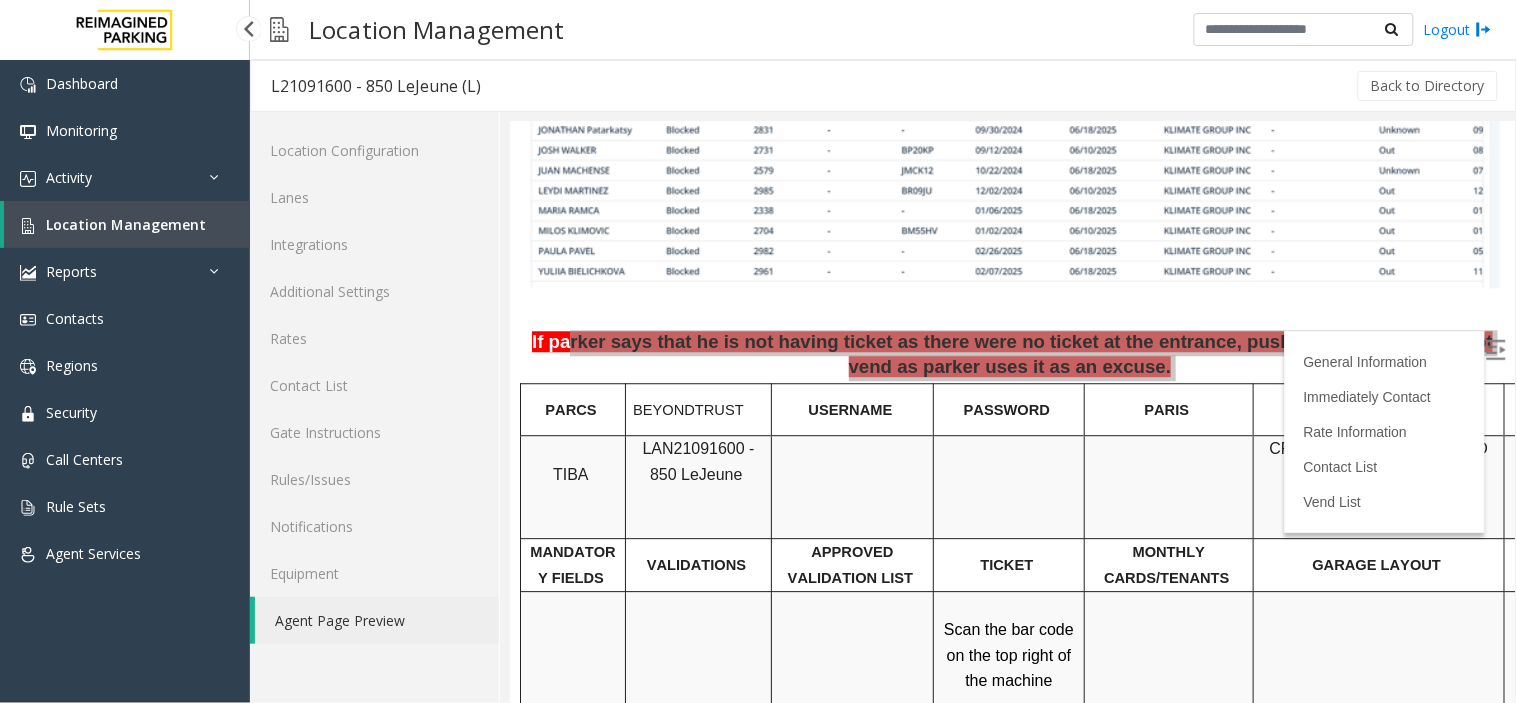 click on "Location Management" at bounding box center [127, 224] 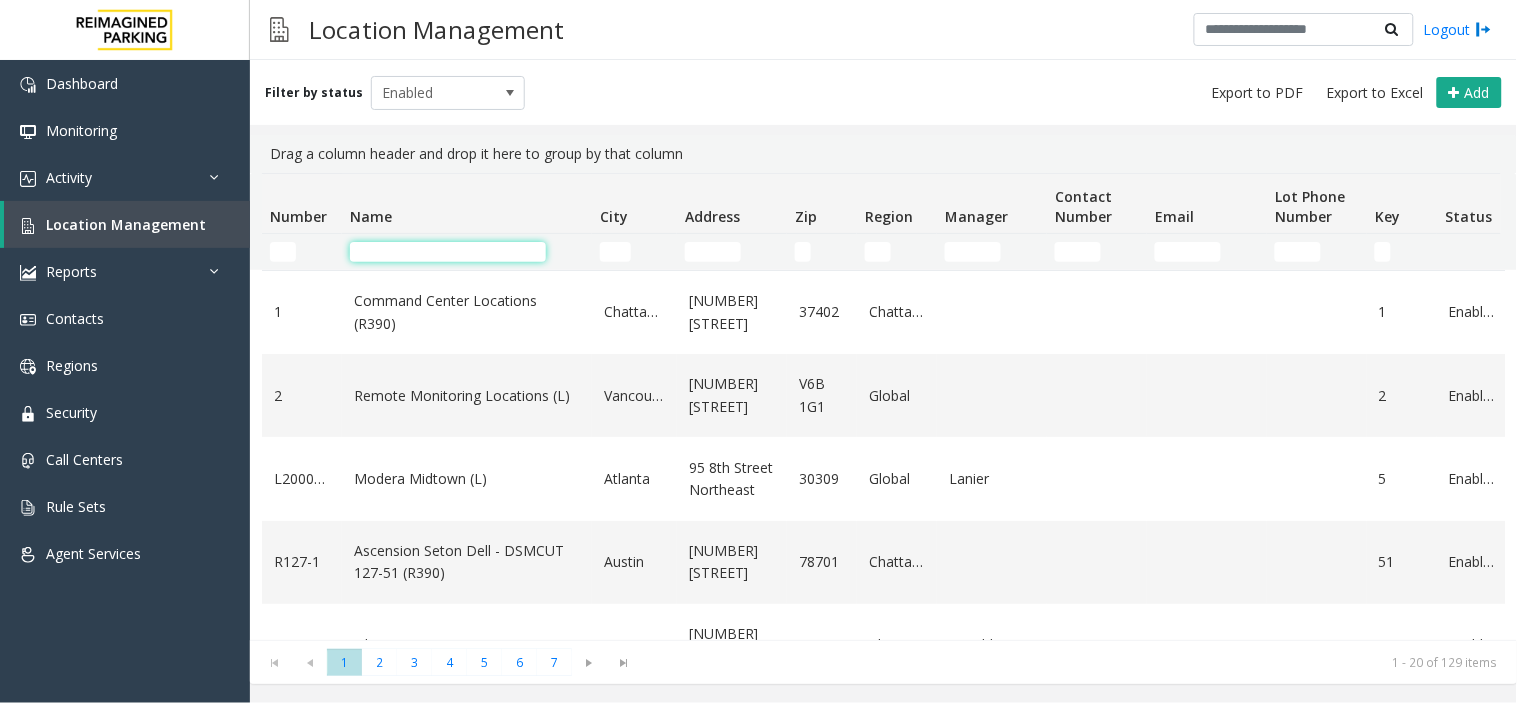 click 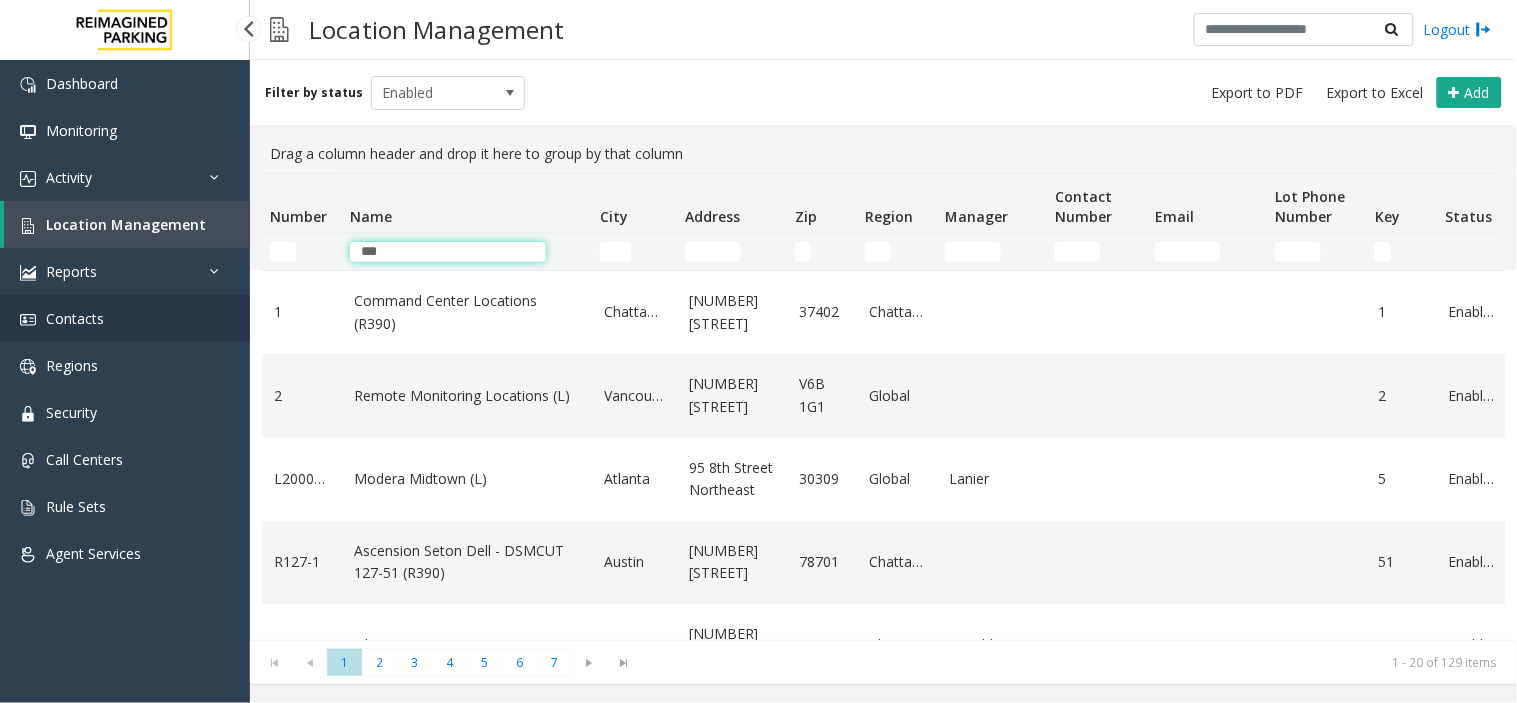 type on "***" 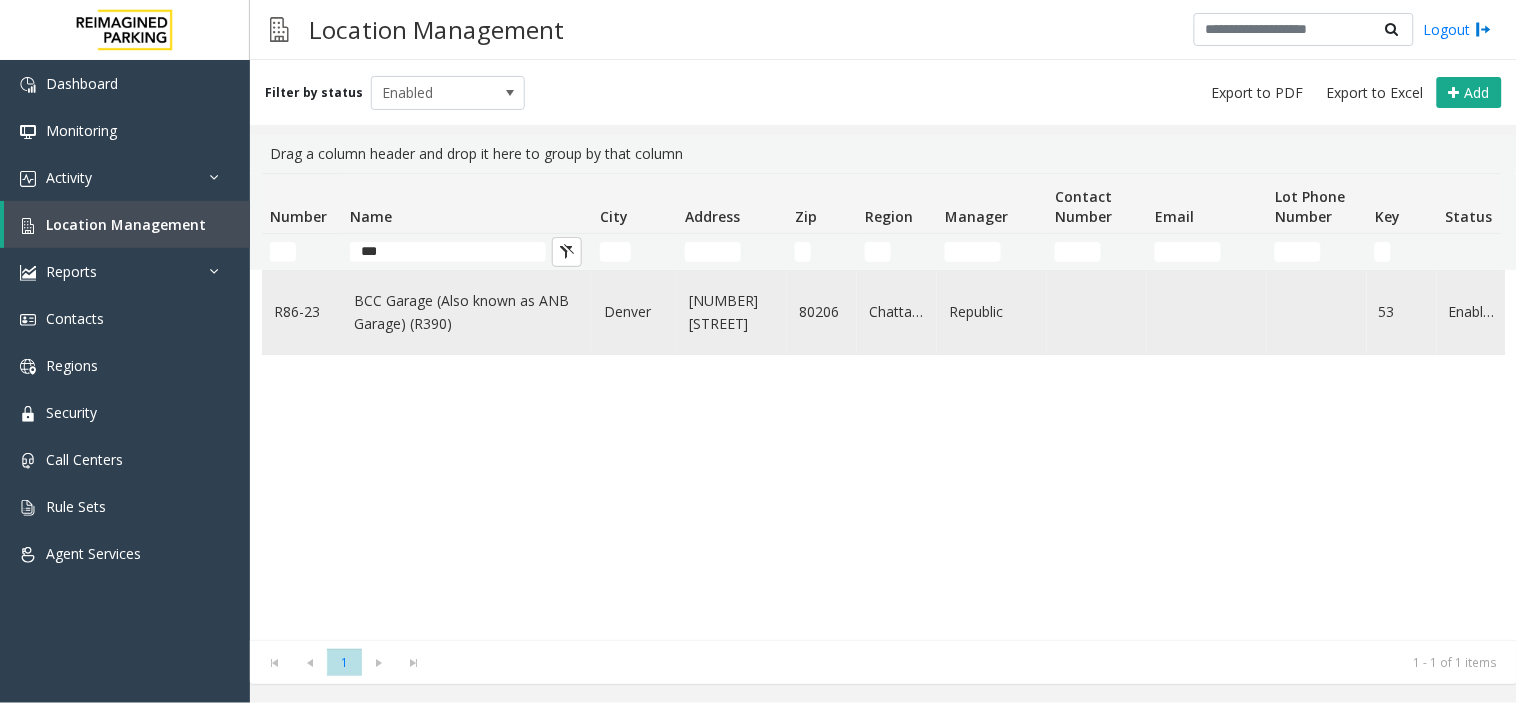 click on "BCC Garage (Also known as ANB Garage) (R390)" 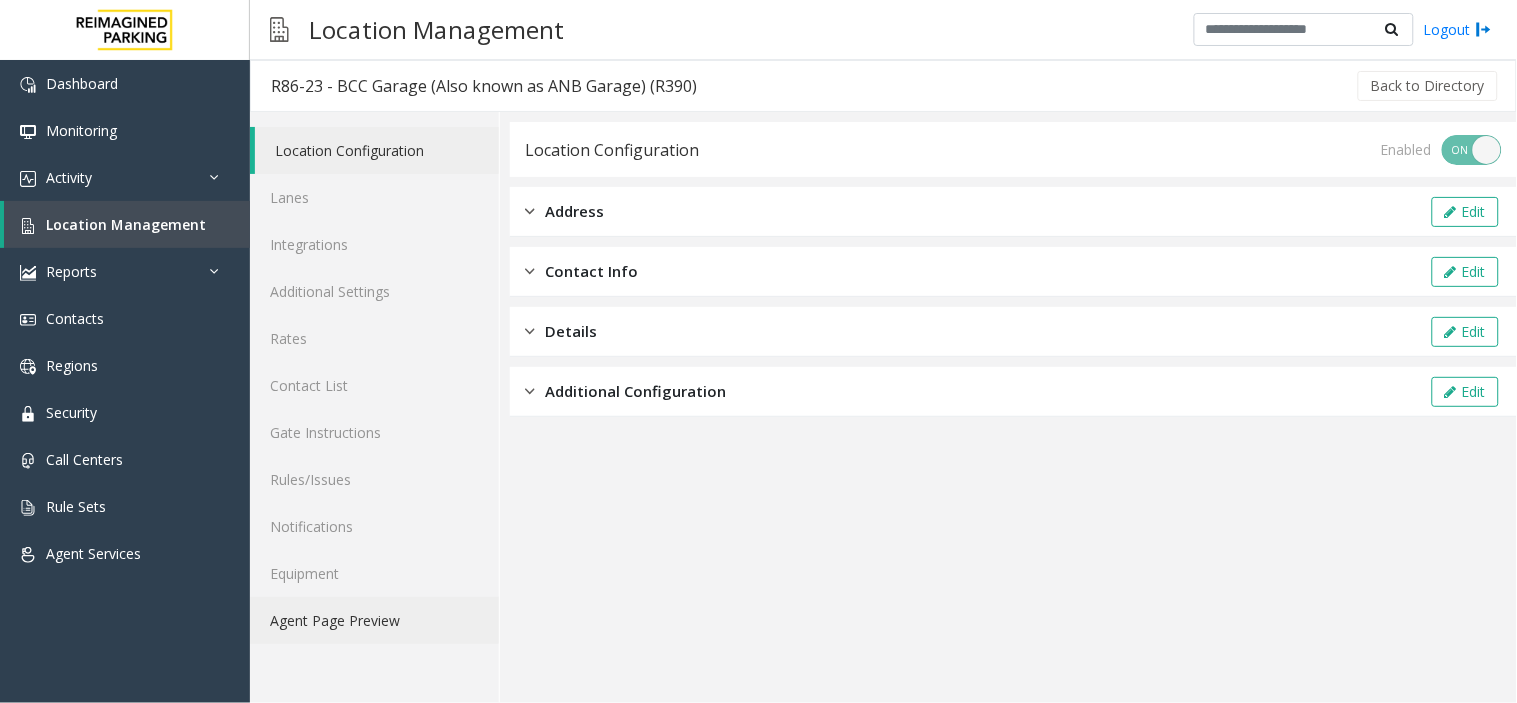 click on "Agent Page Preview" 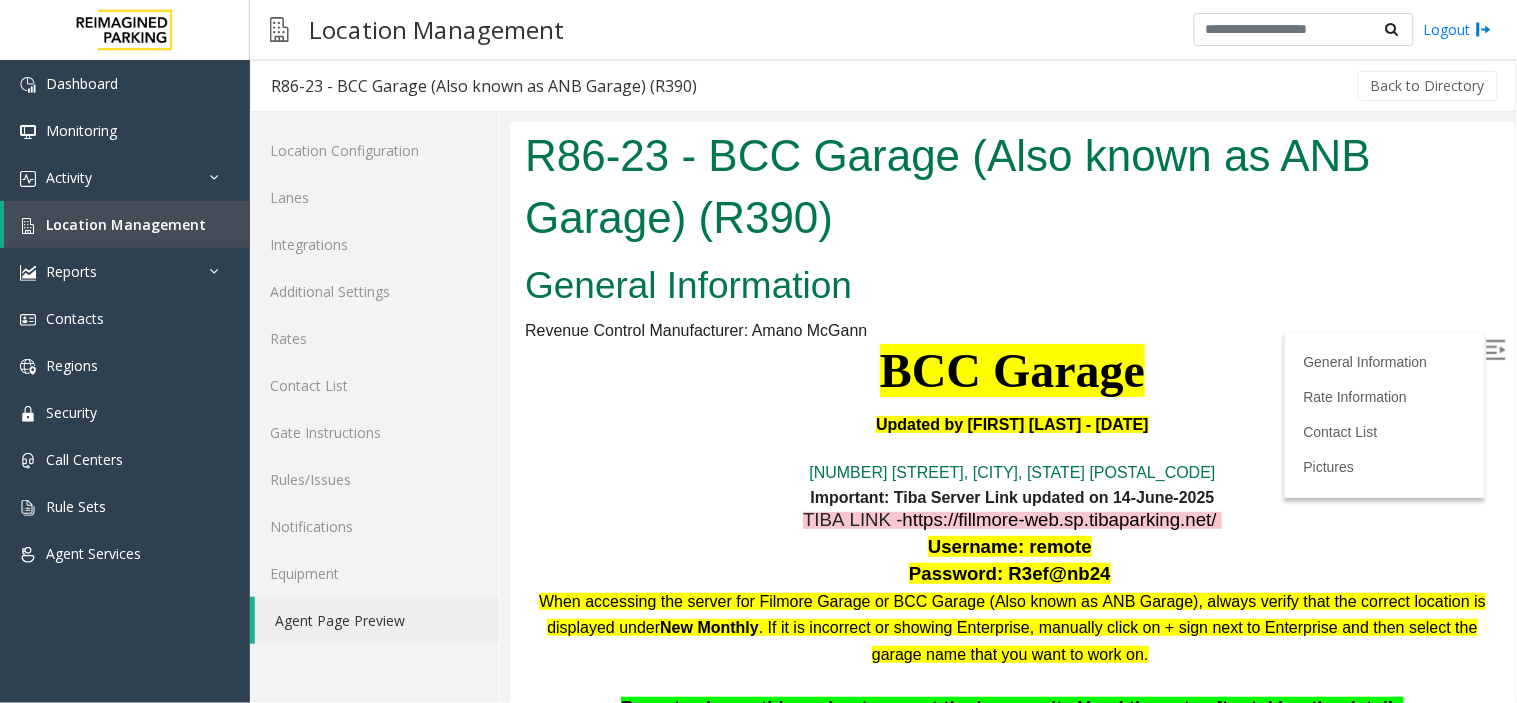scroll, scrollTop: 0, scrollLeft: 0, axis: both 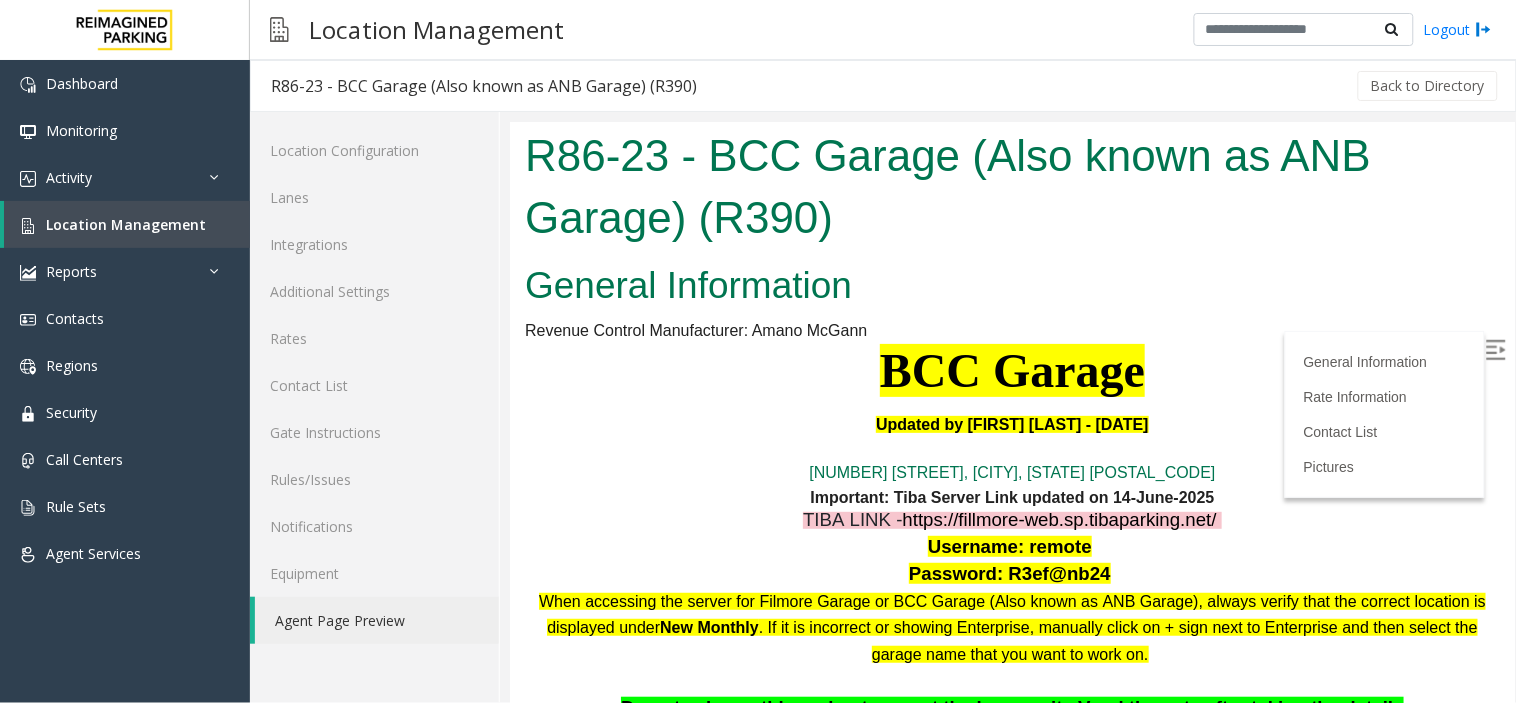 click on "https://fillmore-web.sp.tibaparking.net/" at bounding box center (1059, 518) 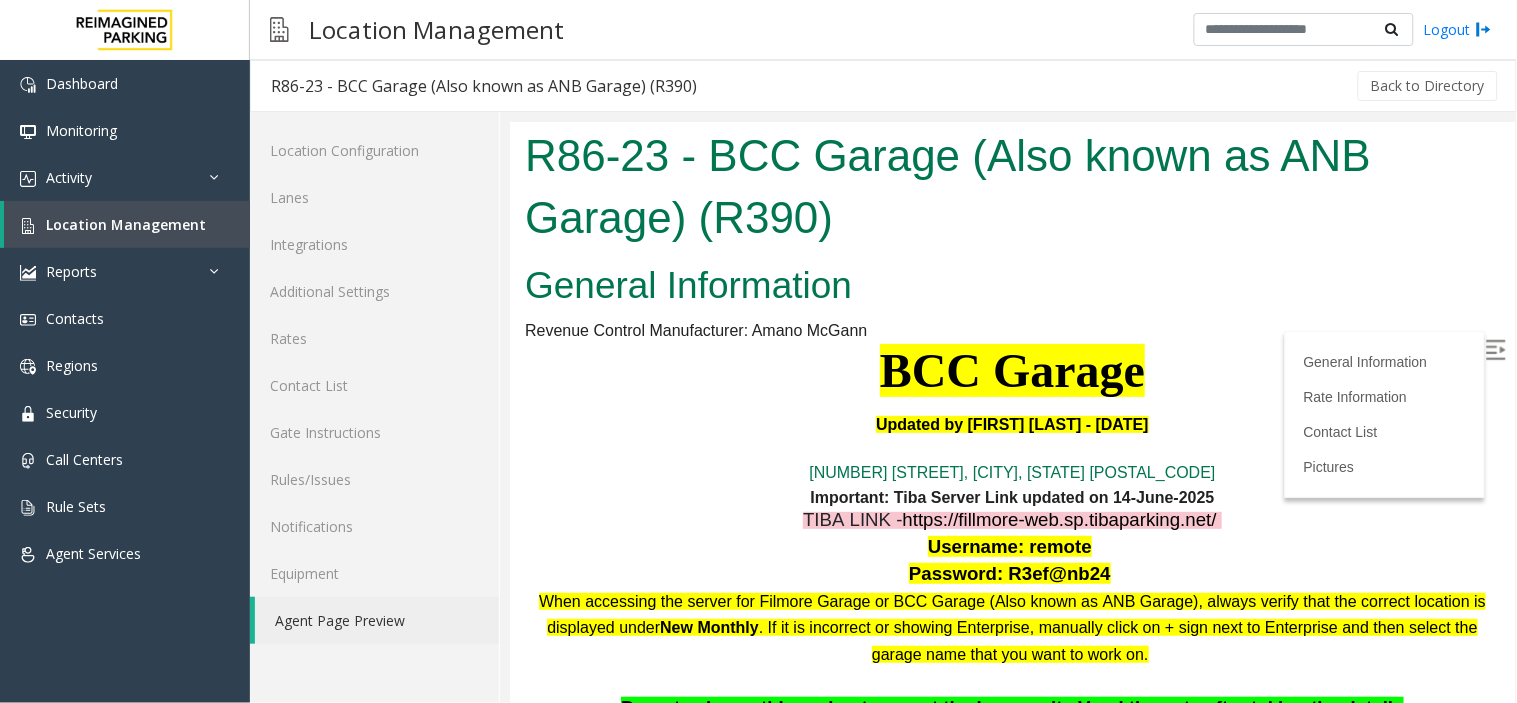 click on "Username: remote" at bounding box center (1009, 545) 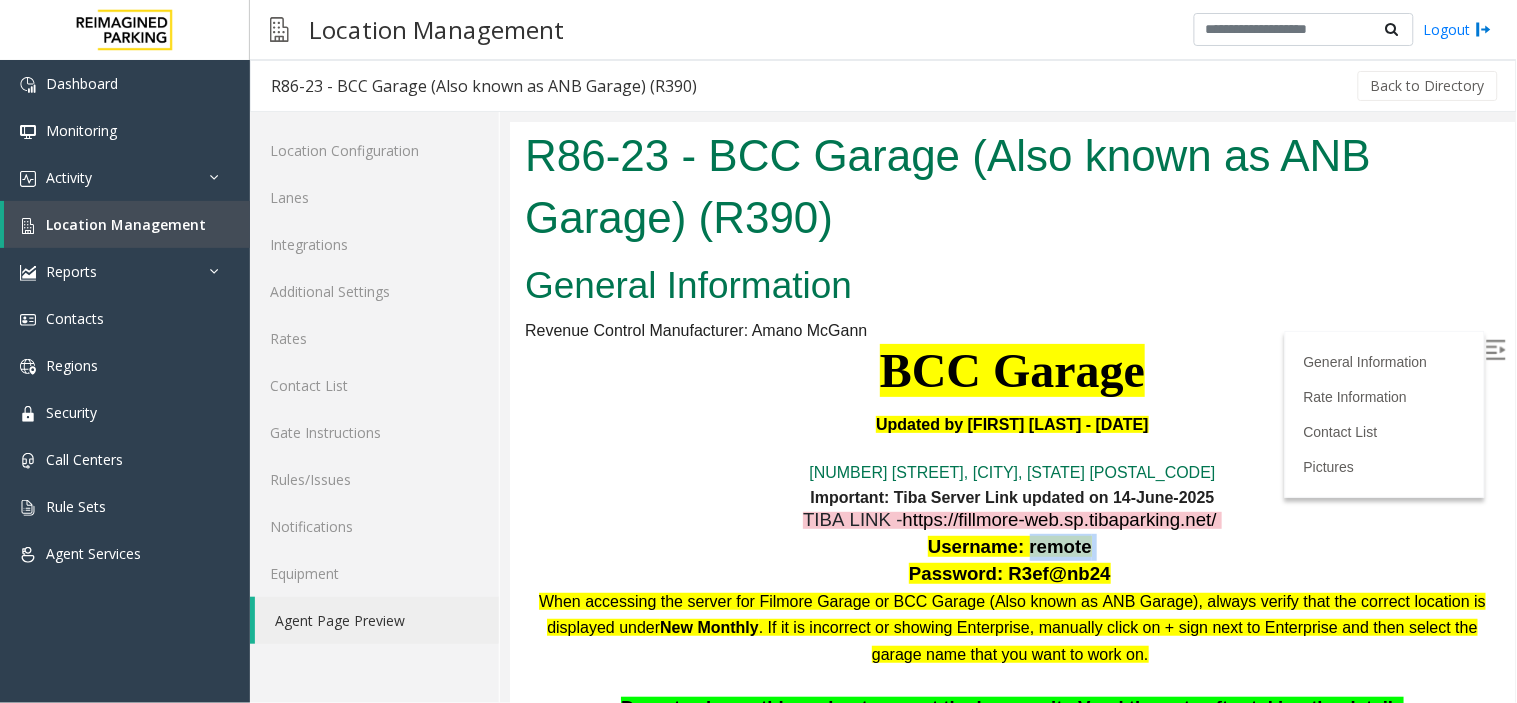 click on "Username: remote" at bounding box center (1009, 545) 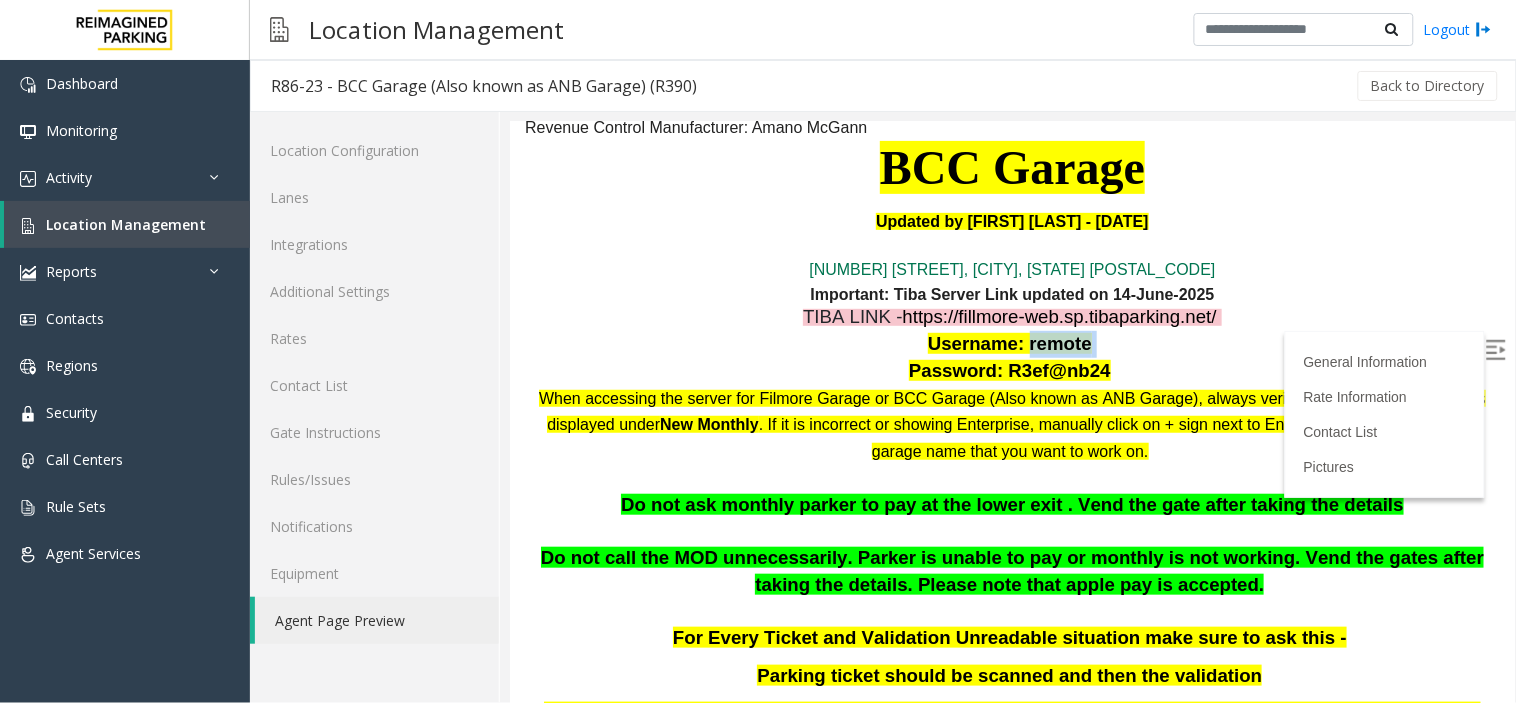scroll, scrollTop: 222, scrollLeft: 0, axis: vertical 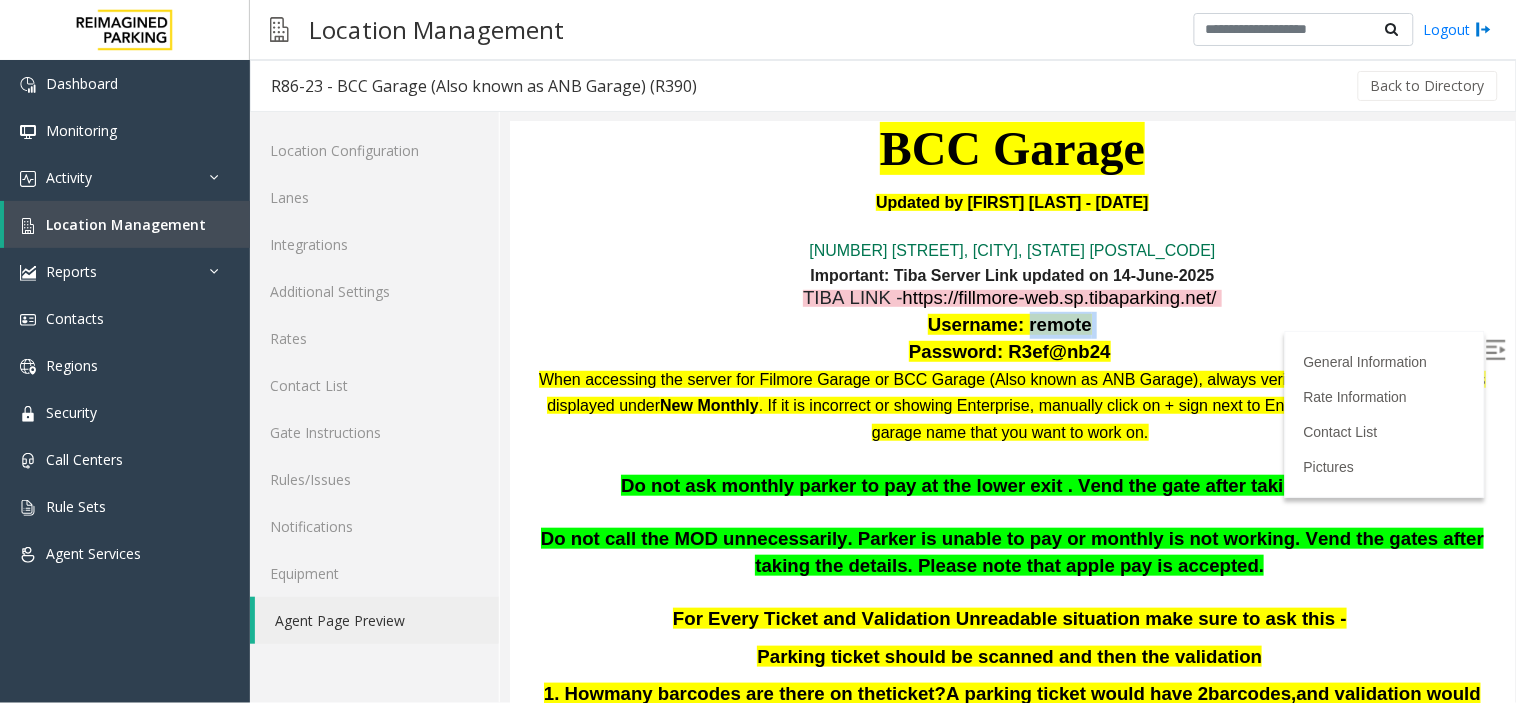 click at bounding box center (1495, 349) 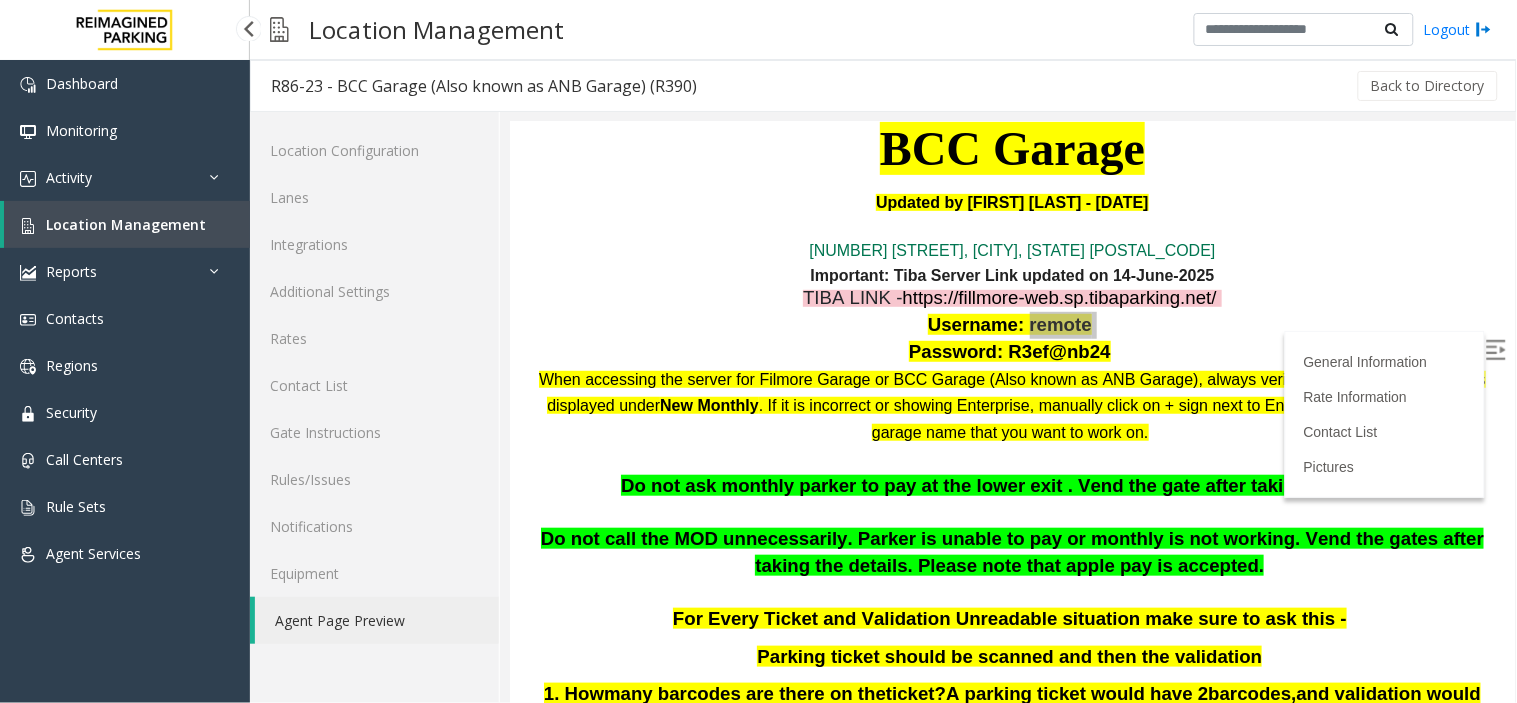 click on "Location Management" at bounding box center [127, 224] 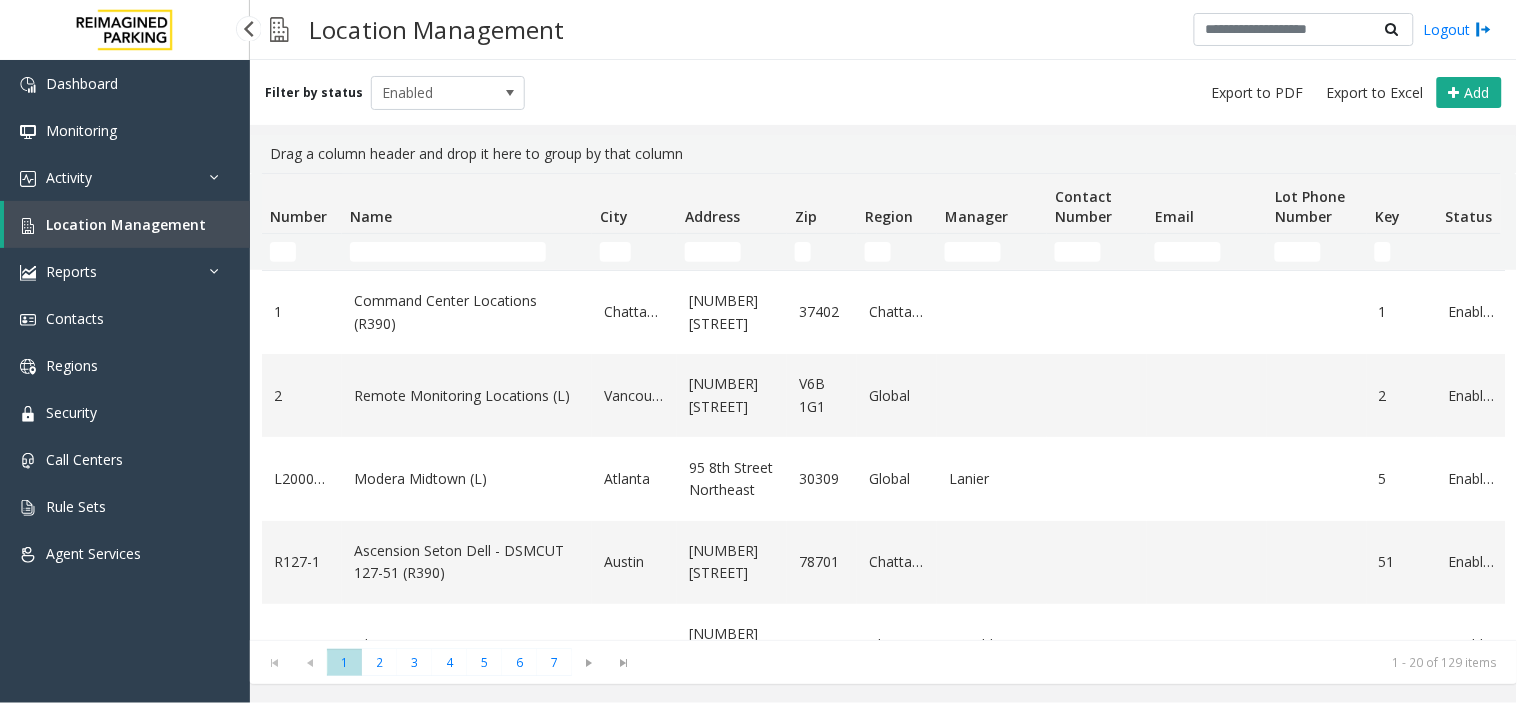 click on "Location Management" at bounding box center [126, 224] 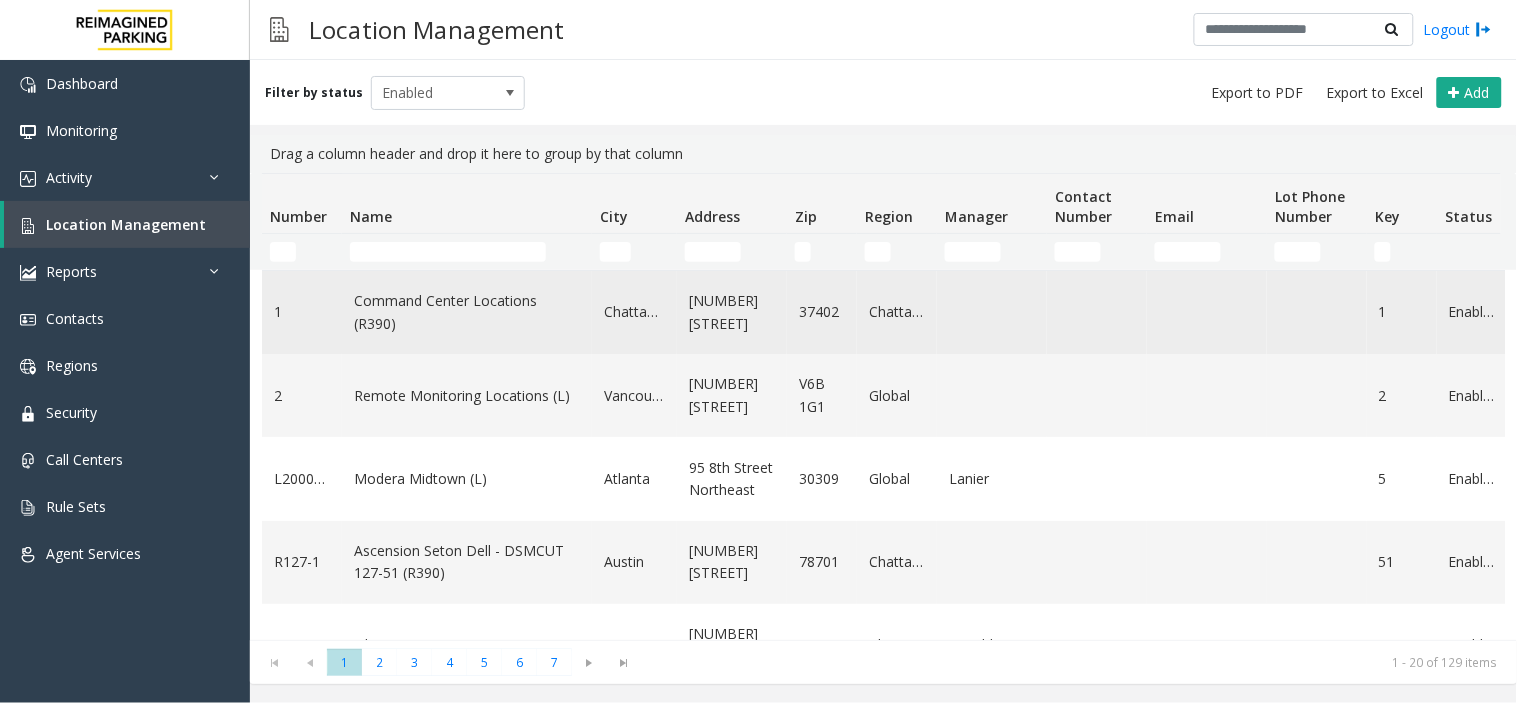 click on "Command Center Locations (R390)" 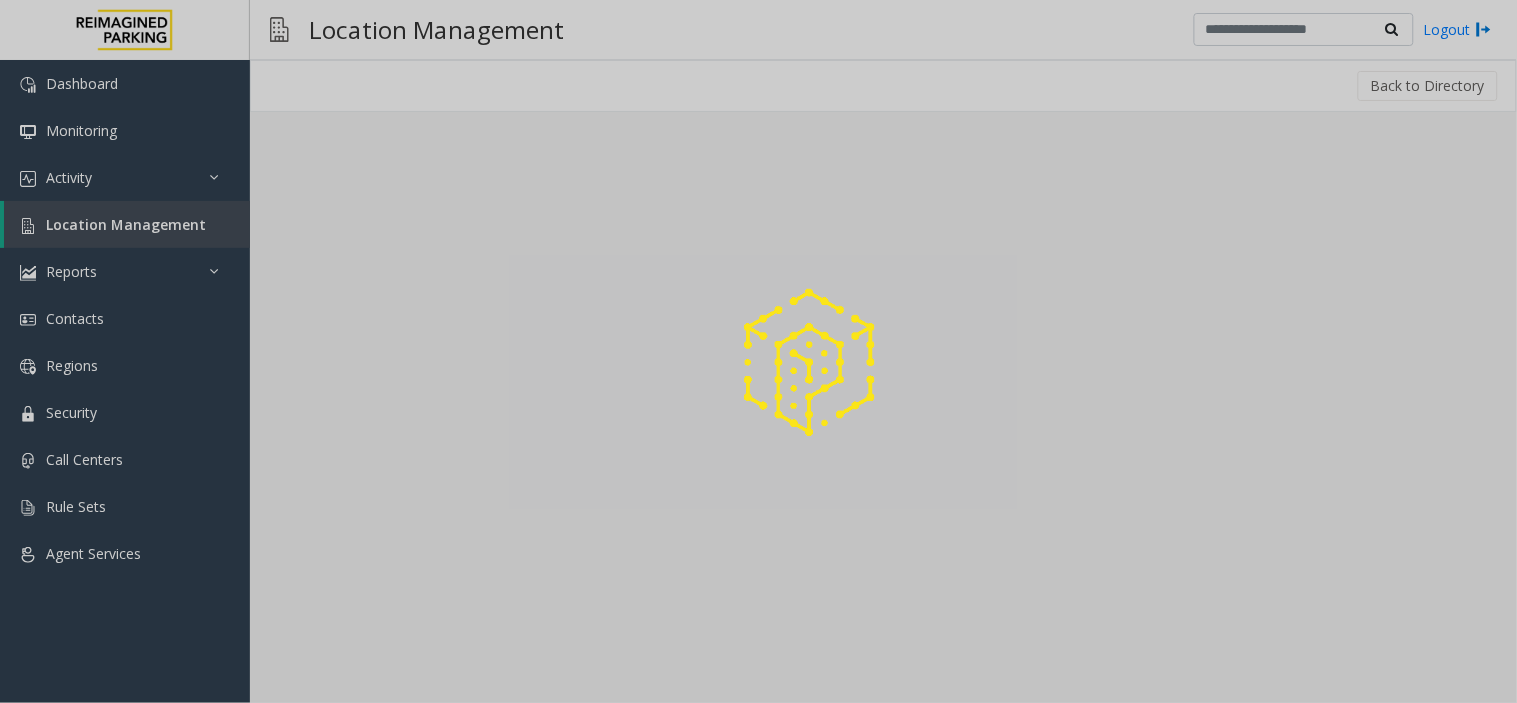 click 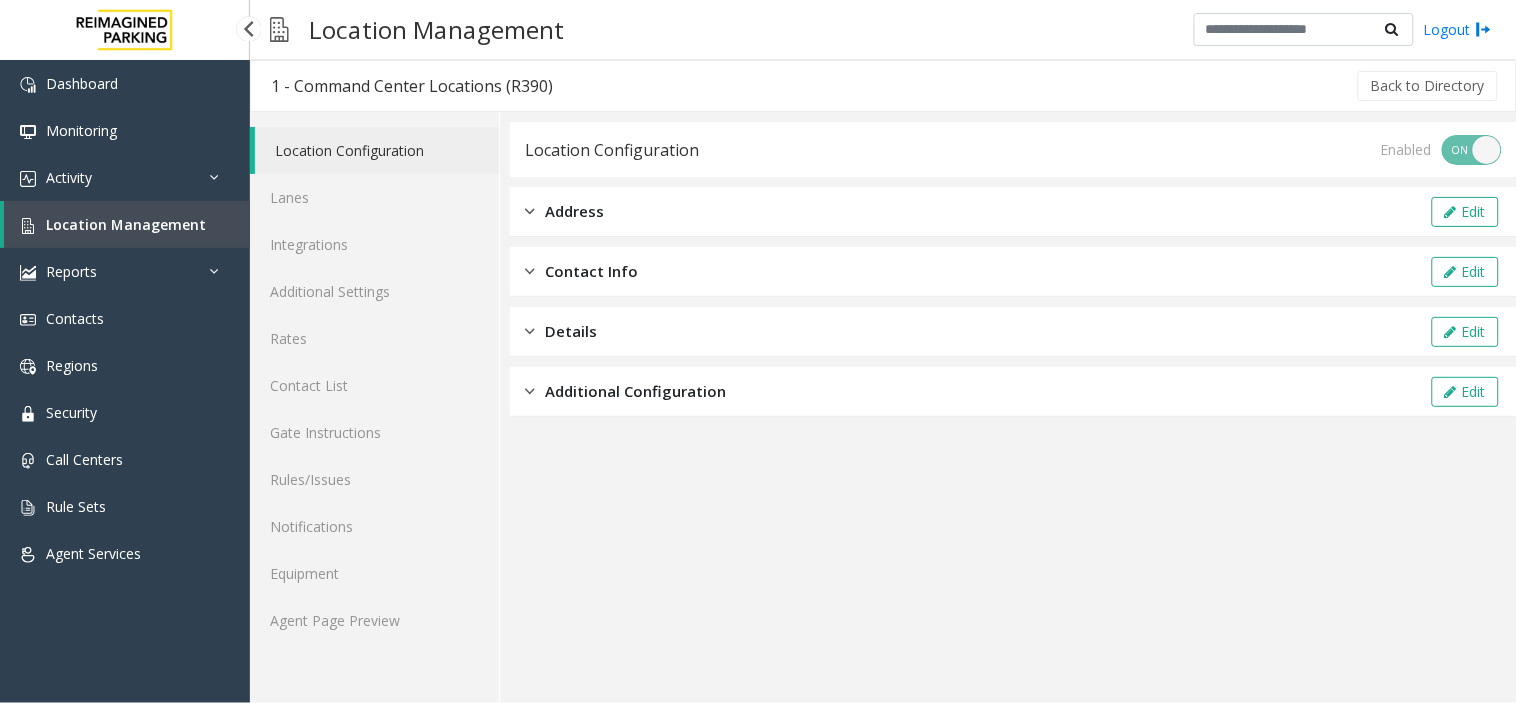 click on "Location Management" at bounding box center (126, 224) 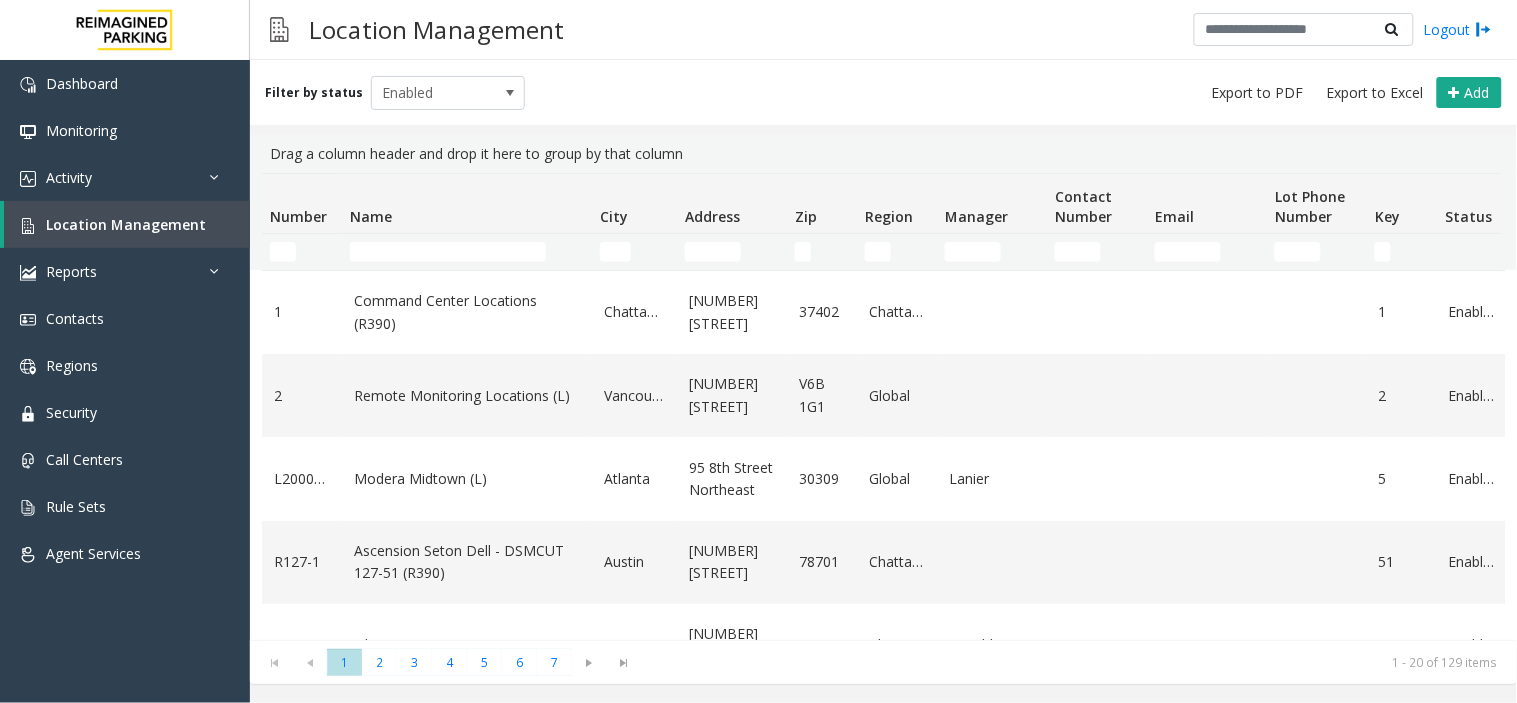 click 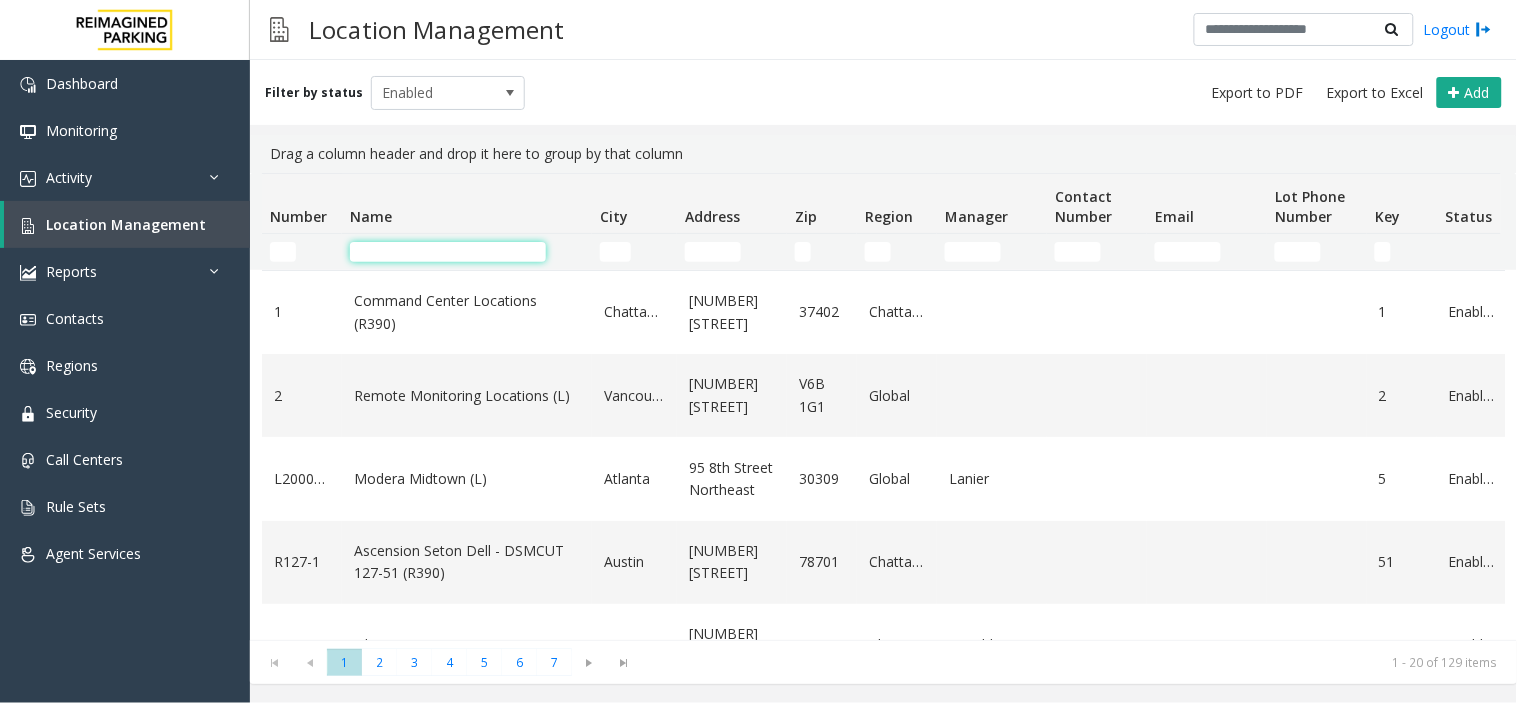 click 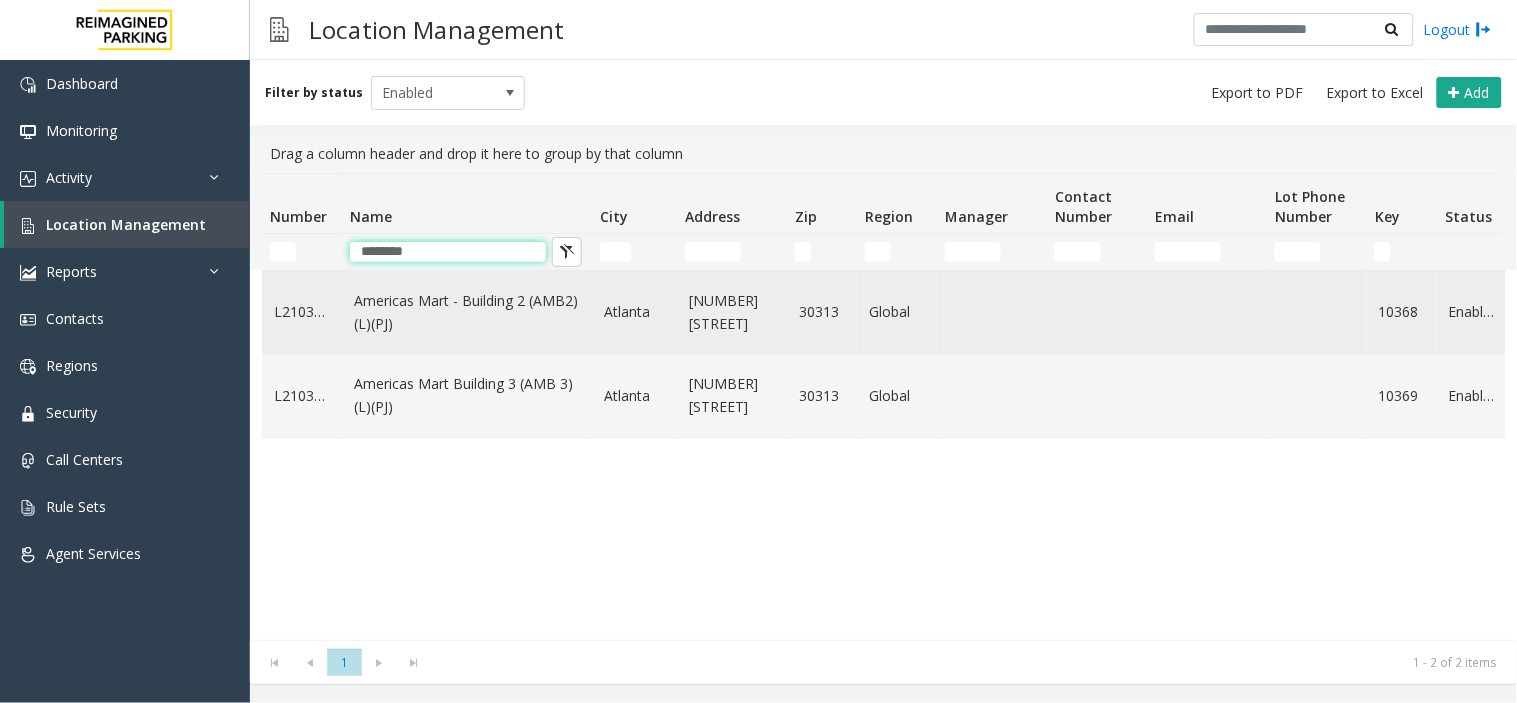 type on "********" 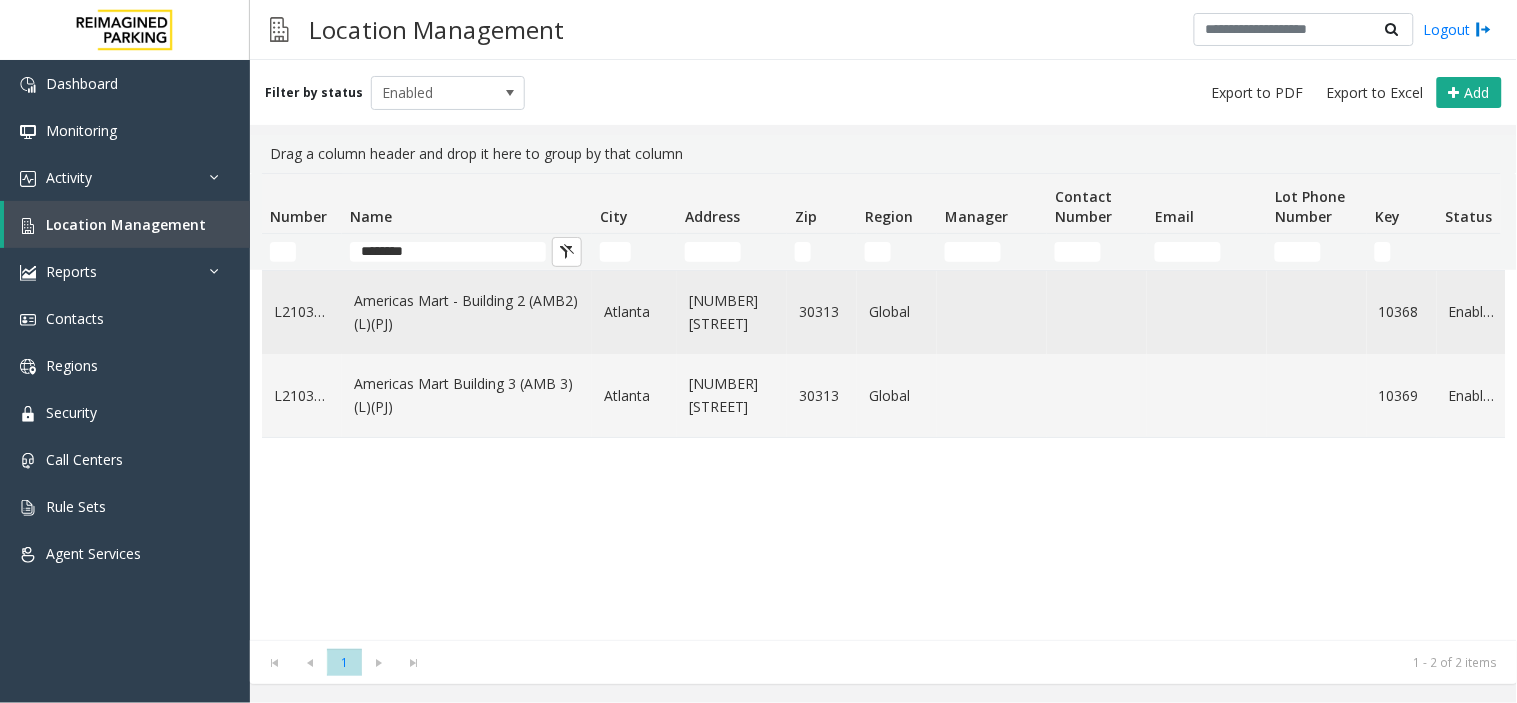 click on "Americas Mart - Building 2 (AMB2) (L)(PJ)" 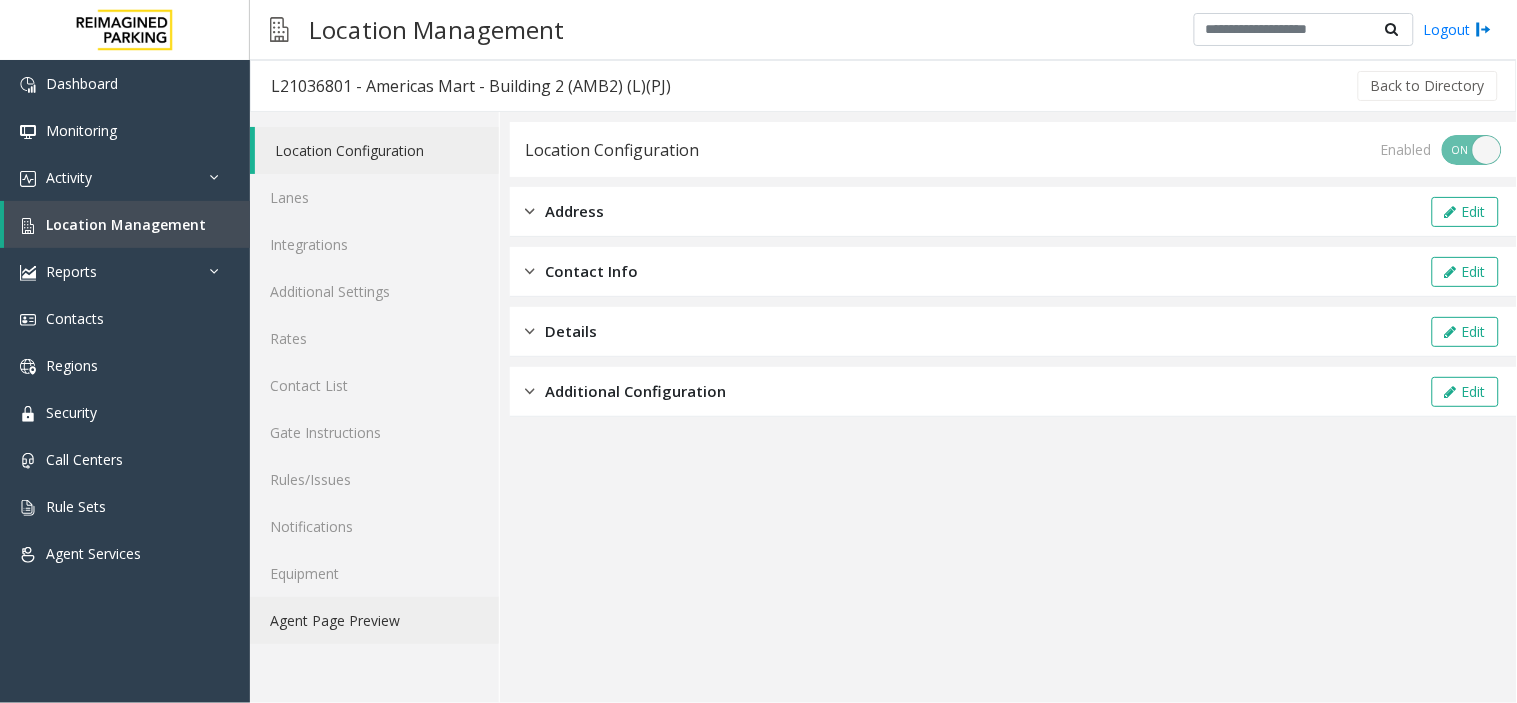 click on "Agent Page Preview" 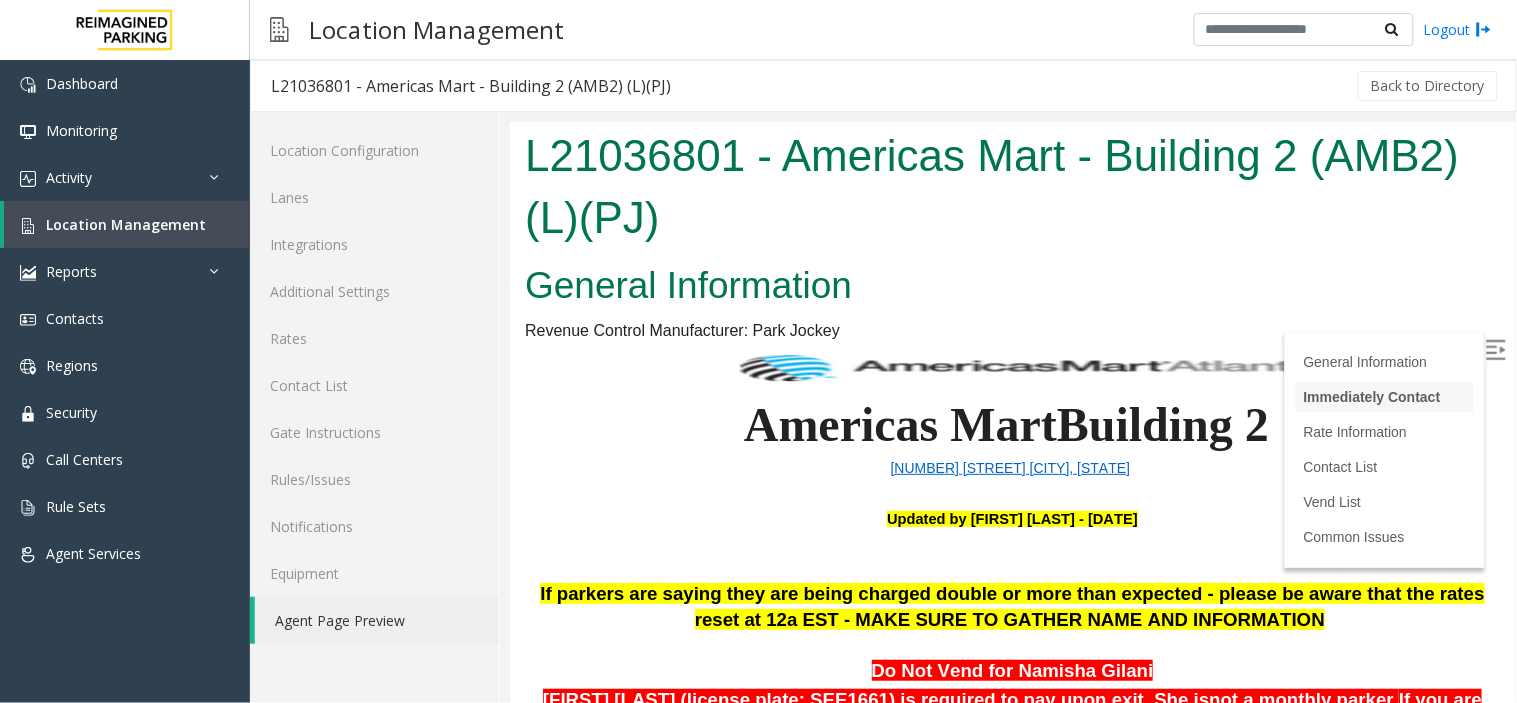 scroll, scrollTop: 0, scrollLeft: 0, axis: both 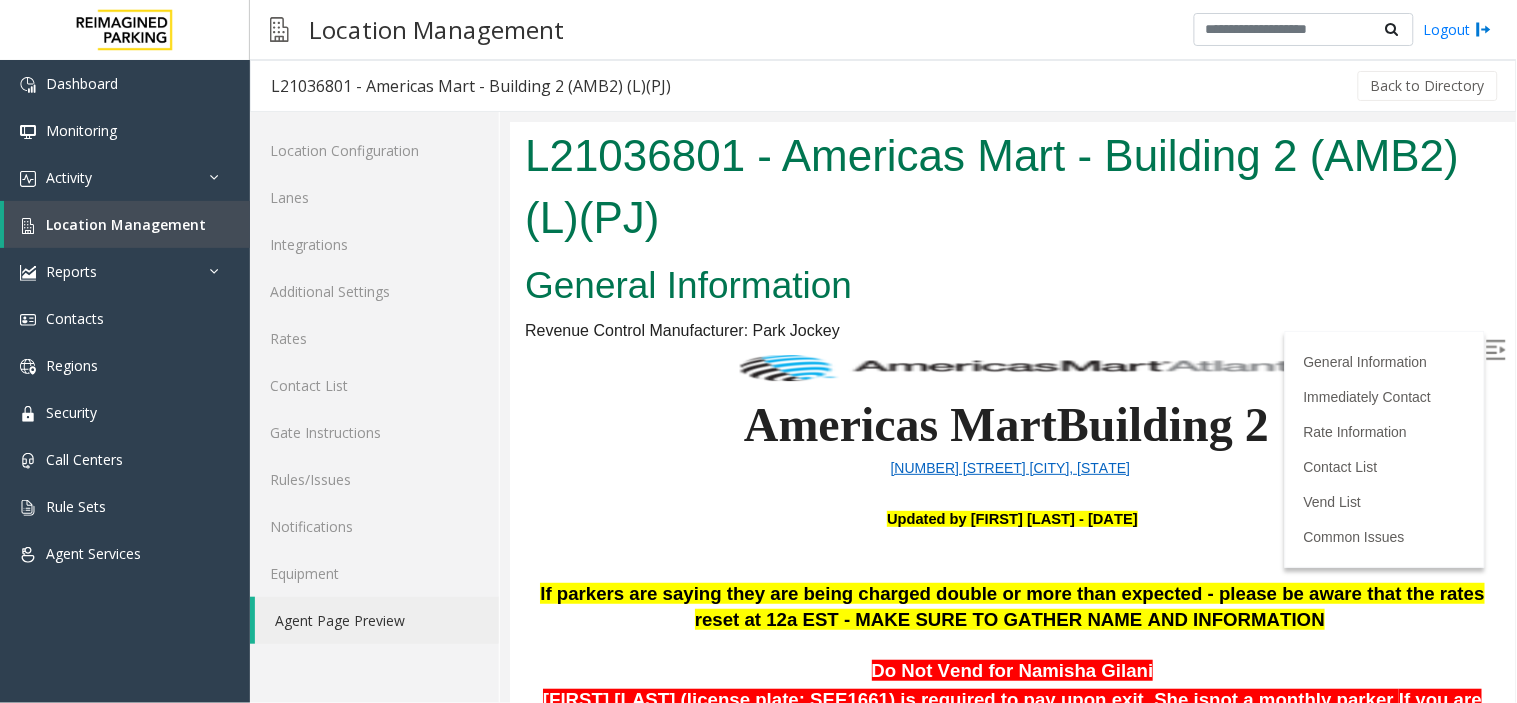 click at bounding box center (1495, 349) 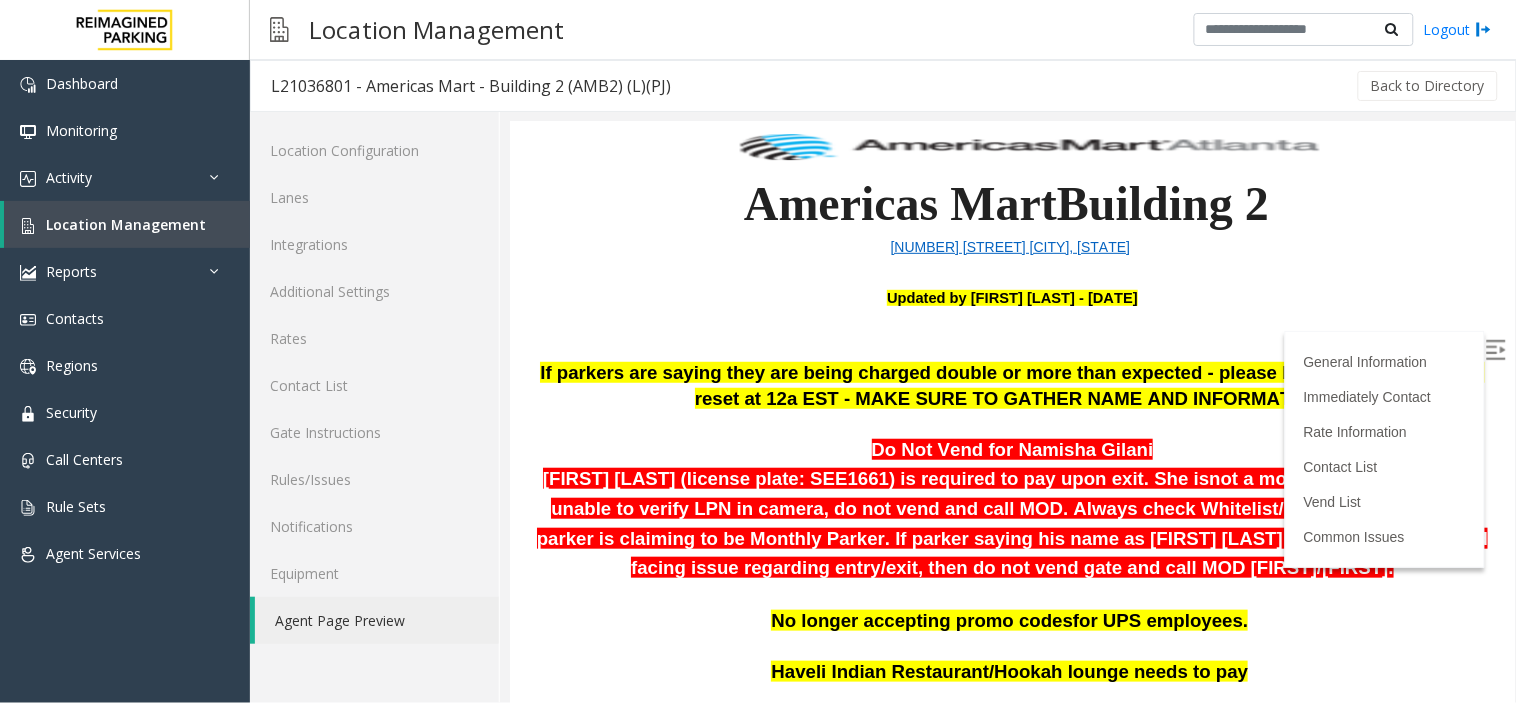 scroll, scrollTop: 222, scrollLeft: 0, axis: vertical 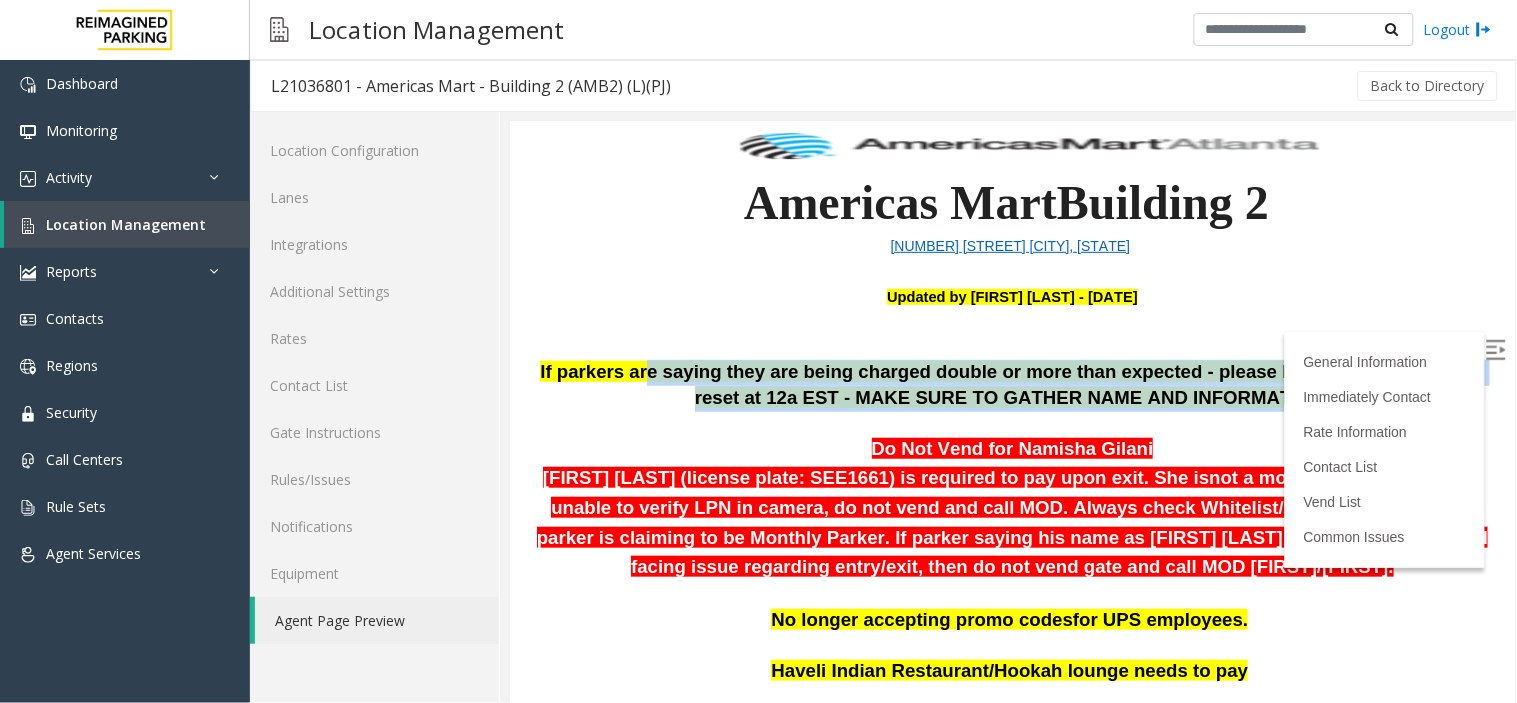 drag, startPoint x: 620, startPoint y: 381, endPoint x: 1257, endPoint y: 396, distance: 637.1766 